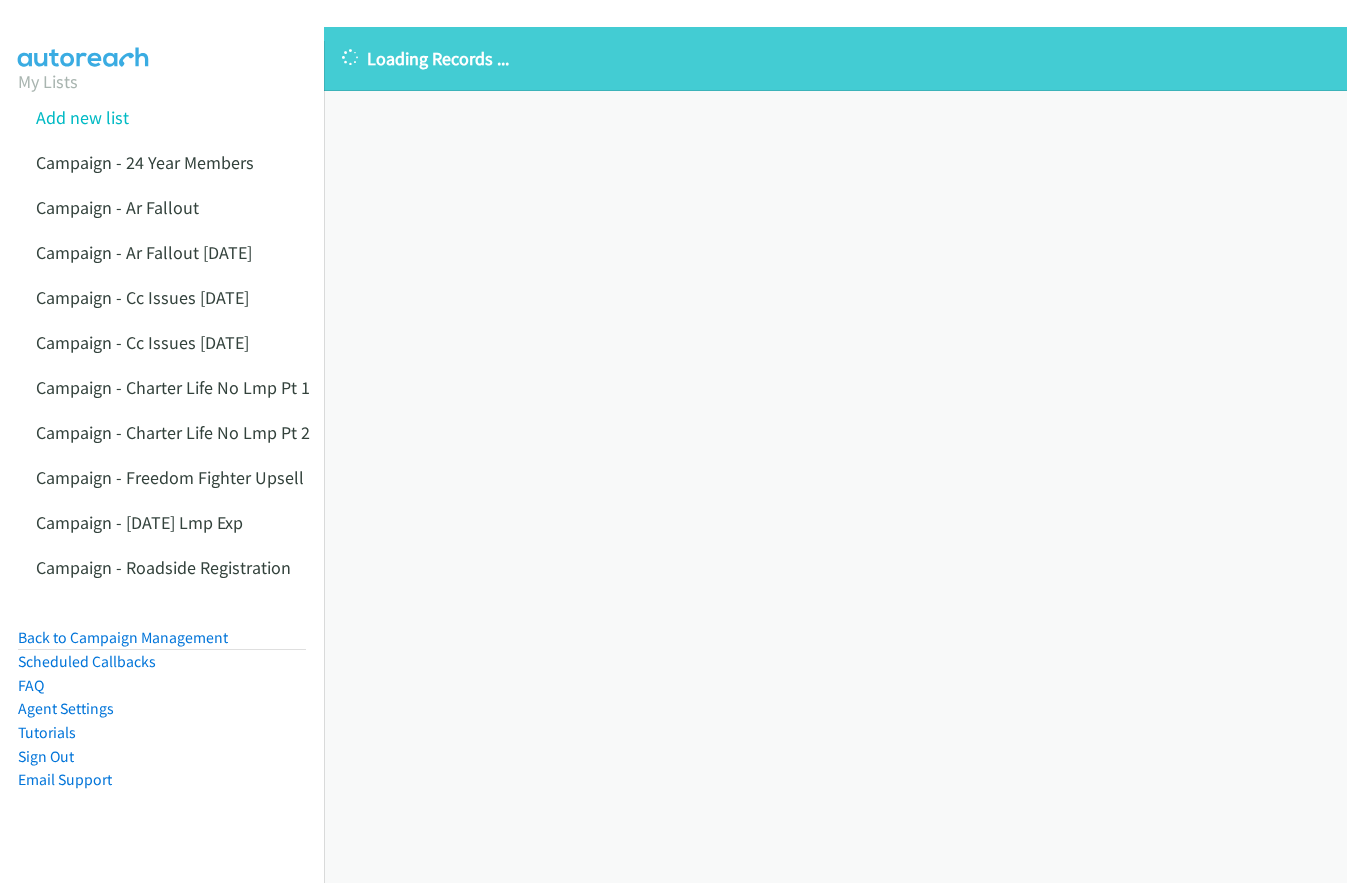 scroll, scrollTop: 0, scrollLeft: 0, axis: both 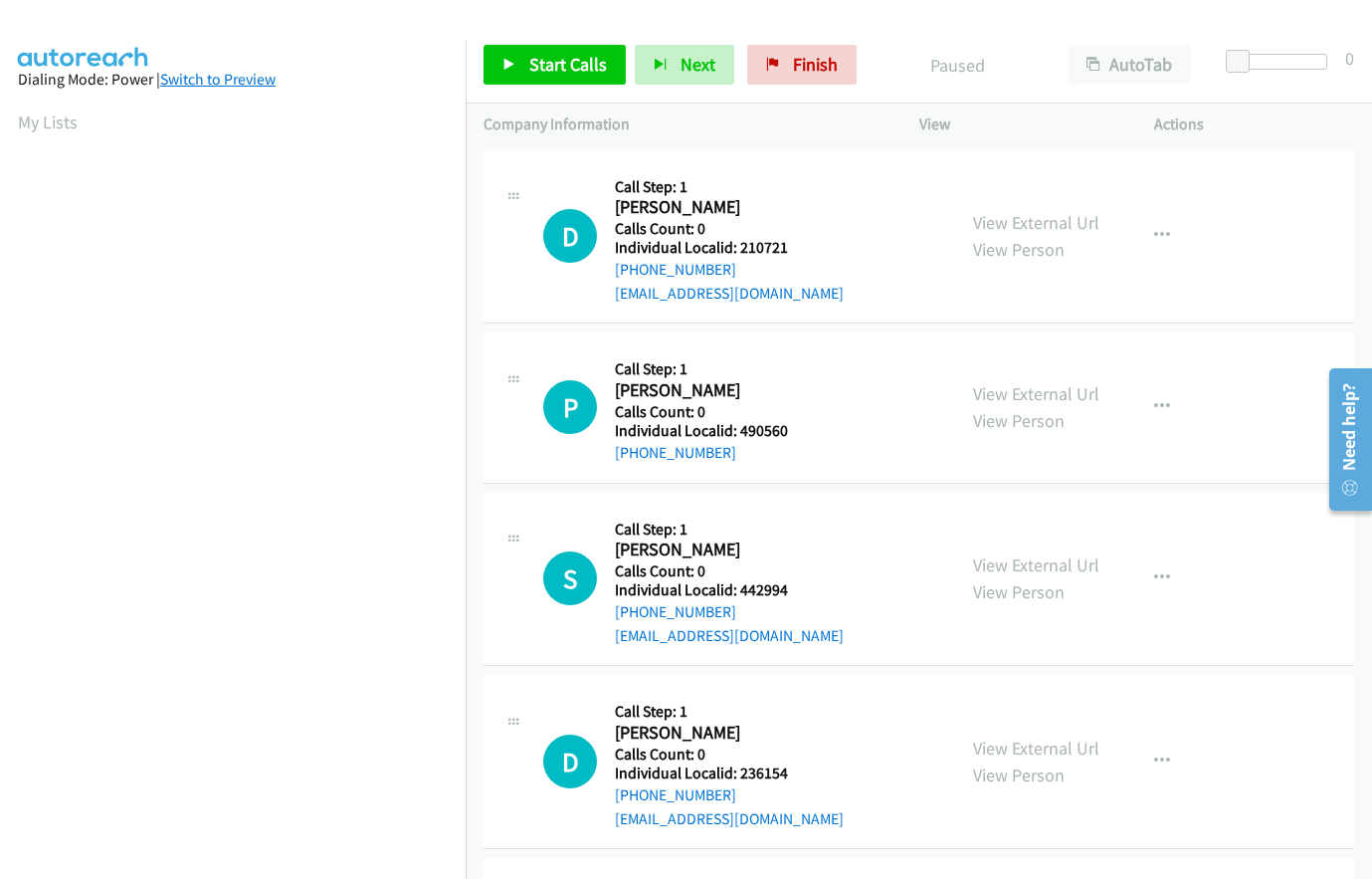 click on "Switch to Preview" at bounding box center [218, 79] 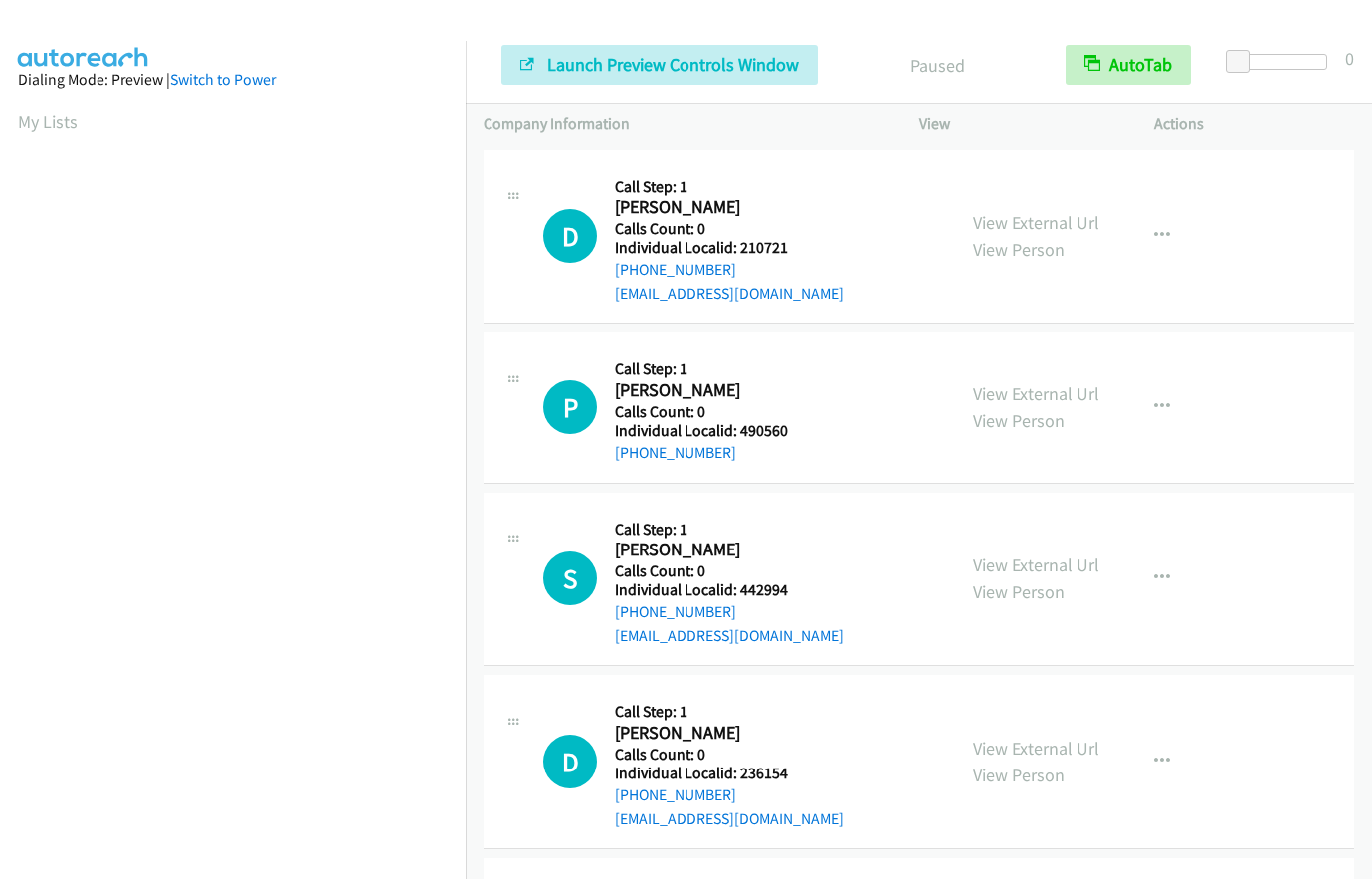 scroll, scrollTop: 0, scrollLeft: 0, axis: both 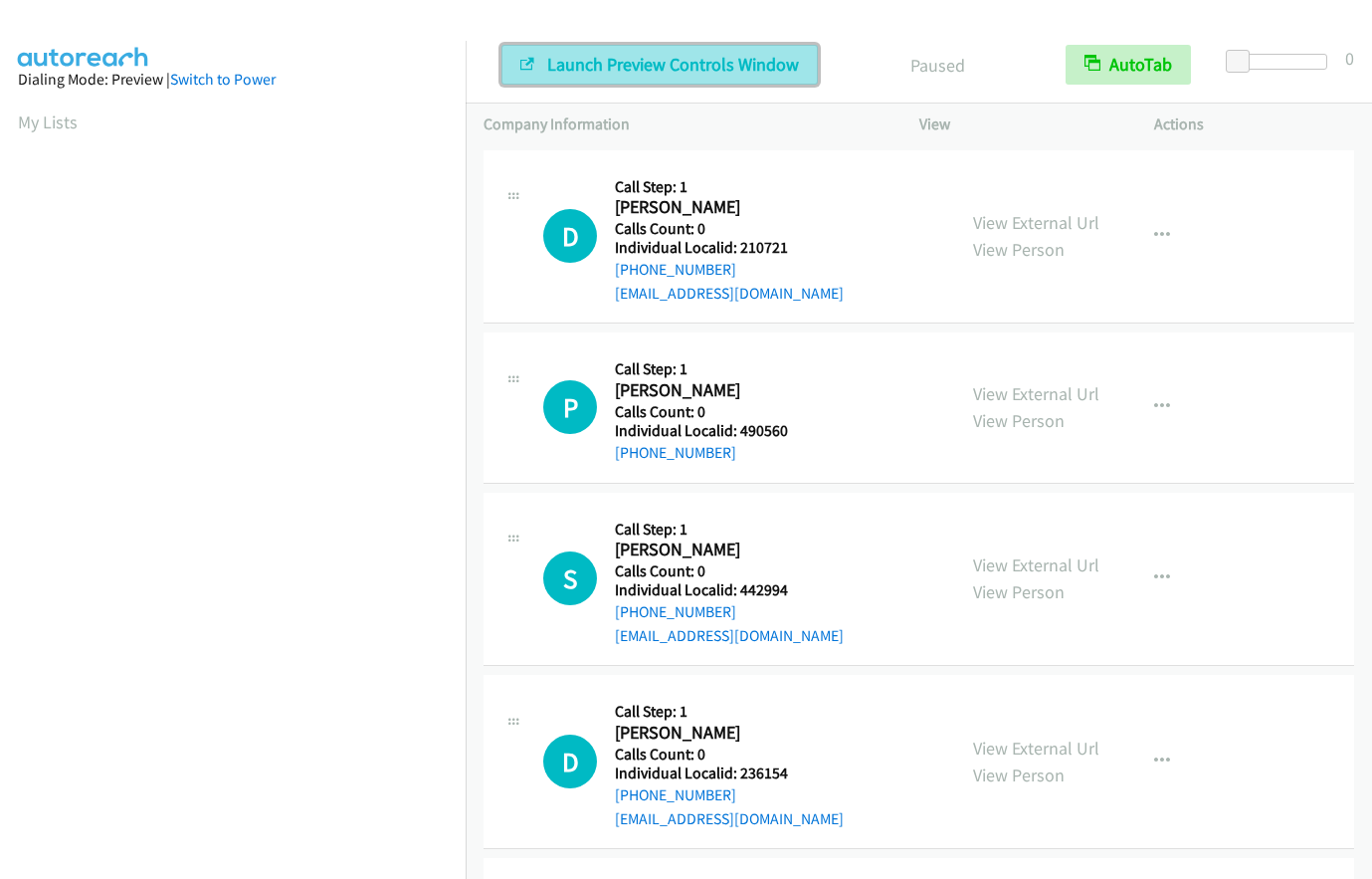 click on "Launch Preview Controls Window" at bounding box center [673, 64] 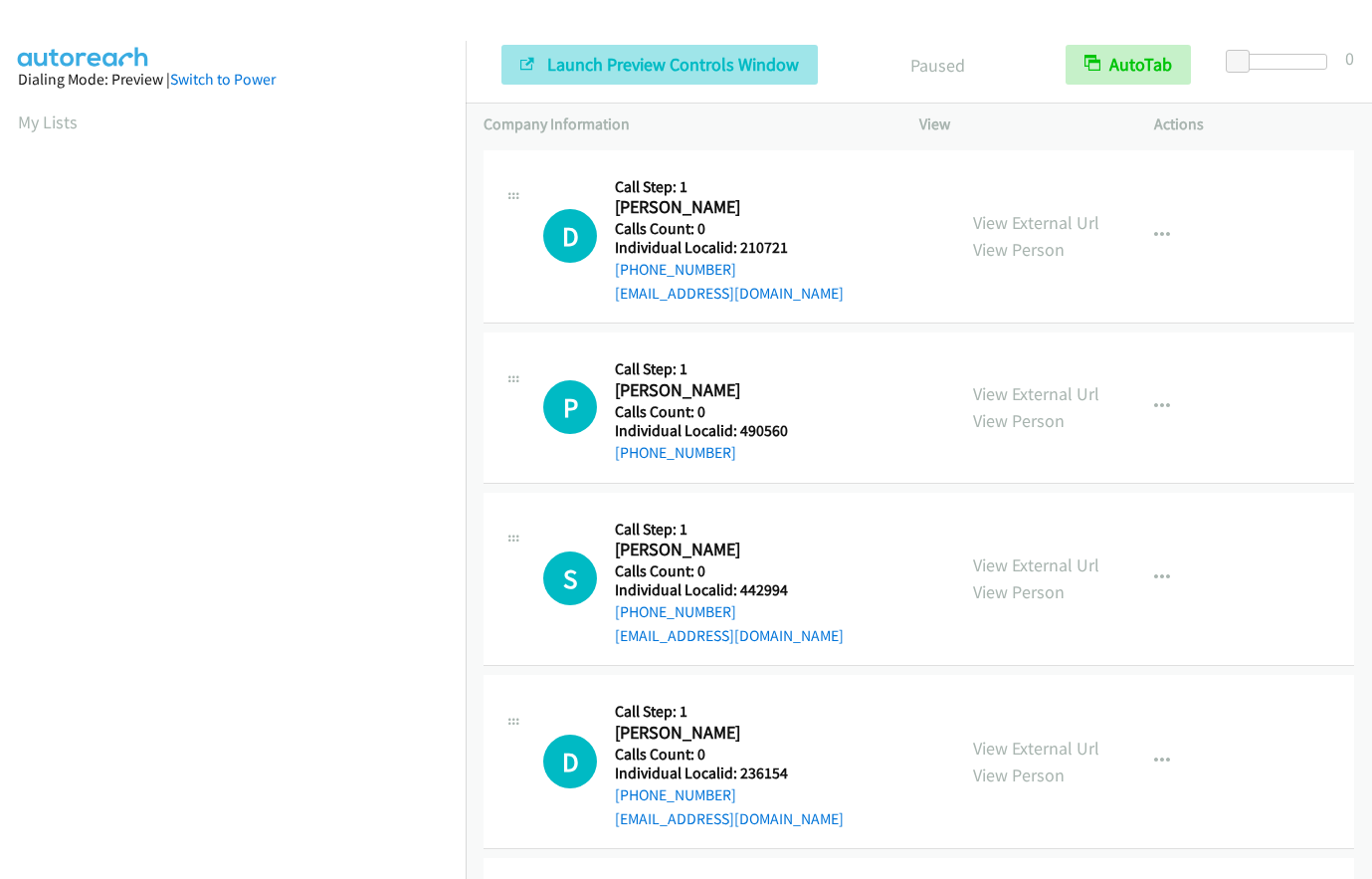 scroll, scrollTop: 0, scrollLeft: 0, axis: both 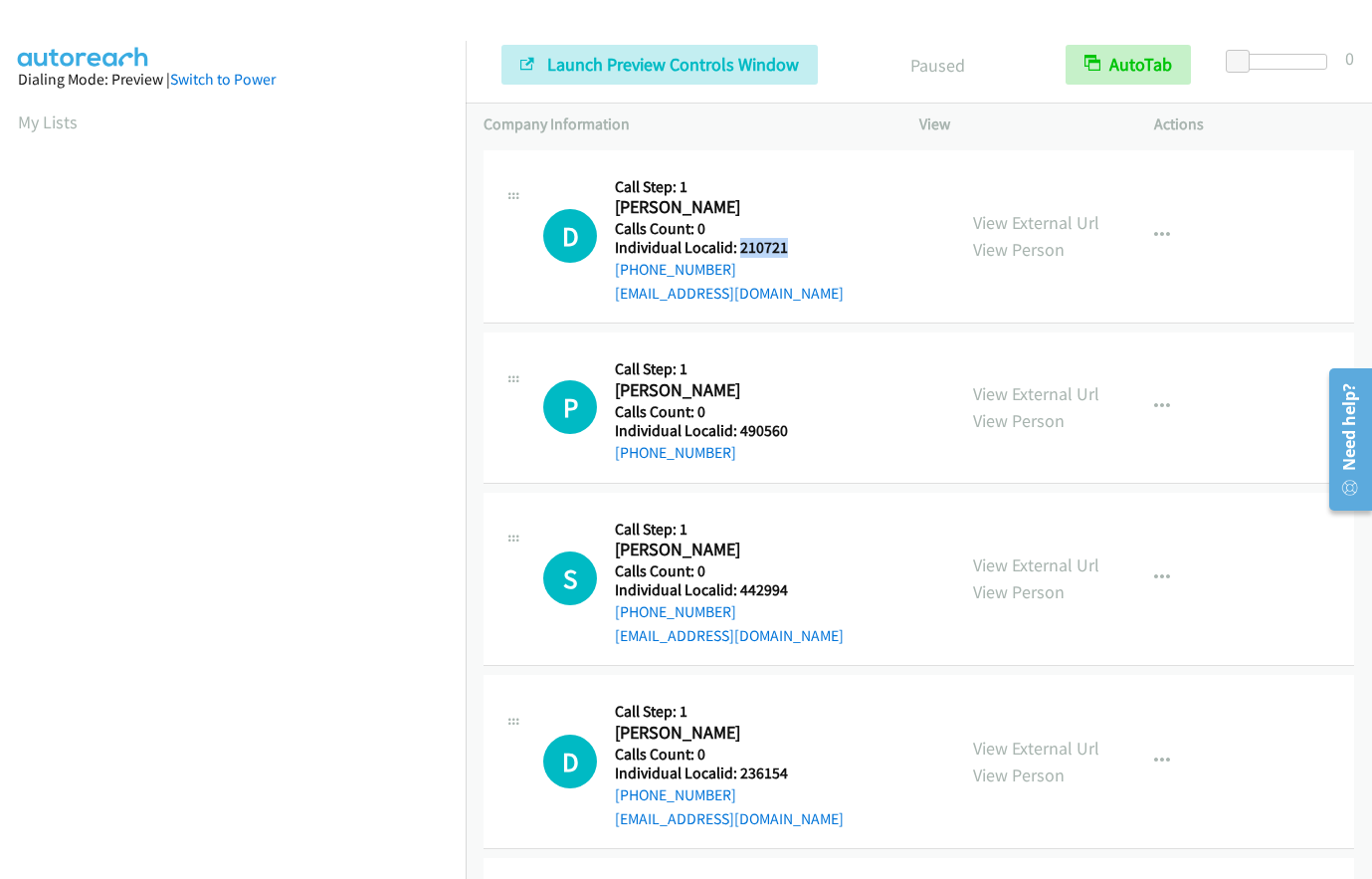 drag, startPoint x: 736, startPoint y: 251, endPoint x: 785, endPoint y: 250, distance: 49.010203 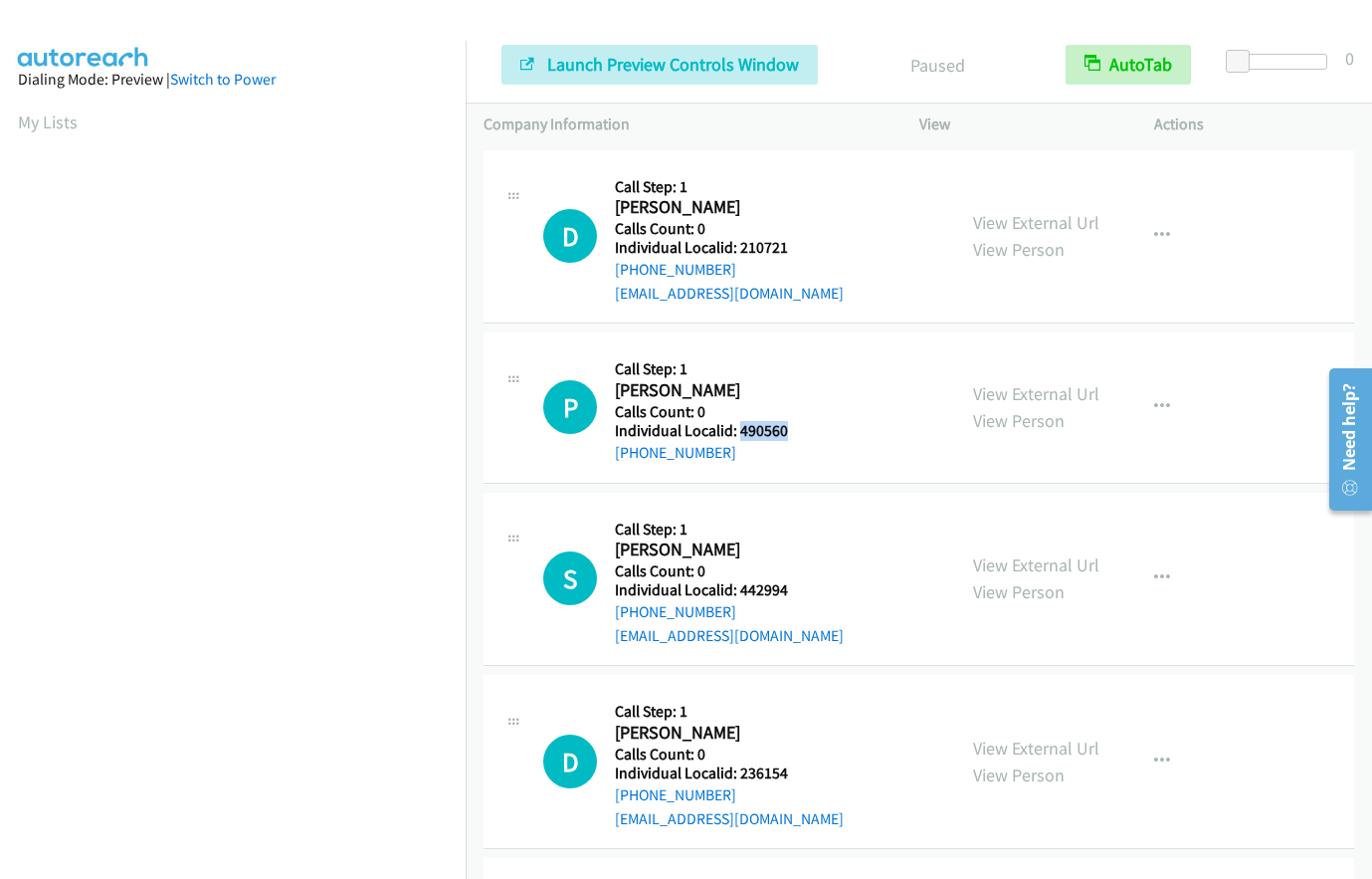 drag, startPoint x: 739, startPoint y: 429, endPoint x: 796, endPoint y: 429, distance: 57 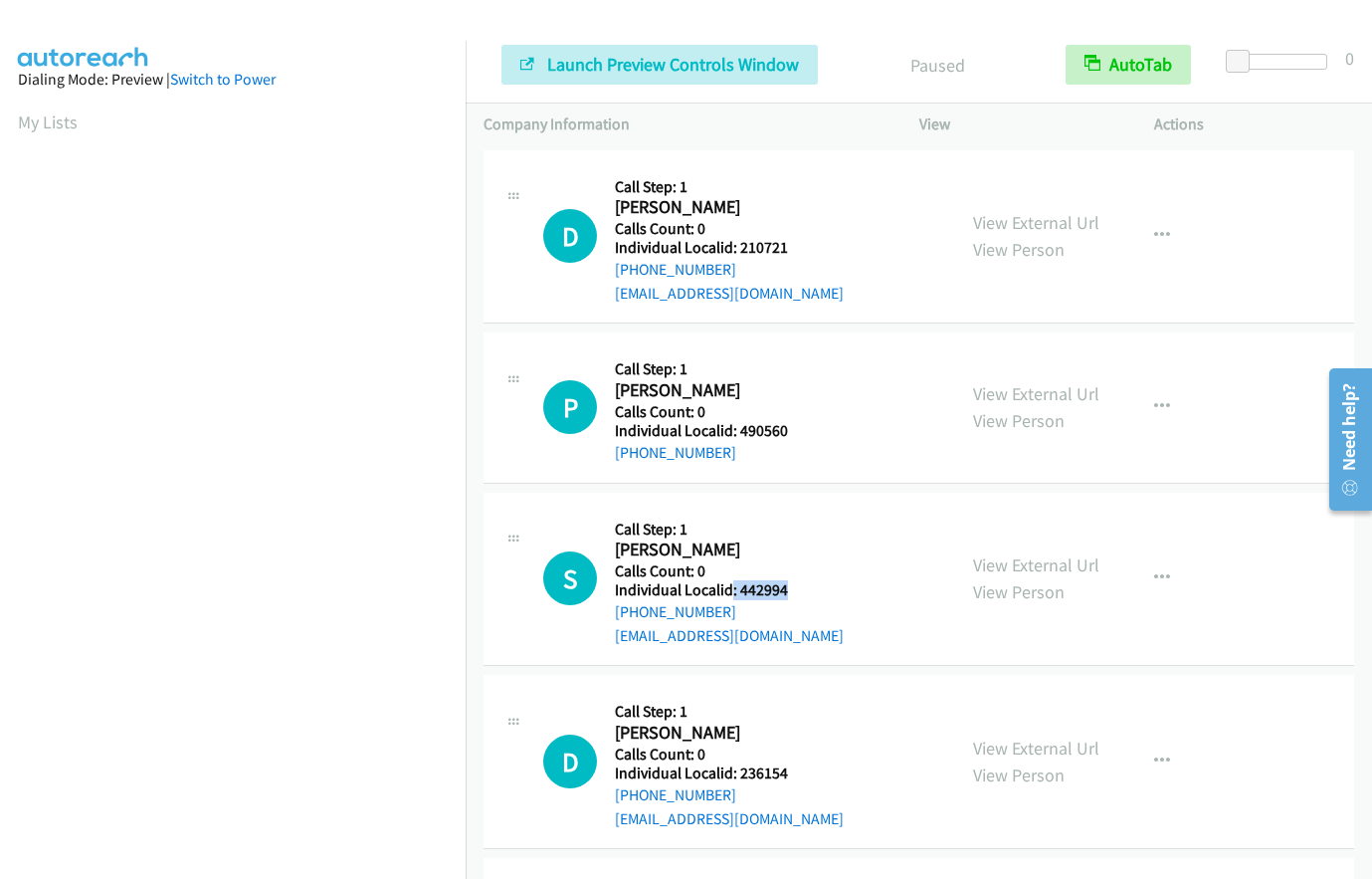 drag, startPoint x: 732, startPoint y: 588, endPoint x: 804, endPoint y: 586, distance: 72.02777 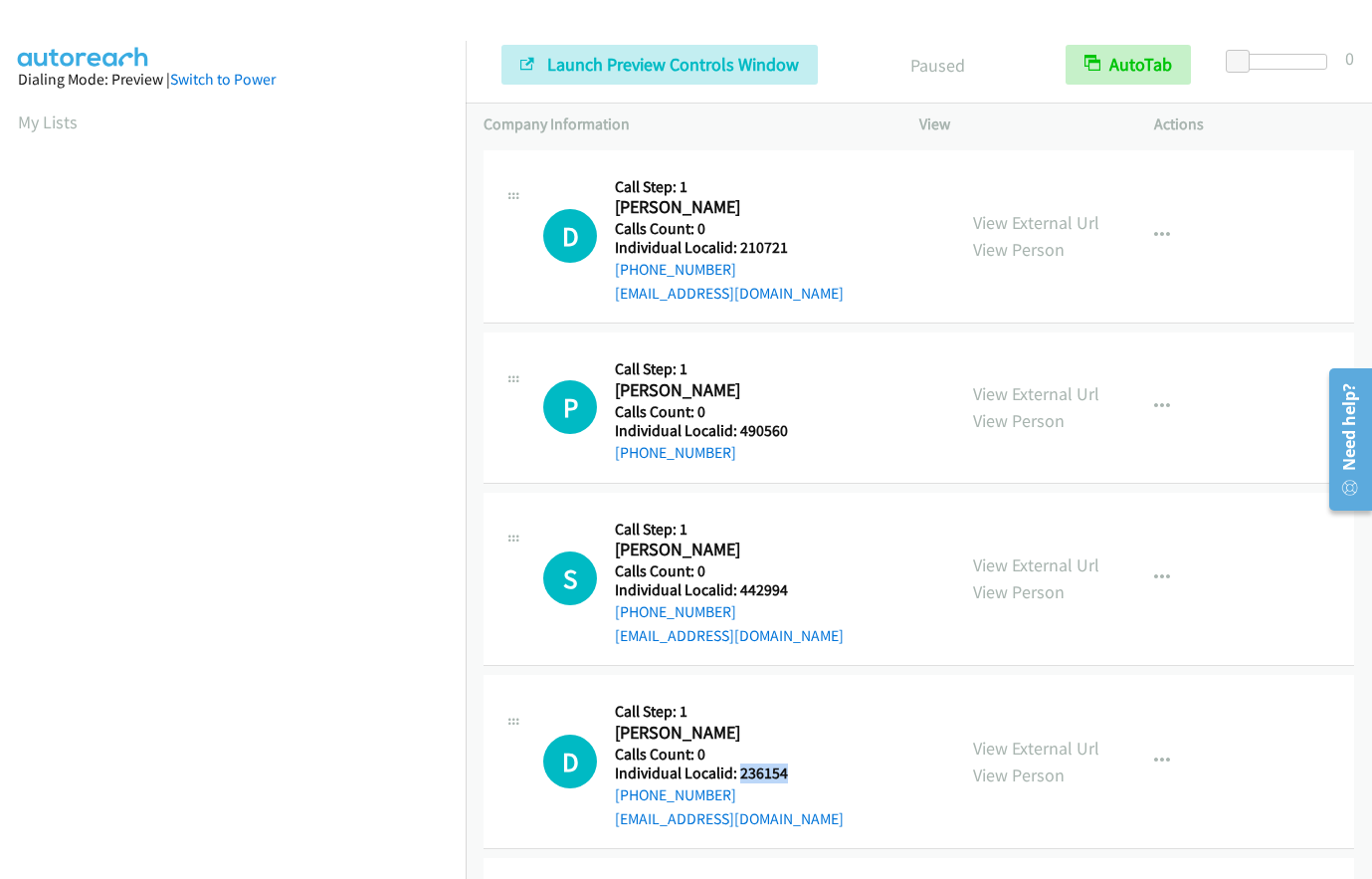 drag, startPoint x: 741, startPoint y: 769, endPoint x: 791, endPoint y: 769, distance: 50 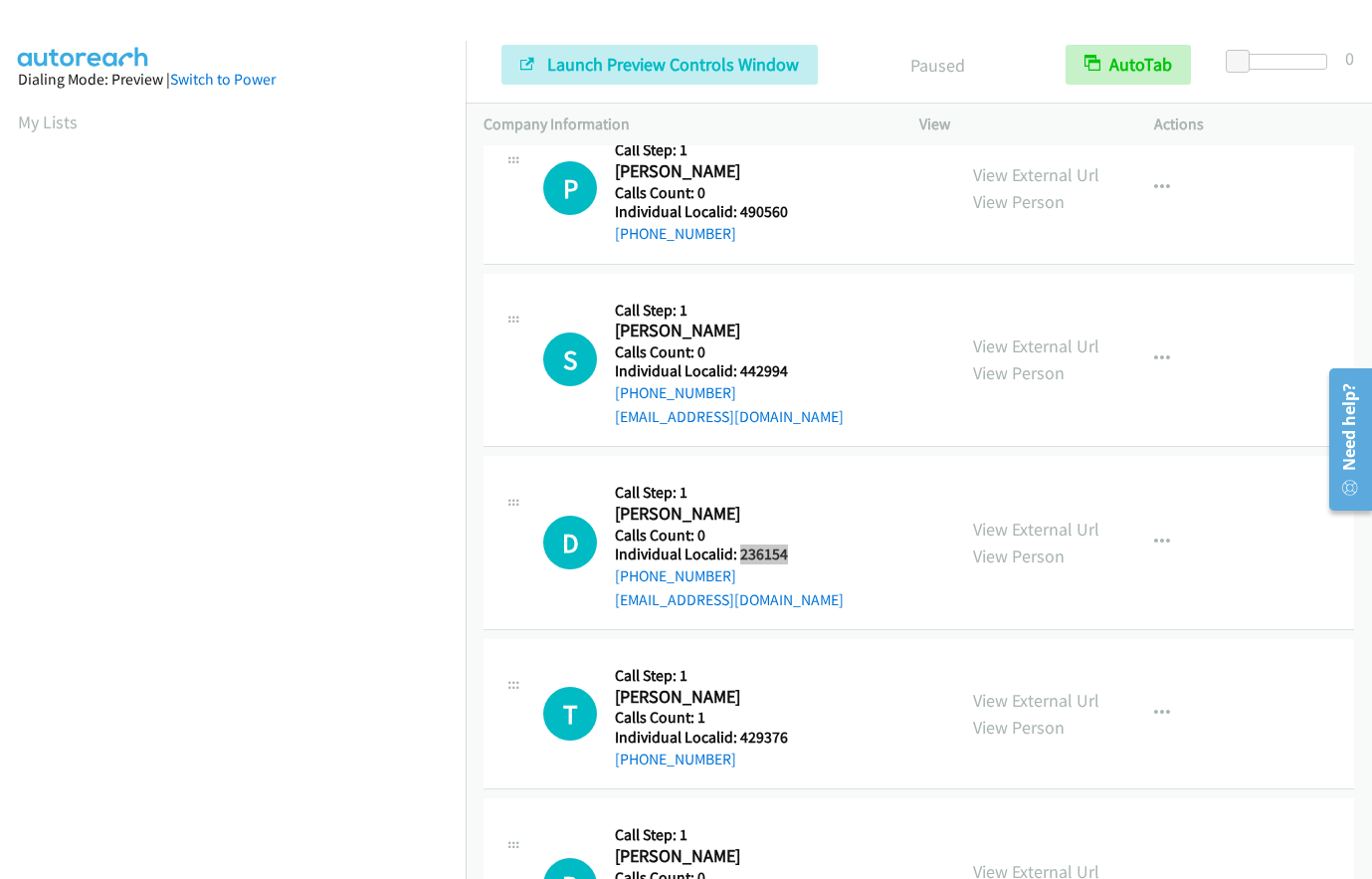 scroll, scrollTop: 249, scrollLeft: 0, axis: vertical 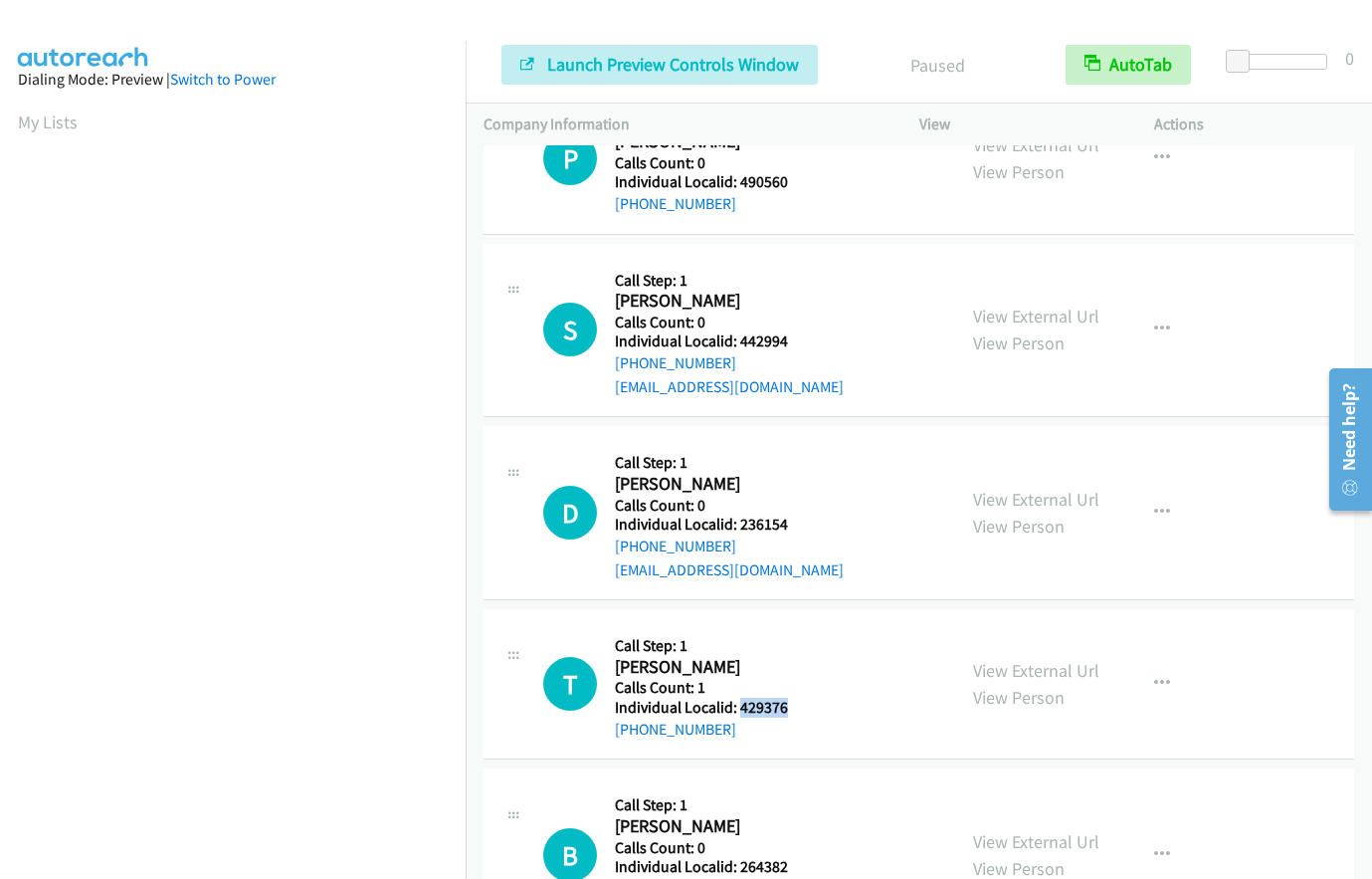 drag, startPoint x: 752, startPoint y: 709, endPoint x: 797, endPoint y: 709, distance: 45 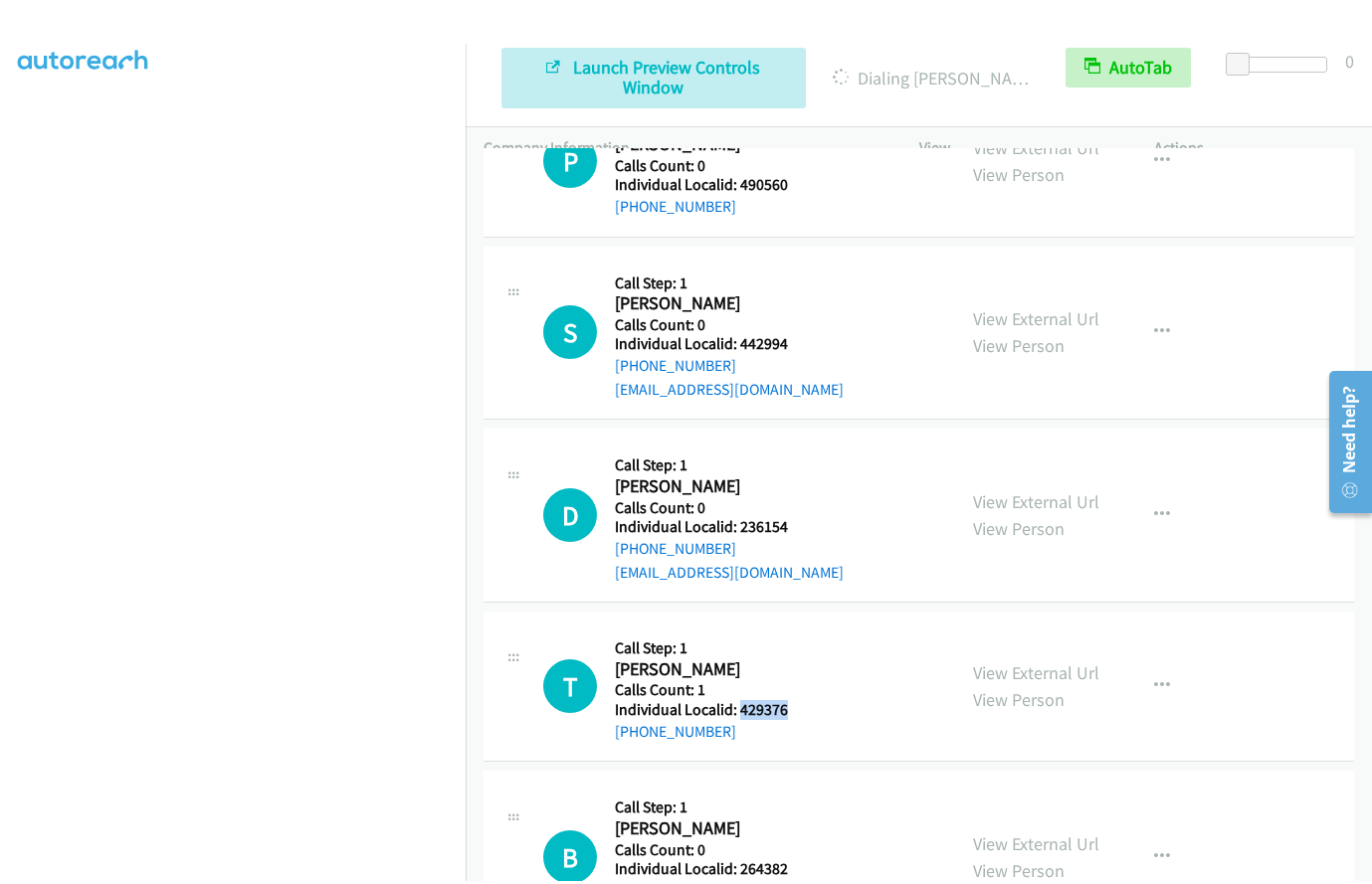 scroll, scrollTop: 237, scrollLeft: 0, axis: vertical 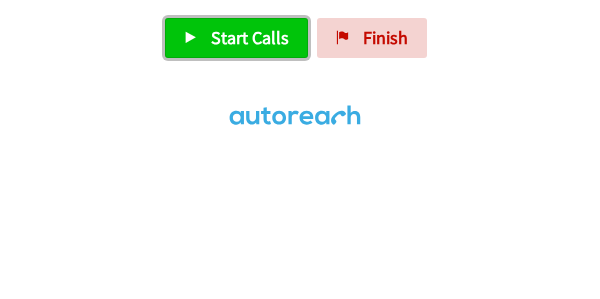 click on "Start Calls" at bounding box center [236, 38] 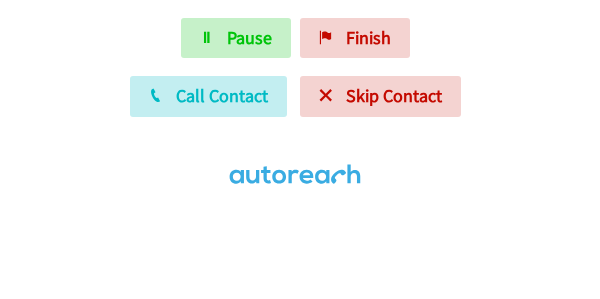 scroll, scrollTop: 0, scrollLeft: 0, axis: both 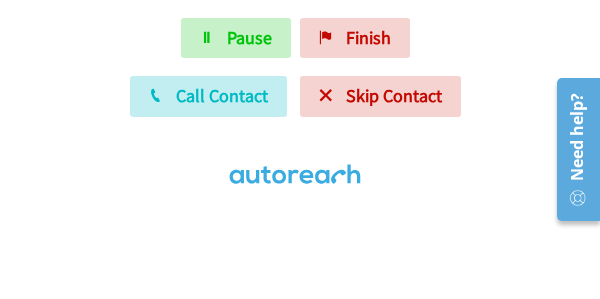 click at bounding box center [295, 155] 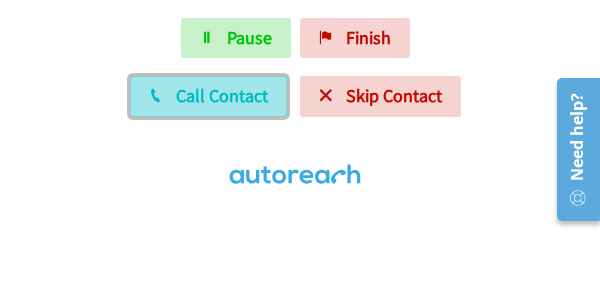 click on "Call Contact" at bounding box center [222, 95] 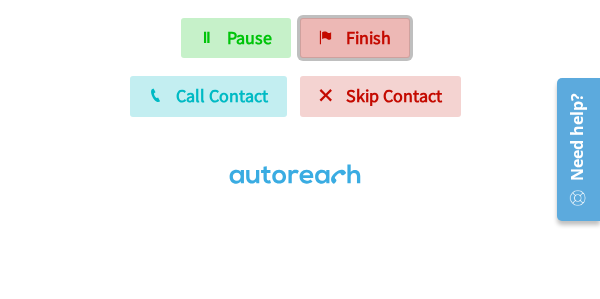 click on "Finish" at bounding box center [368, 37] 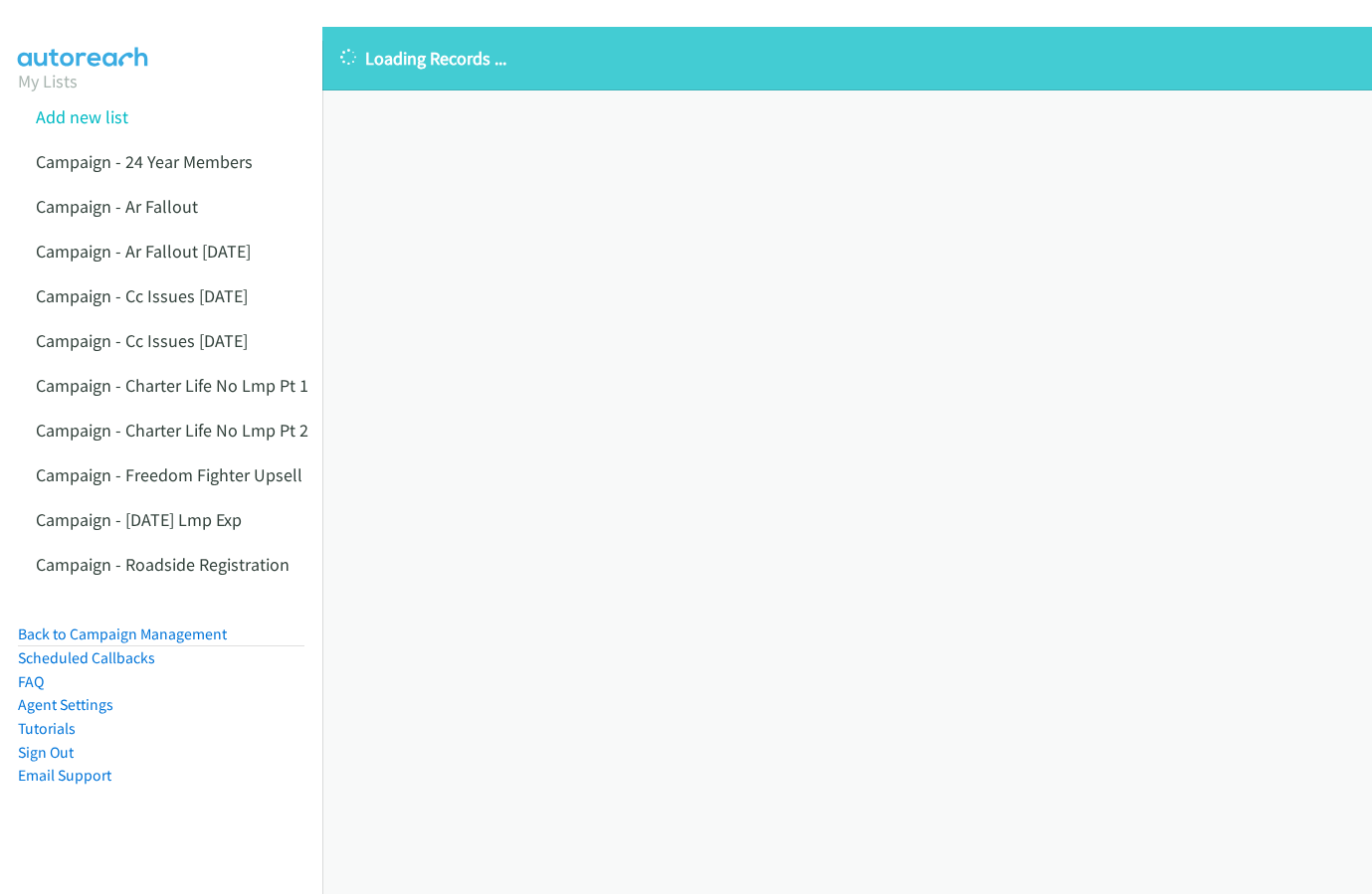 scroll, scrollTop: 0, scrollLeft: 0, axis: both 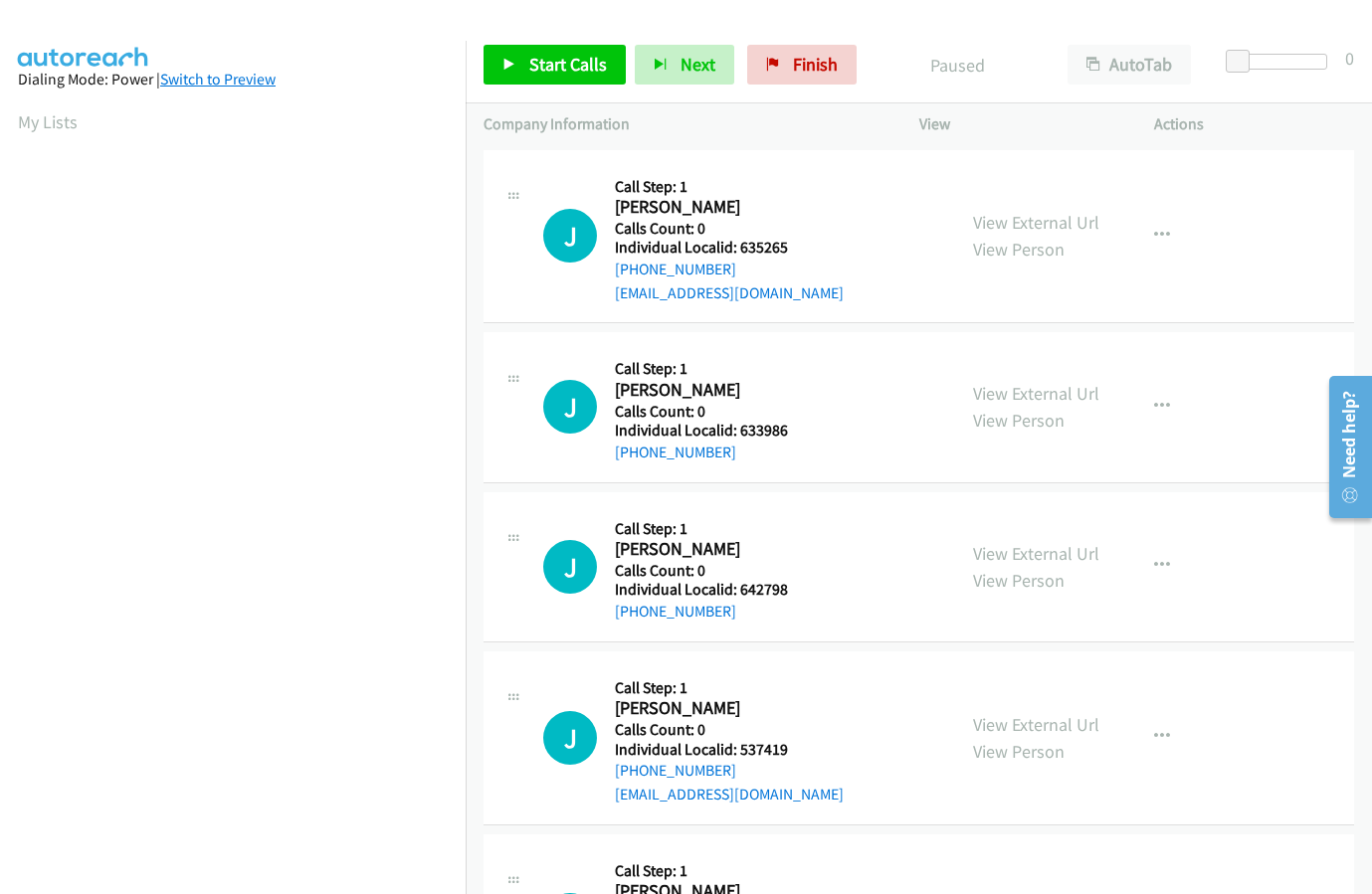click on "Switch to Preview" at bounding box center [218, 79] 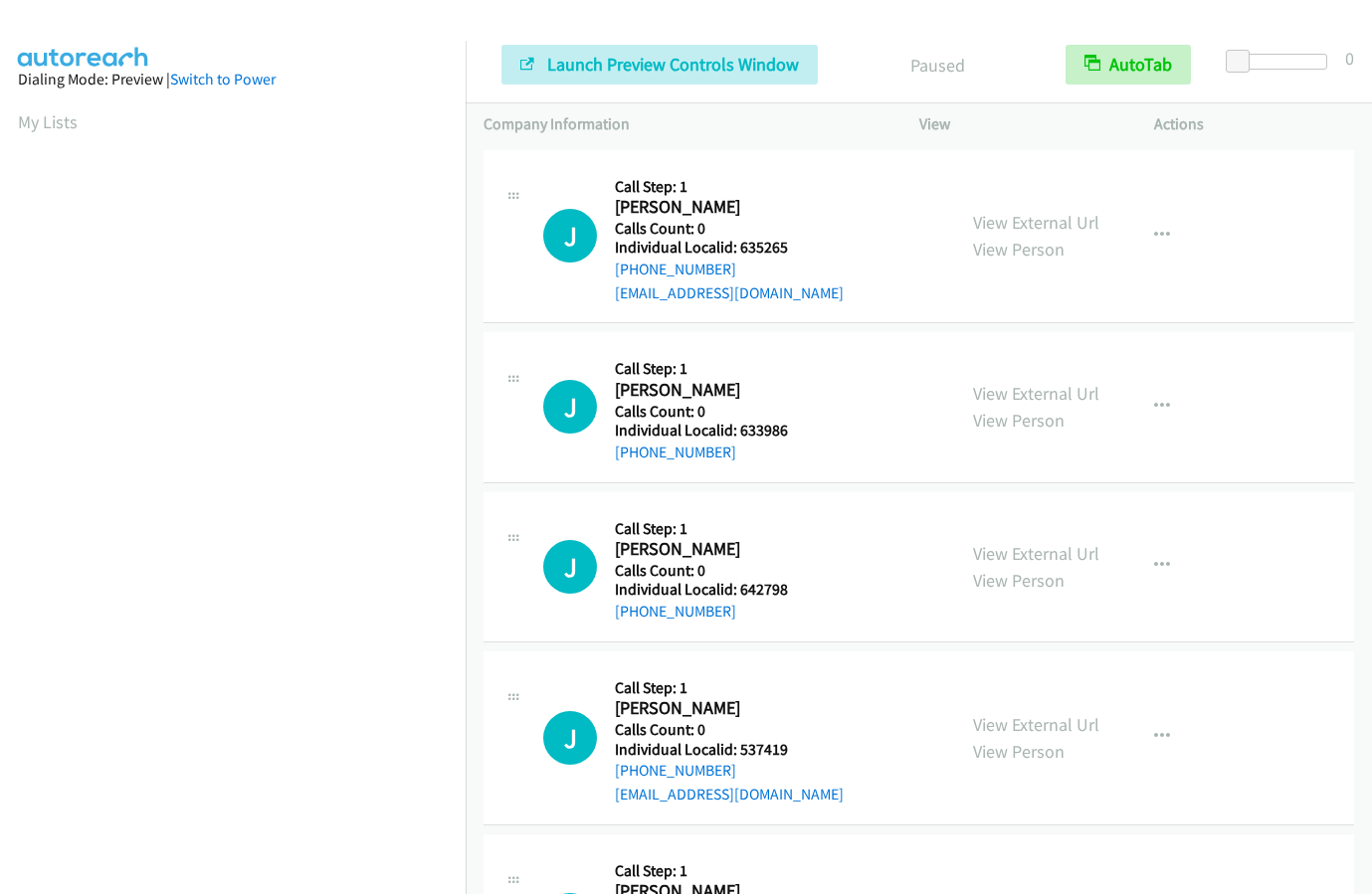scroll, scrollTop: 0, scrollLeft: 0, axis: both 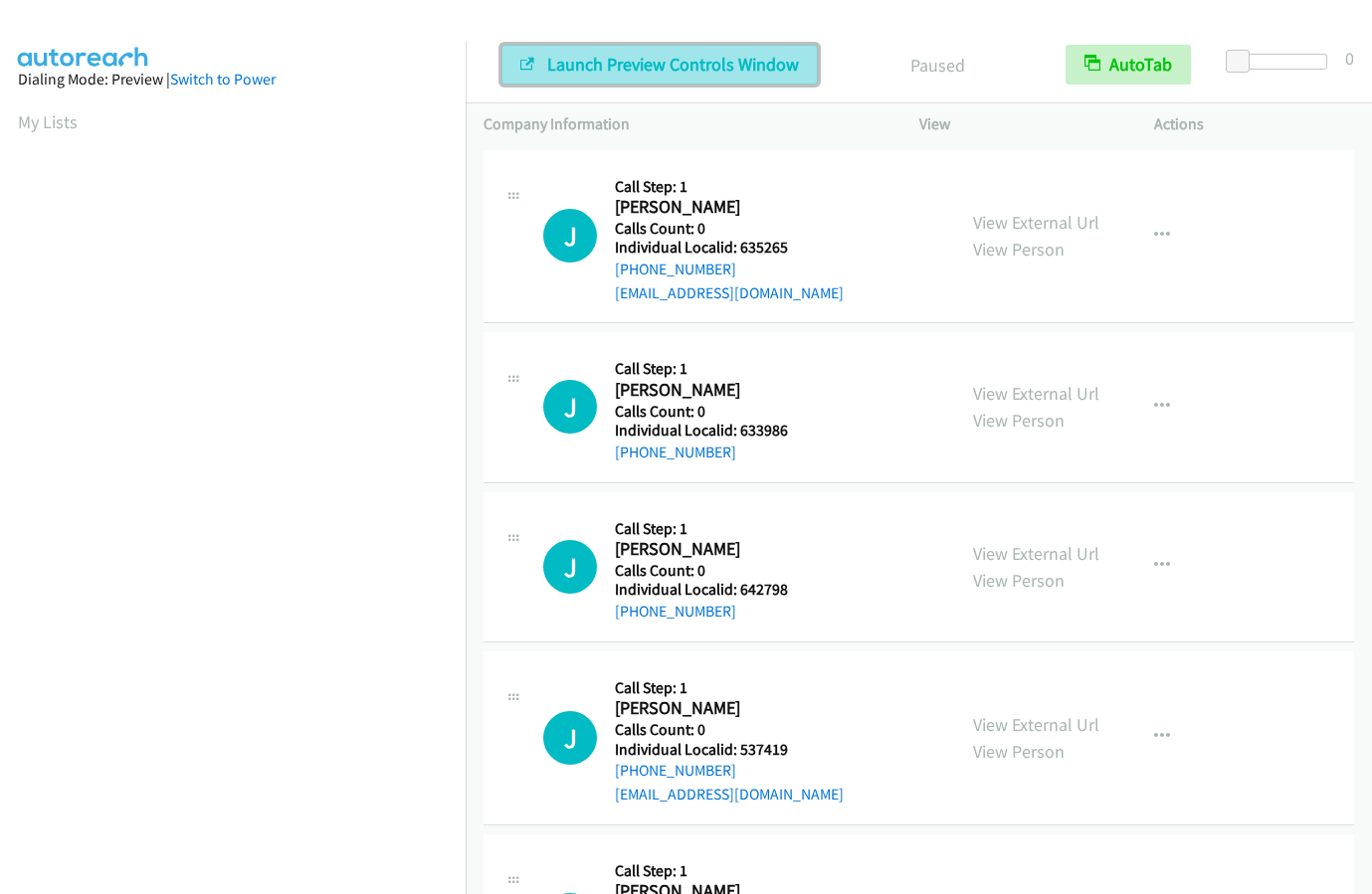 click on "Launch Preview Controls Window" at bounding box center [673, 64] 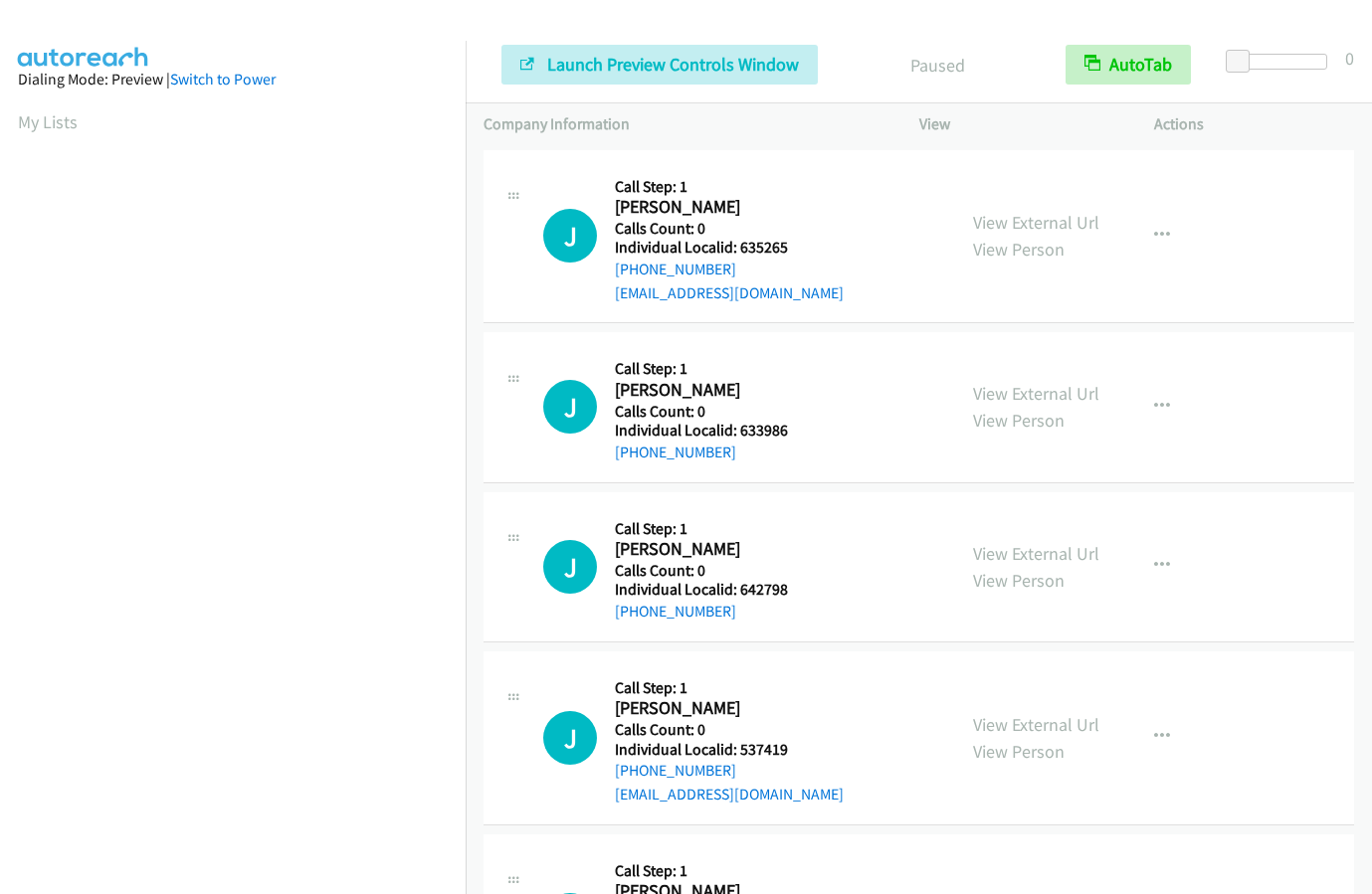 scroll, scrollTop: 0, scrollLeft: 0, axis: both 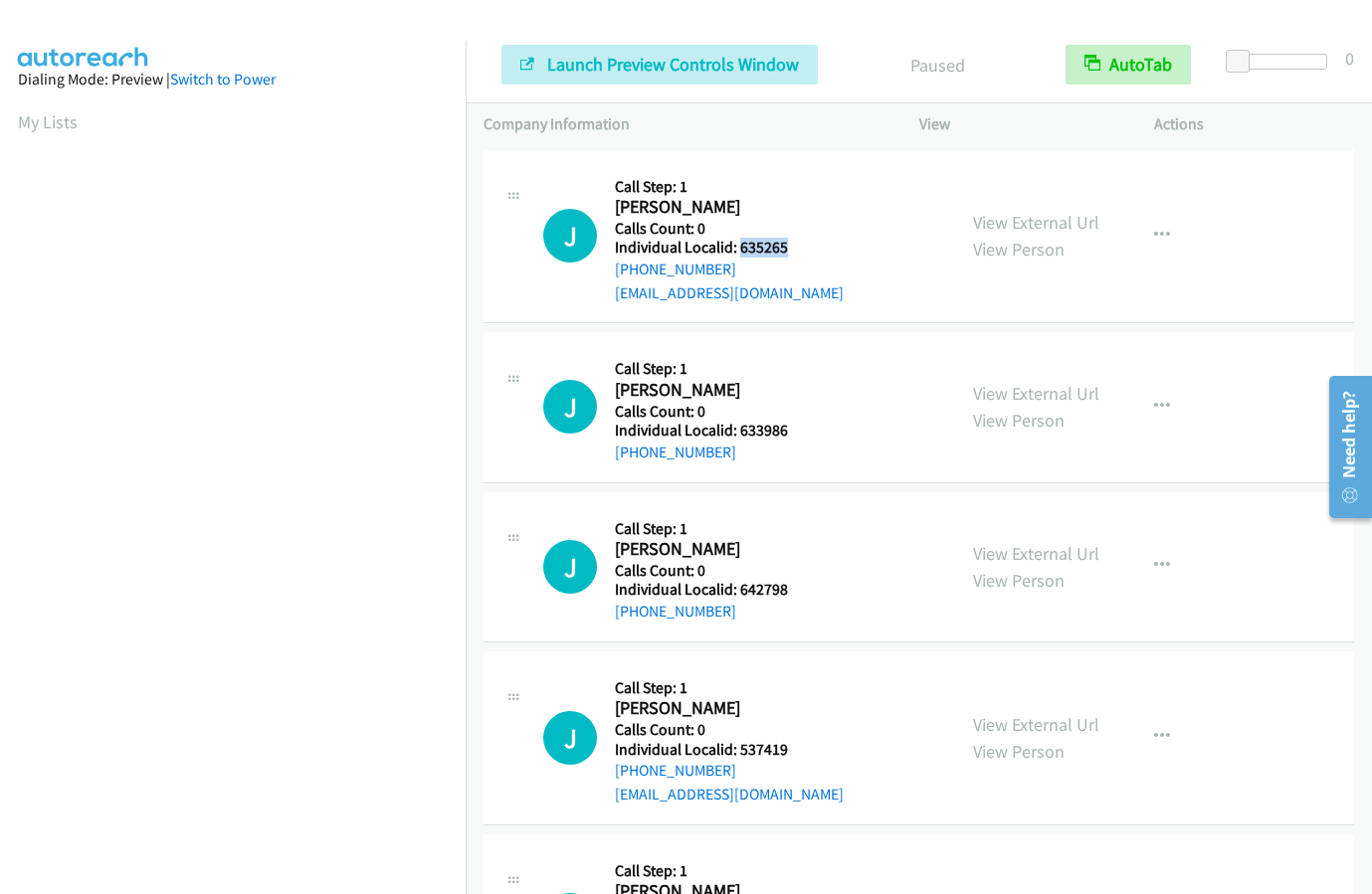 drag, startPoint x: 741, startPoint y: 245, endPoint x: 793, endPoint y: 250, distance: 52.23983 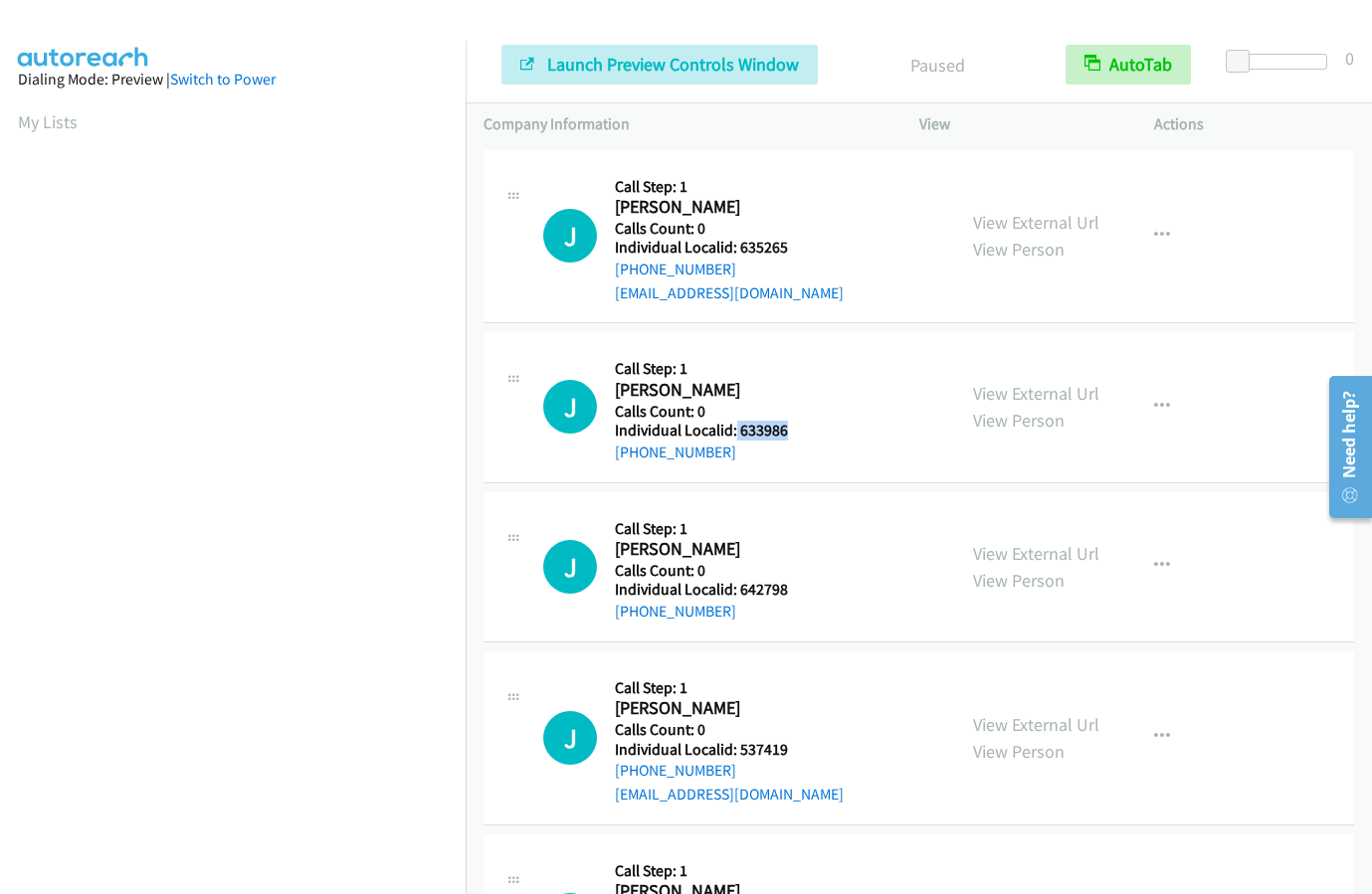 drag, startPoint x: 733, startPoint y: 430, endPoint x: 801, endPoint y: 430, distance: 68 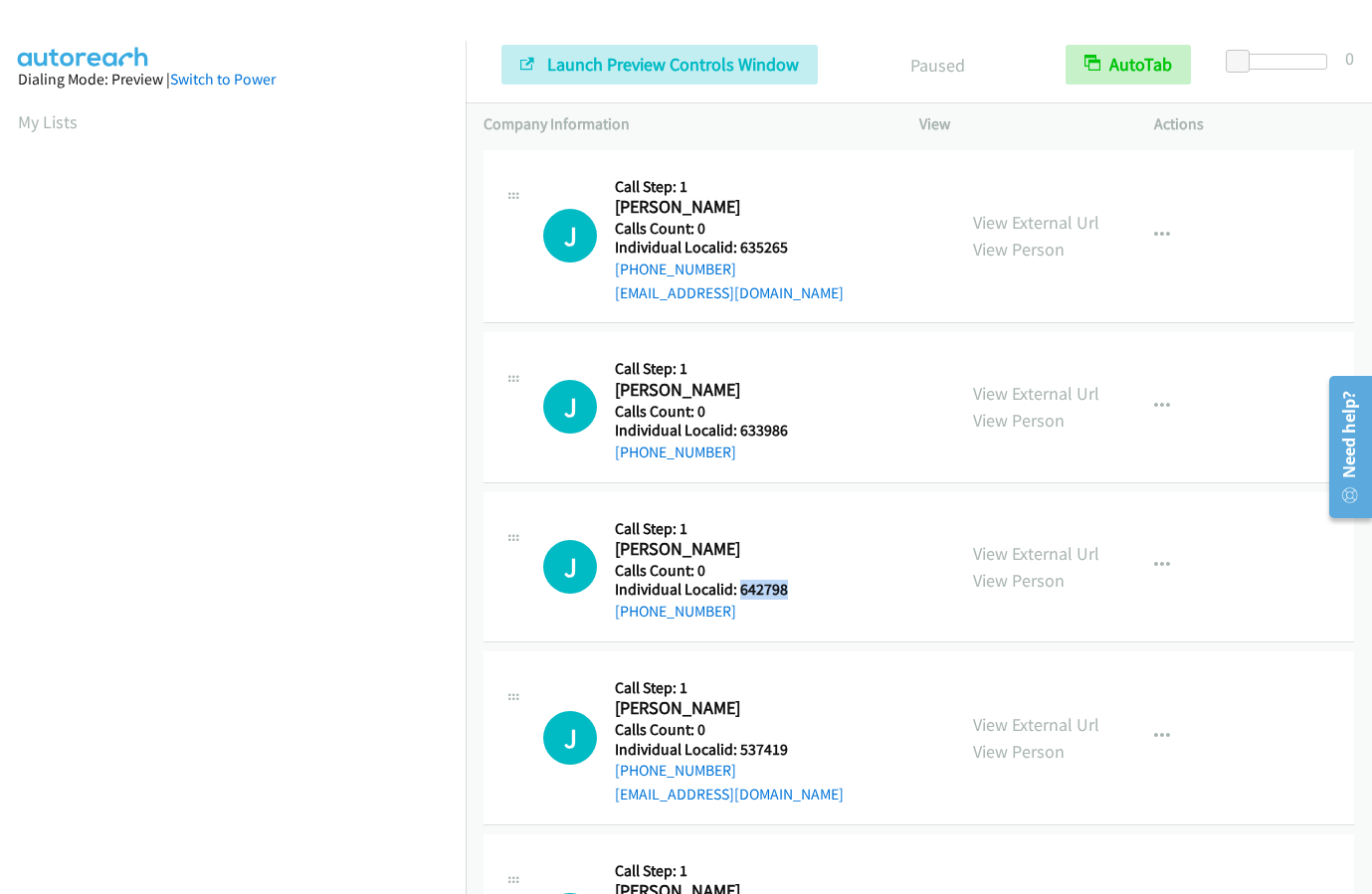 drag, startPoint x: 737, startPoint y: 584, endPoint x: 790, endPoint y: 588, distance: 53.15073 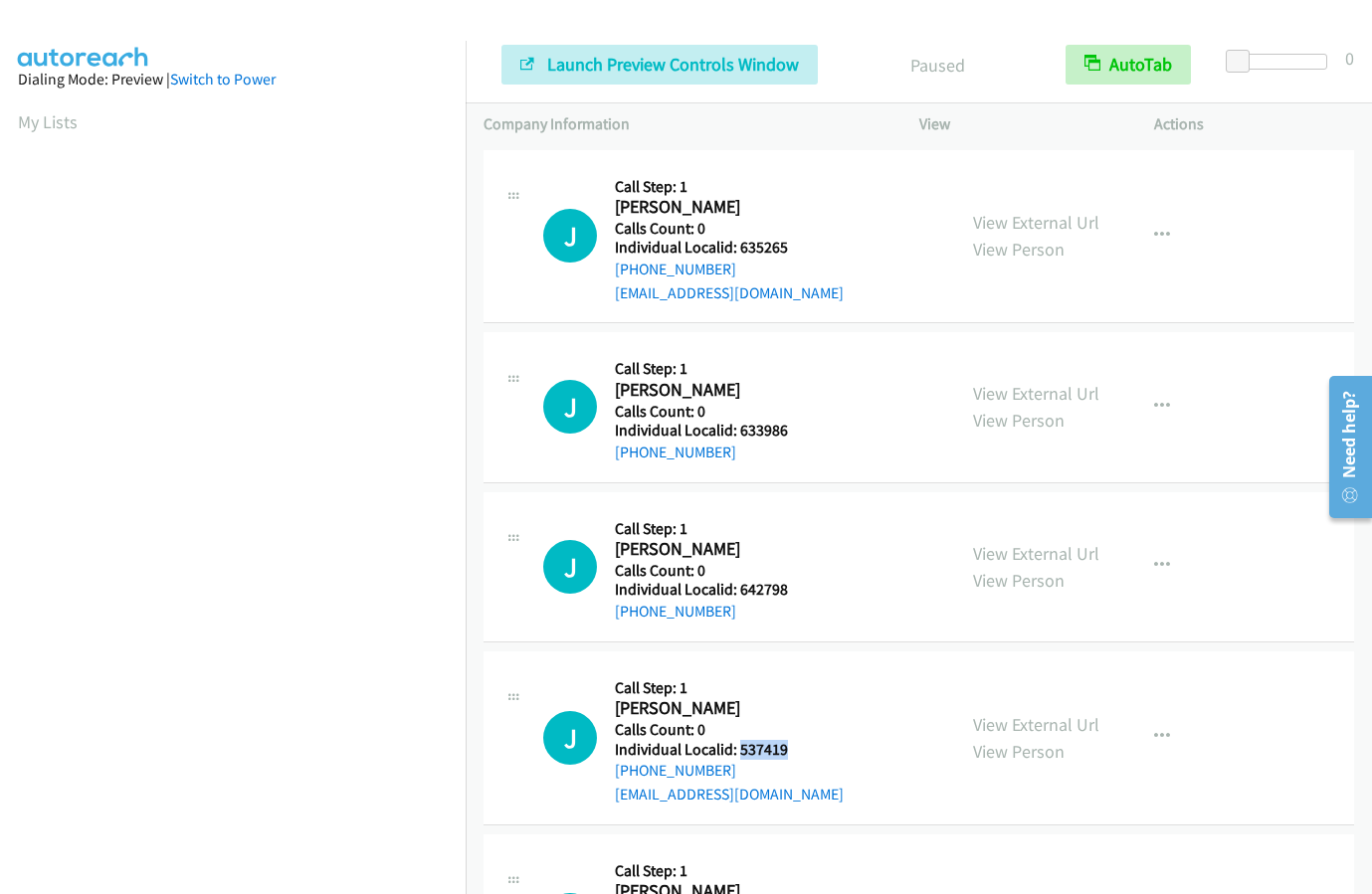 drag, startPoint x: 736, startPoint y: 750, endPoint x: 792, endPoint y: 748, distance: 56.0357 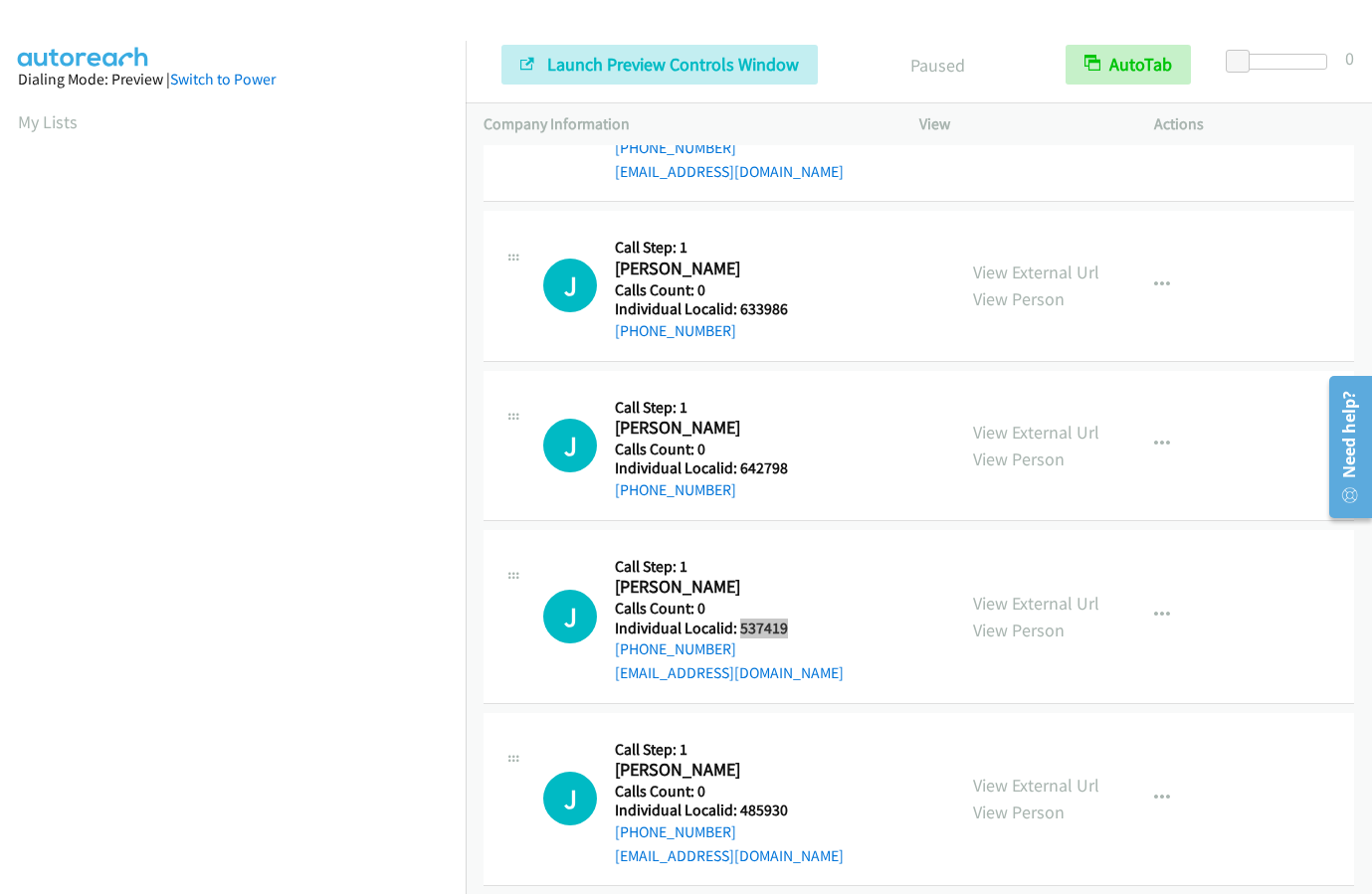 scroll, scrollTop: 124, scrollLeft: 0, axis: vertical 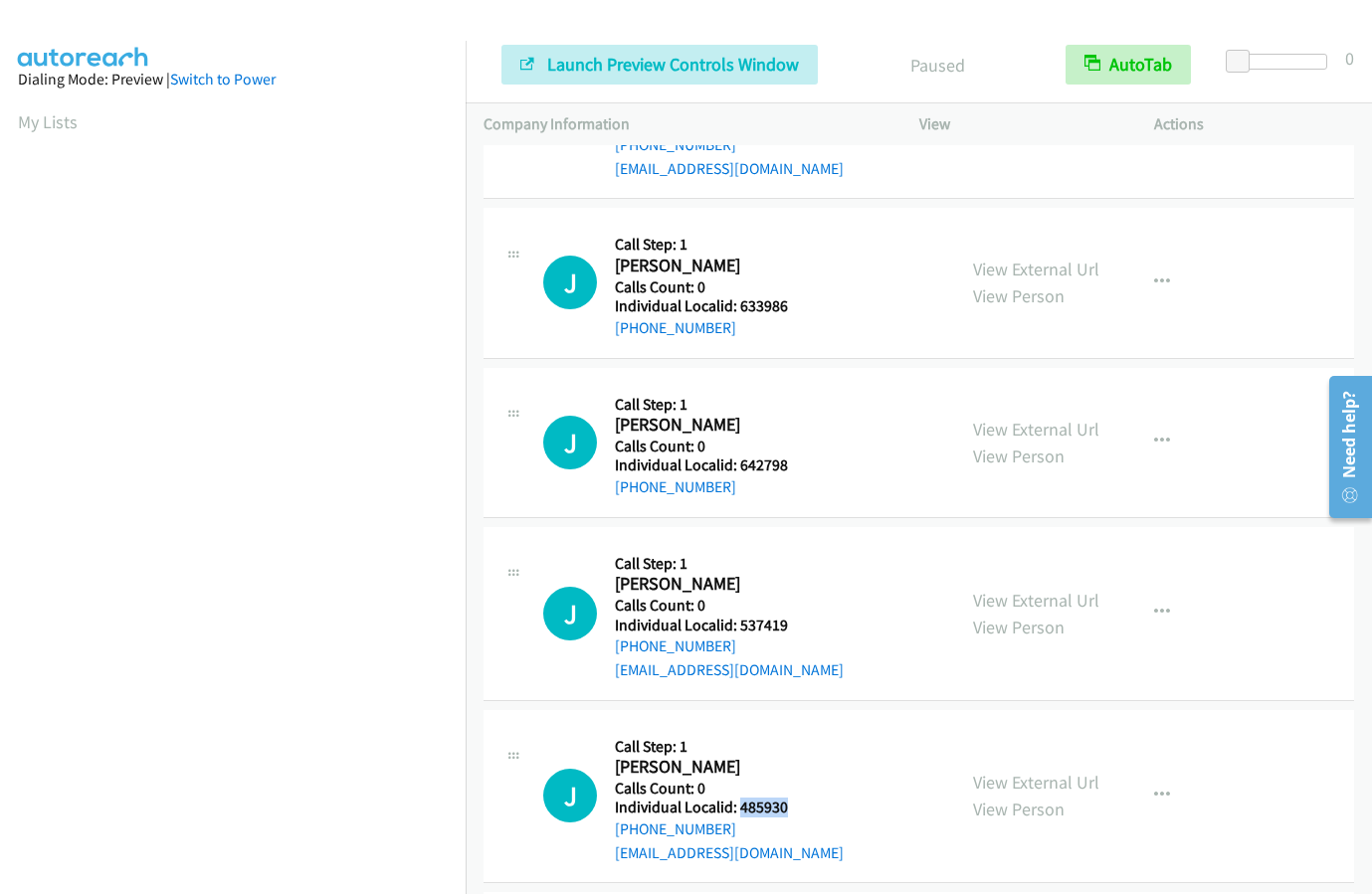 drag, startPoint x: 741, startPoint y: 803, endPoint x: 797, endPoint y: 805, distance: 56.0357 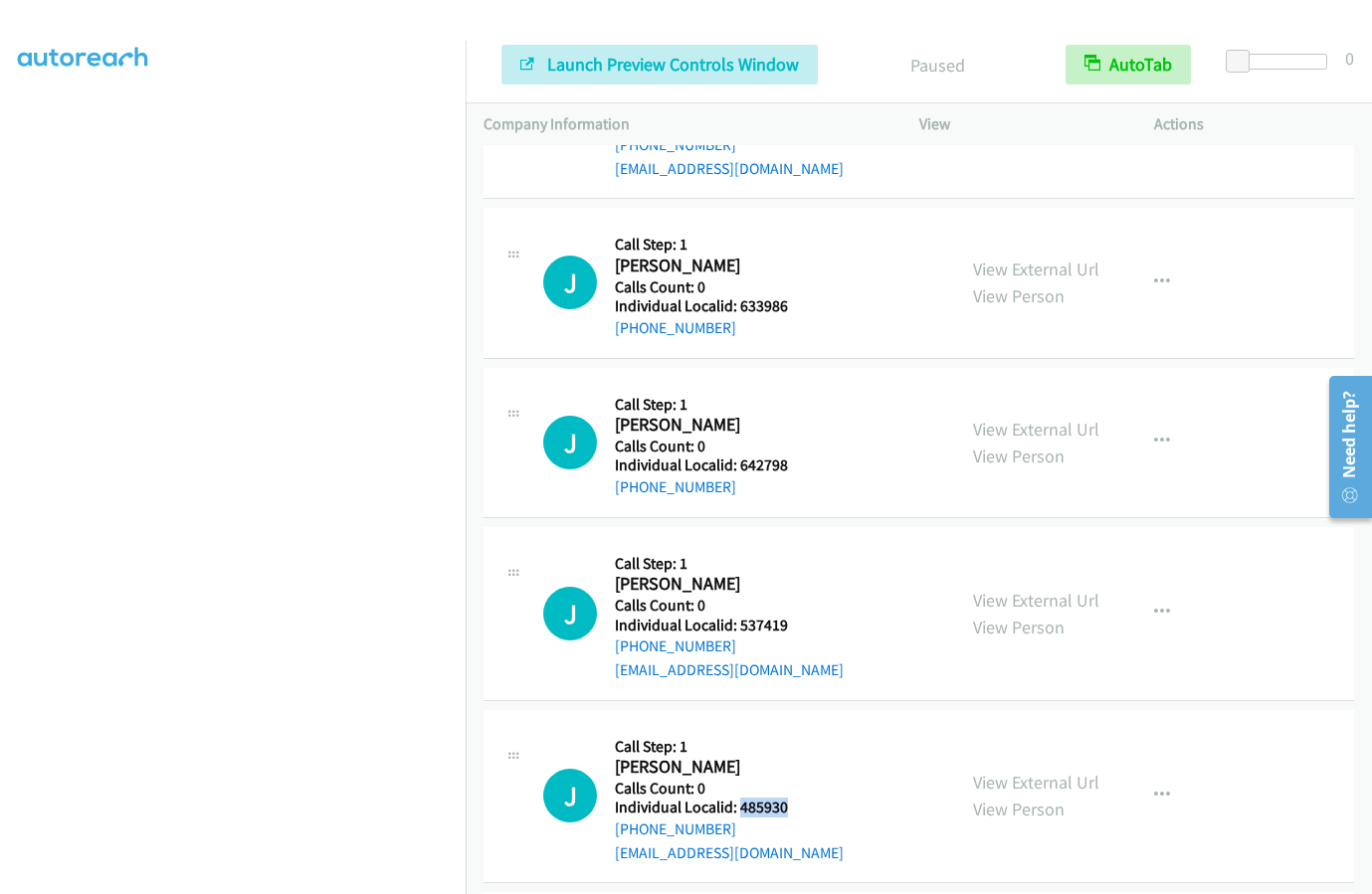 scroll, scrollTop: 221, scrollLeft: 0, axis: vertical 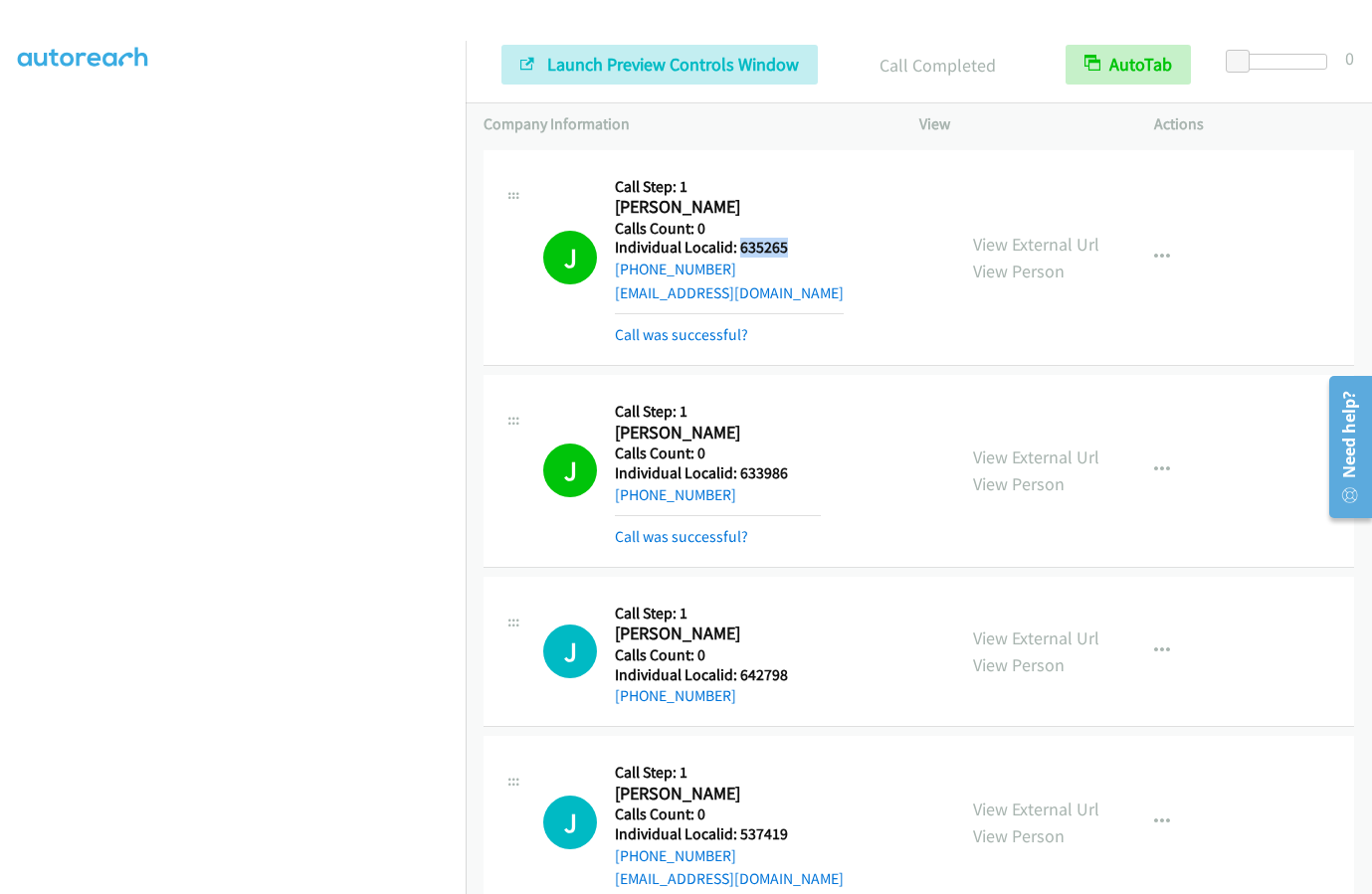 drag, startPoint x: 738, startPoint y: 242, endPoint x: 804, endPoint y: 246, distance: 66.1211 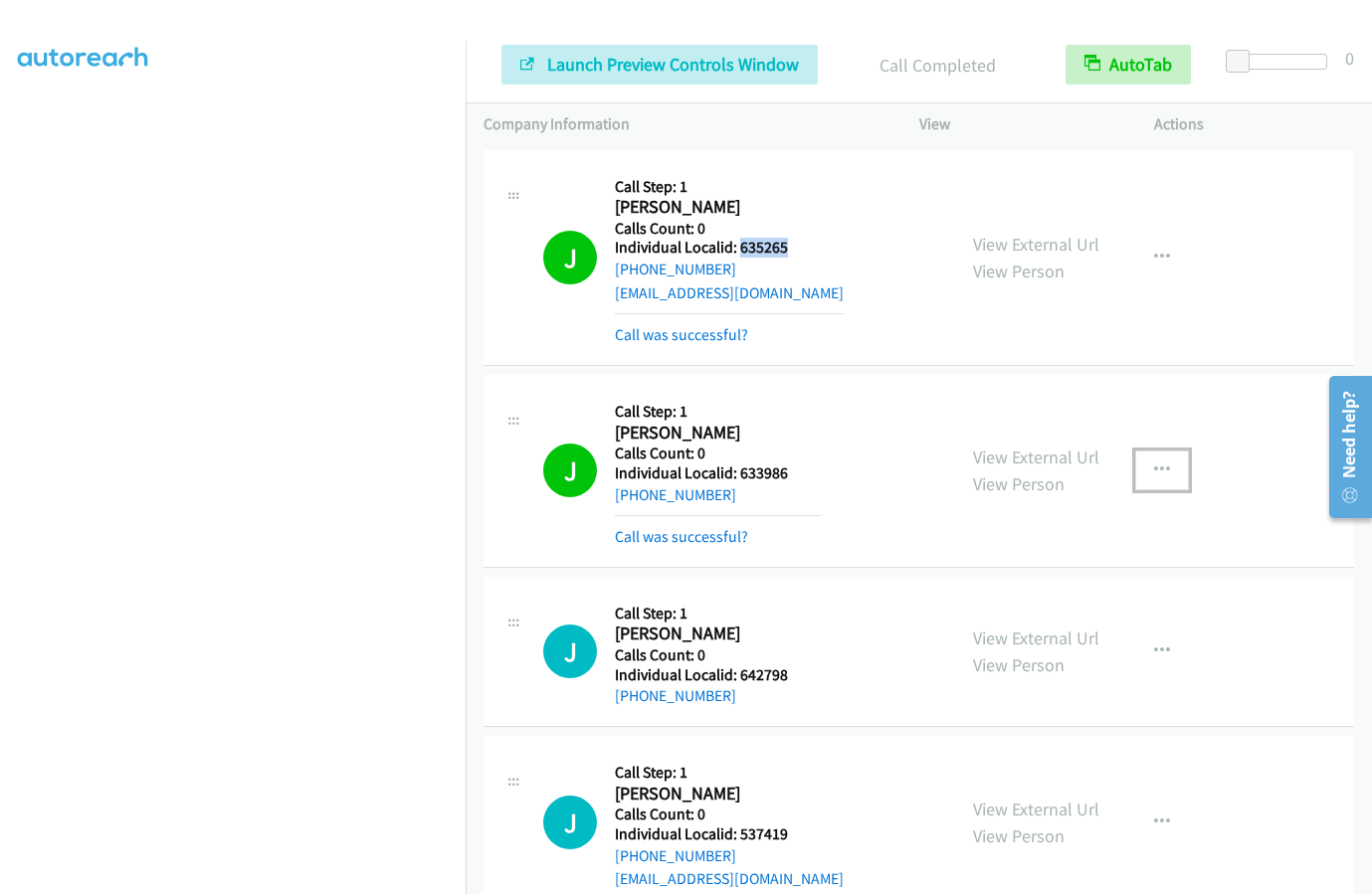 click at bounding box center (1162, 470) 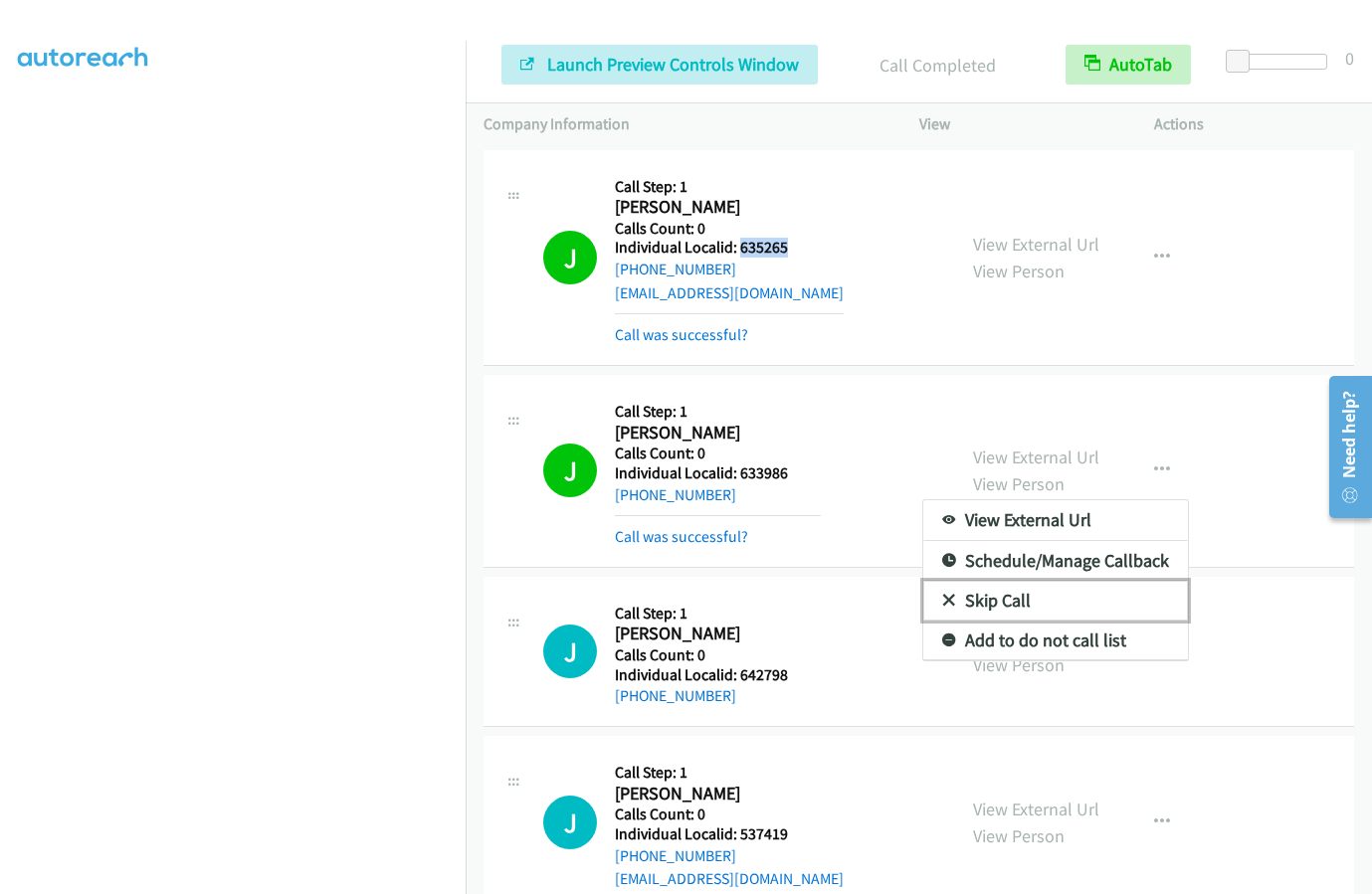 click on "Skip Call" at bounding box center (1056, 601) 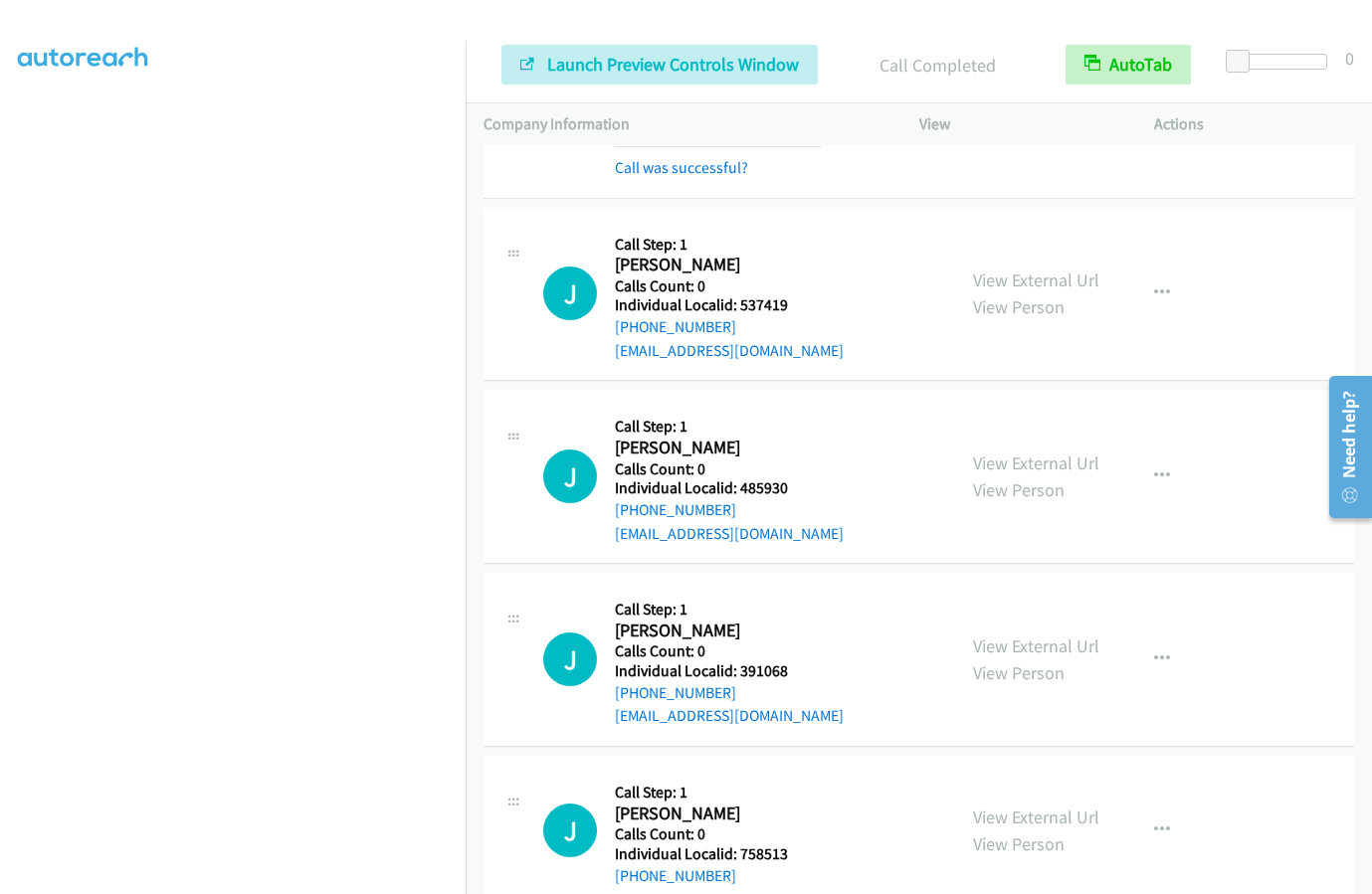 scroll, scrollTop: 572, scrollLeft: 0, axis: vertical 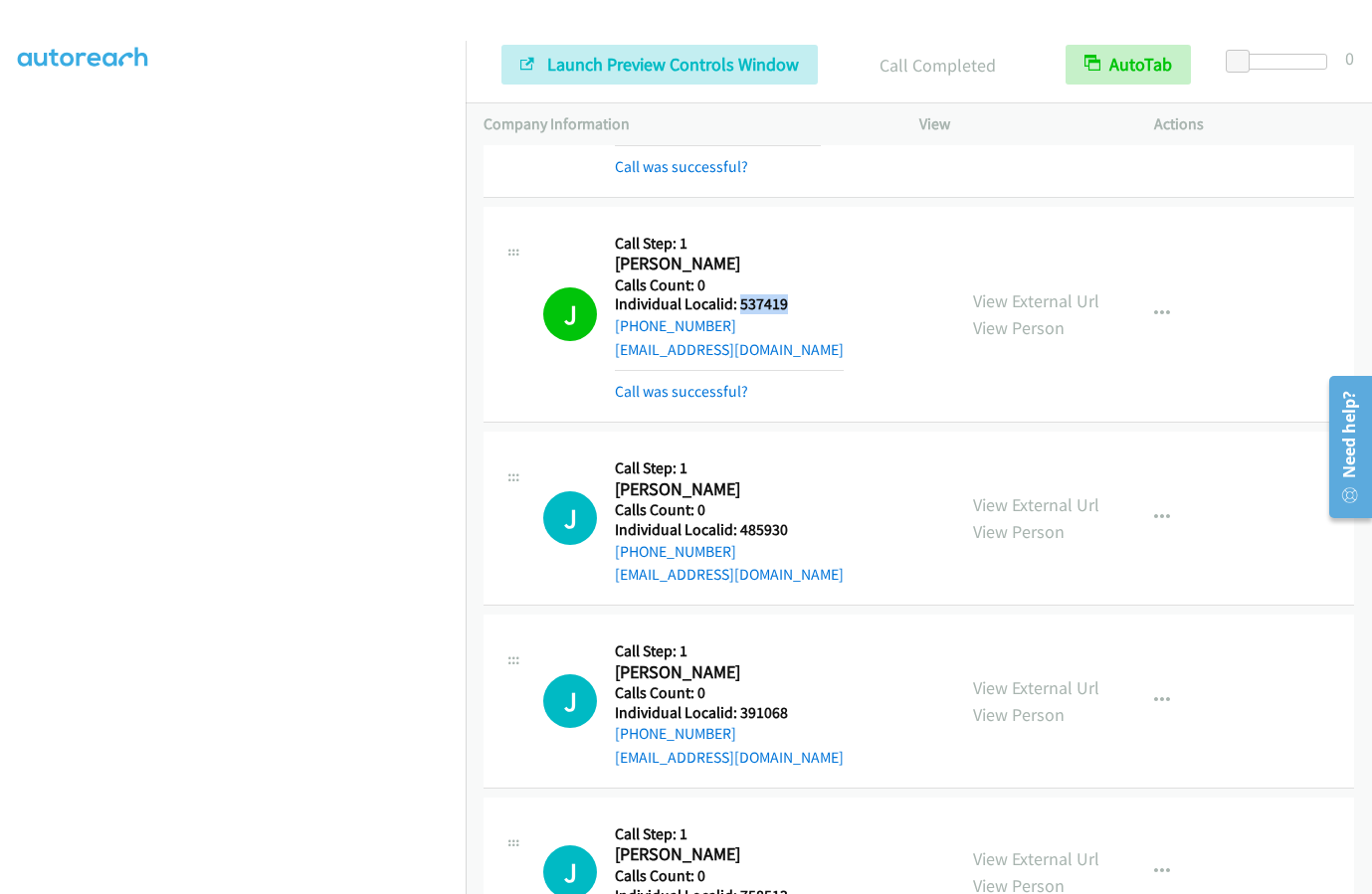 drag, startPoint x: 738, startPoint y: 300, endPoint x: 791, endPoint y: 300, distance: 53 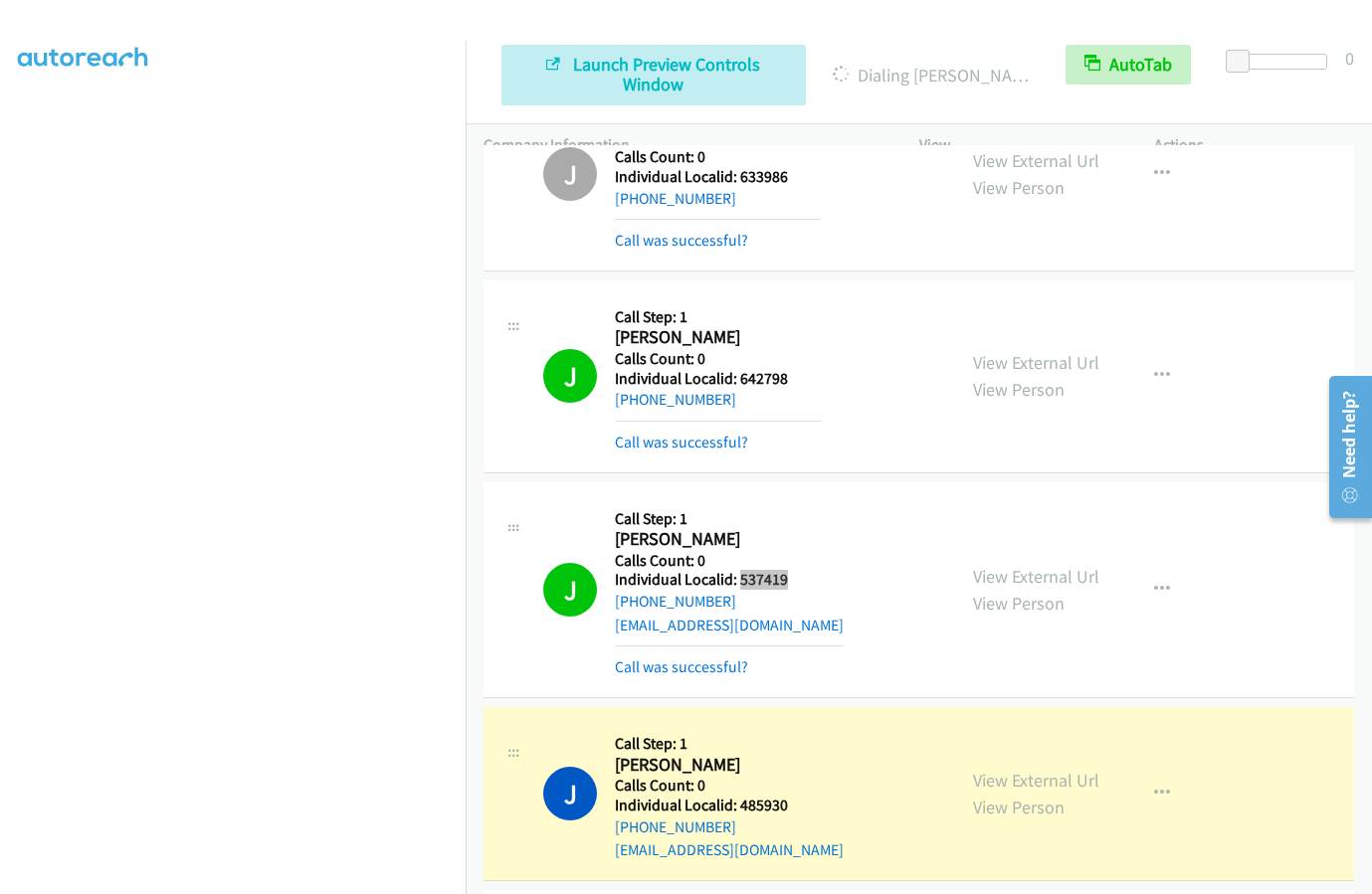 scroll, scrollTop: 224, scrollLeft: 0, axis: vertical 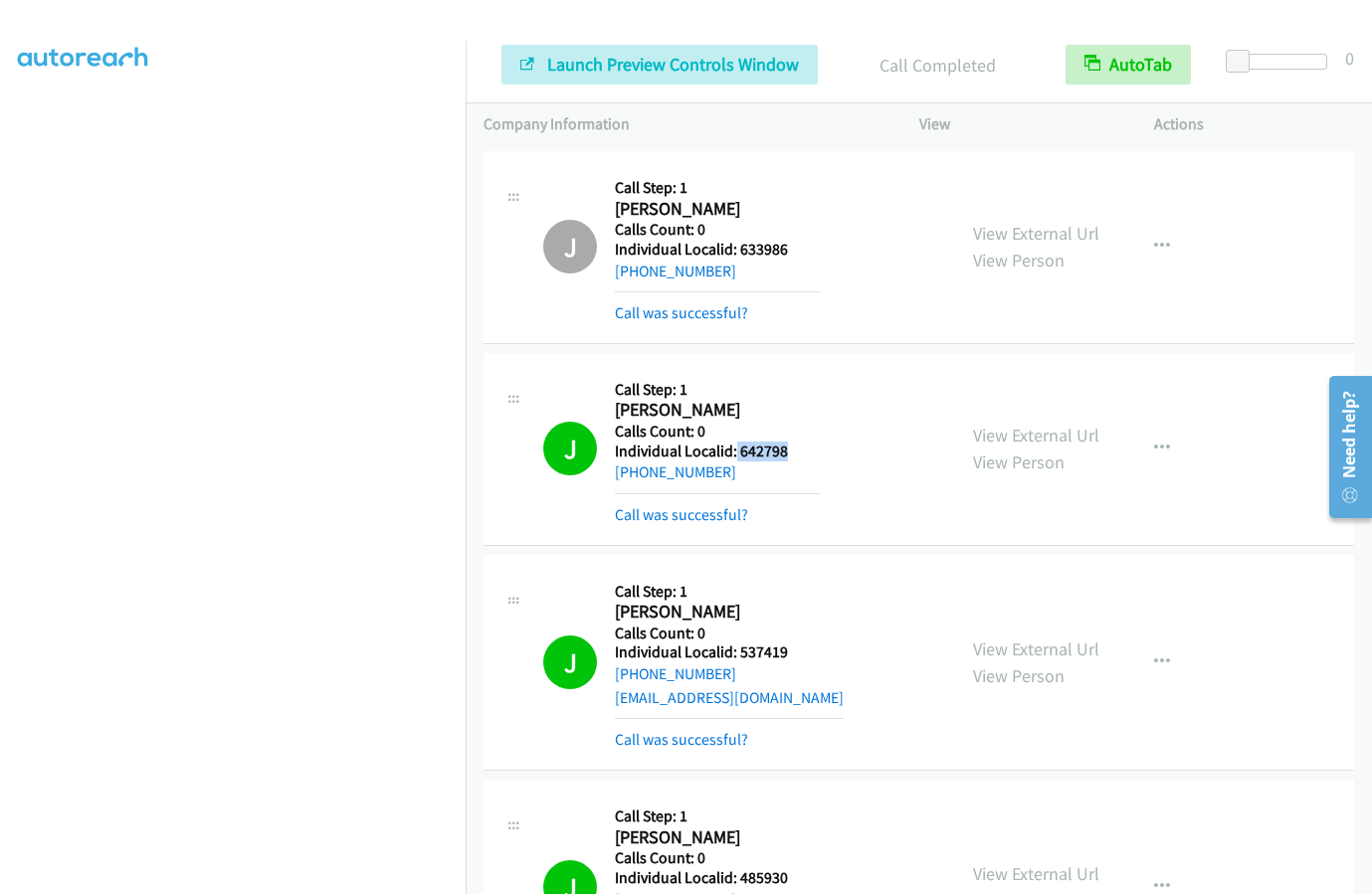 drag, startPoint x: 733, startPoint y: 452, endPoint x: 797, endPoint y: 450, distance: 64.03124 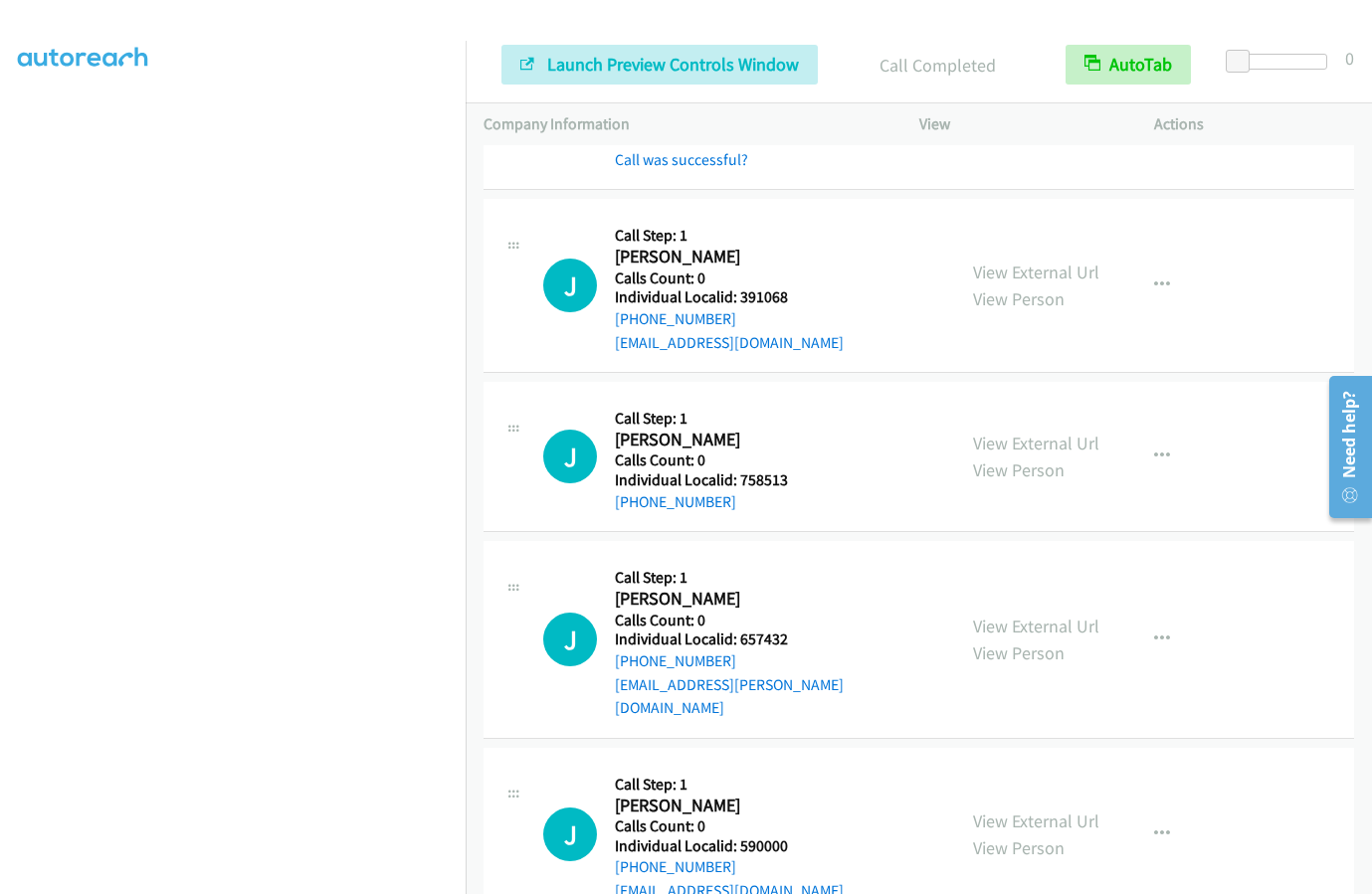 scroll, scrollTop: 1019, scrollLeft: 0, axis: vertical 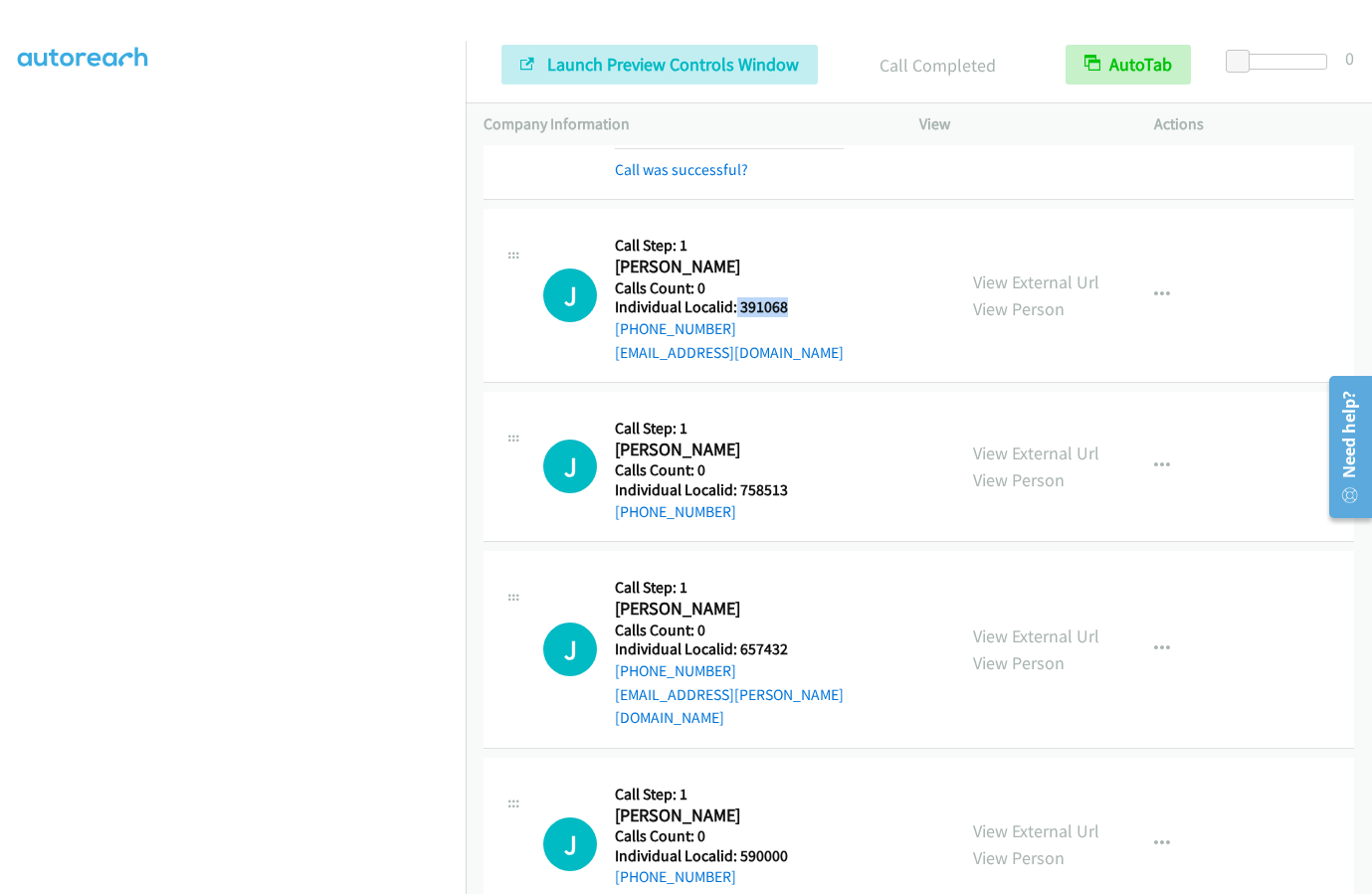 drag, startPoint x: 735, startPoint y: 304, endPoint x: 787, endPoint y: 306, distance: 52.03845 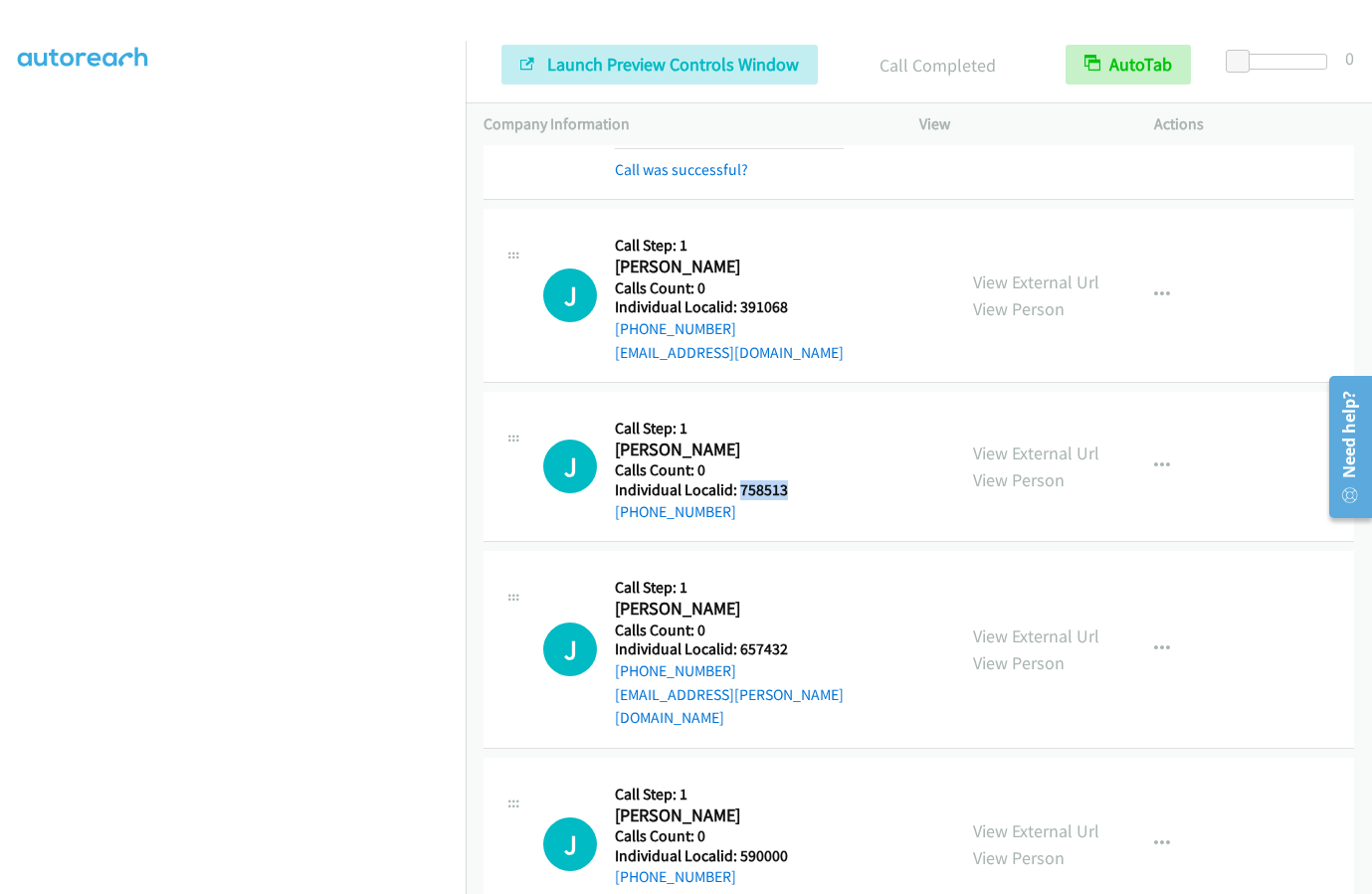 drag, startPoint x: 736, startPoint y: 486, endPoint x: 805, endPoint y: 488, distance: 69.02898 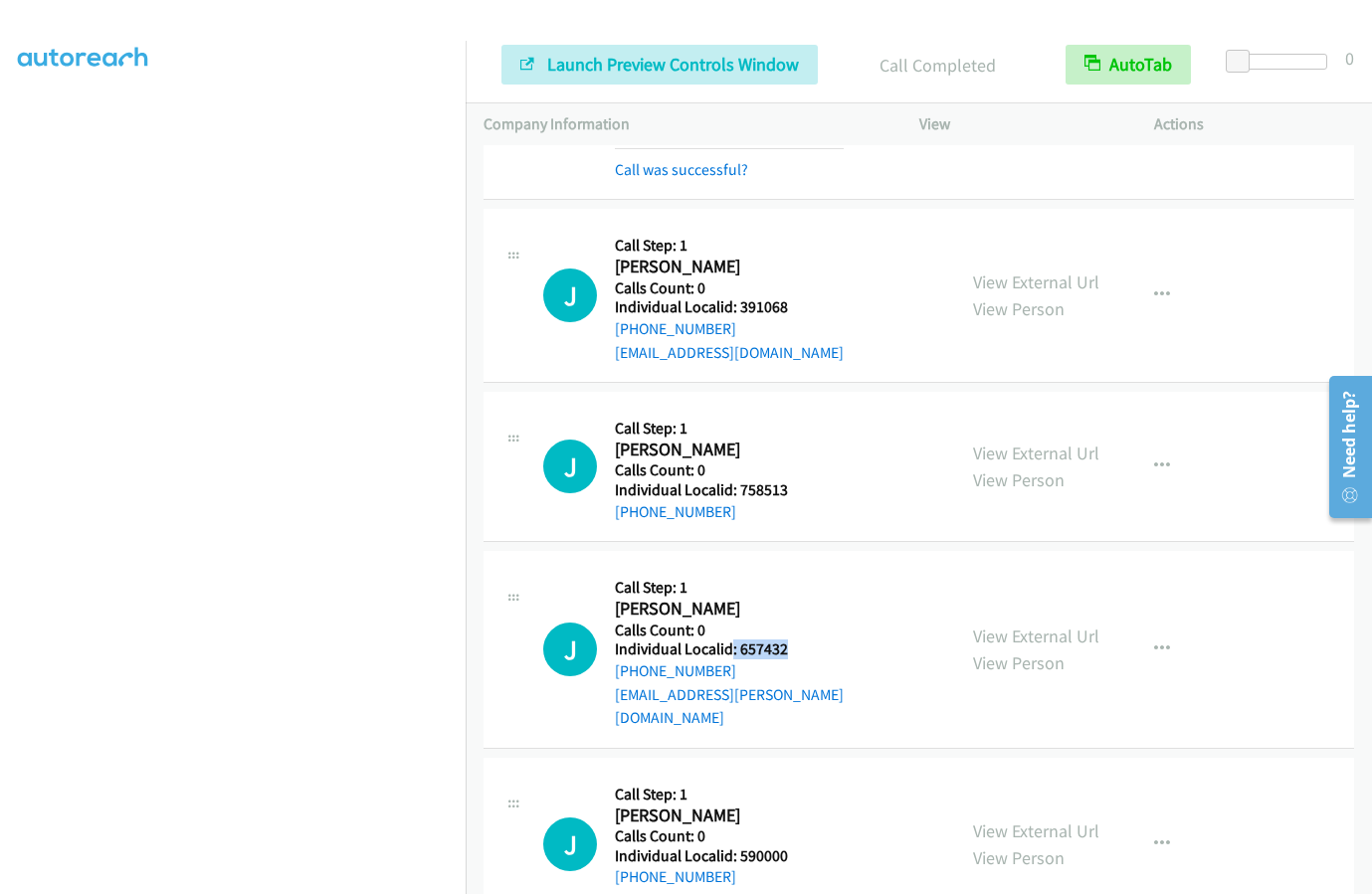 drag, startPoint x: 732, startPoint y: 645, endPoint x: 790, endPoint y: 644, distance: 58.00862 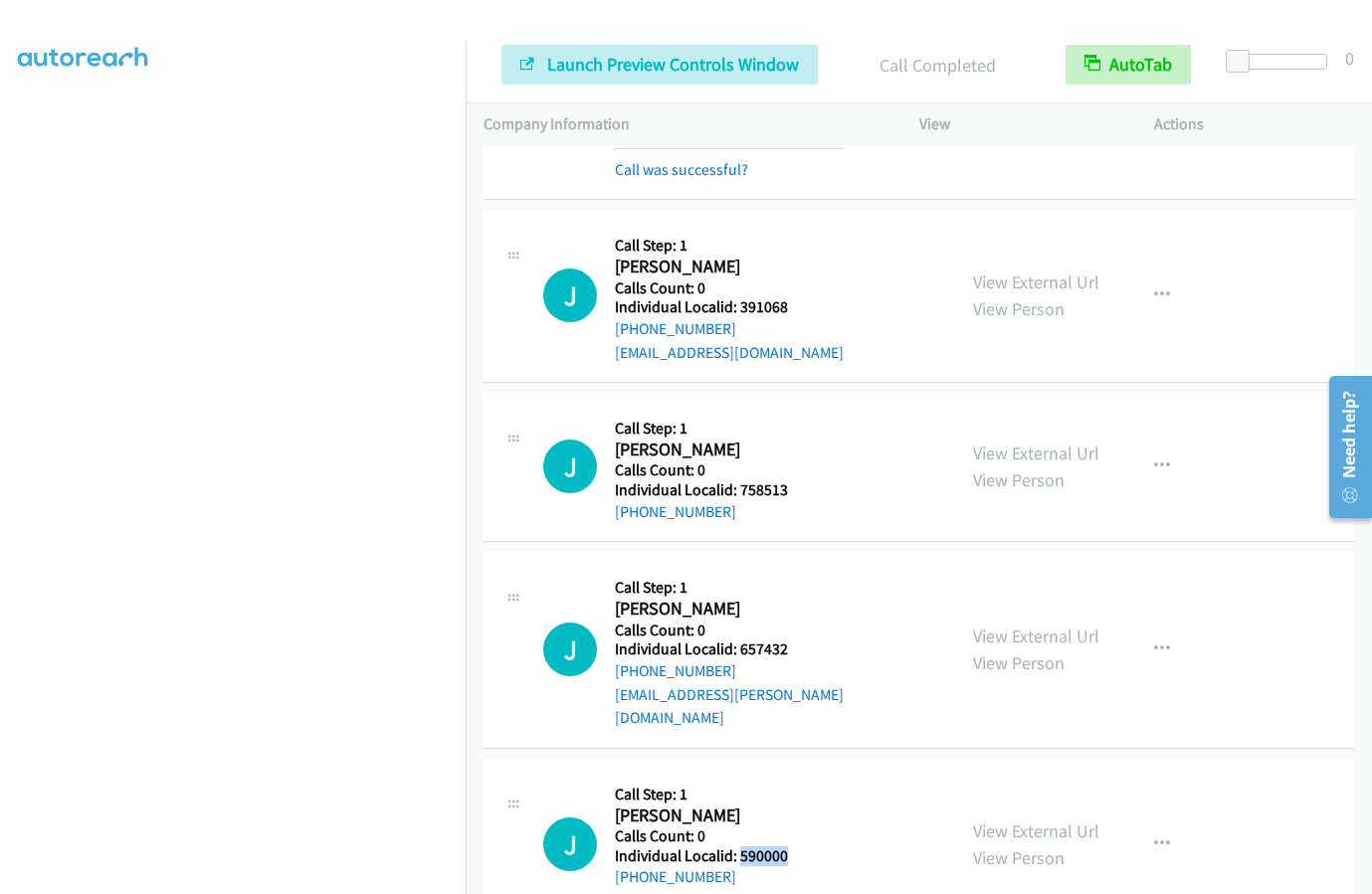 drag, startPoint x: 738, startPoint y: 828, endPoint x: 799, endPoint y: 829, distance: 61.008196 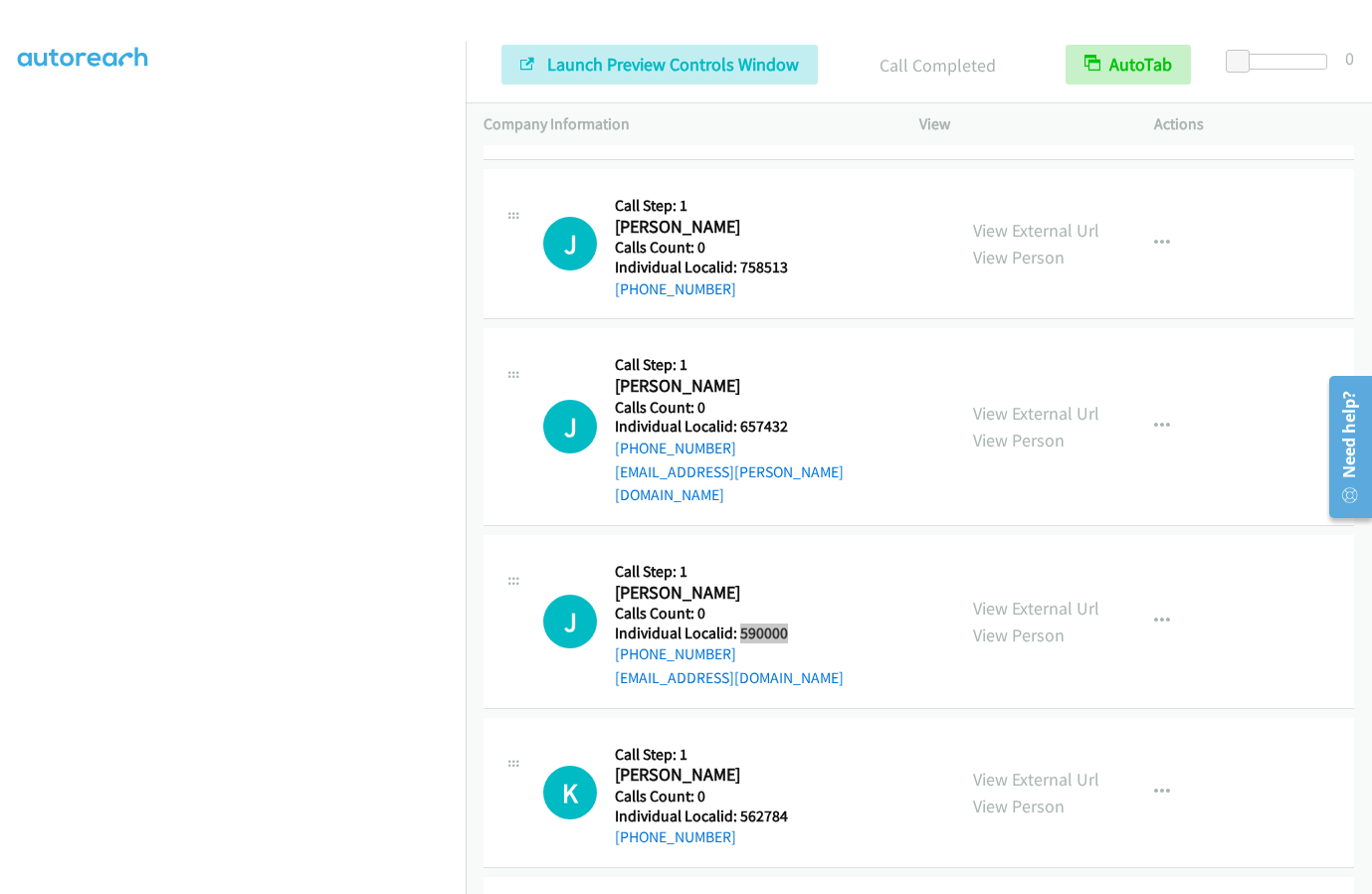 scroll, scrollTop: 1243, scrollLeft: 0, axis: vertical 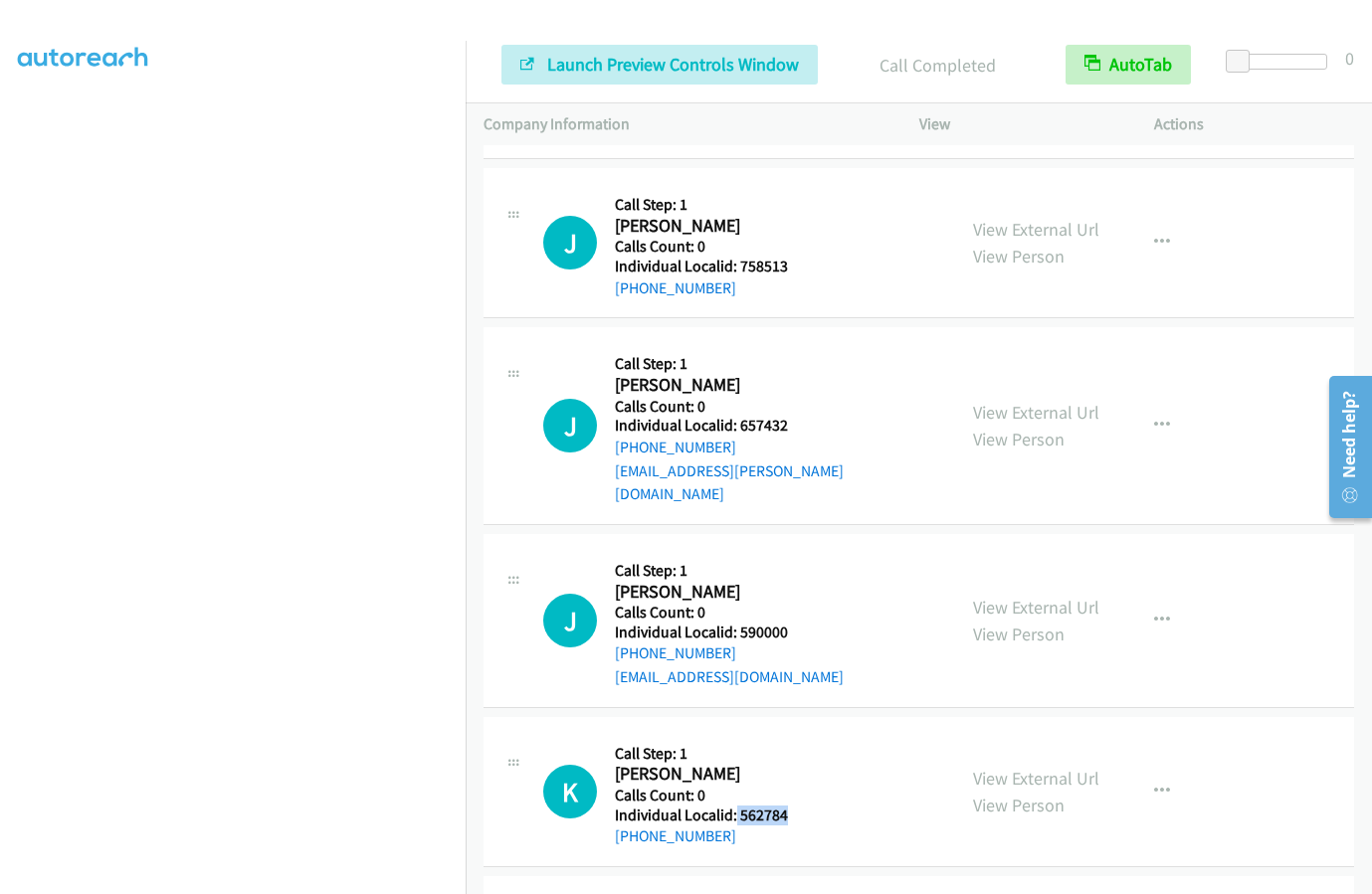 drag, startPoint x: 733, startPoint y: 794, endPoint x: 797, endPoint y: 792, distance: 64.03124 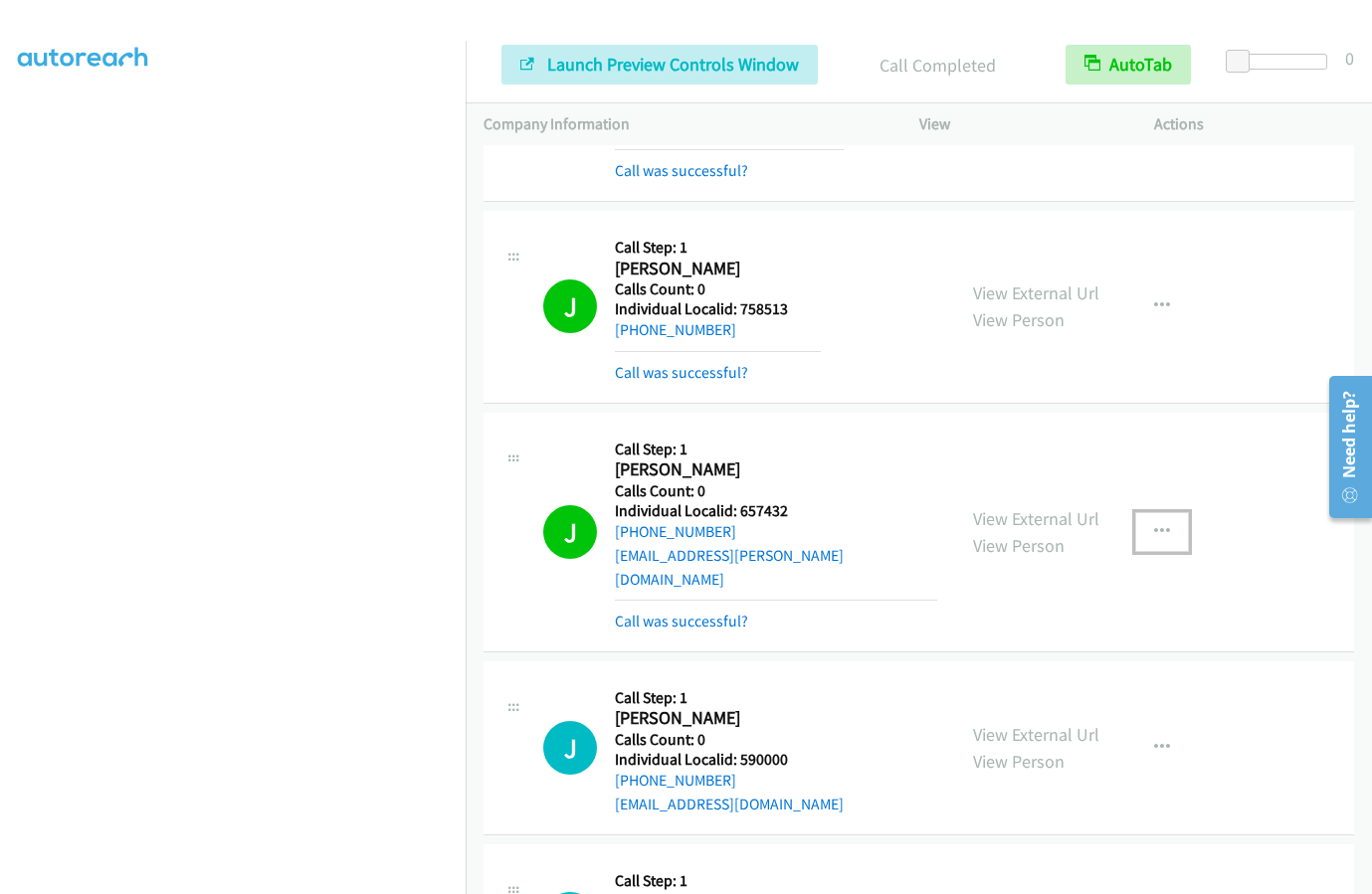 click at bounding box center (1162, 532) 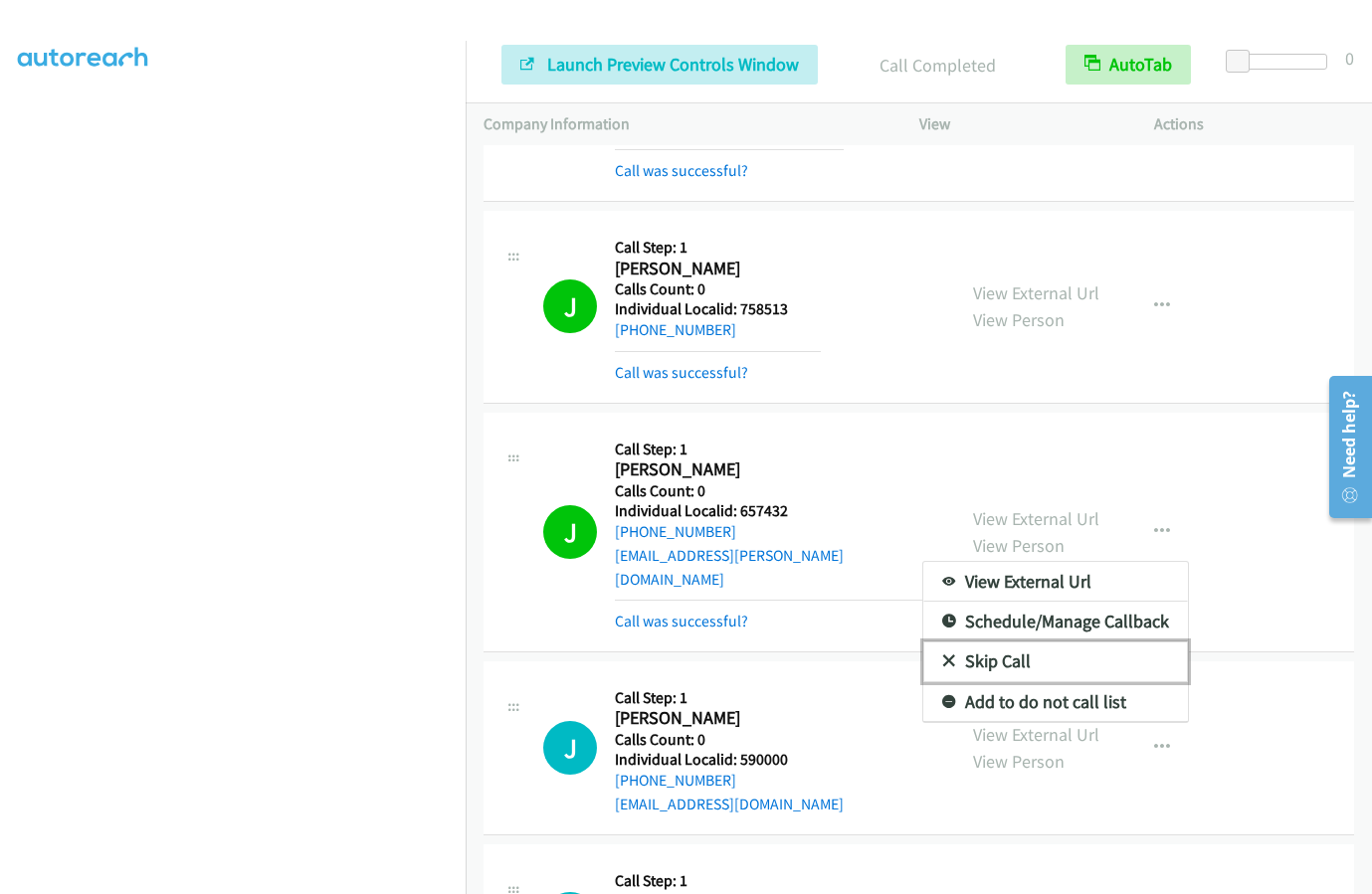 click at bounding box center [949, 662] 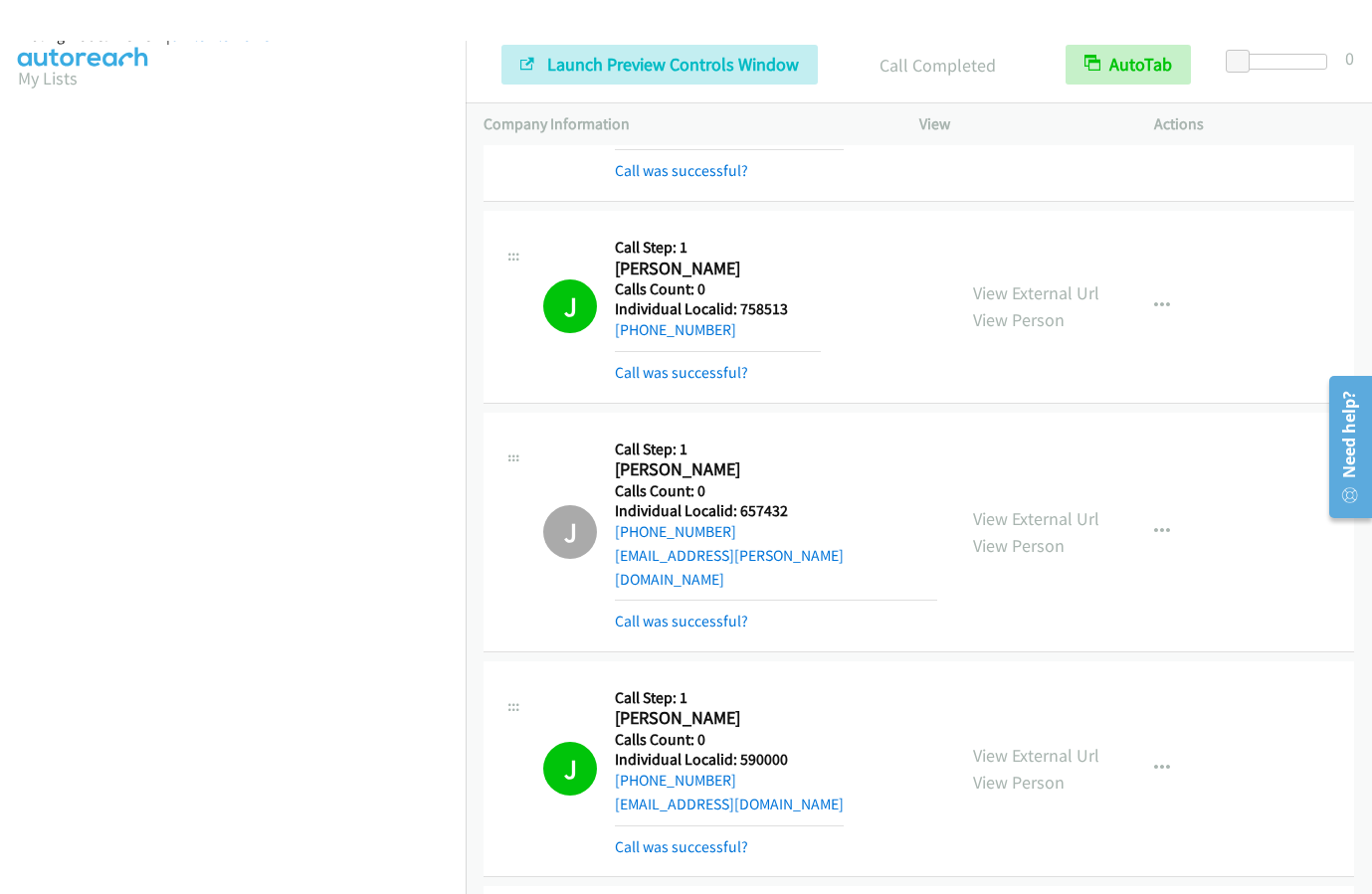 scroll, scrollTop: 149, scrollLeft: 0, axis: vertical 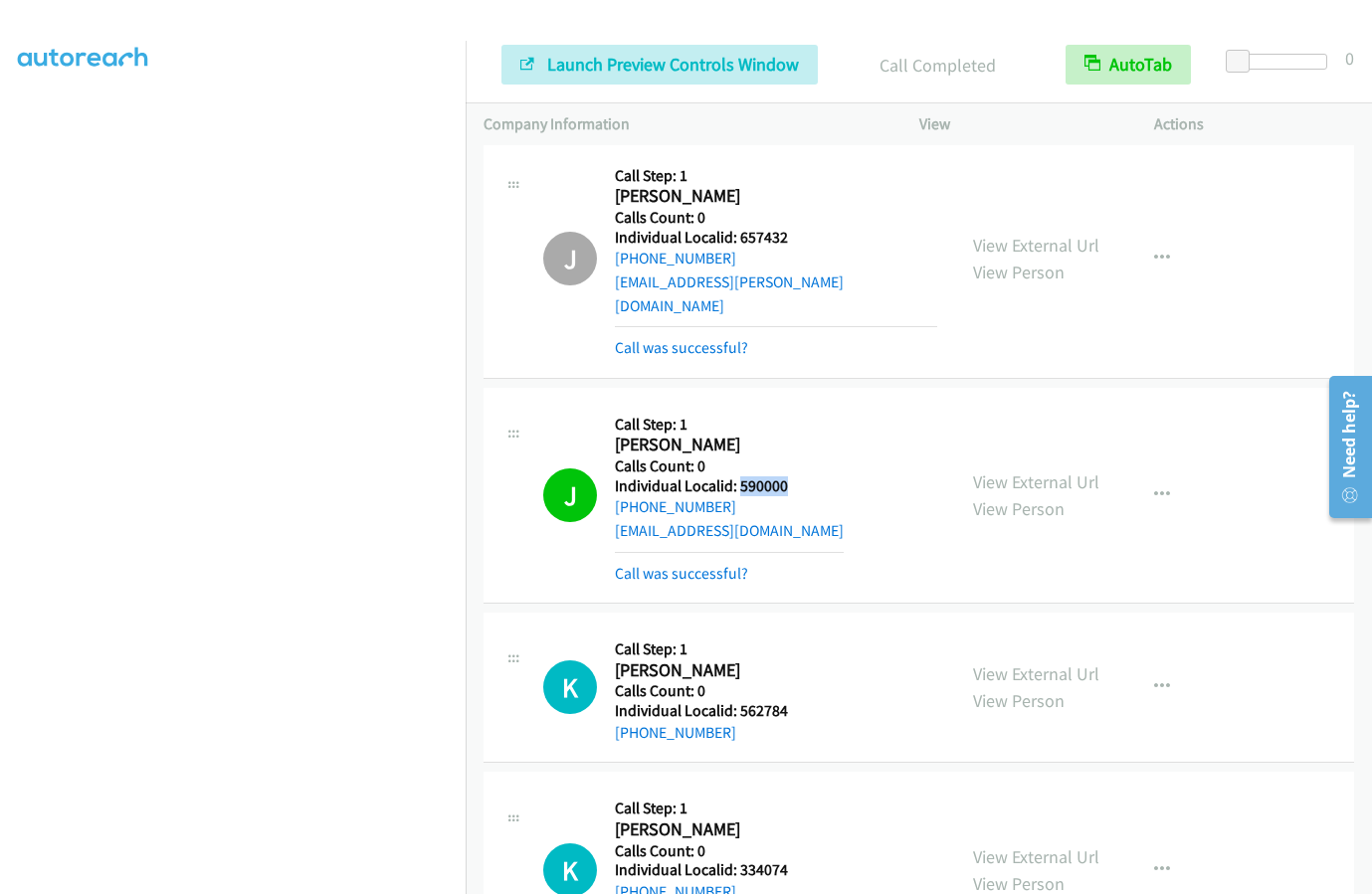 drag, startPoint x: 740, startPoint y: 462, endPoint x: 792, endPoint y: 458, distance: 52.153619 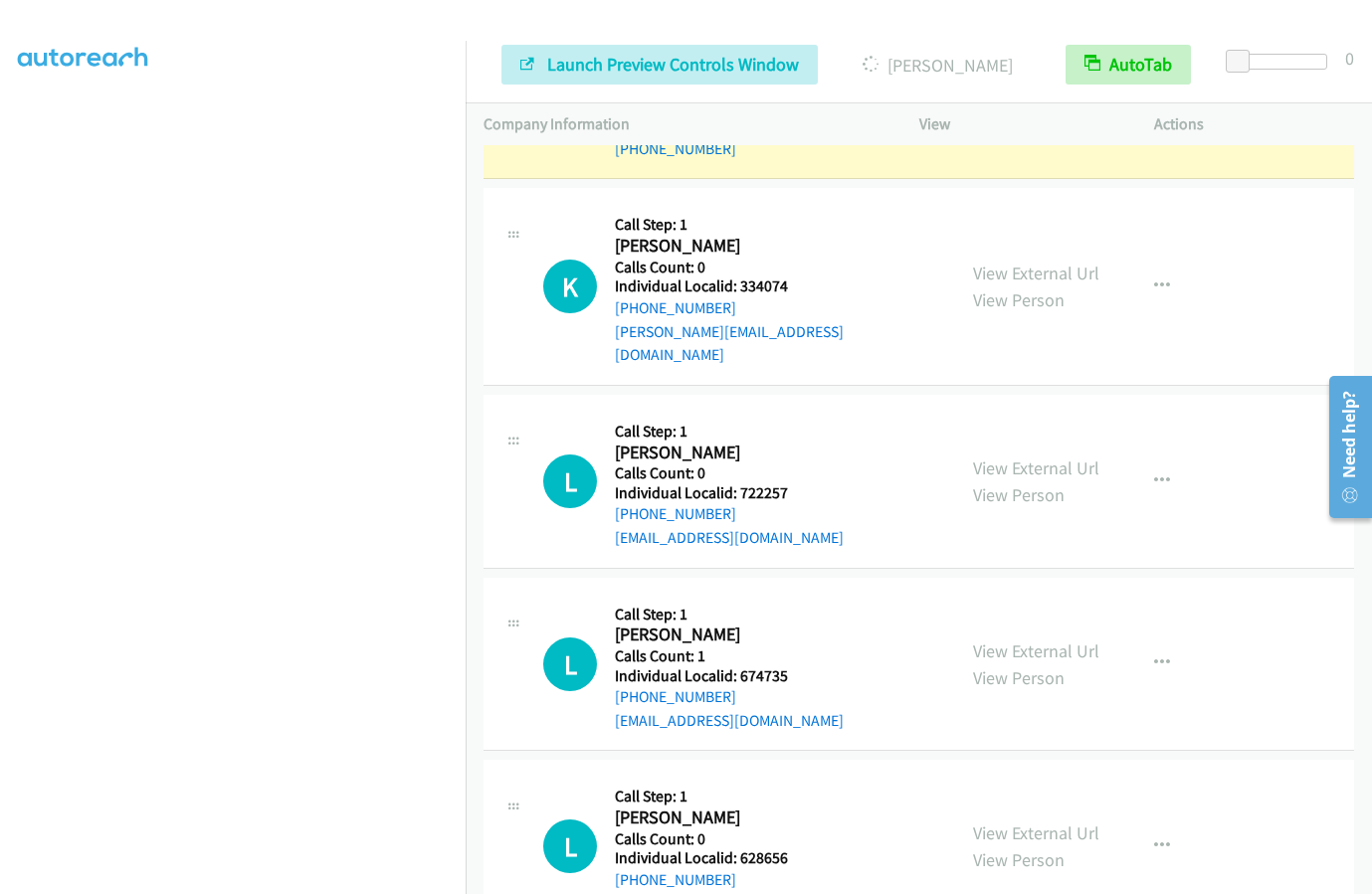 scroll, scrollTop: 2163, scrollLeft: 0, axis: vertical 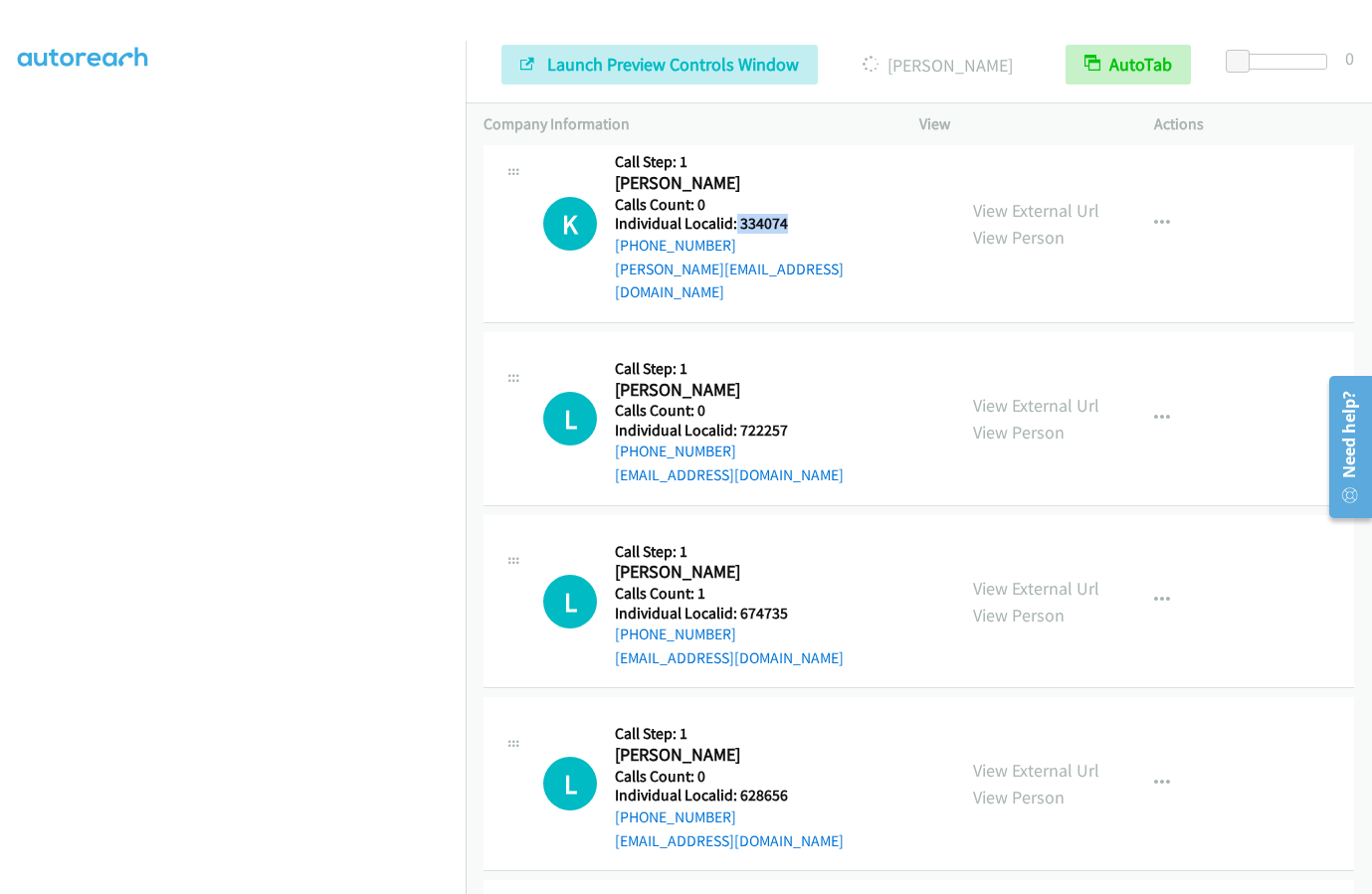 drag, startPoint x: 733, startPoint y: 202, endPoint x: 784, endPoint y: 198, distance: 51.156622 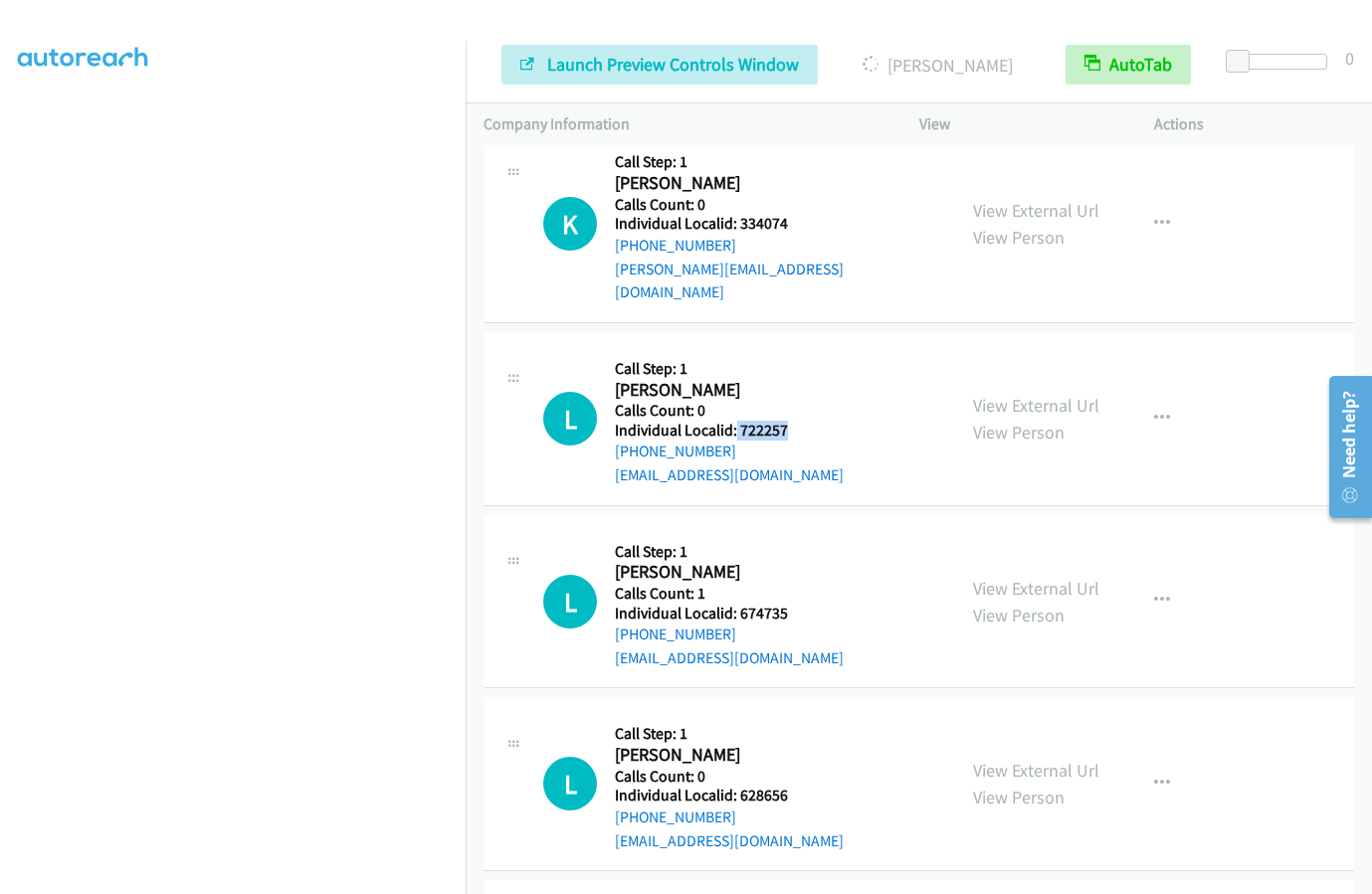 drag, startPoint x: 734, startPoint y: 383, endPoint x: 793, endPoint y: 382, distance: 59.008474 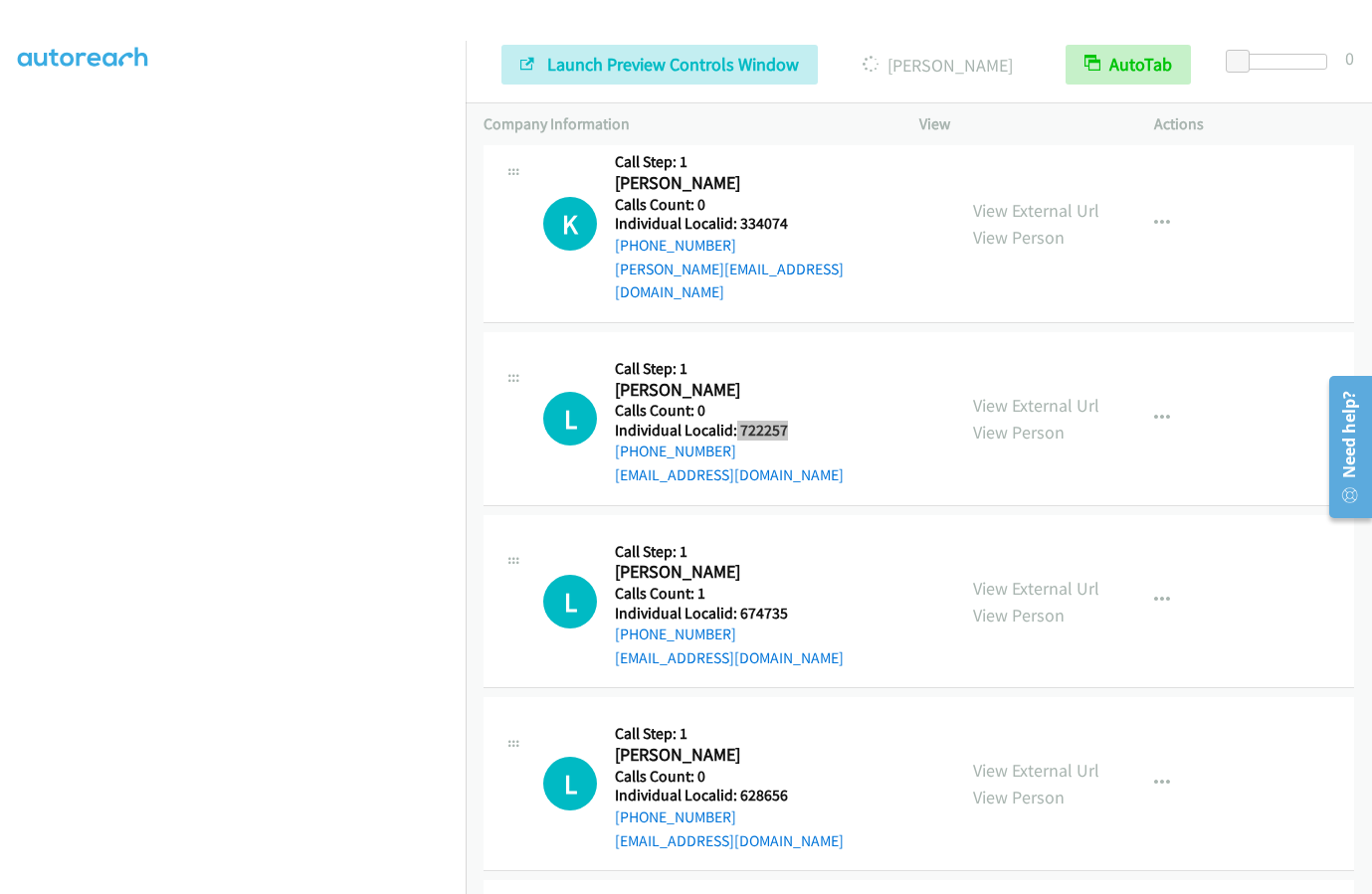 scroll, scrollTop: 179, scrollLeft: 0, axis: vertical 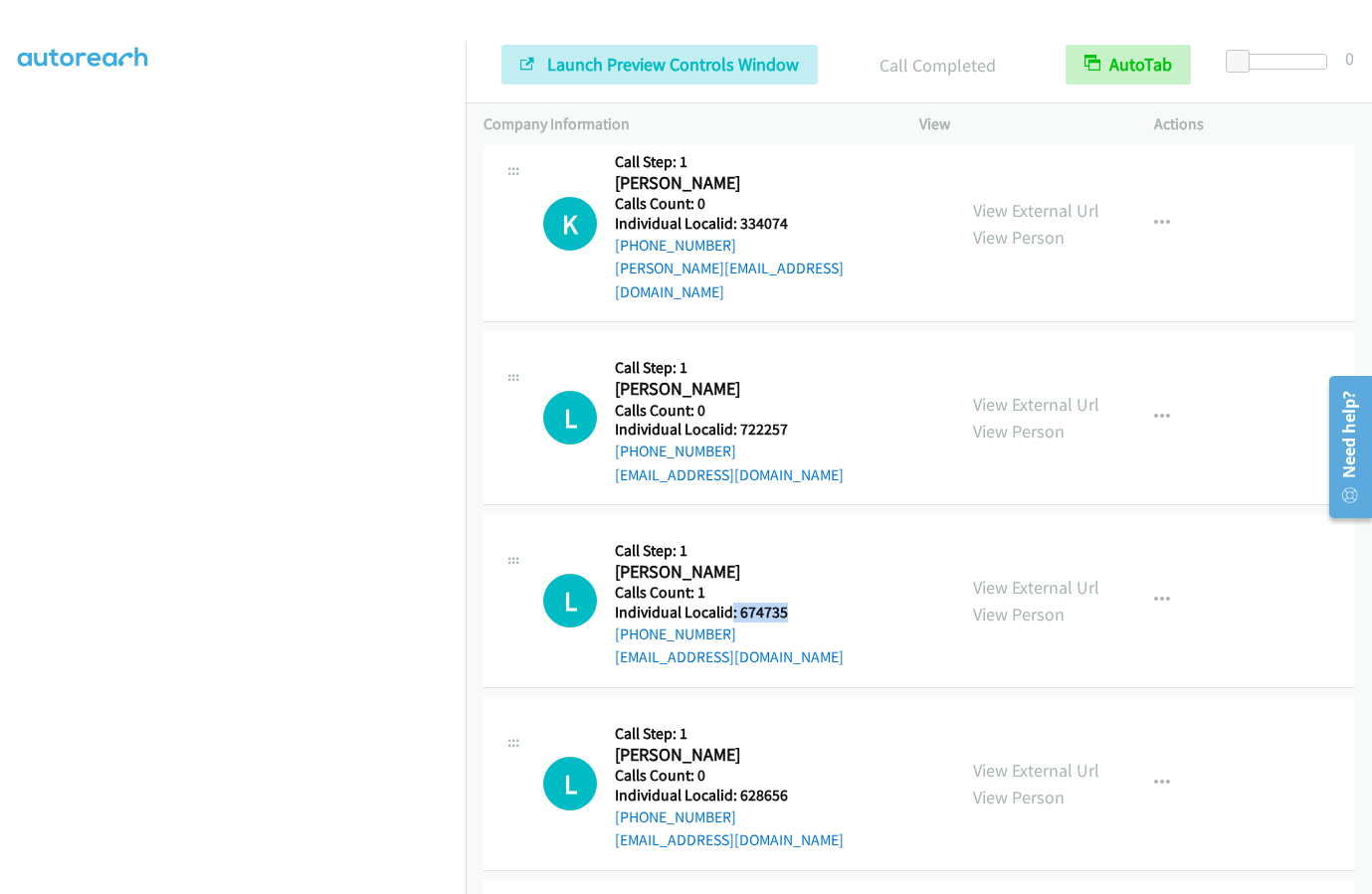 drag, startPoint x: 732, startPoint y: 561, endPoint x: 802, endPoint y: 563, distance: 70.028566 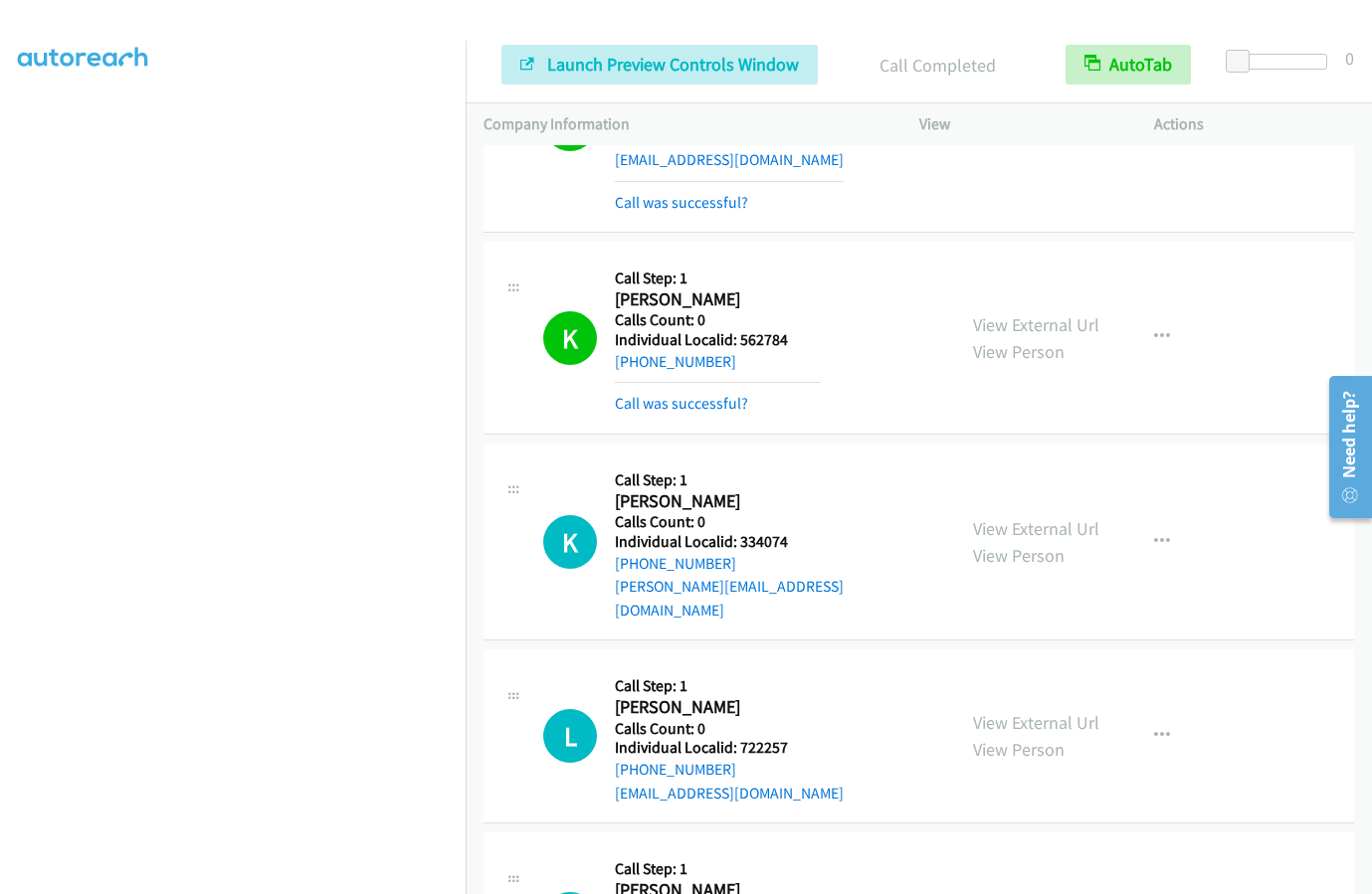 scroll, scrollTop: 1833, scrollLeft: 0, axis: vertical 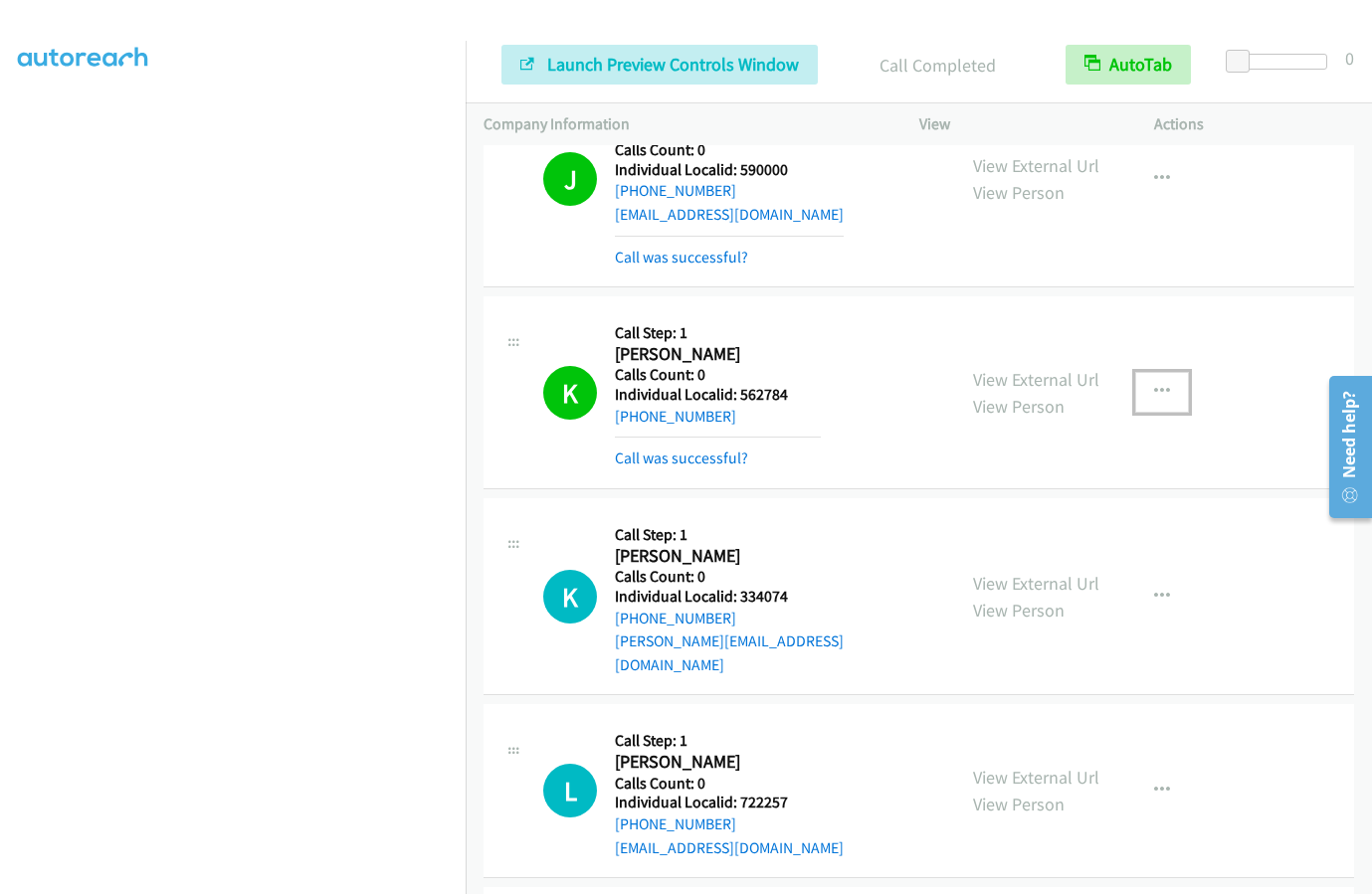 click at bounding box center (1162, 392) 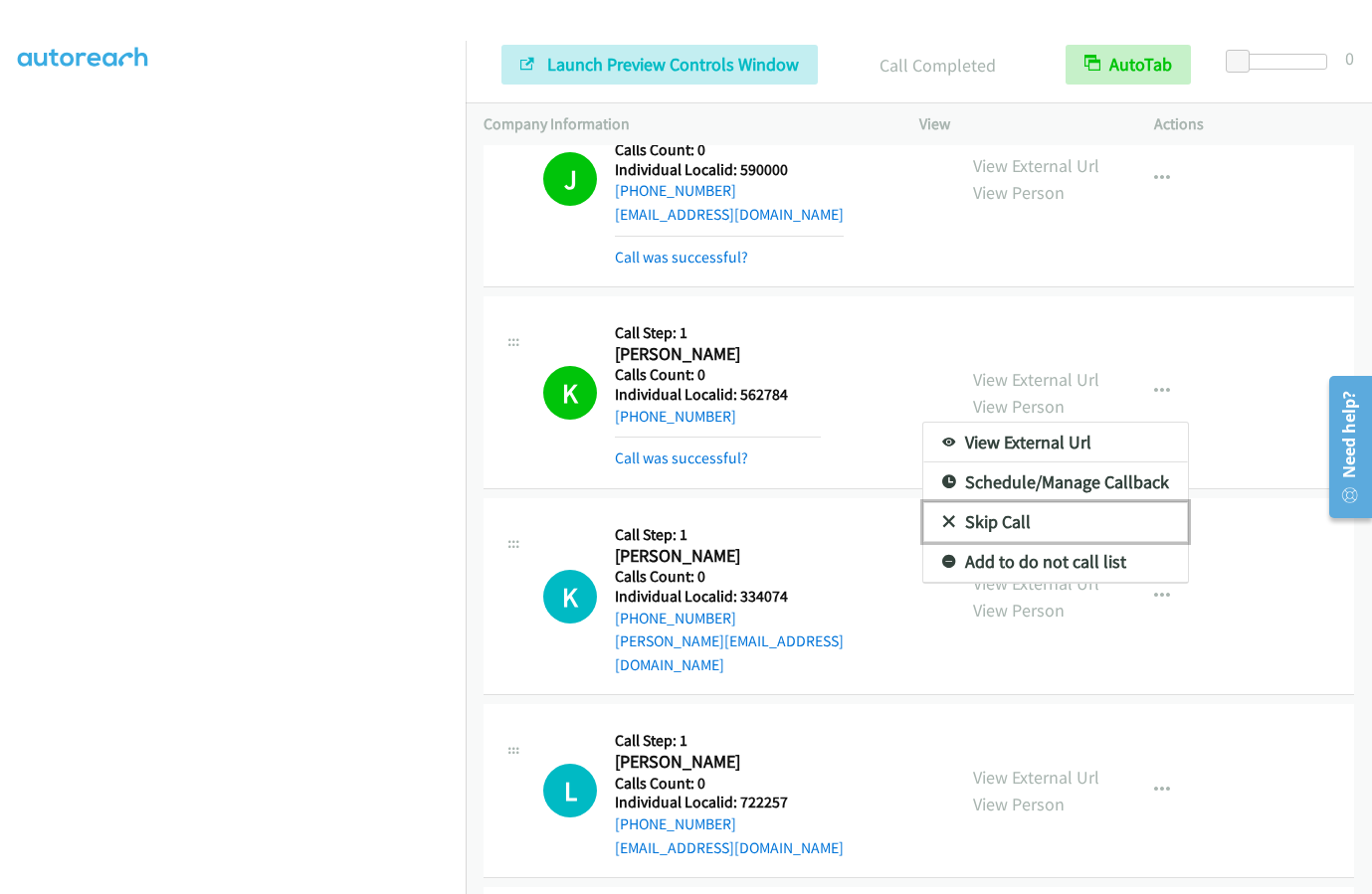 click at bounding box center (949, 523) 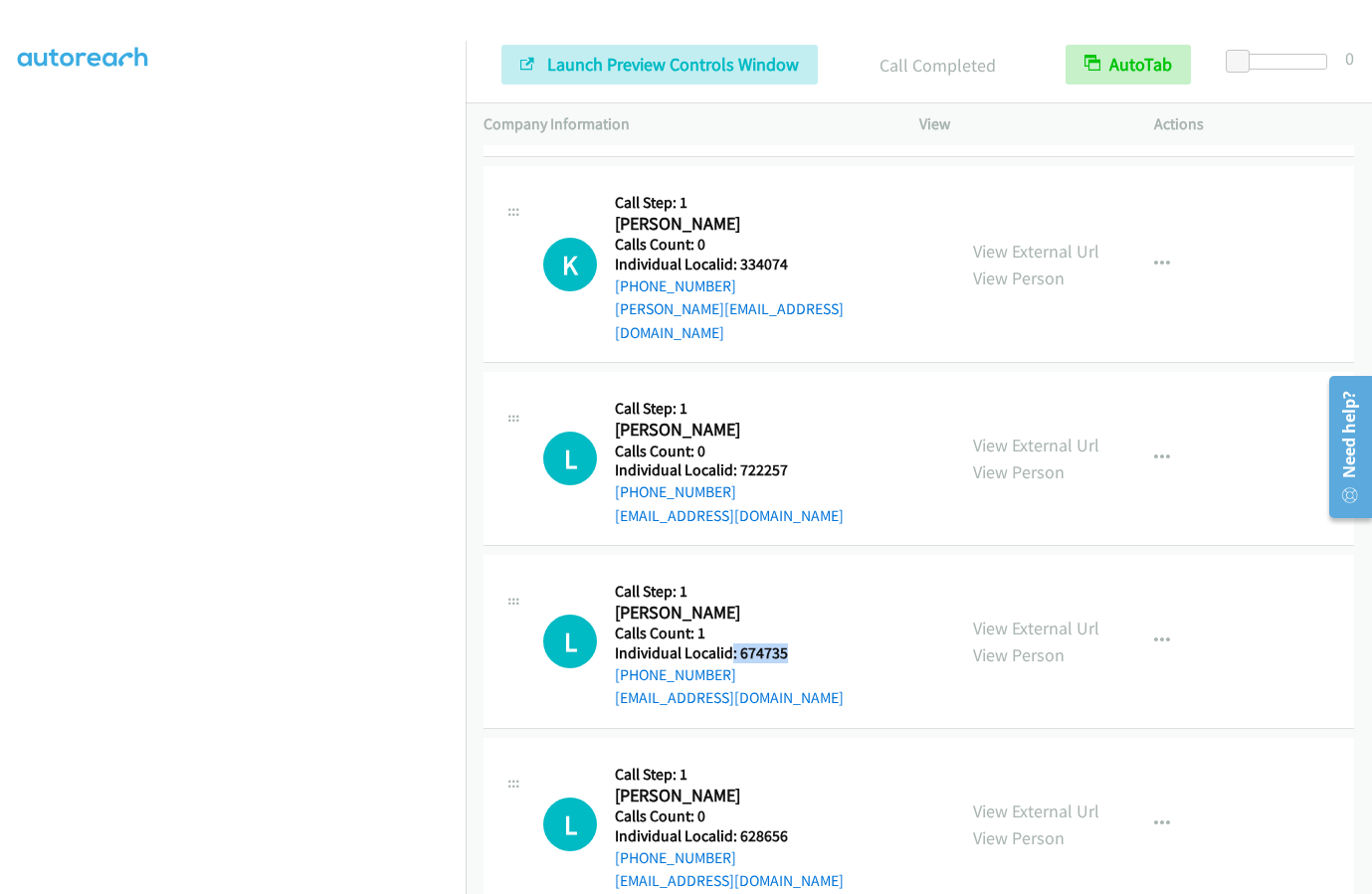 scroll, scrollTop: 2156, scrollLeft: 0, axis: vertical 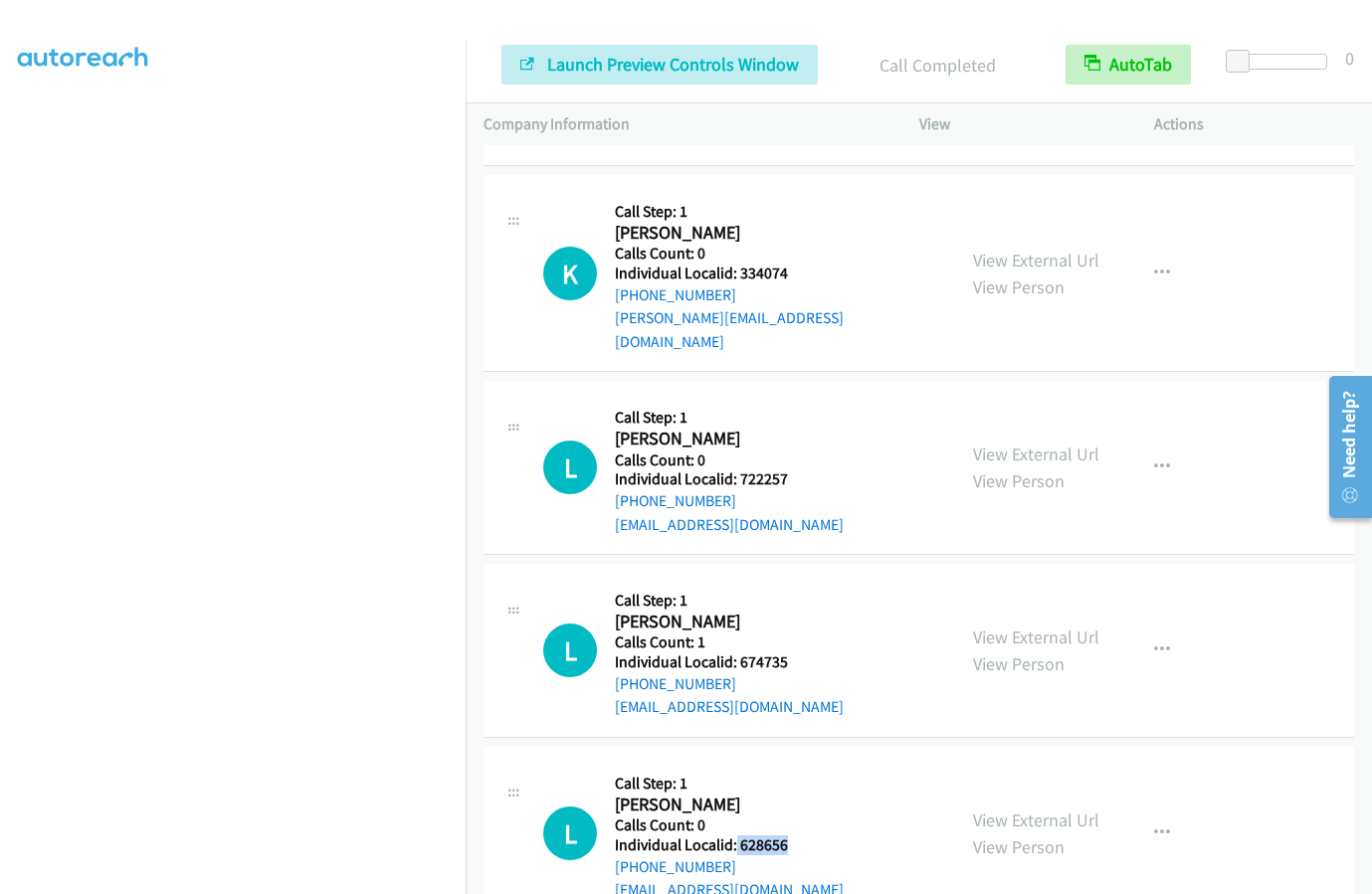 drag, startPoint x: 747, startPoint y: 797, endPoint x: 795, endPoint y: 799, distance: 48.04165 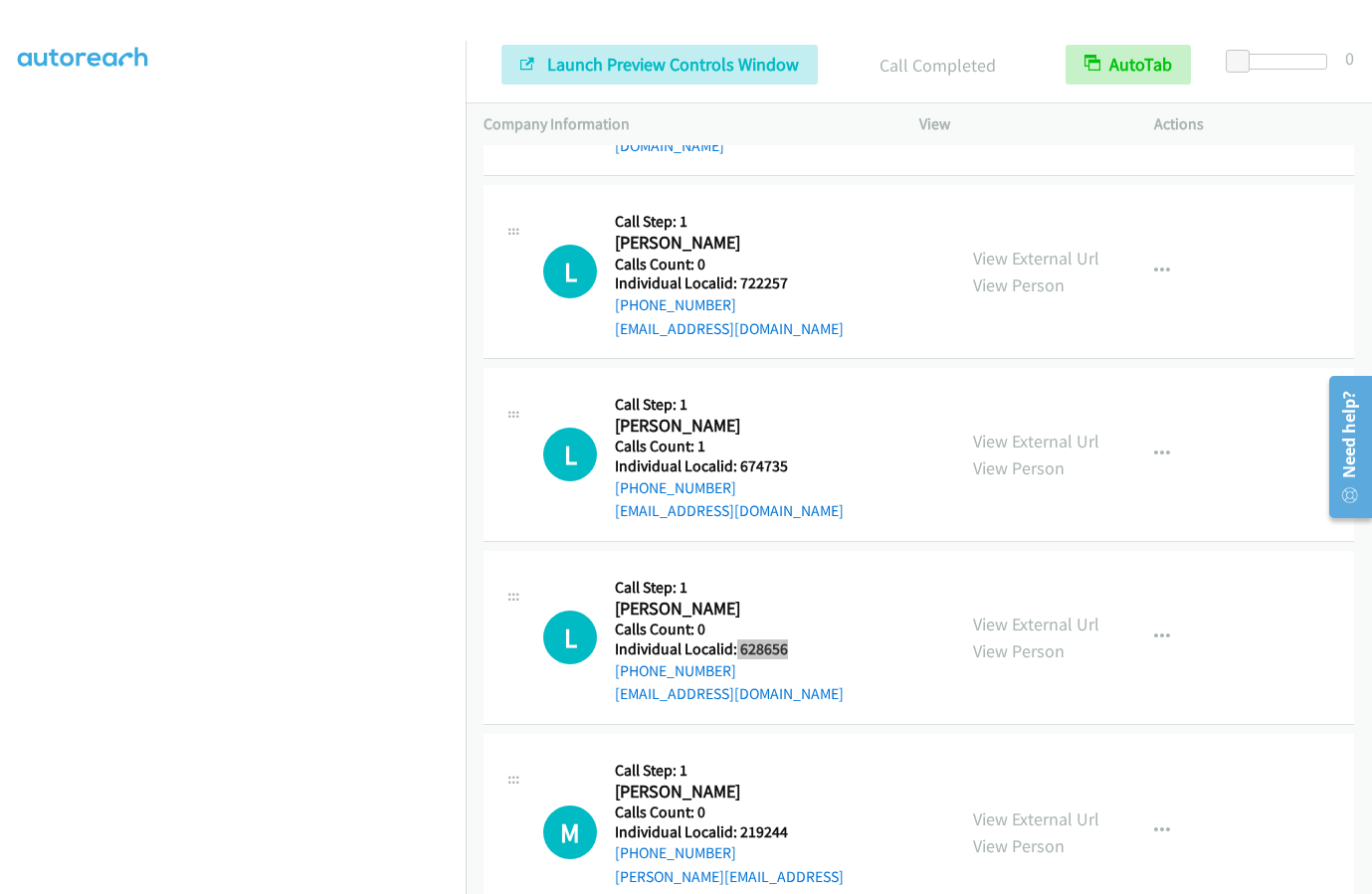 scroll, scrollTop: 2405, scrollLeft: 0, axis: vertical 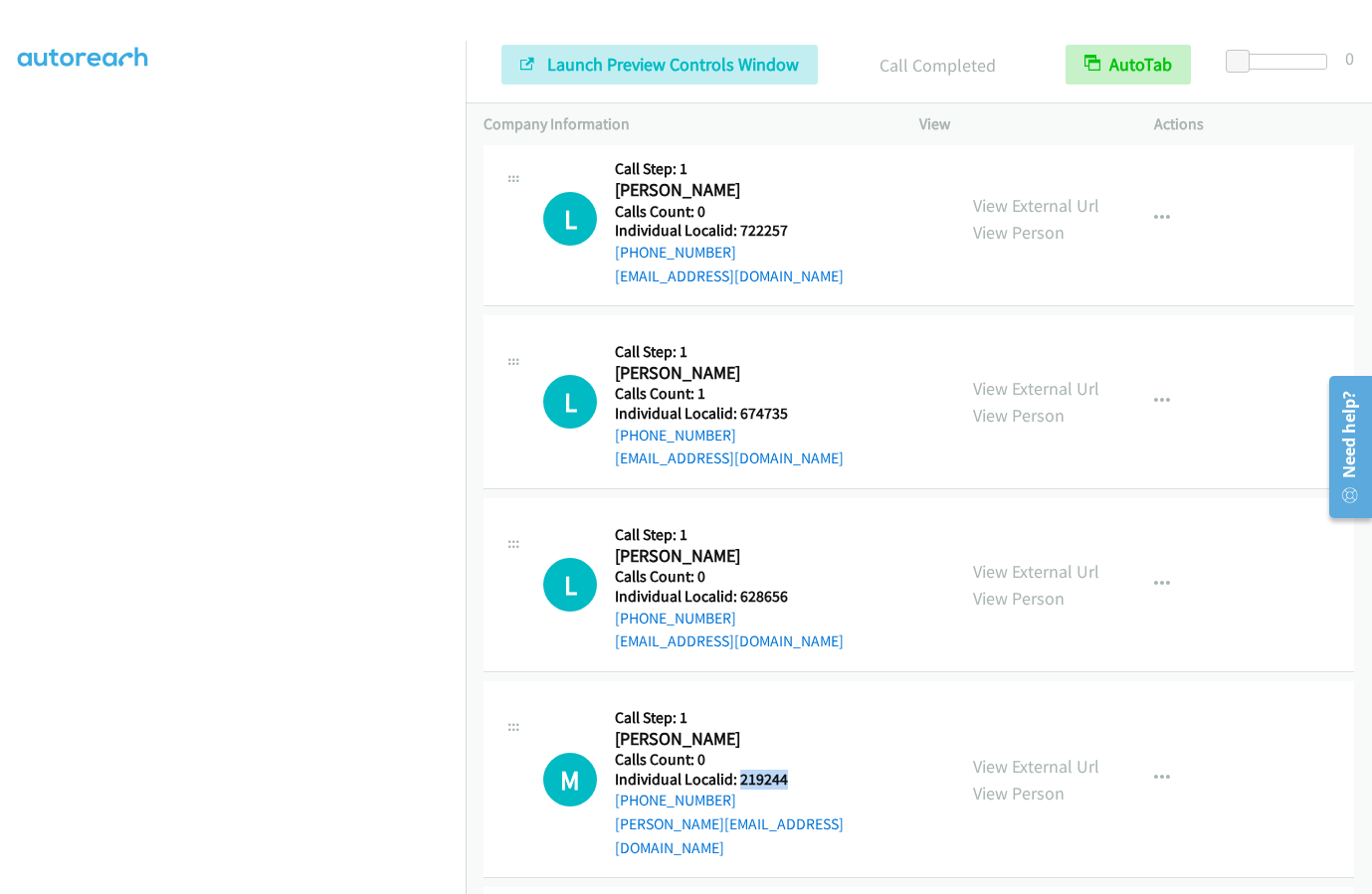 drag, startPoint x: 739, startPoint y: 733, endPoint x: 792, endPoint y: 735, distance: 53.037722 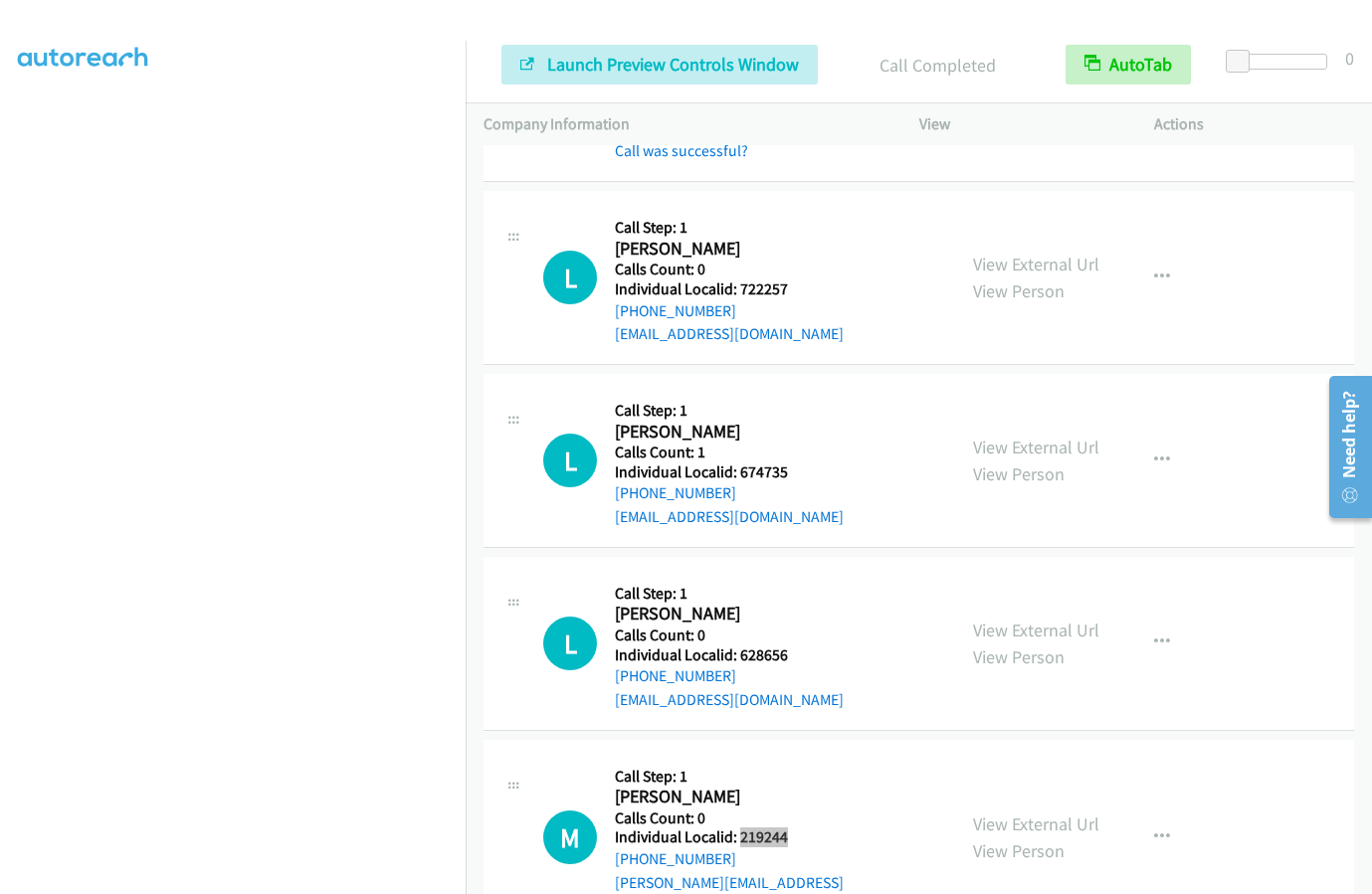 scroll, scrollTop: 2380, scrollLeft: 0, axis: vertical 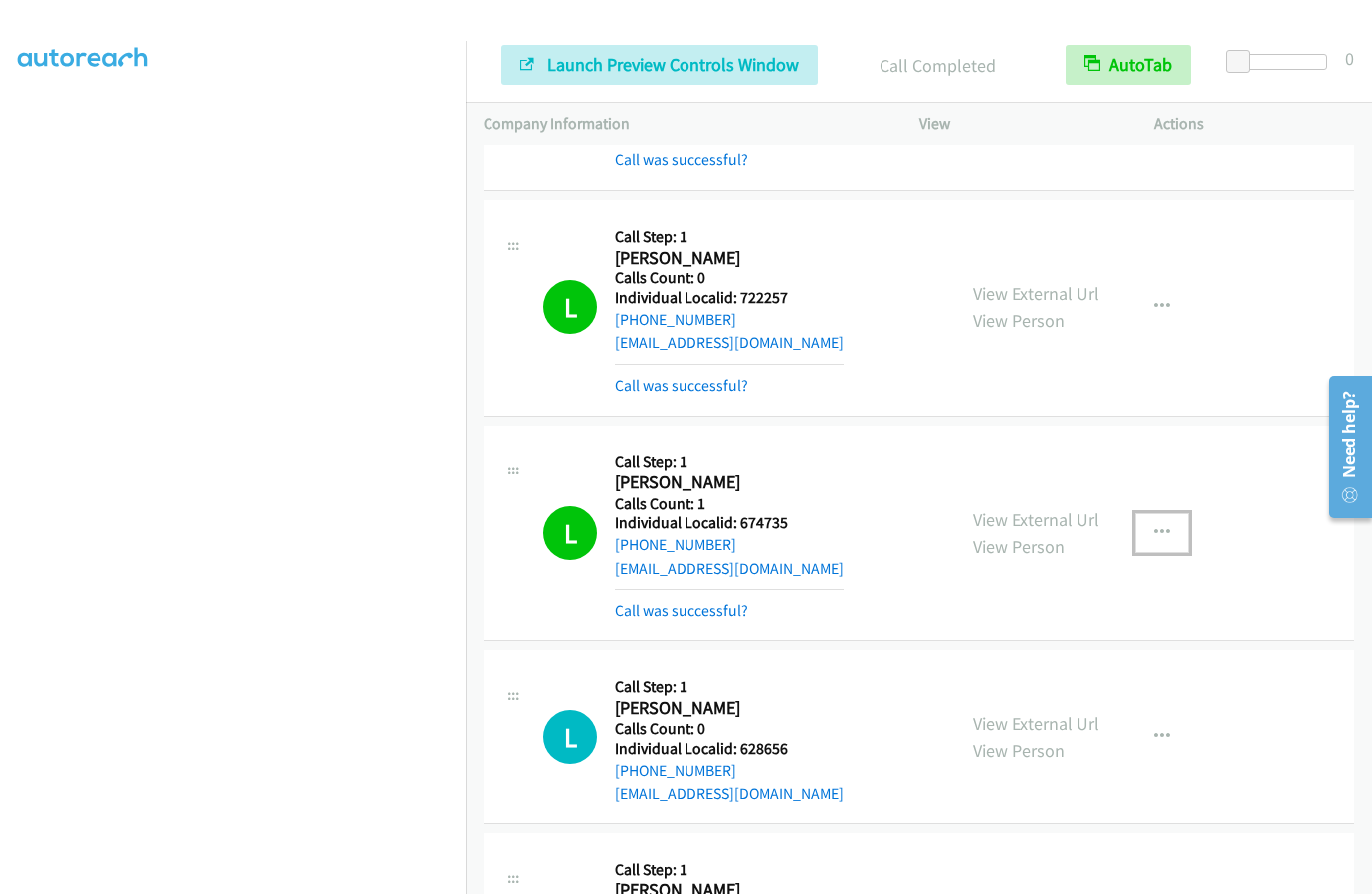 click at bounding box center (1162, 533) 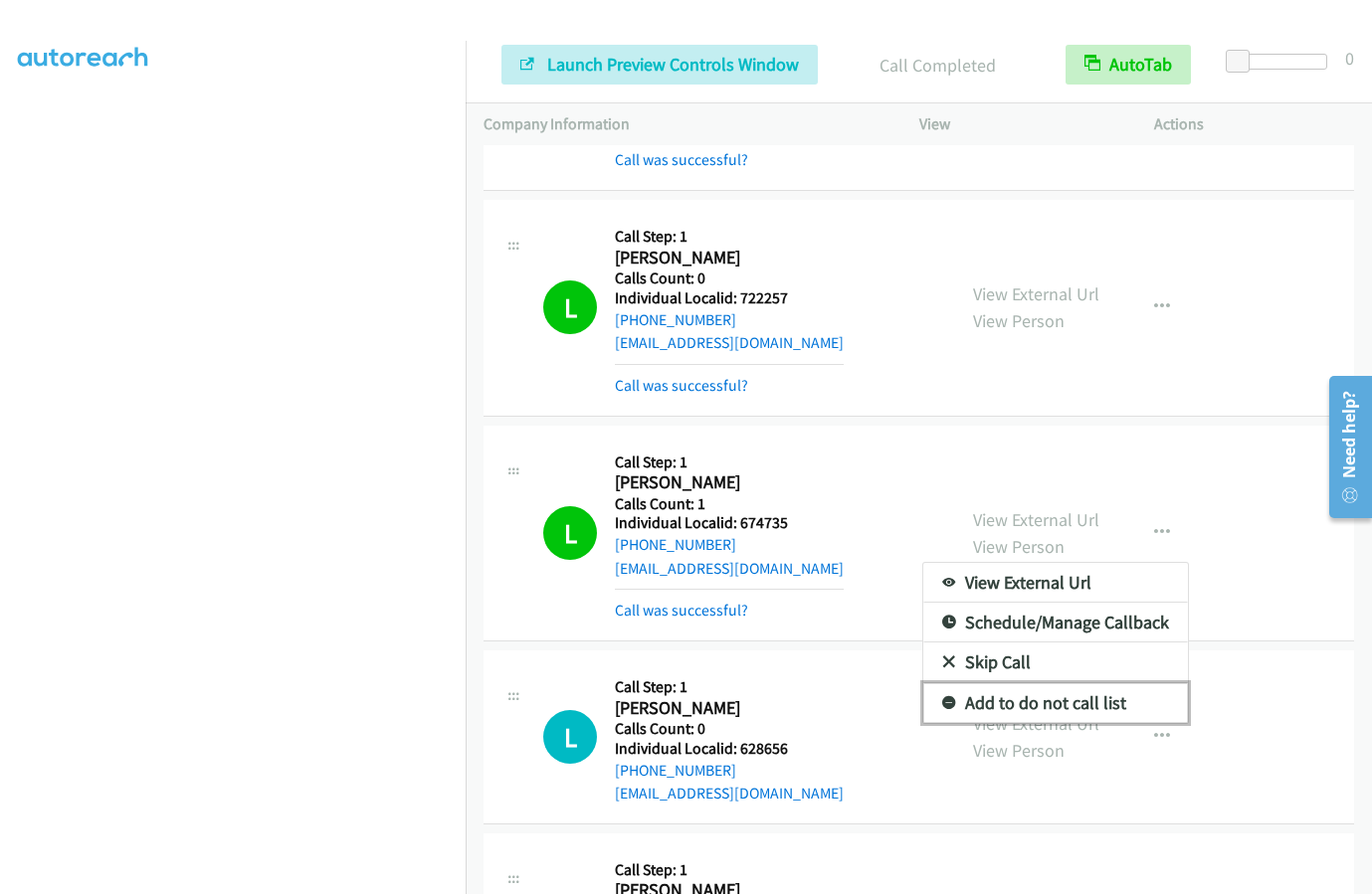 click at bounding box center (949, 704) 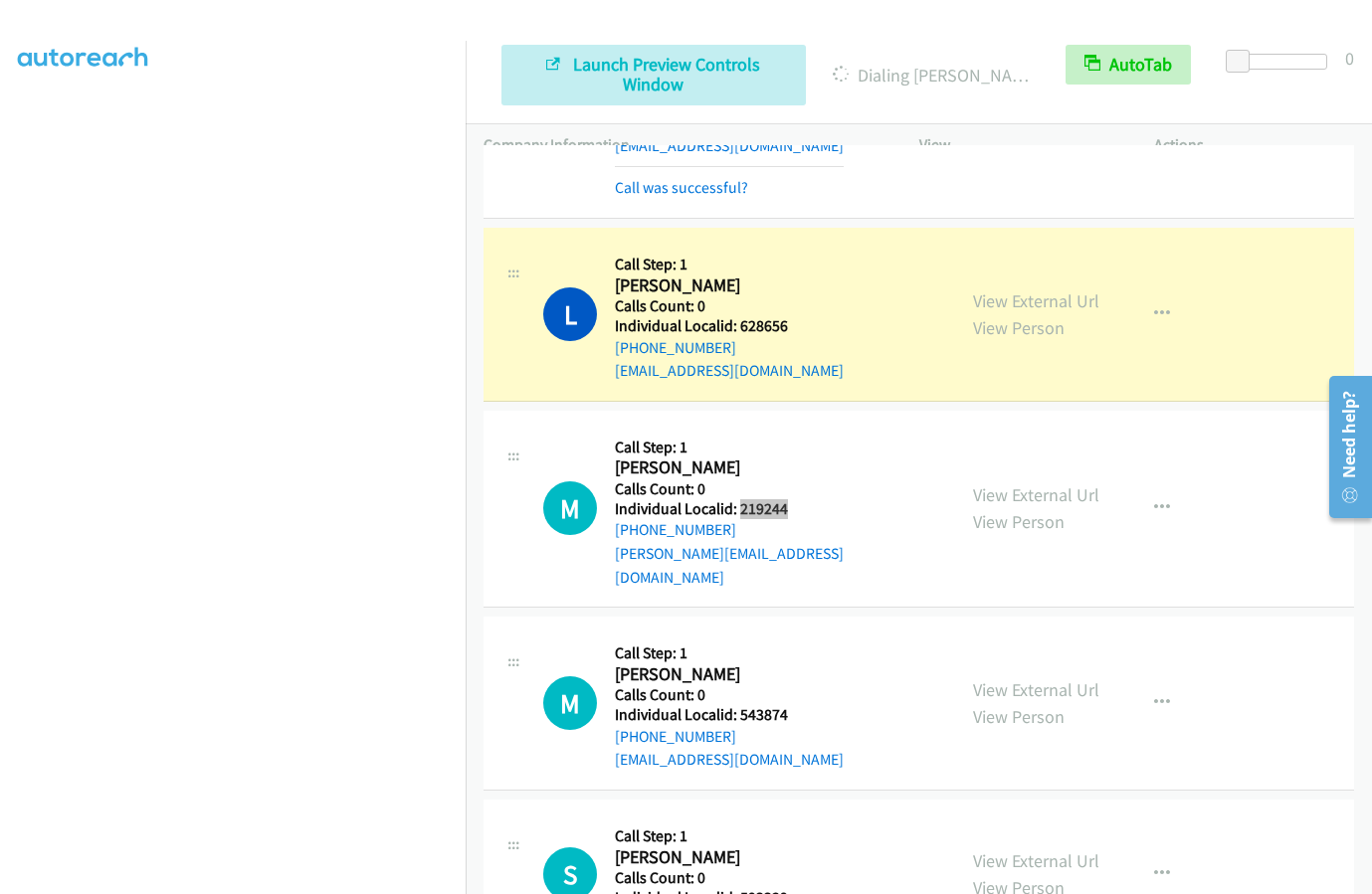 scroll, scrollTop: 2852, scrollLeft: 0, axis: vertical 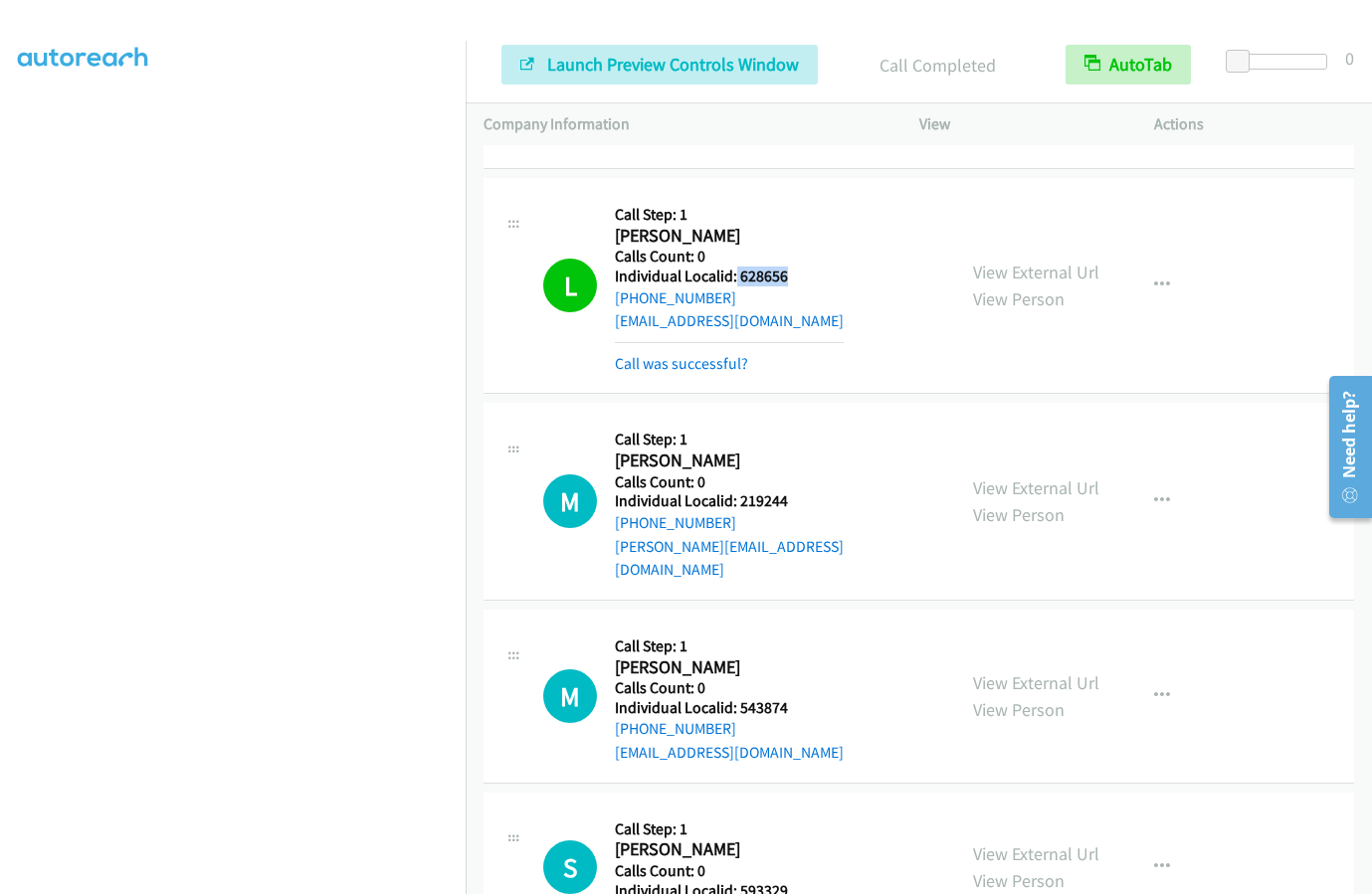drag, startPoint x: 733, startPoint y: 230, endPoint x: 803, endPoint y: 229, distance: 70.00714 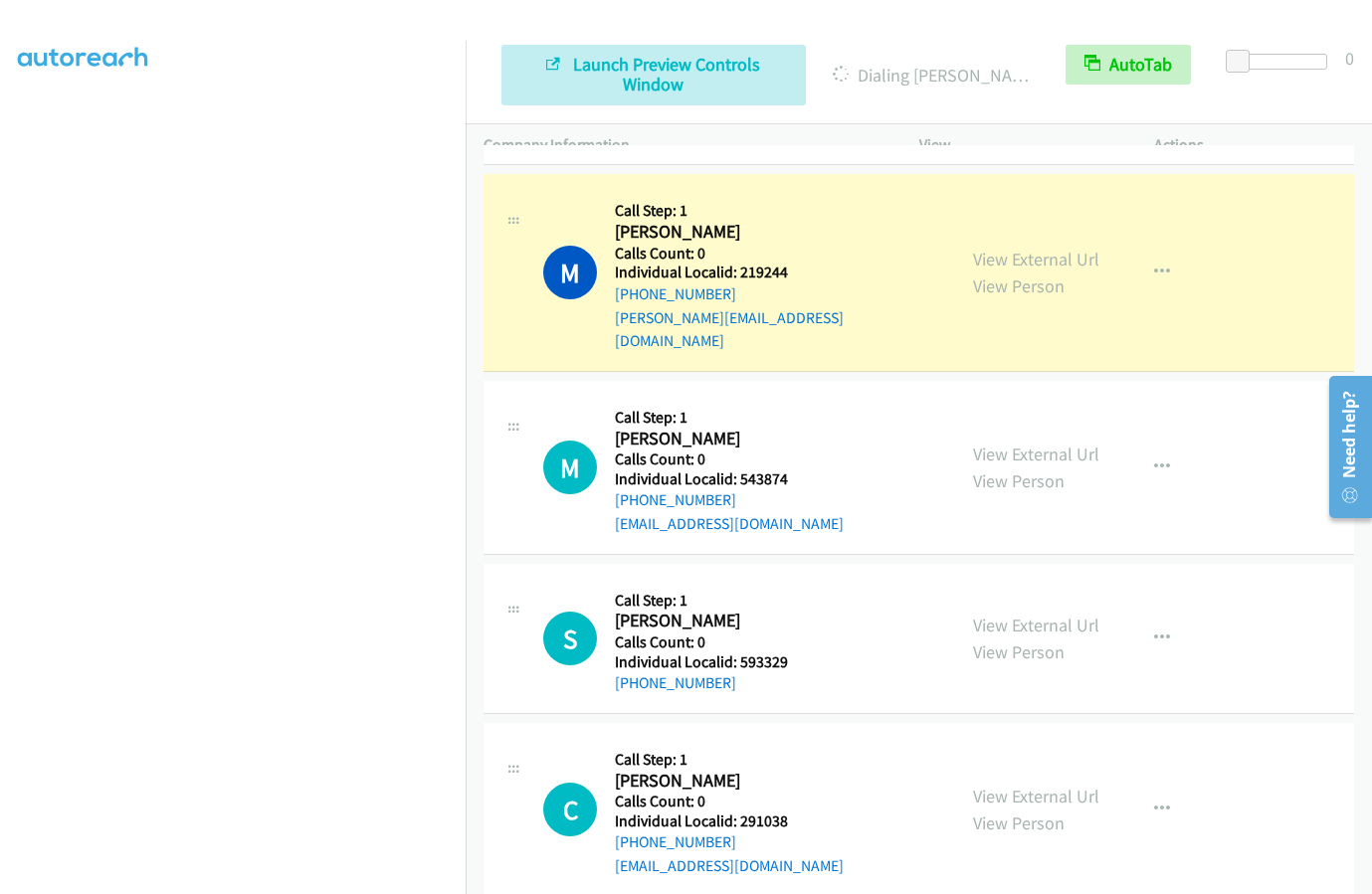 scroll, scrollTop: 3101, scrollLeft: 0, axis: vertical 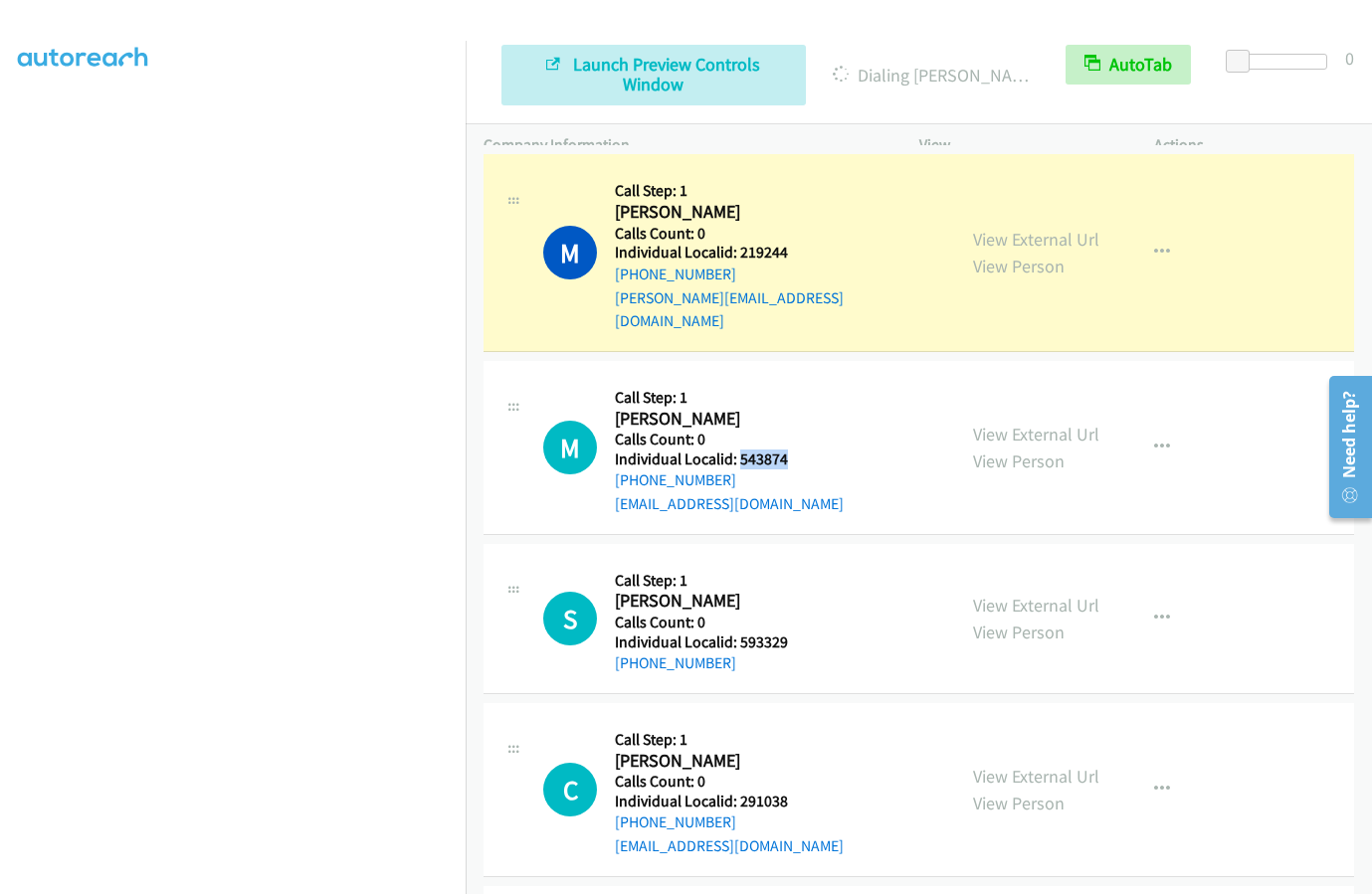 drag, startPoint x: 737, startPoint y: 393, endPoint x: 798, endPoint y: 387, distance: 61.294372 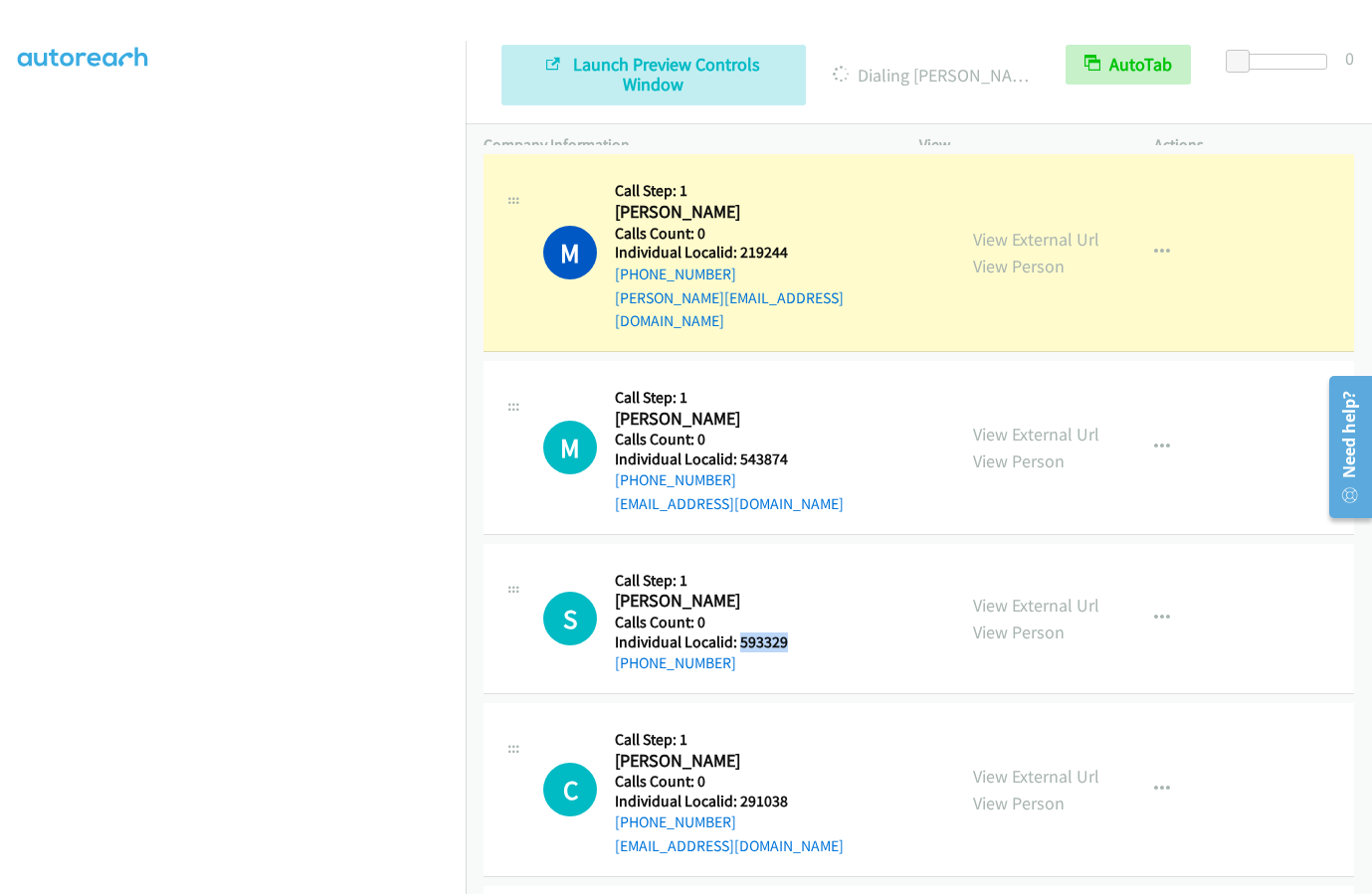 drag, startPoint x: 738, startPoint y: 573, endPoint x: 804, endPoint y: 574, distance: 66.007575 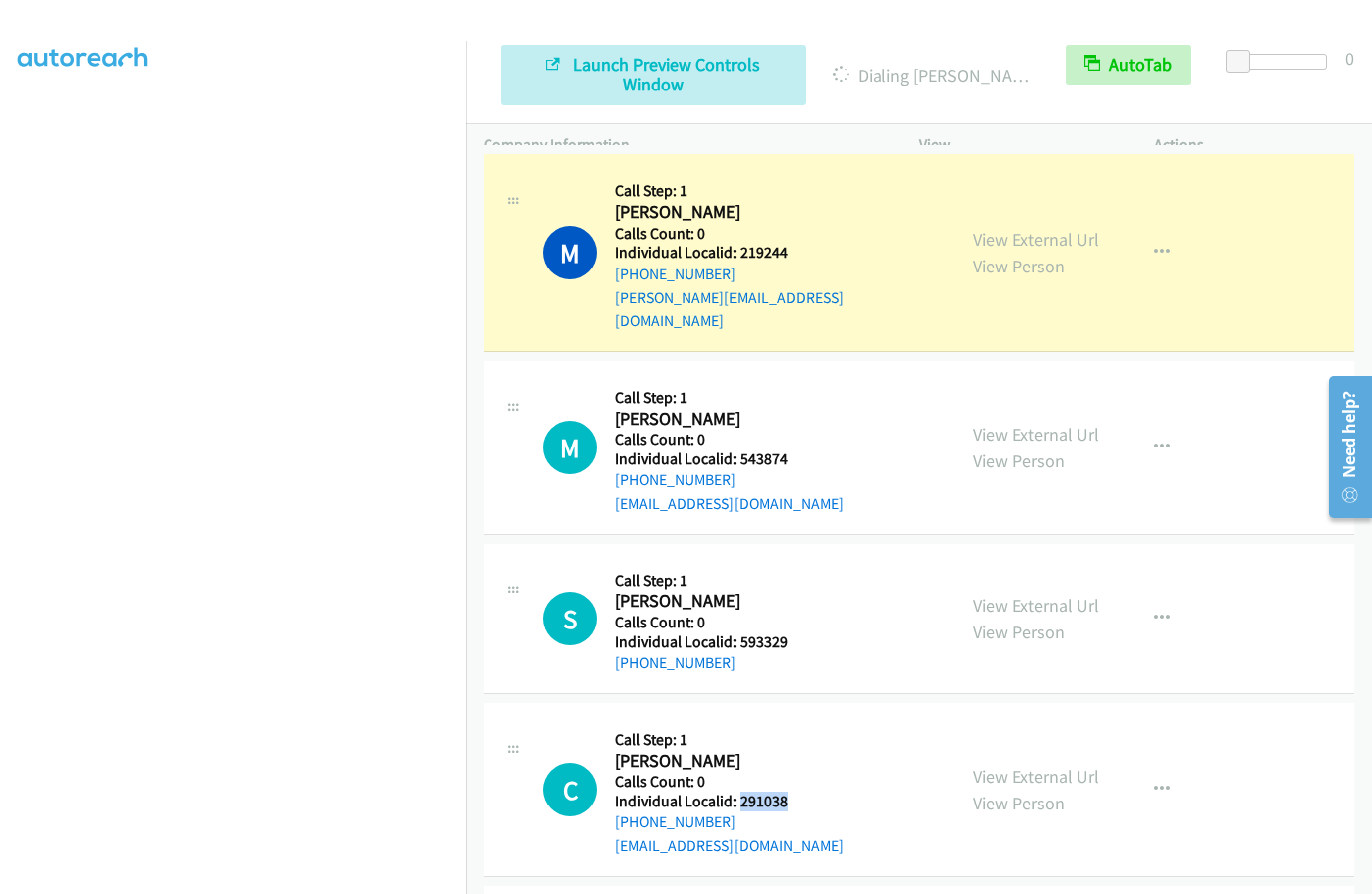 drag, startPoint x: 737, startPoint y: 728, endPoint x: 802, endPoint y: 729, distance: 65.00769 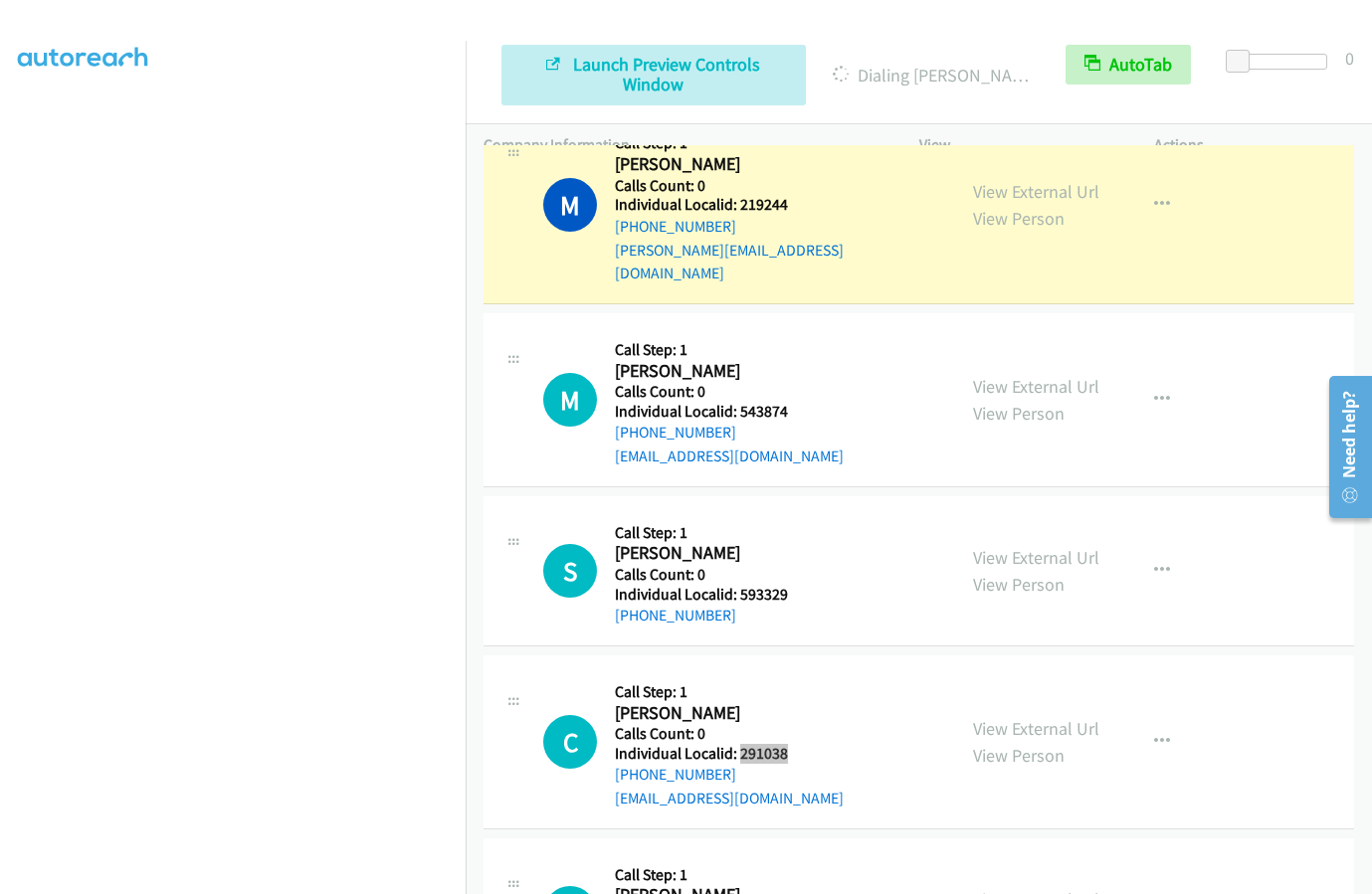 scroll, scrollTop: 3275, scrollLeft: 0, axis: vertical 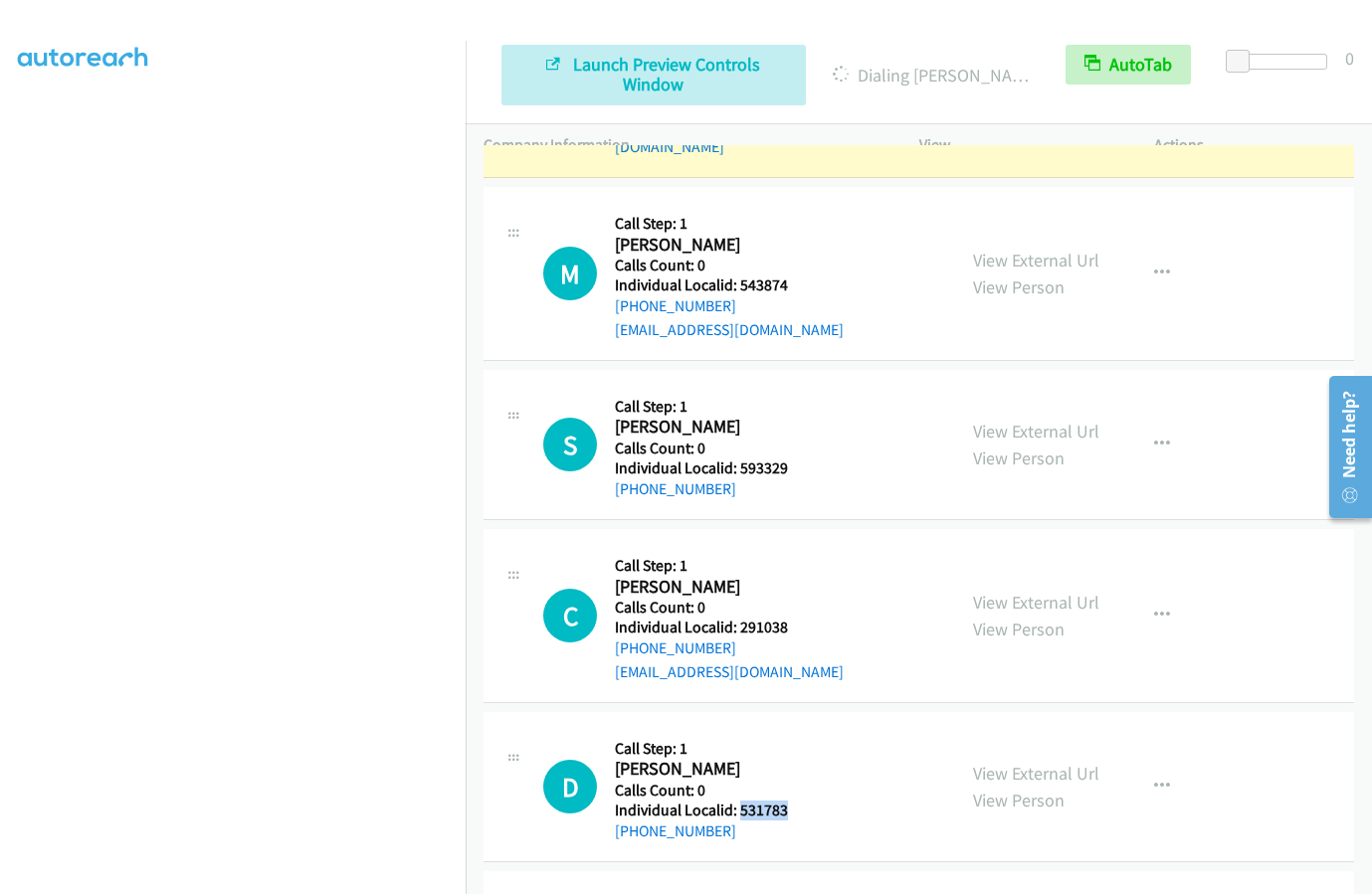 drag, startPoint x: 737, startPoint y: 740, endPoint x: 790, endPoint y: 736, distance: 53.15073 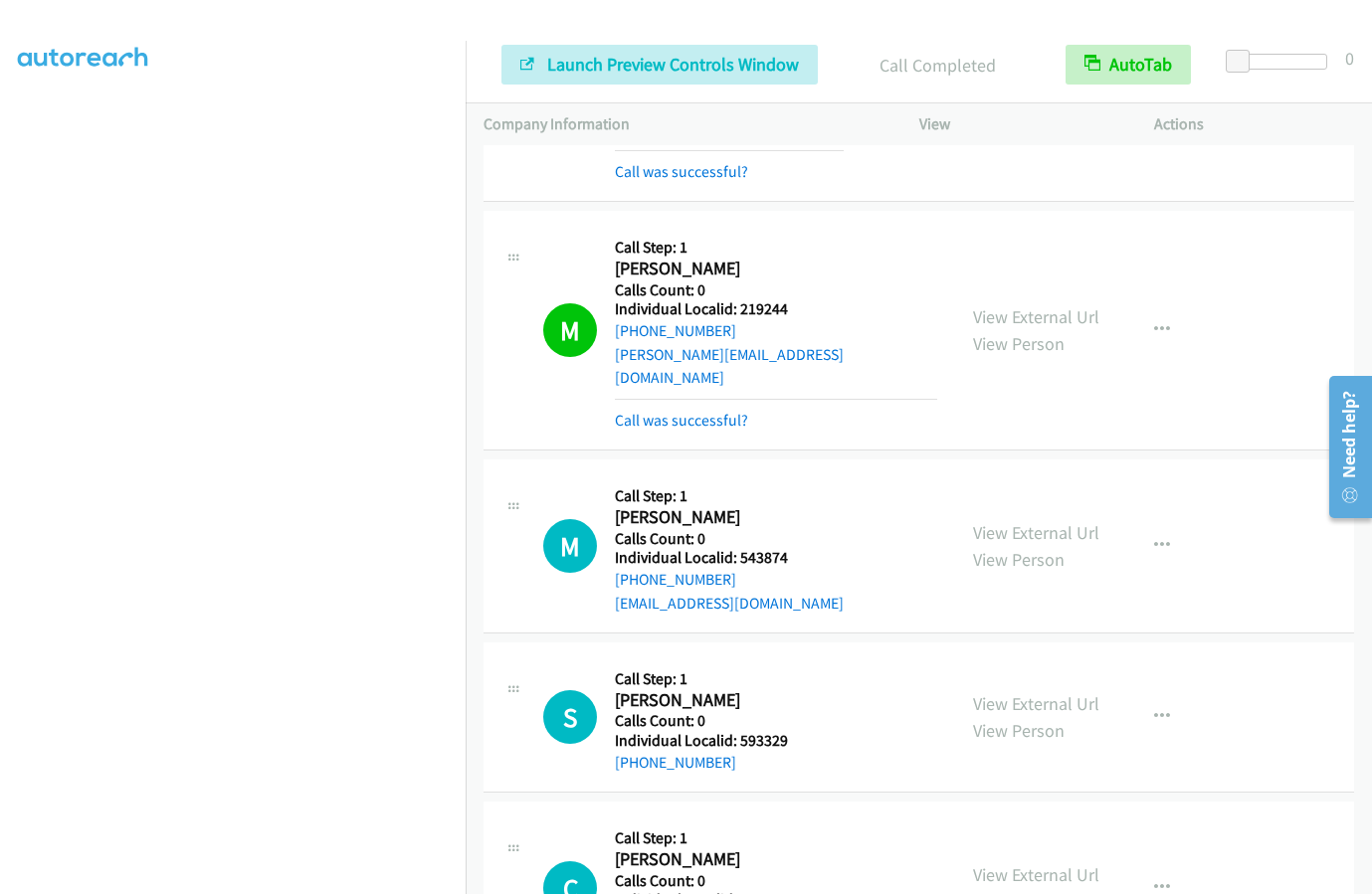 scroll, scrollTop: 3019, scrollLeft: 0, axis: vertical 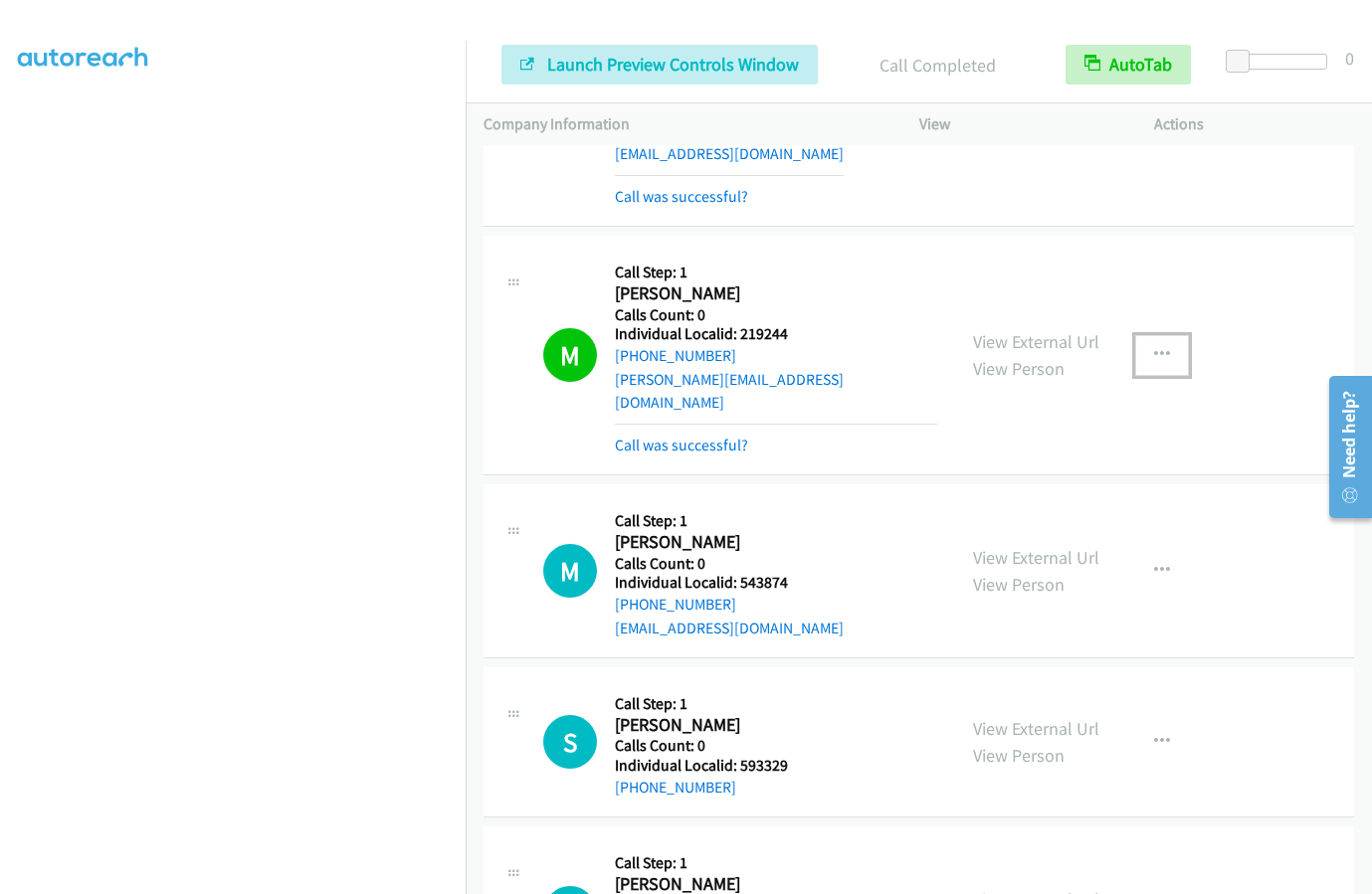 click at bounding box center (1162, 355) 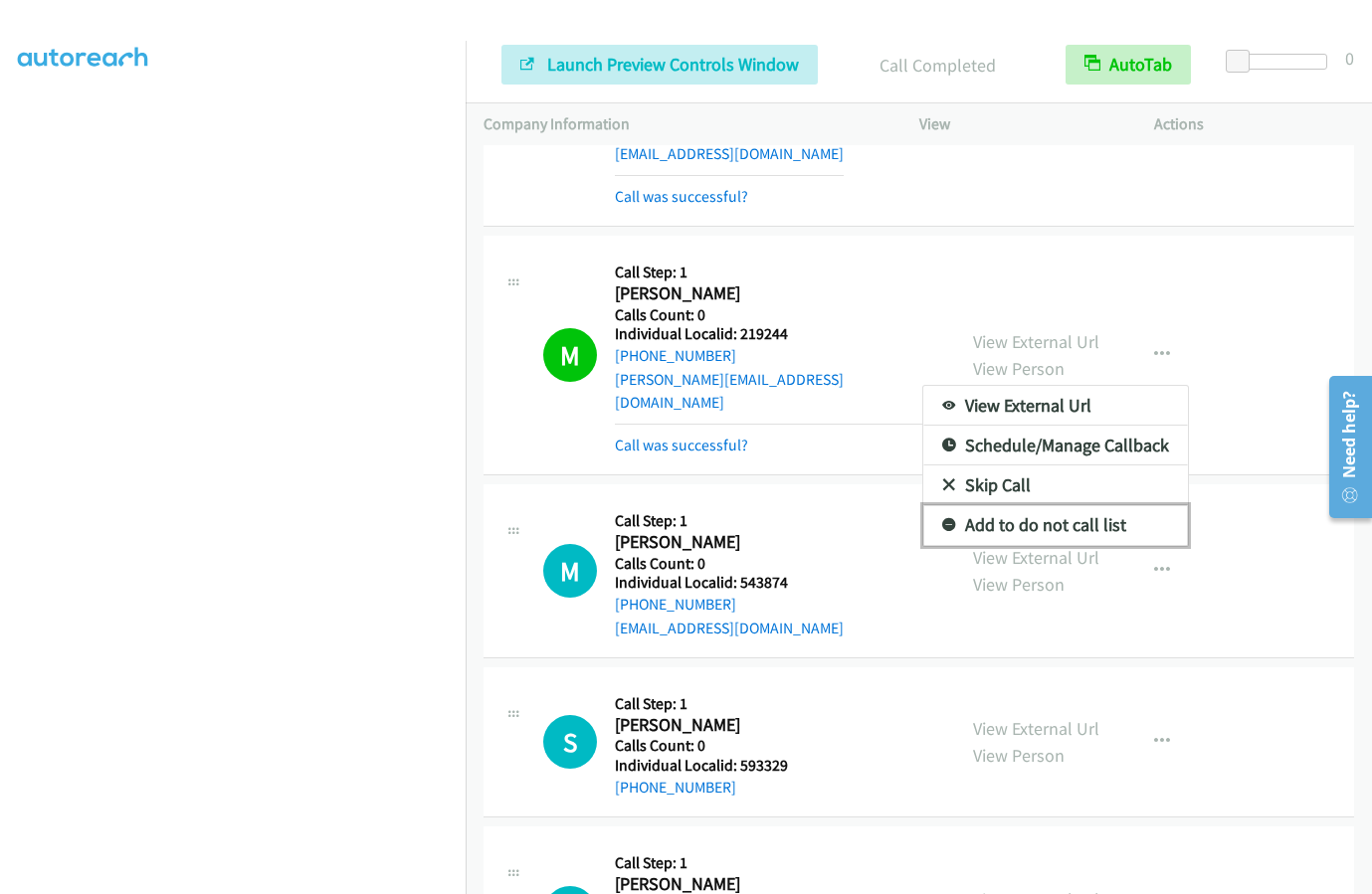 click at bounding box center (949, 526) 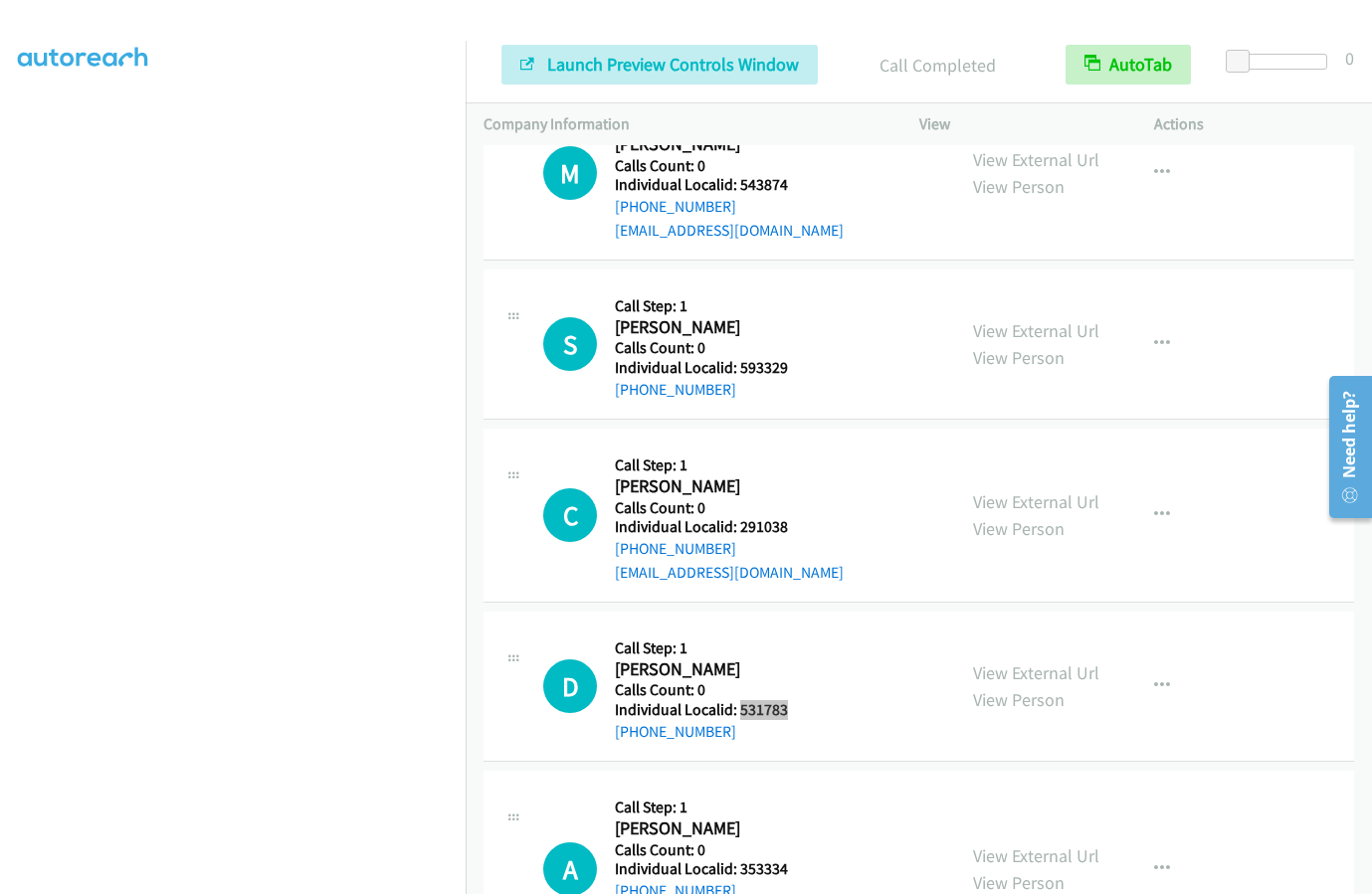 scroll, scrollTop: 3467, scrollLeft: 0, axis: vertical 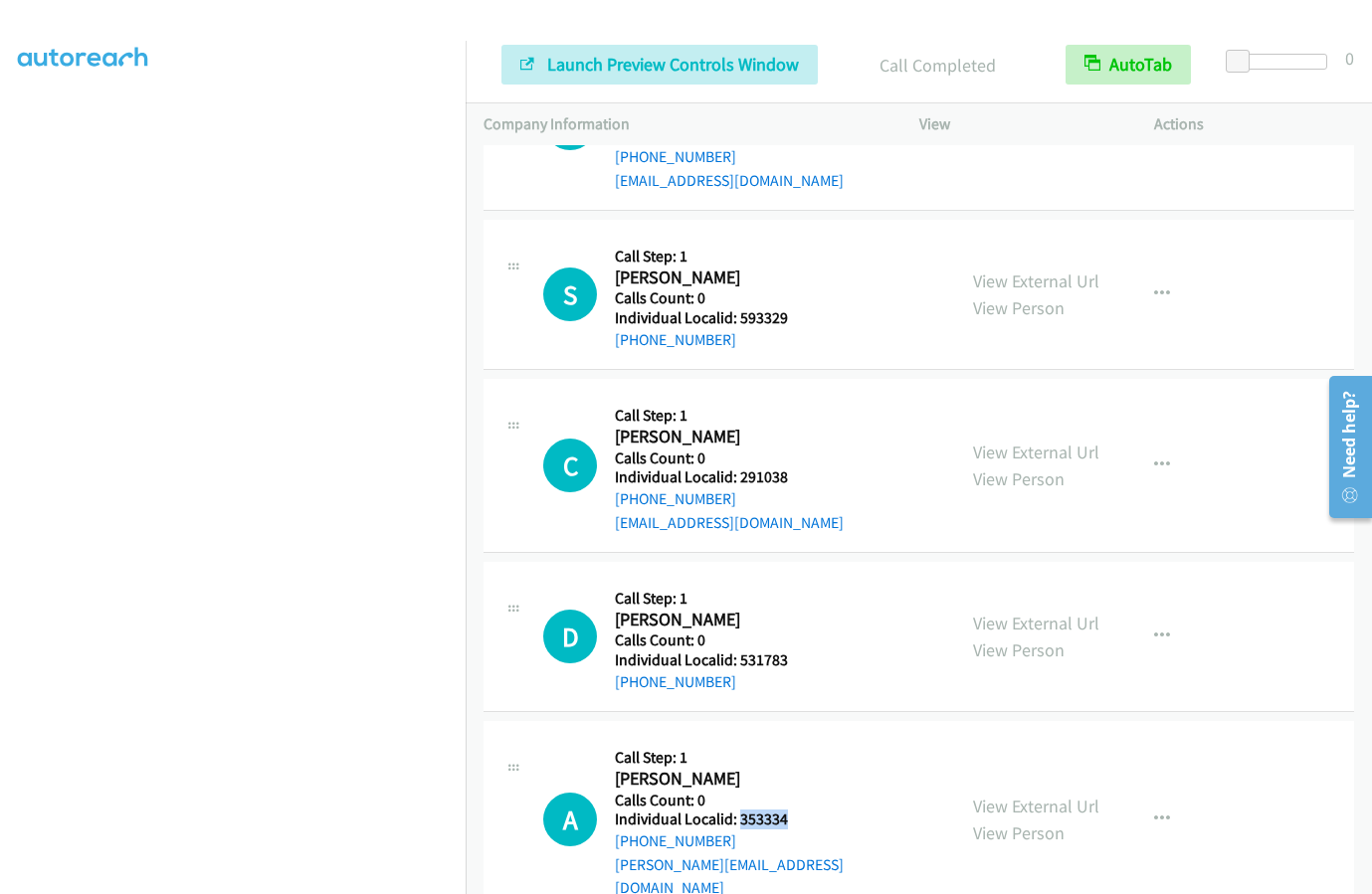 drag, startPoint x: 739, startPoint y: 743, endPoint x: 795, endPoint y: 743, distance: 56 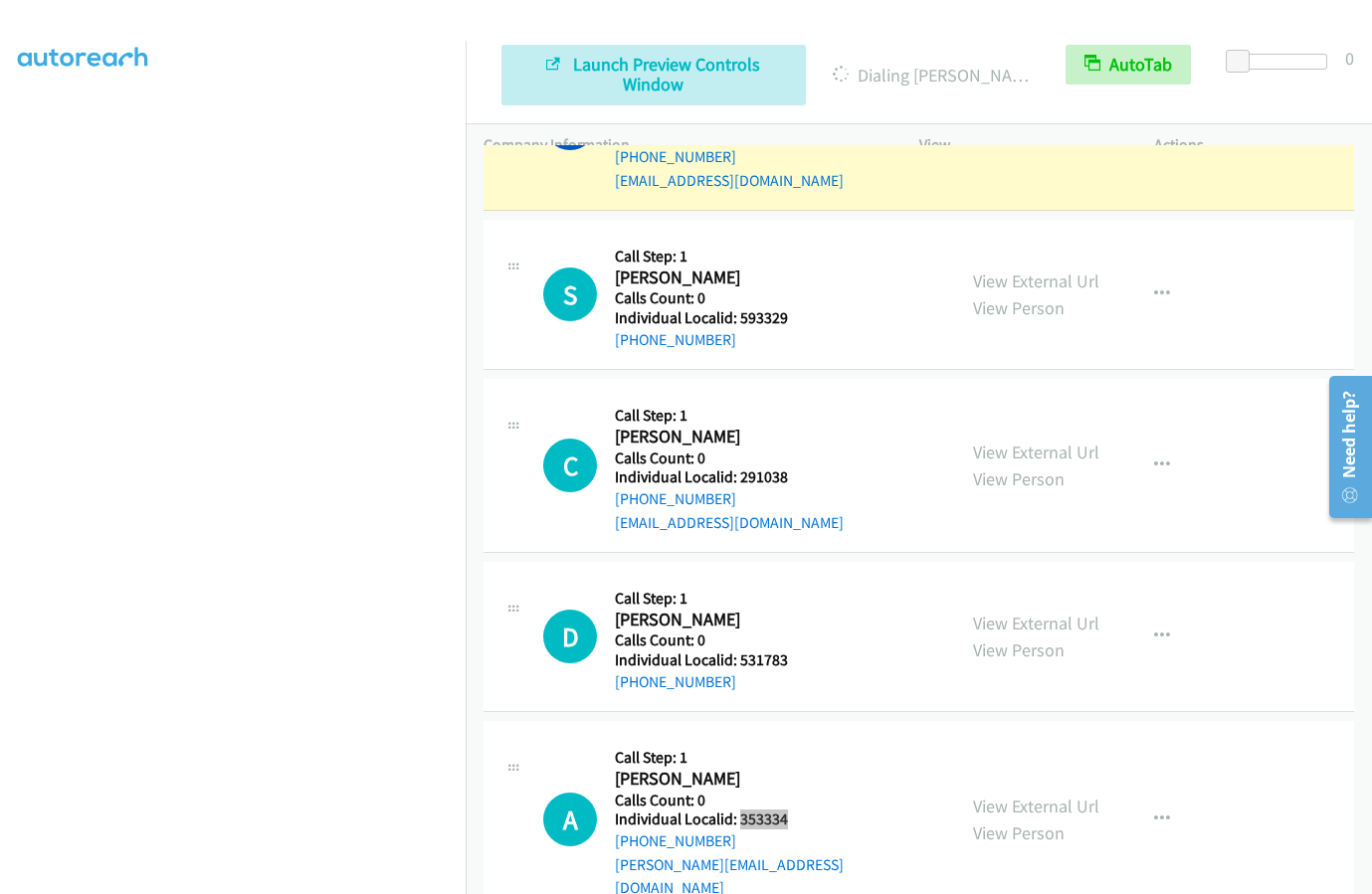 scroll, scrollTop: 196, scrollLeft: 0, axis: vertical 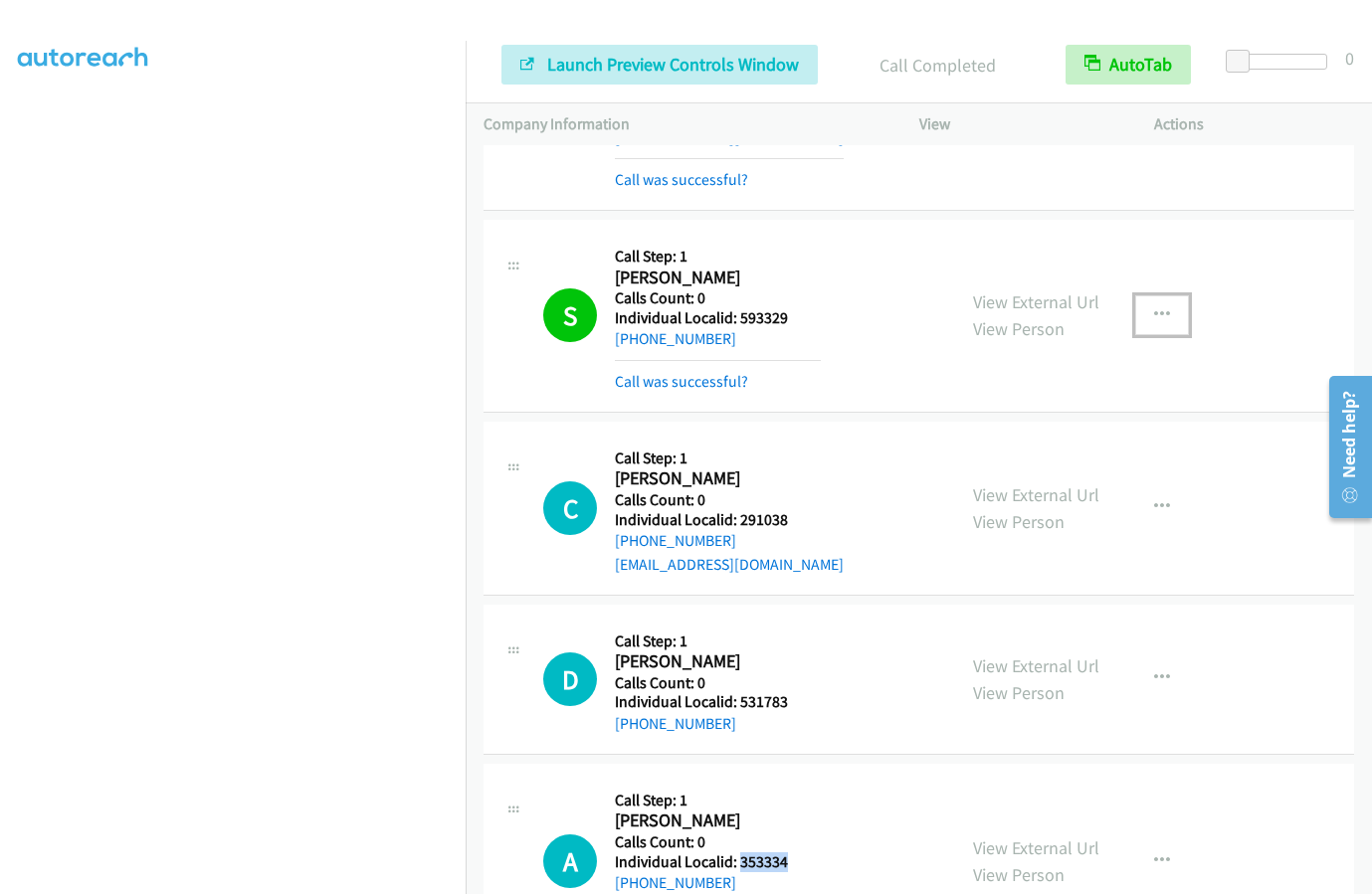 click at bounding box center (1162, 315) 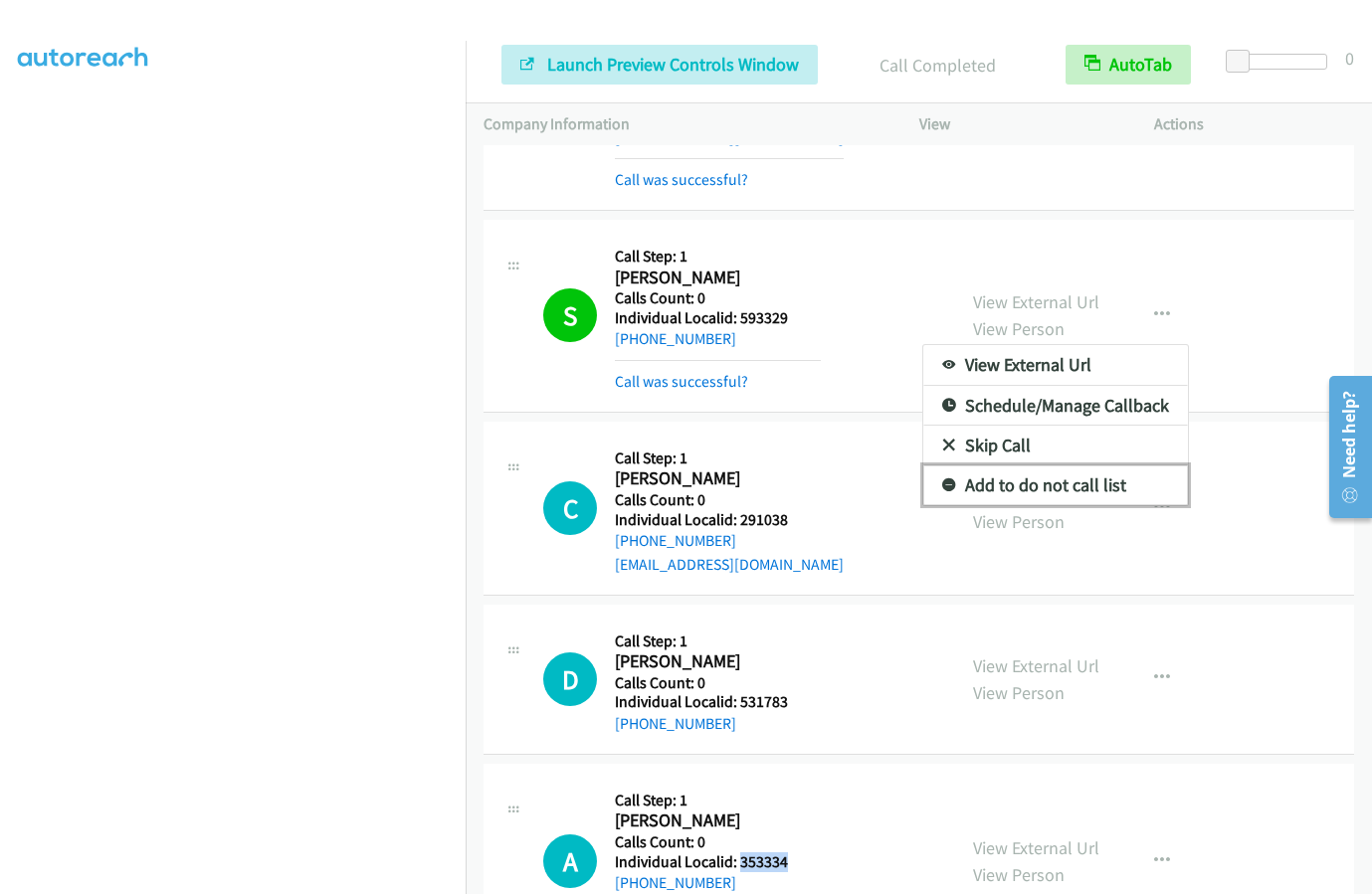 click at bounding box center [949, 486] 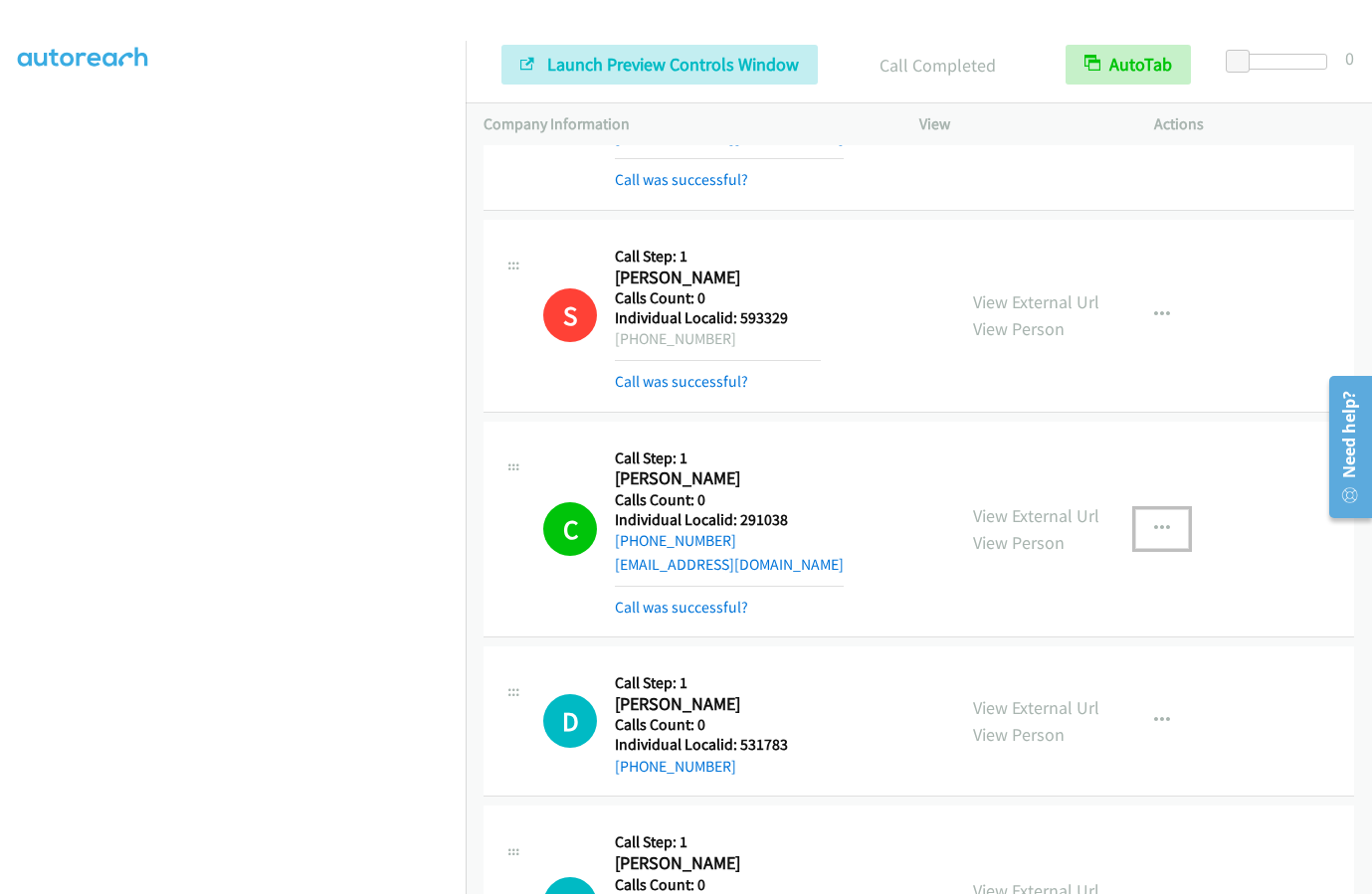 click at bounding box center [1162, 529] 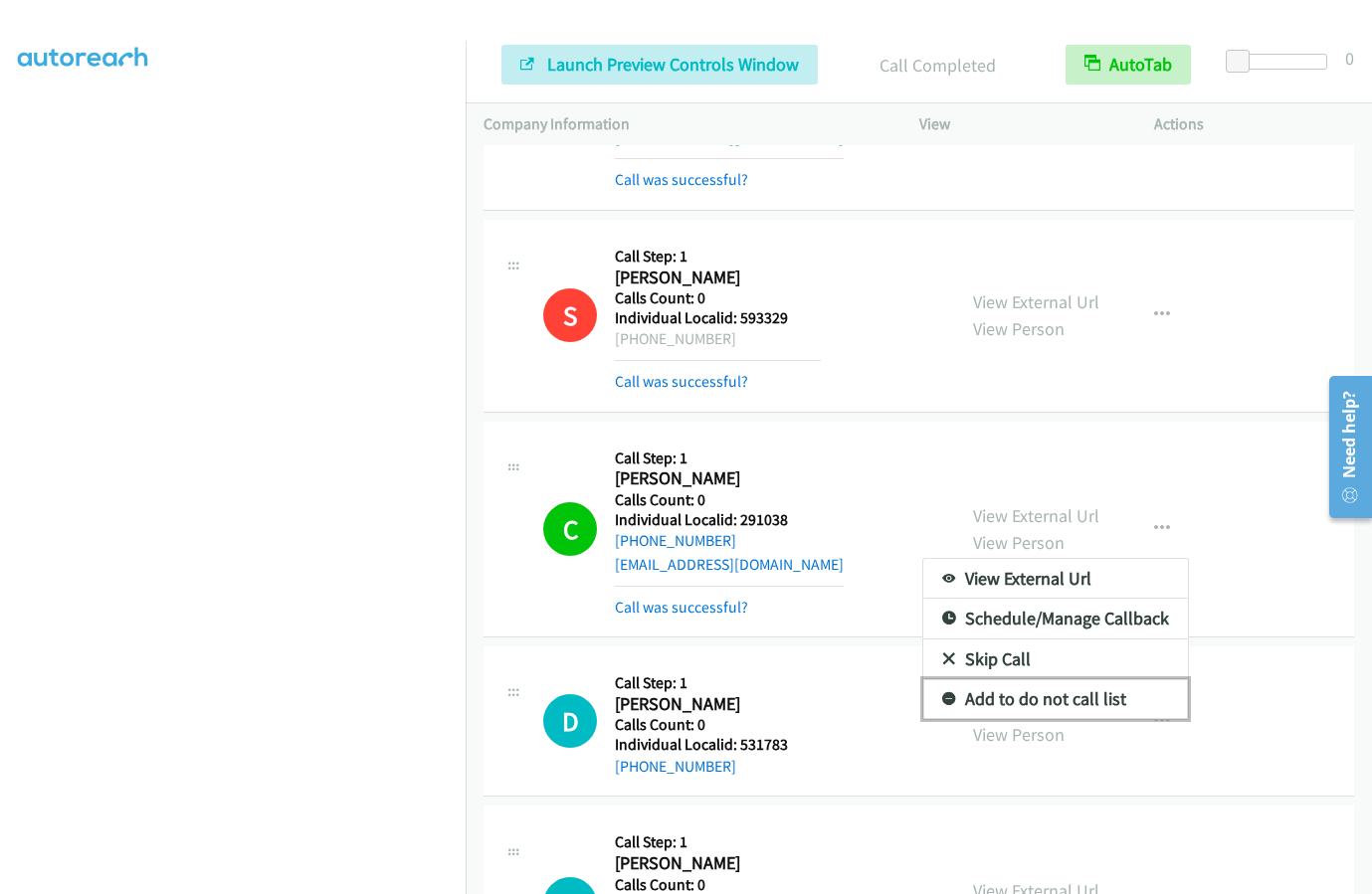 click at bounding box center [949, 700] 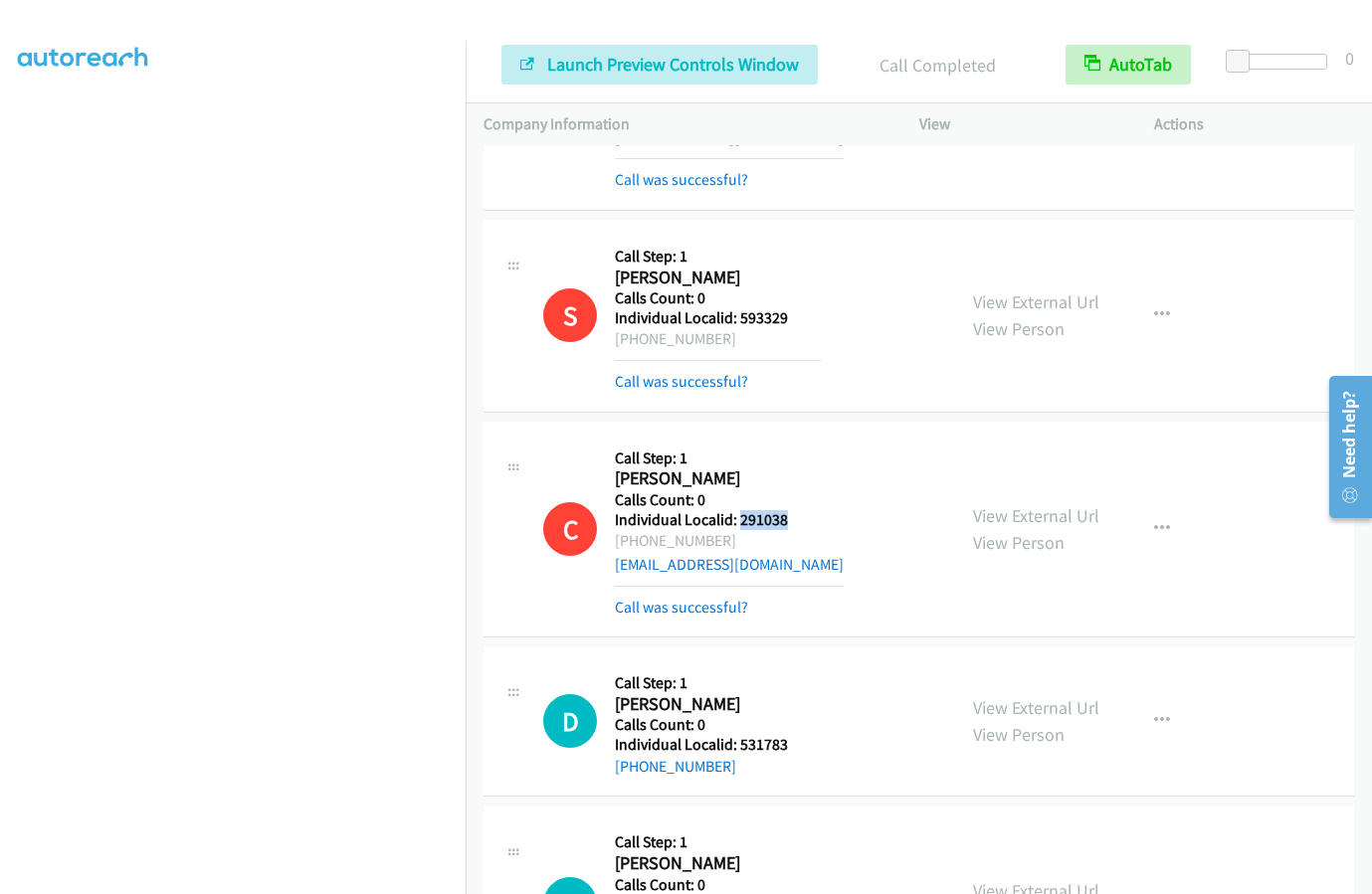 drag, startPoint x: 737, startPoint y: 450, endPoint x: 793, endPoint y: 447, distance: 56.0803 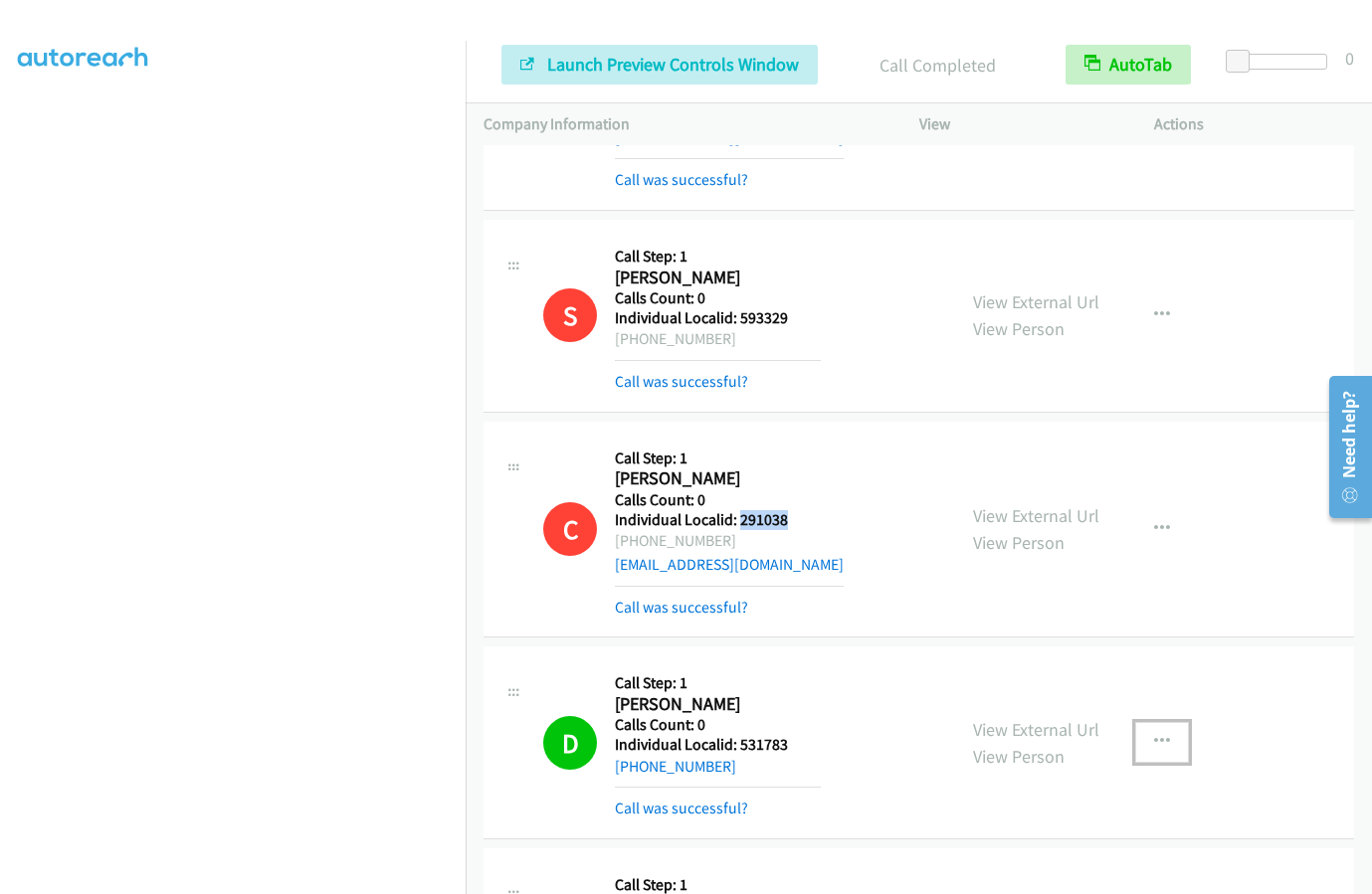 click at bounding box center [1162, 742] 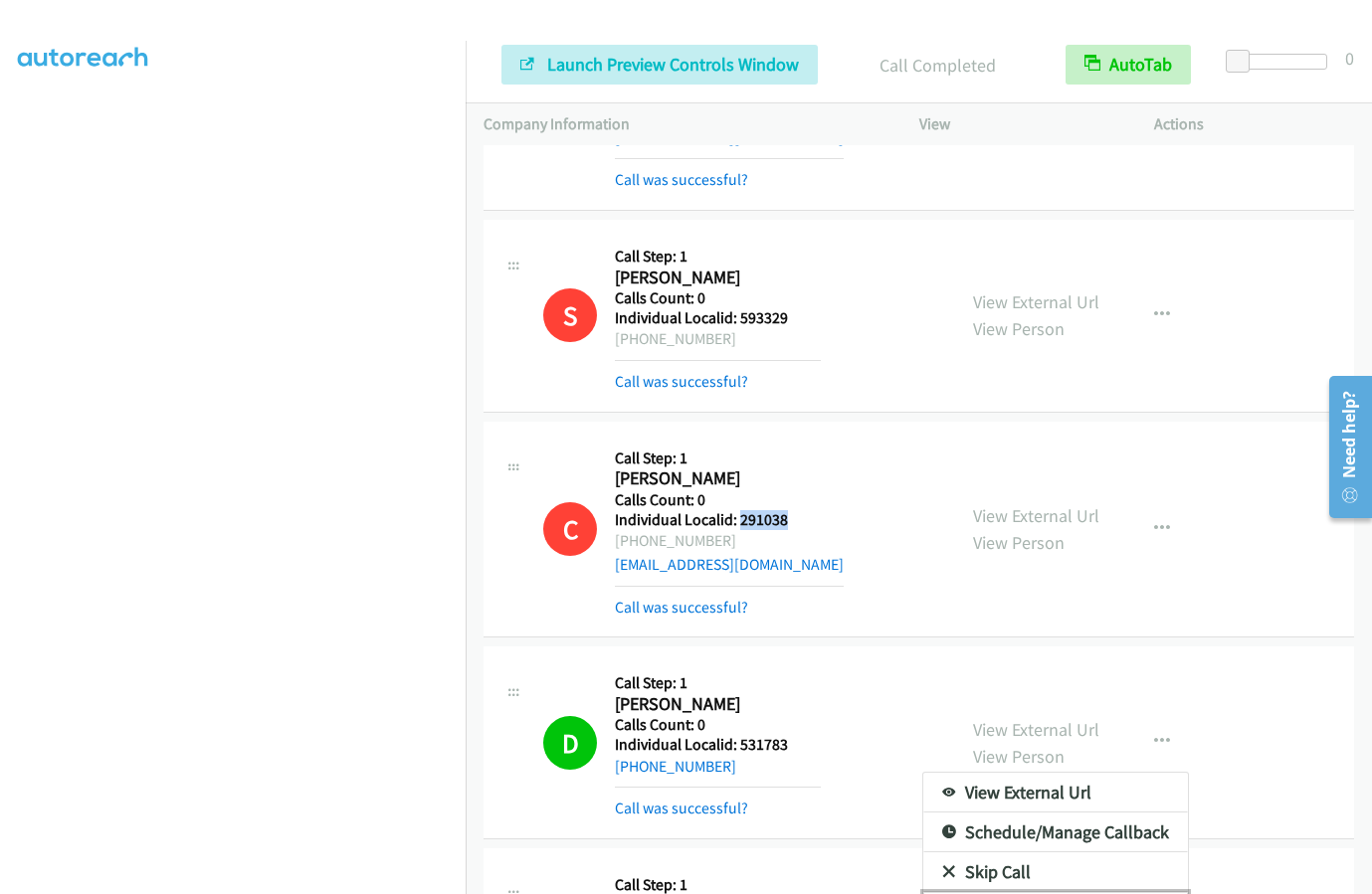 drag, startPoint x: 935, startPoint y: 843, endPoint x: 852, endPoint y: 774, distance: 107.9352 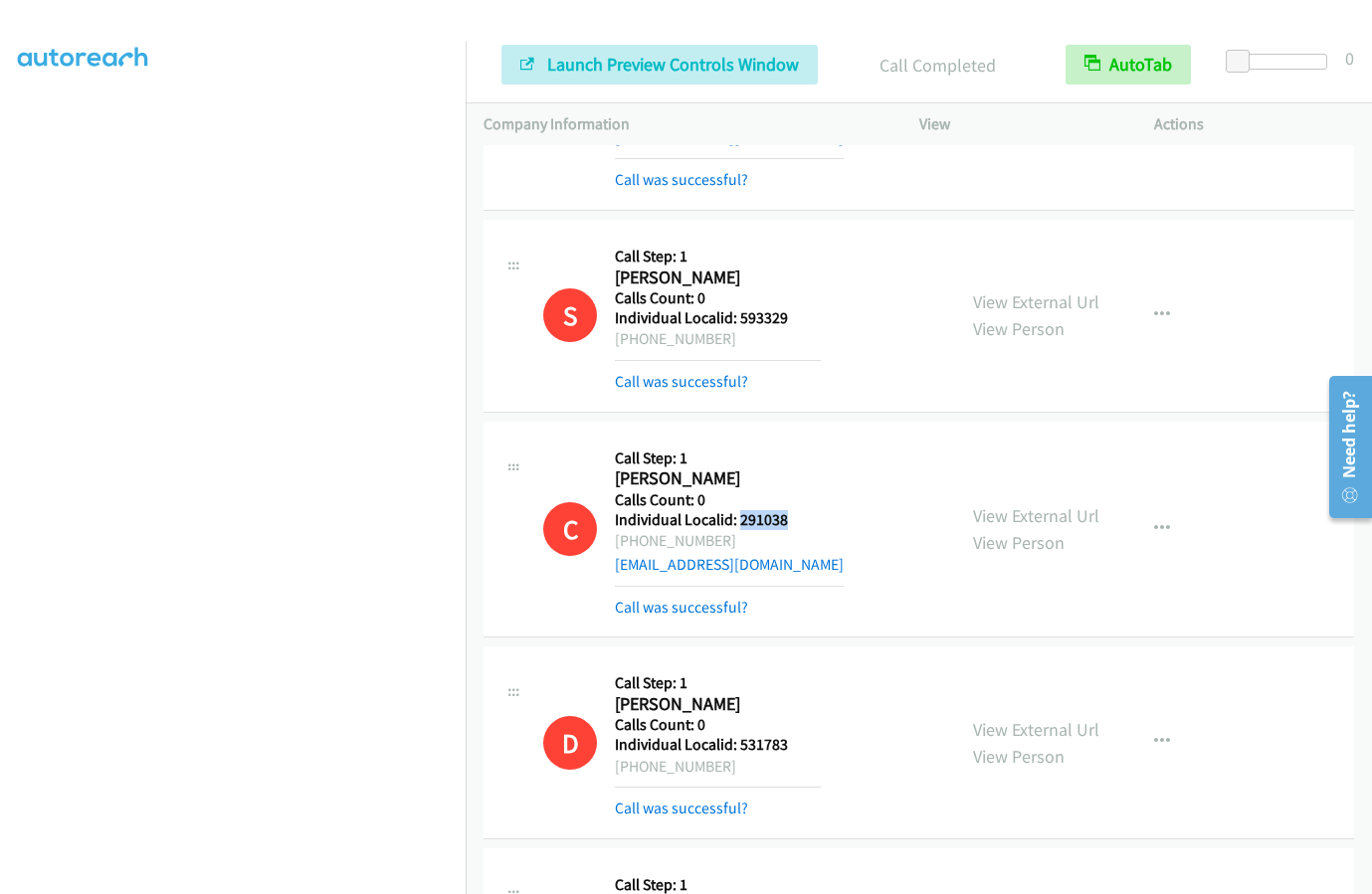 drag, startPoint x: 636, startPoint y: 693, endPoint x: 726, endPoint y: 698, distance: 90.13878 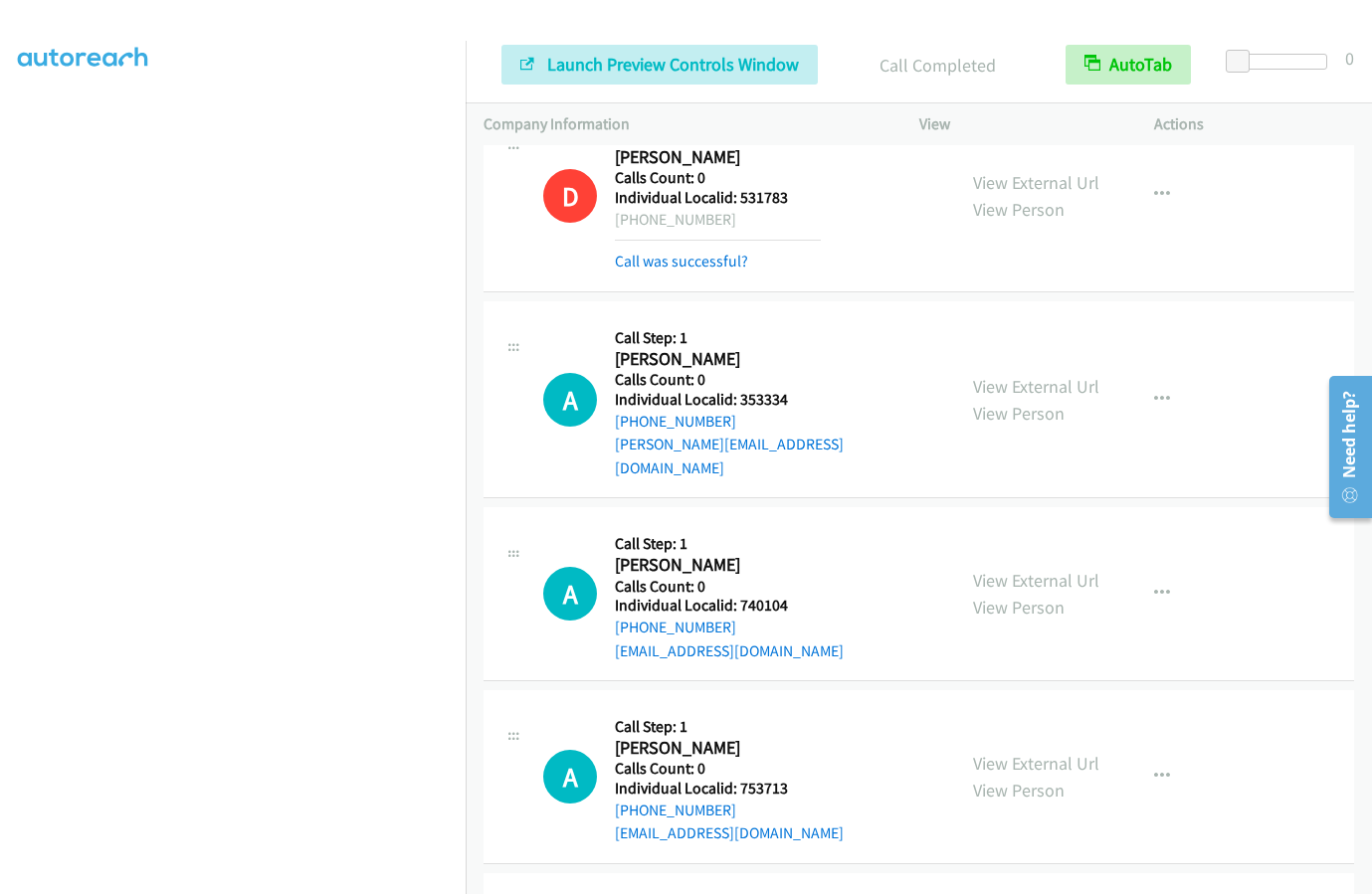 scroll, scrollTop: 4156, scrollLeft: 0, axis: vertical 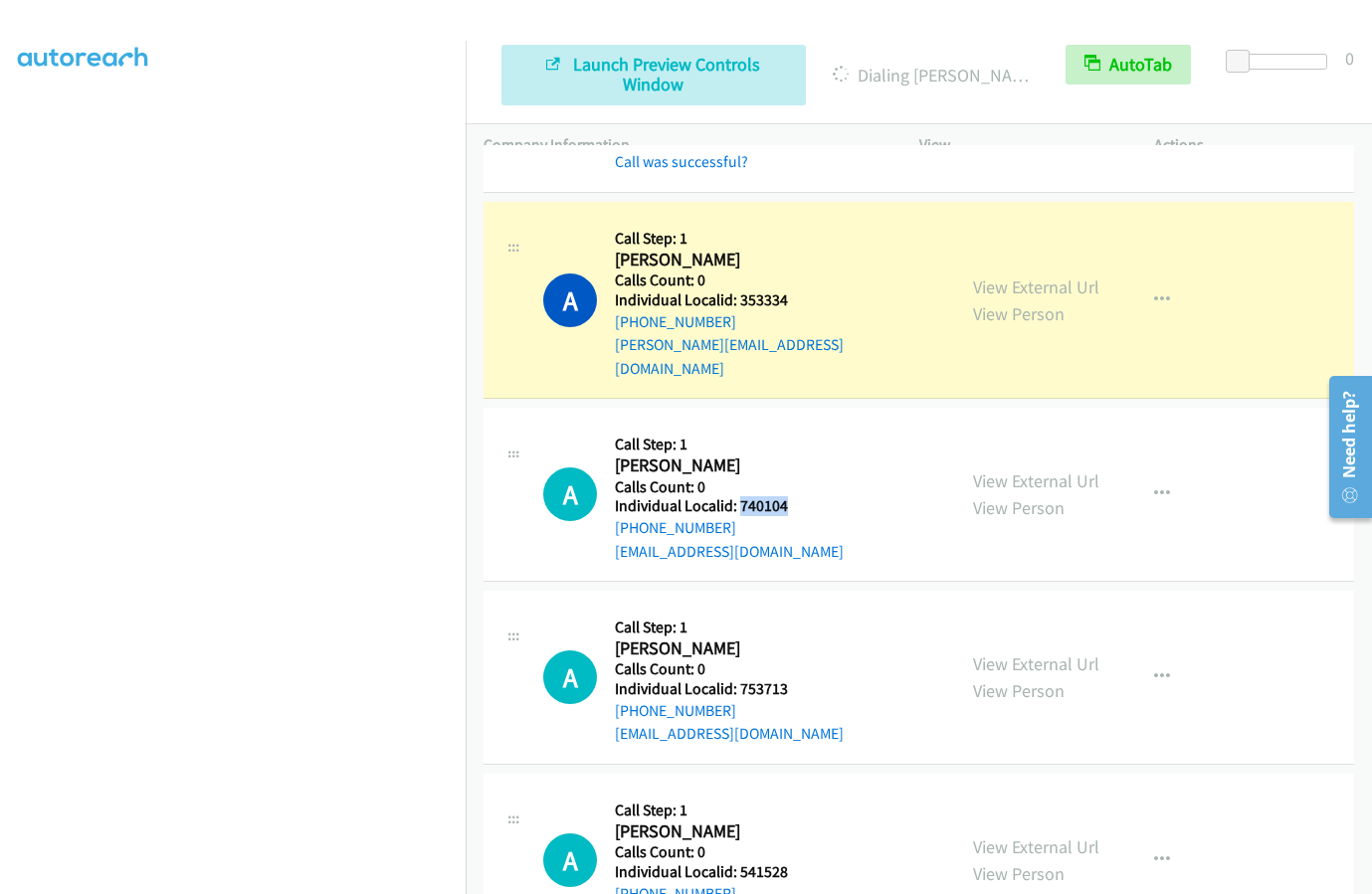 drag, startPoint x: 738, startPoint y: 415, endPoint x: 797, endPoint y: 412, distance: 59.07622 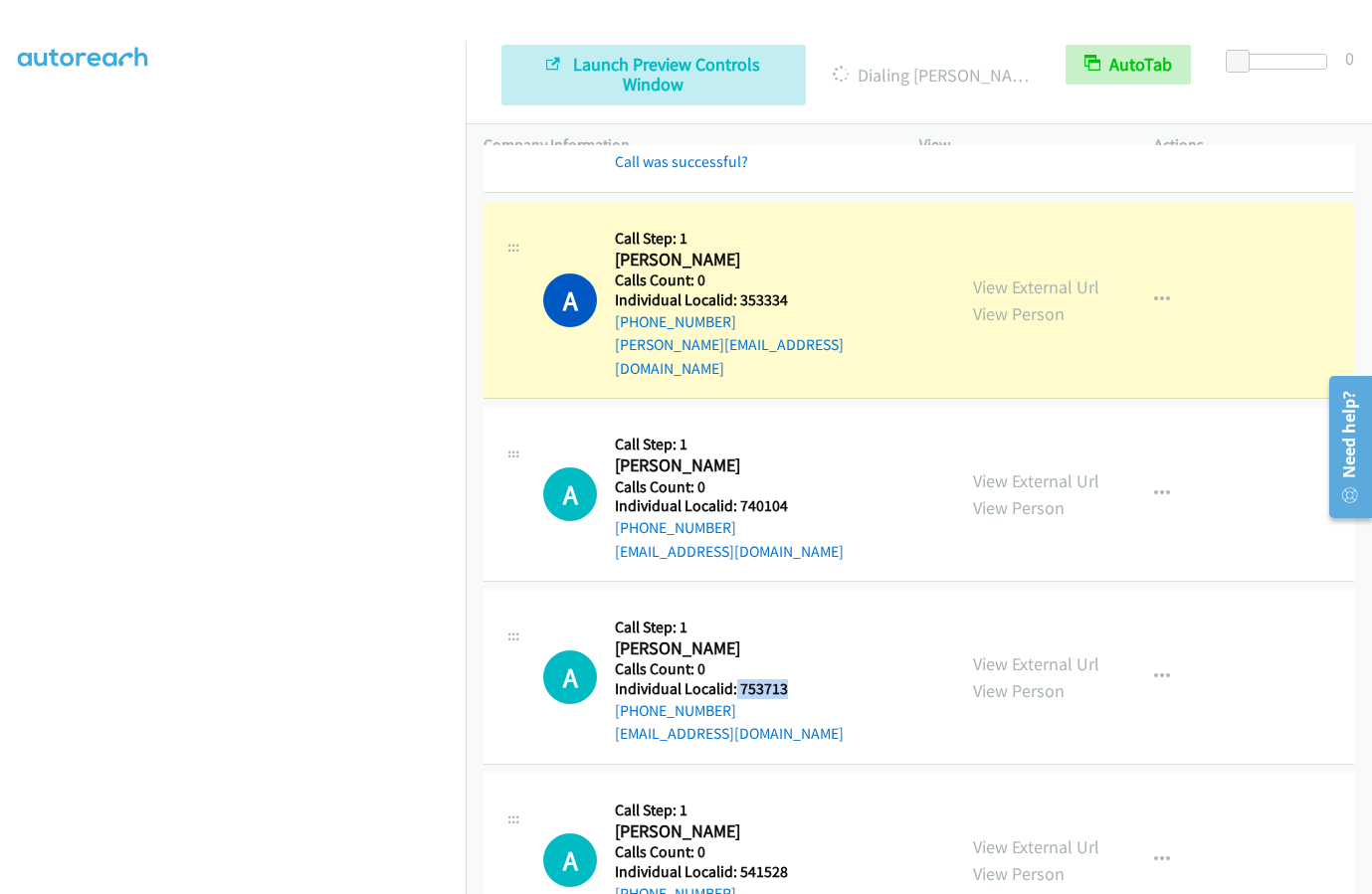 drag, startPoint x: 734, startPoint y: 593, endPoint x: 801, endPoint y: 592, distance: 67.00746 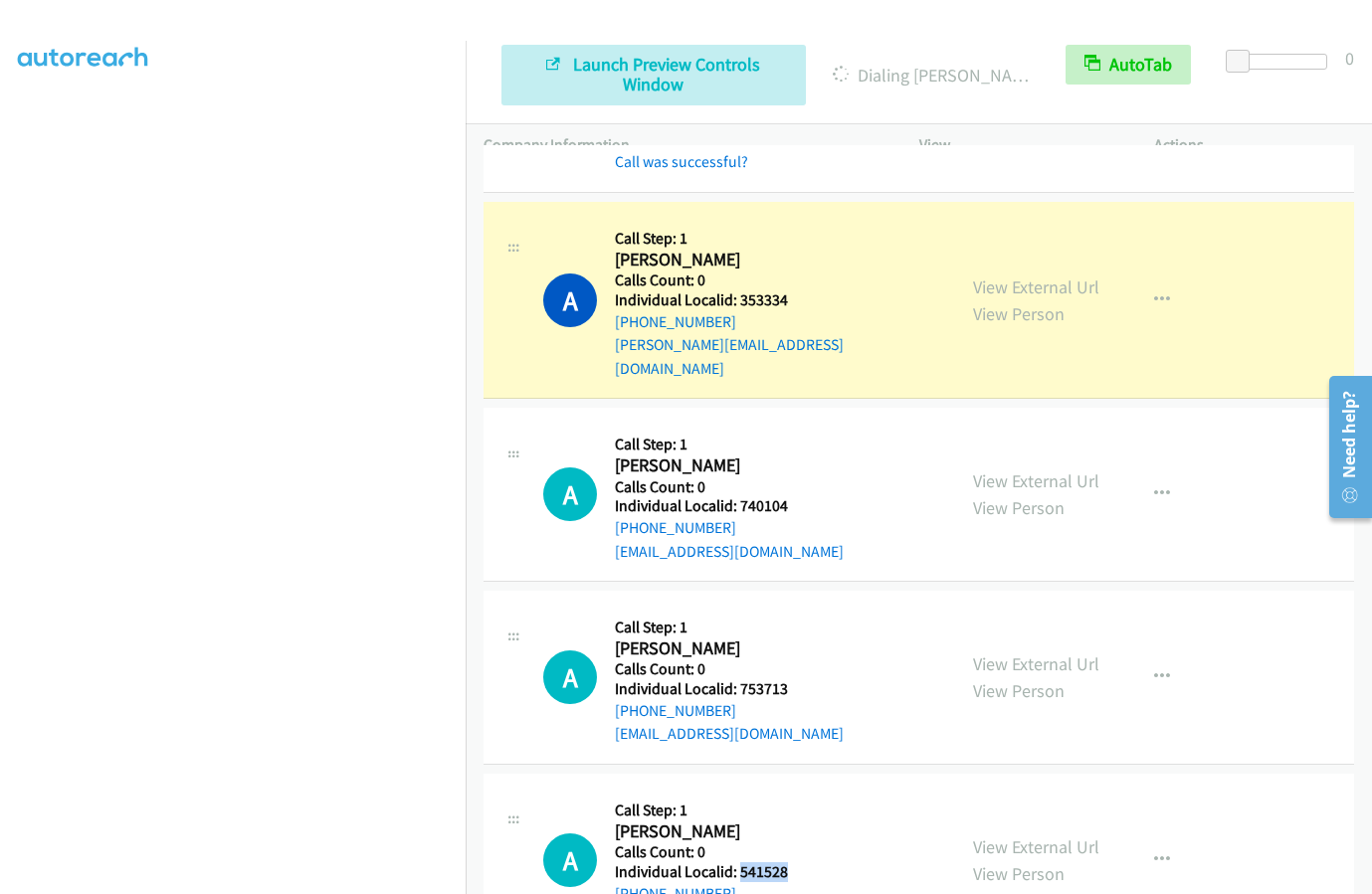 drag, startPoint x: 736, startPoint y: 775, endPoint x: 797, endPoint y: 776, distance: 61.008196 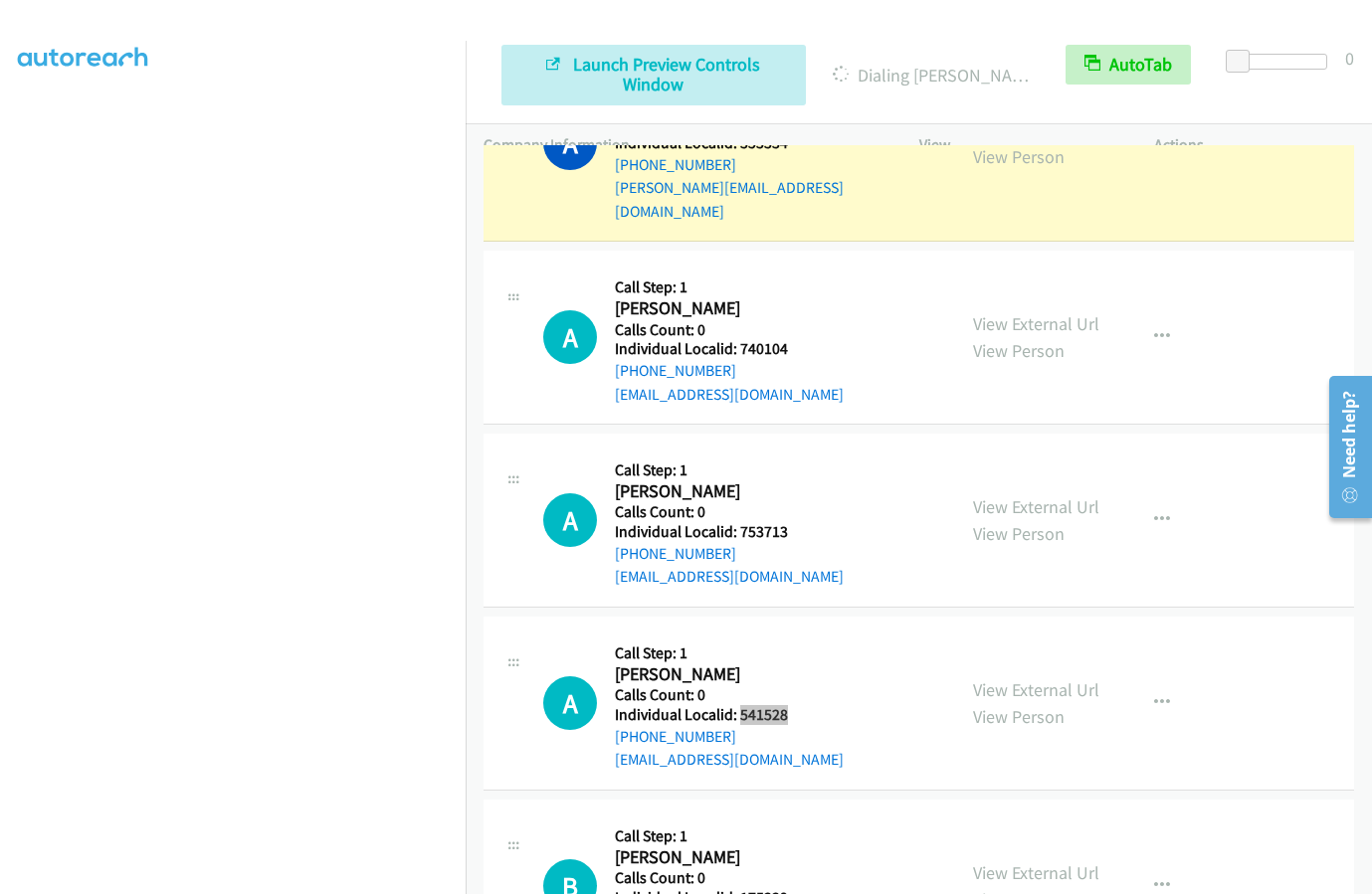 scroll, scrollTop: 4330, scrollLeft: 0, axis: vertical 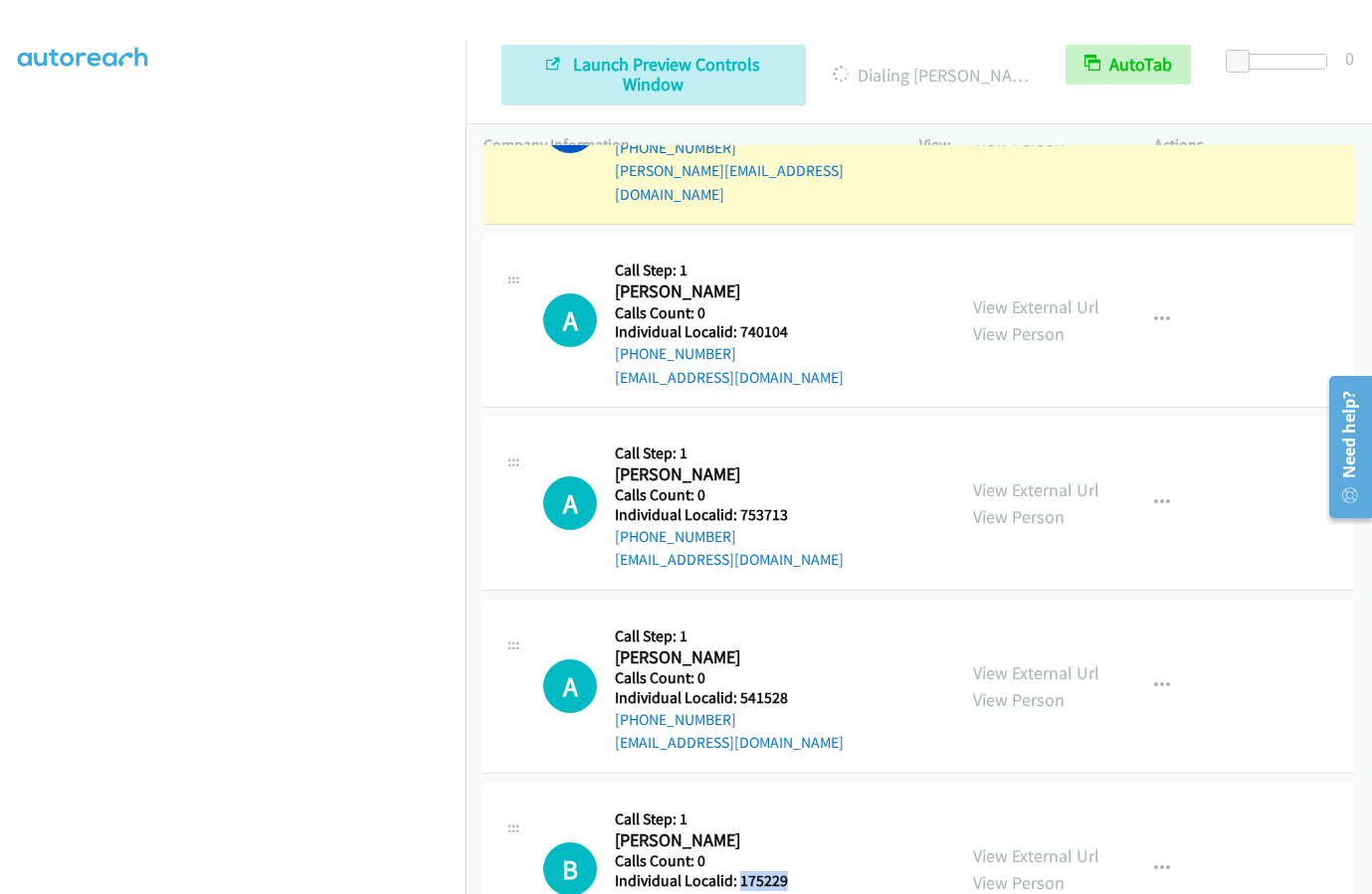 drag, startPoint x: 755, startPoint y: 784, endPoint x: 801, endPoint y: 787, distance: 46.09772 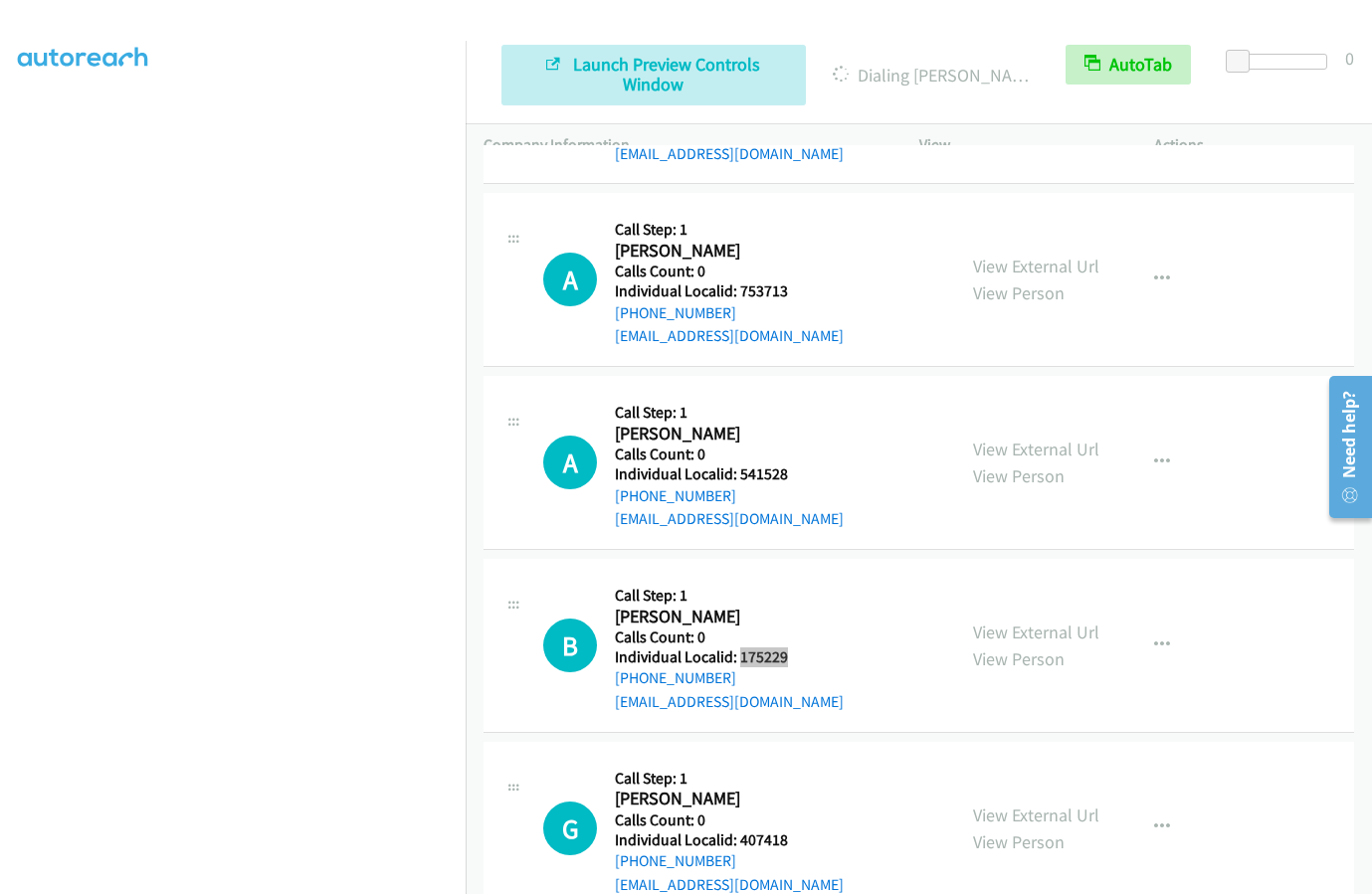 scroll, scrollTop: 4578, scrollLeft: 0, axis: vertical 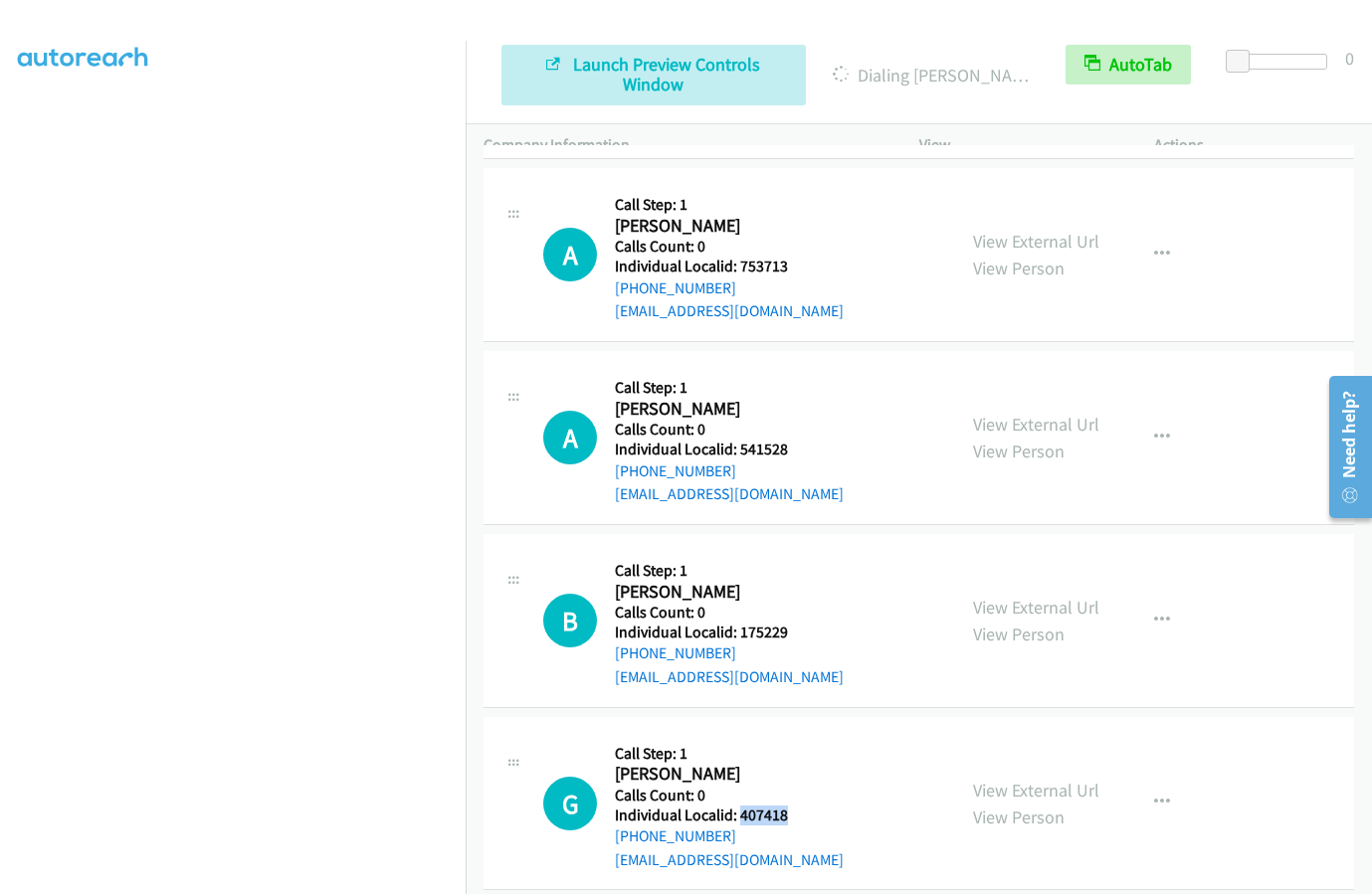 drag, startPoint x: 738, startPoint y: 723, endPoint x: 783, endPoint y: 719, distance: 45.17743 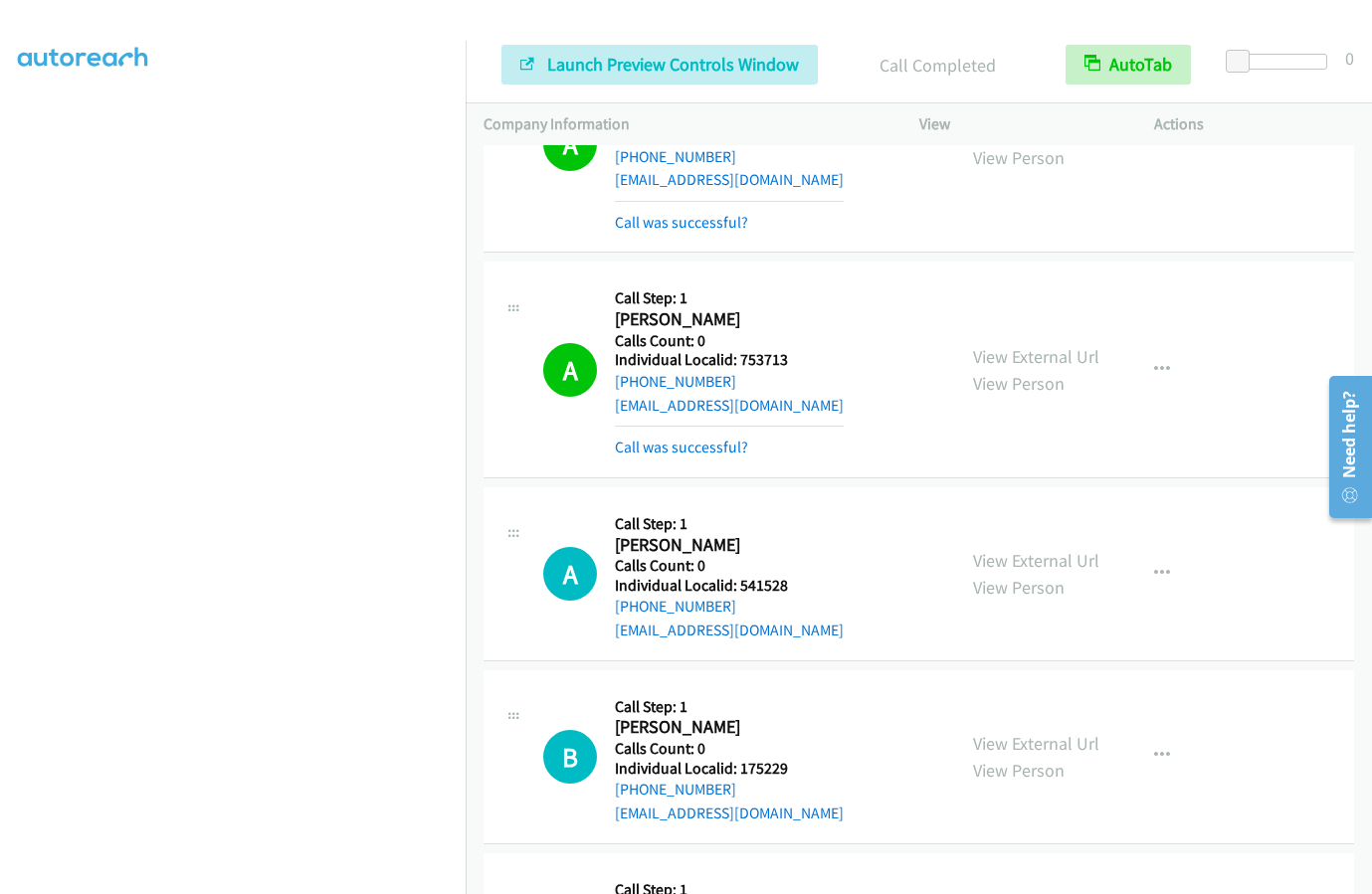 scroll, scrollTop: 4539, scrollLeft: 0, axis: vertical 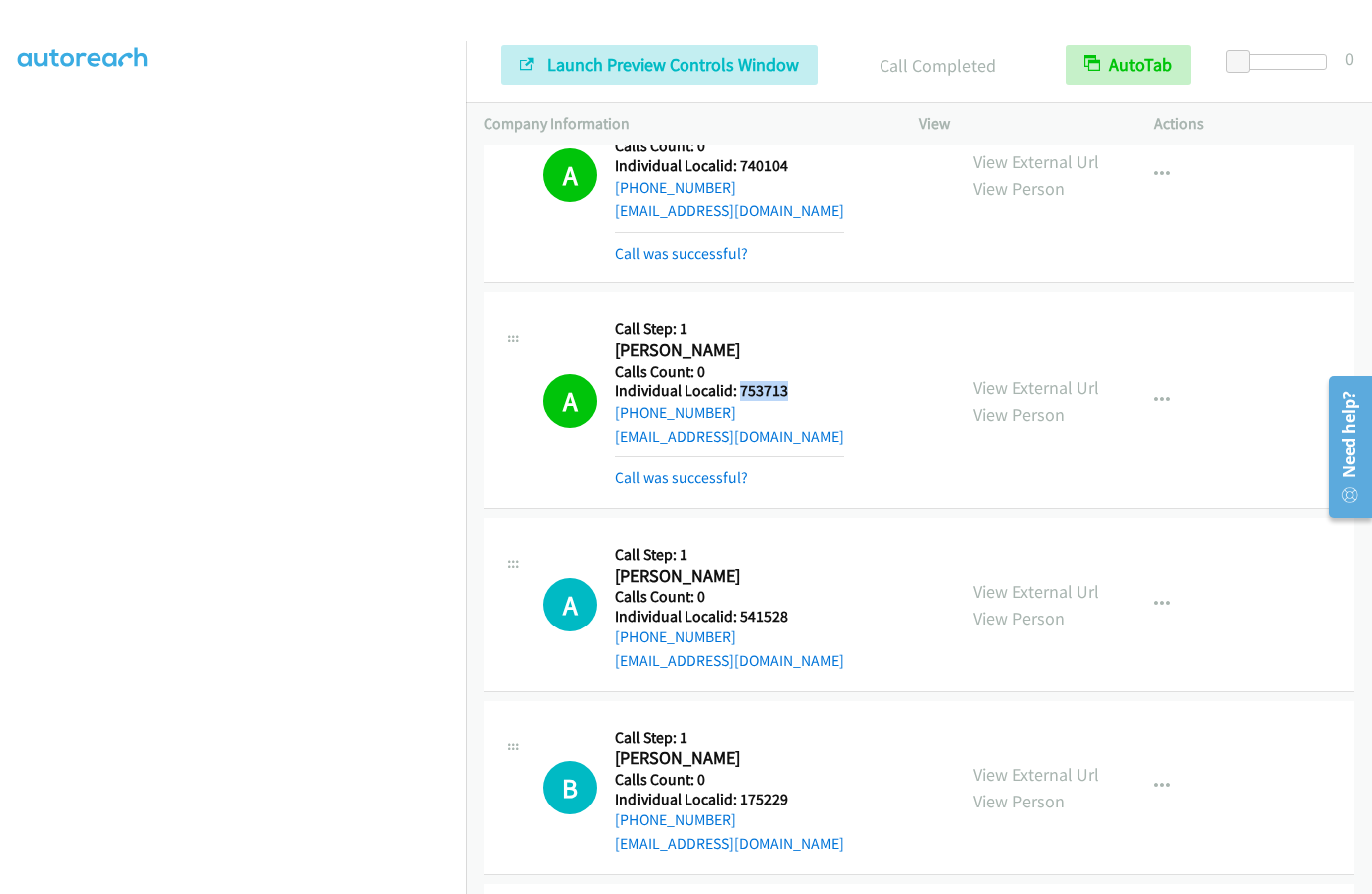 drag, startPoint x: 739, startPoint y: 300, endPoint x: 800, endPoint y: 296, distance: 61.13101 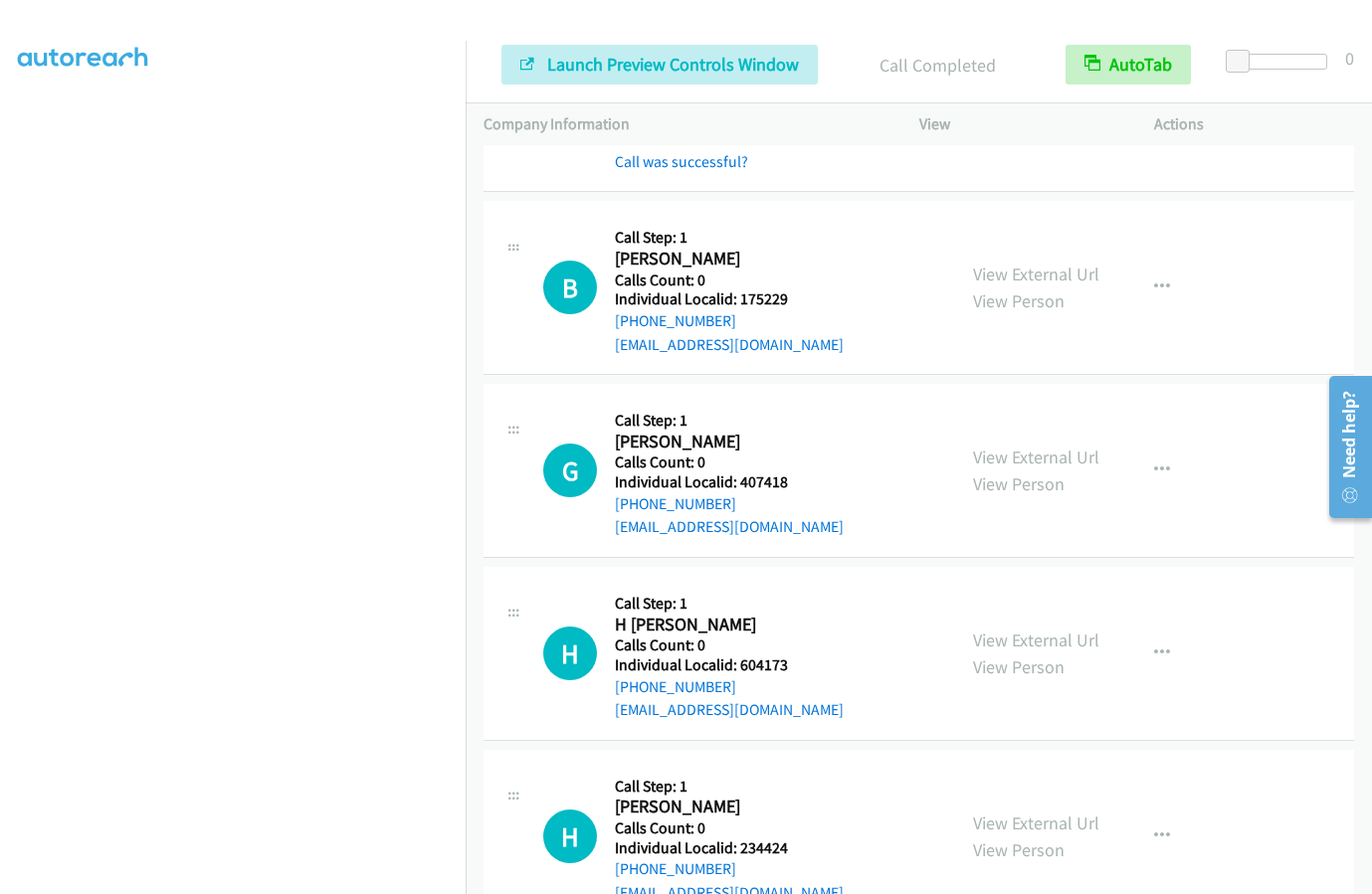 scroll, scrollTop: 5086, scrollLeft: 0, axis: vertical 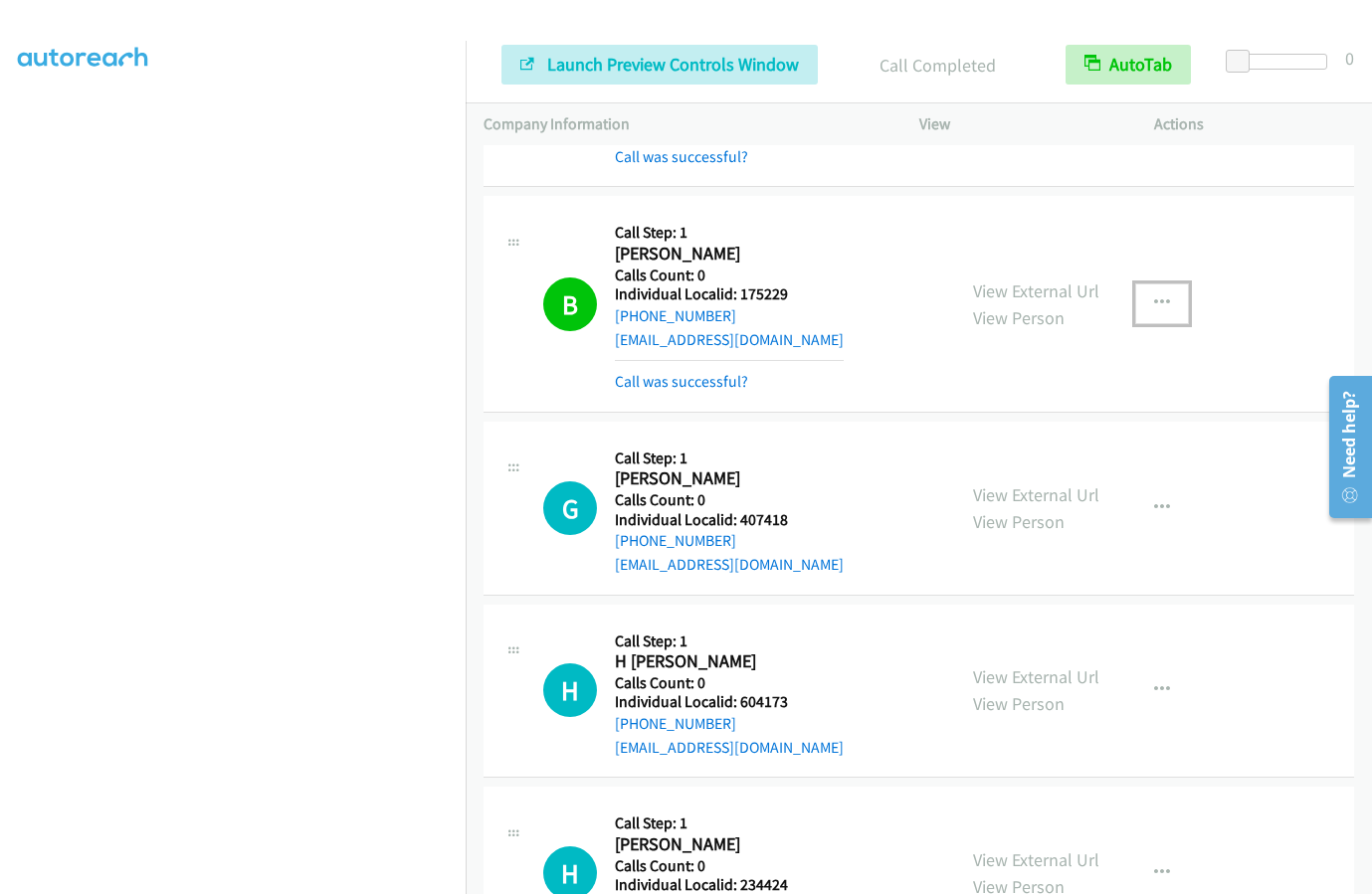 click at bounding box center (1162, 303) 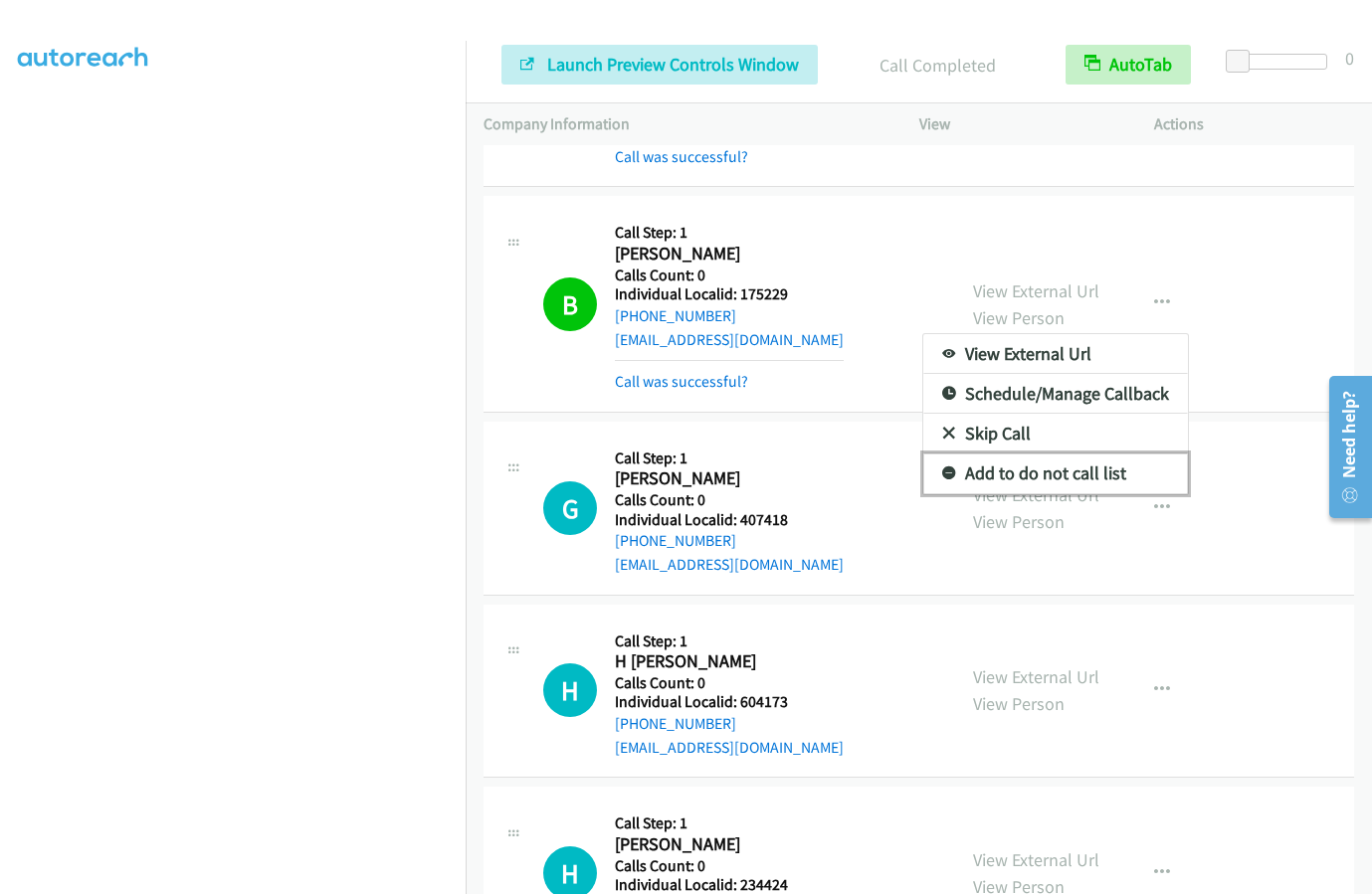 click at bounding box center [949, 474] 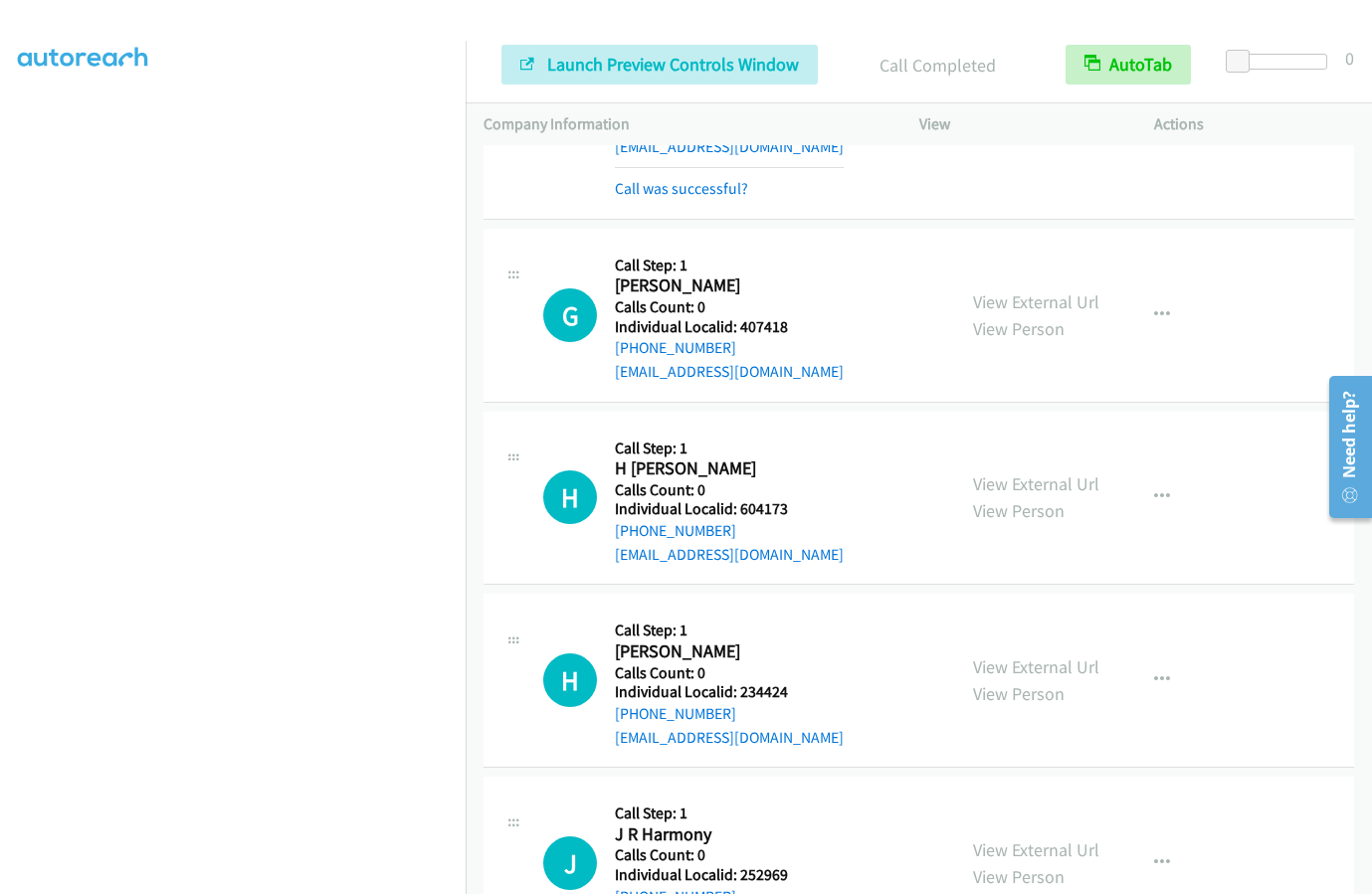 scroll, scrollTop: 5284, scrollLeft: 0, axis: vertical 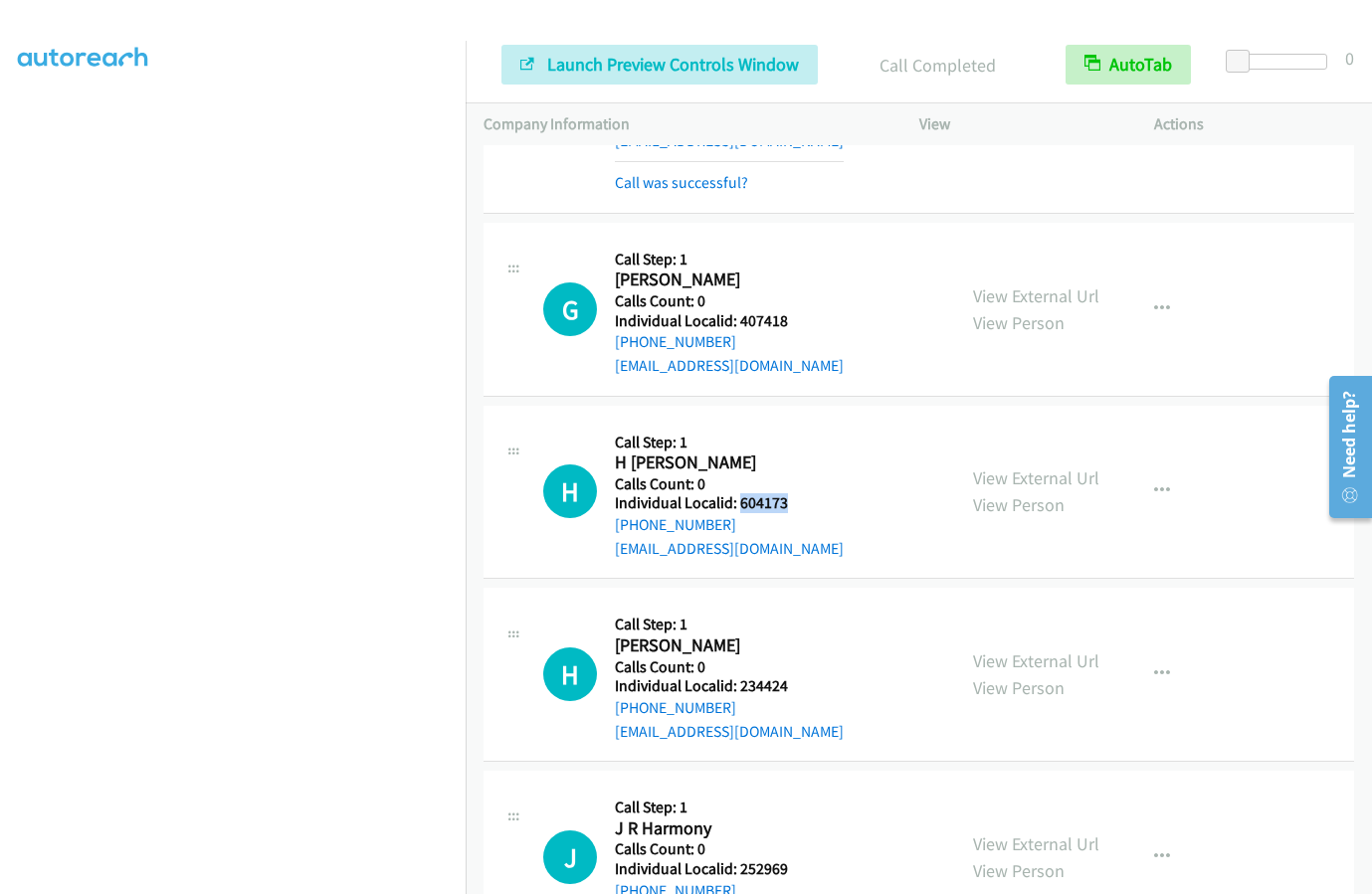 drag, startPoint x: 739, startPoint y: 413, endPoint x: 802, endPoint y: 411, distance: 63.03174 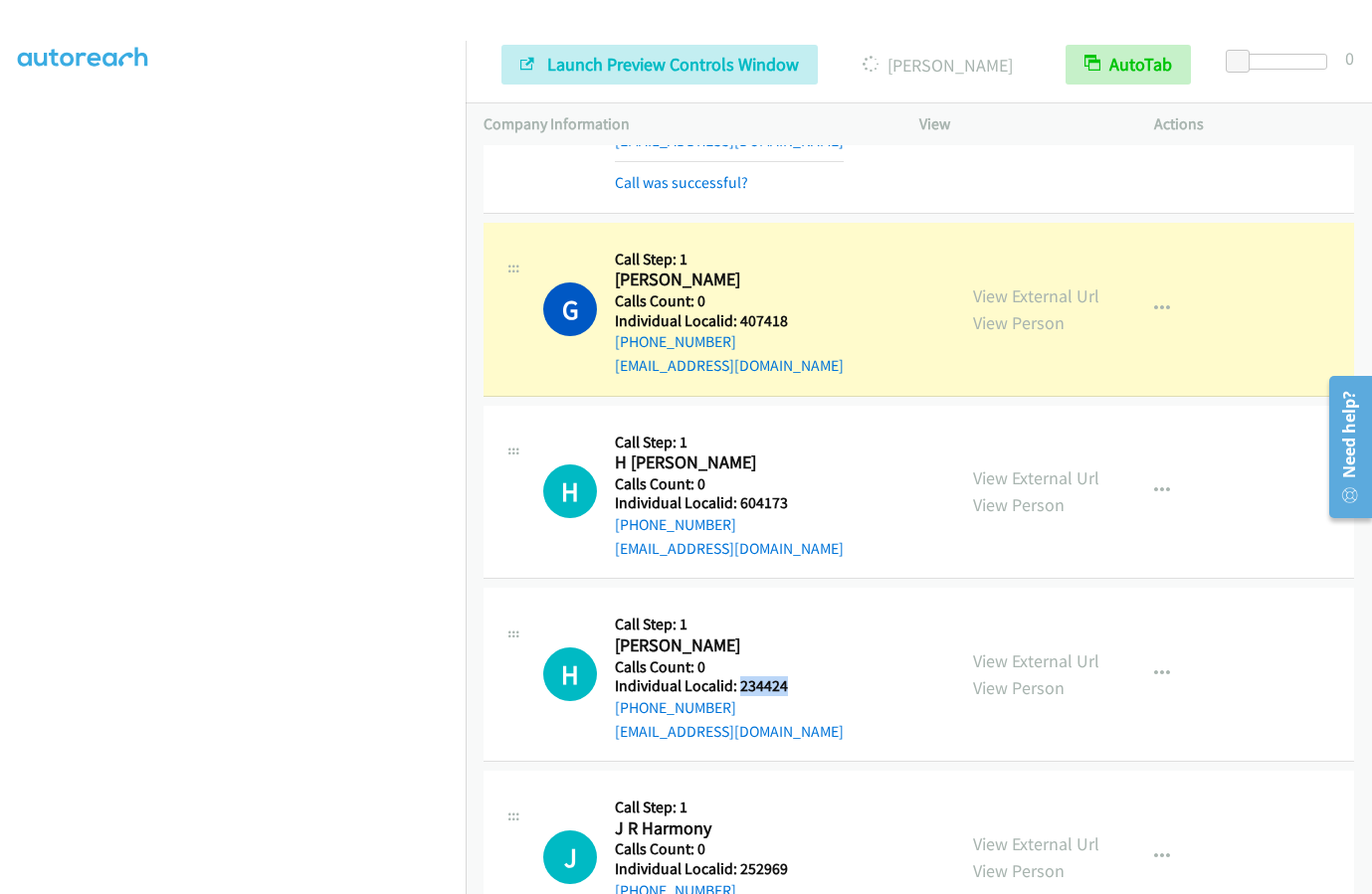 drag, startPoint x: 736, startPoint y: 595, endPoint x: 801, endPoint y: 591, distance: 65.12296 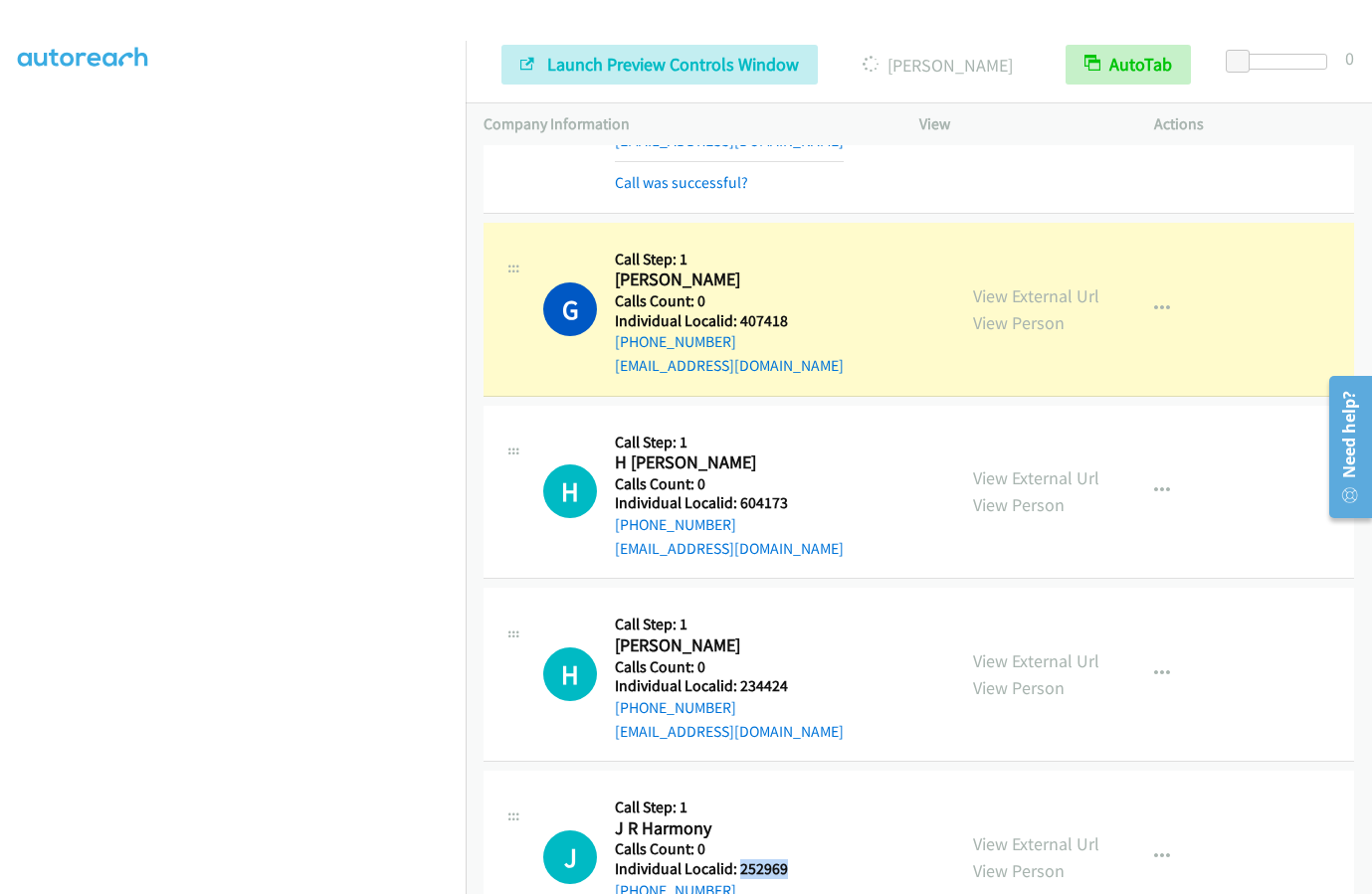 drag, startPoint x: 736, startPoint y: 776, endPoint x: 795, endPoint y: 774, distance: 59.03389 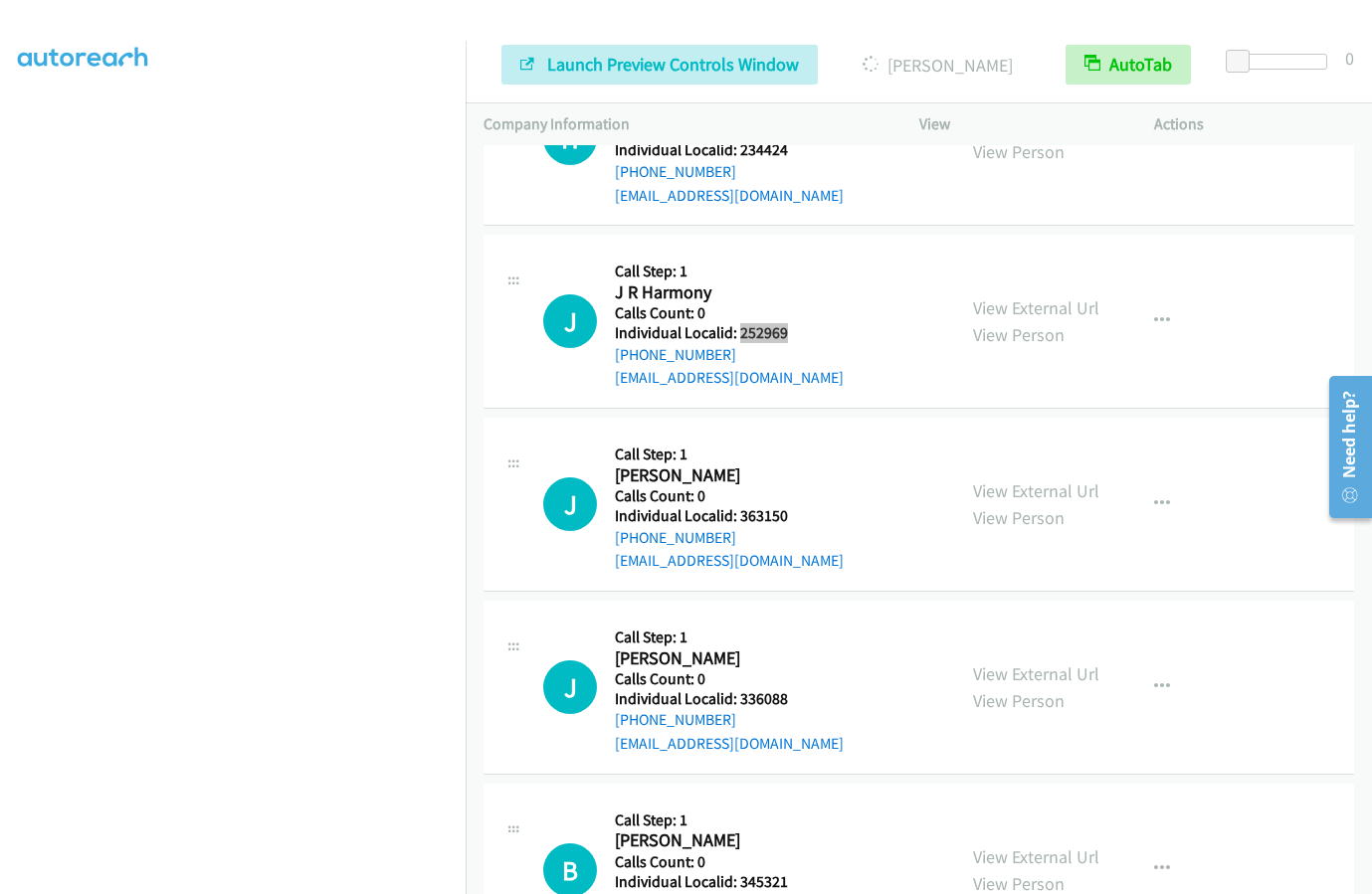 scroll, scrollTop: 5826, scrollLeft: 0, axis: vertical 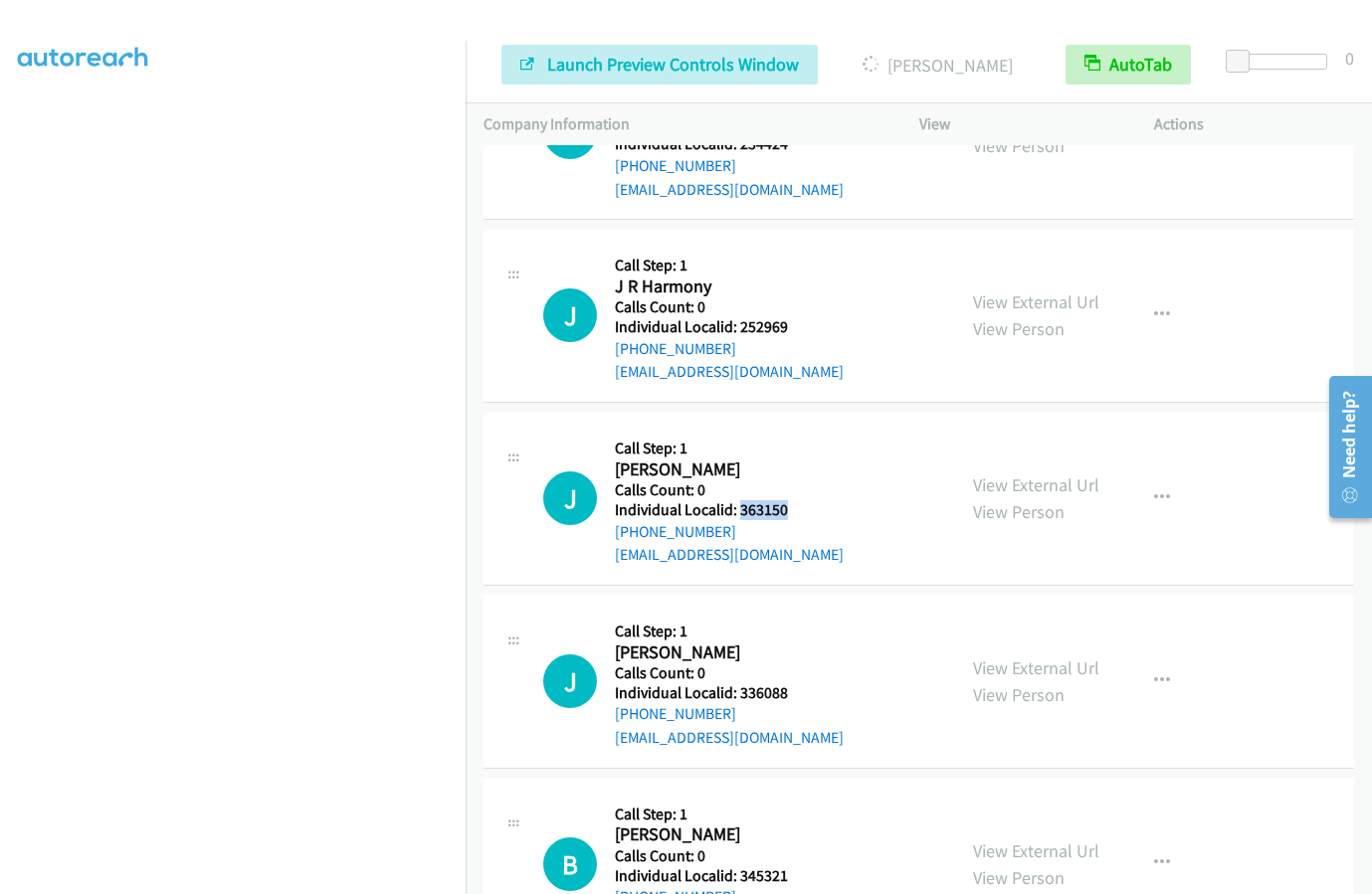 drag, startPoint x: 748, startPoint y: 419, endPoint x: 799, endPoint y: 416, distance: 51.088159 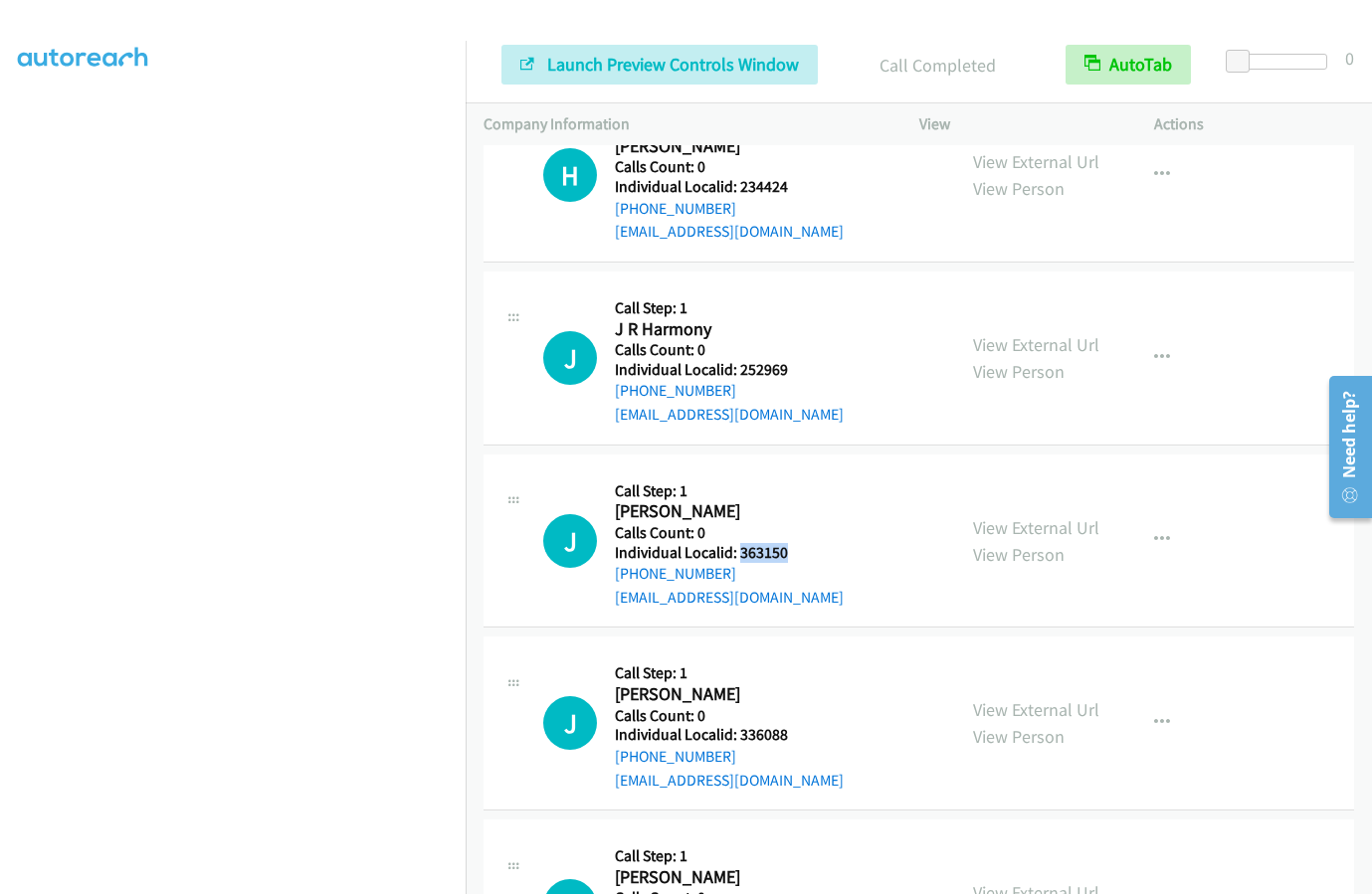 scroll, scrollTop: 5868, scrollLeft: 0, axis: vertical 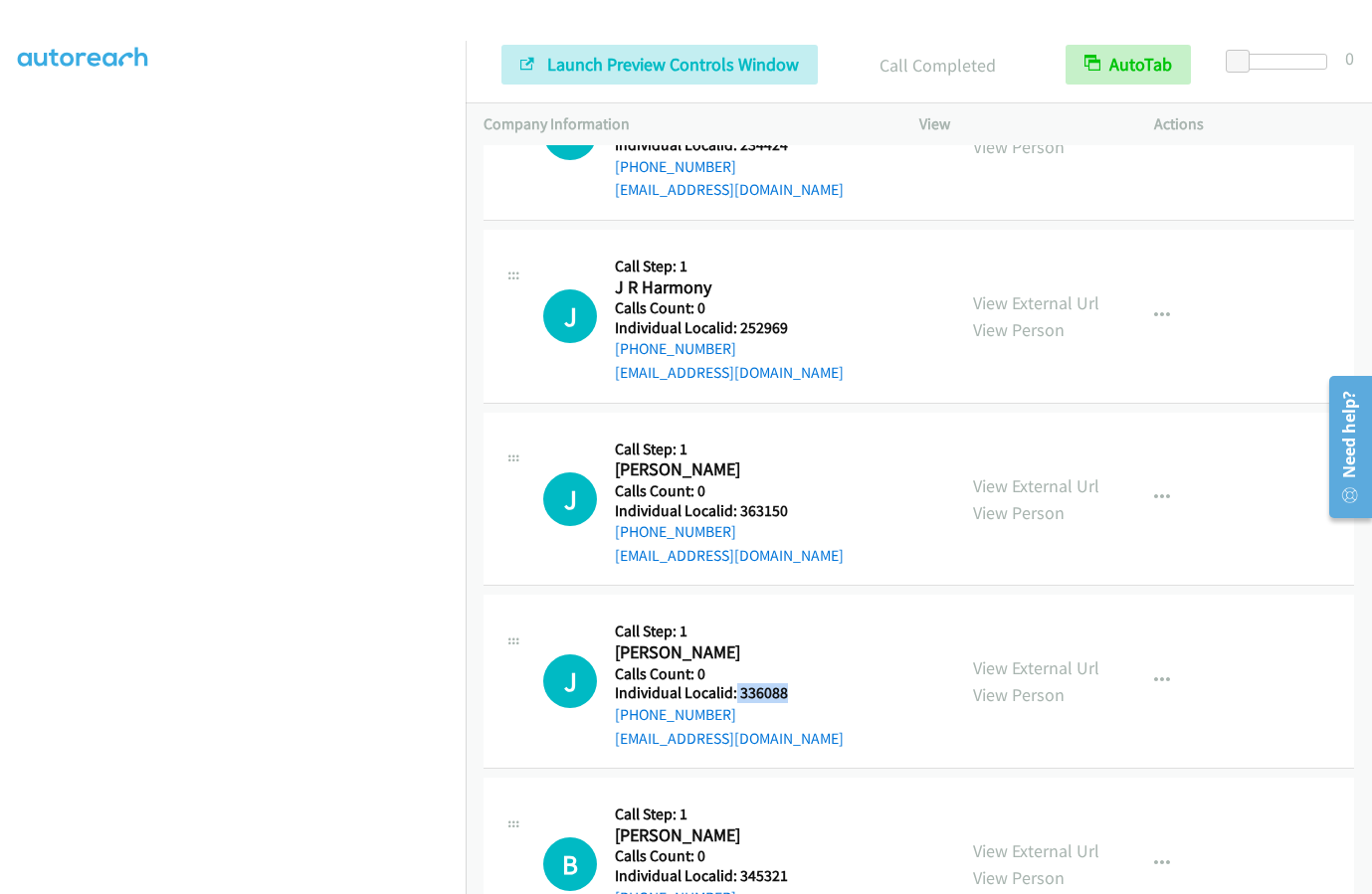 drag, startPoint x: 735, startPoint y: 601, endPoint x: 777, endPoint y: 599, distance: 42.047592 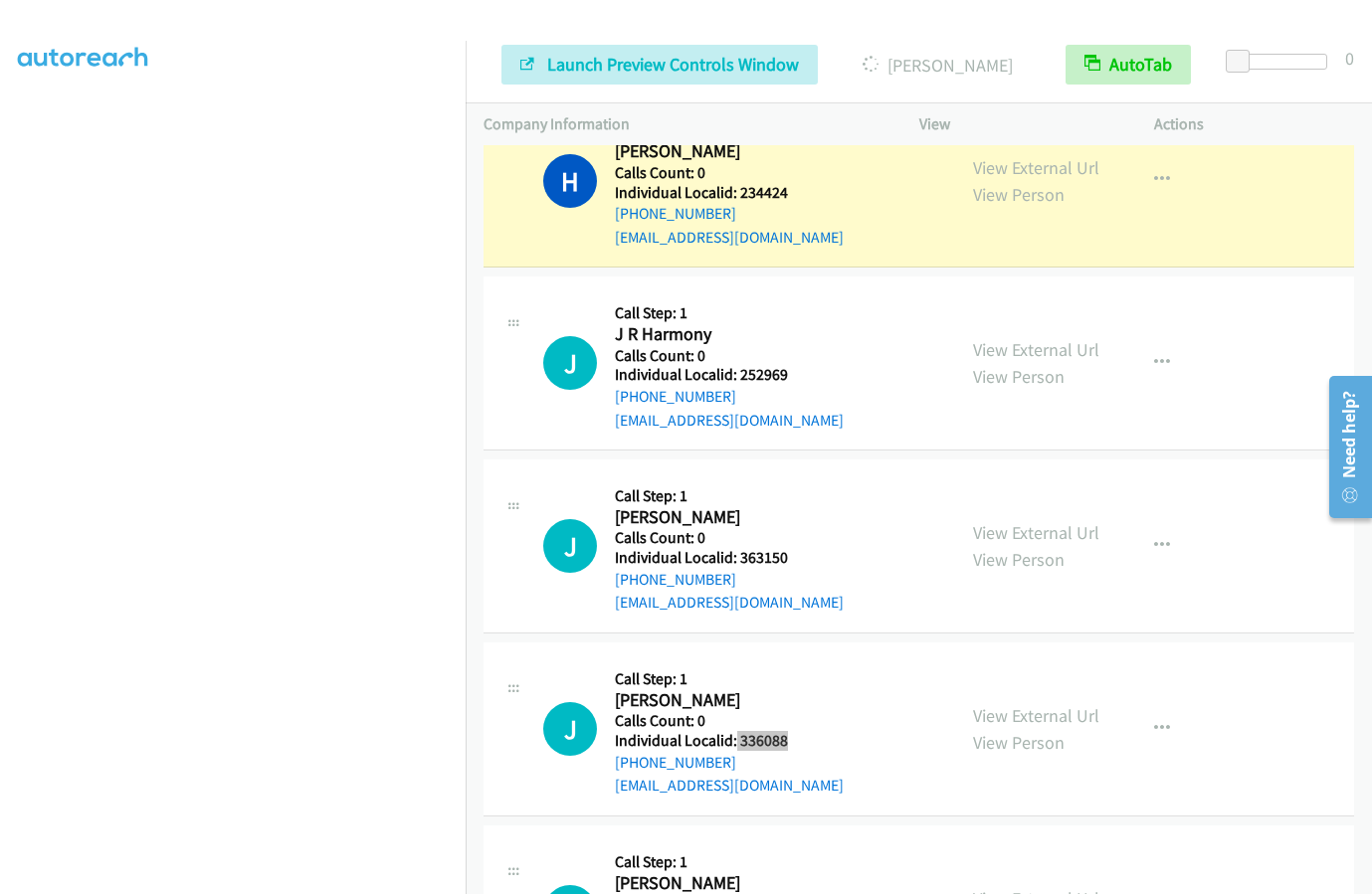 scroll, scrollTop: 5868, scrollLeft: 0, axis: vertical 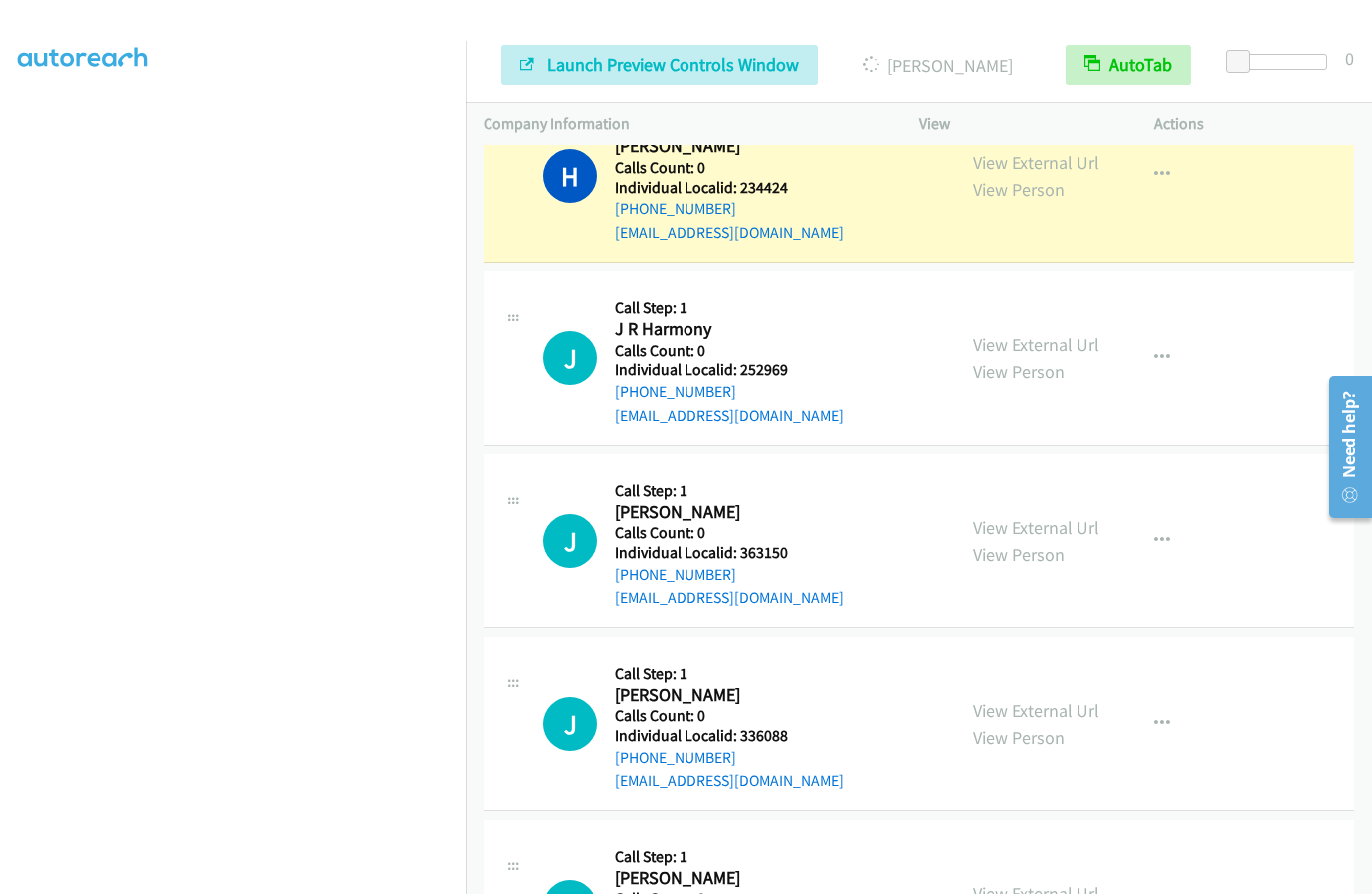drag, startPoint x: 735, startPoint y: 826, endPoint x: 794, endPoint y: 822, distance: 59.135438 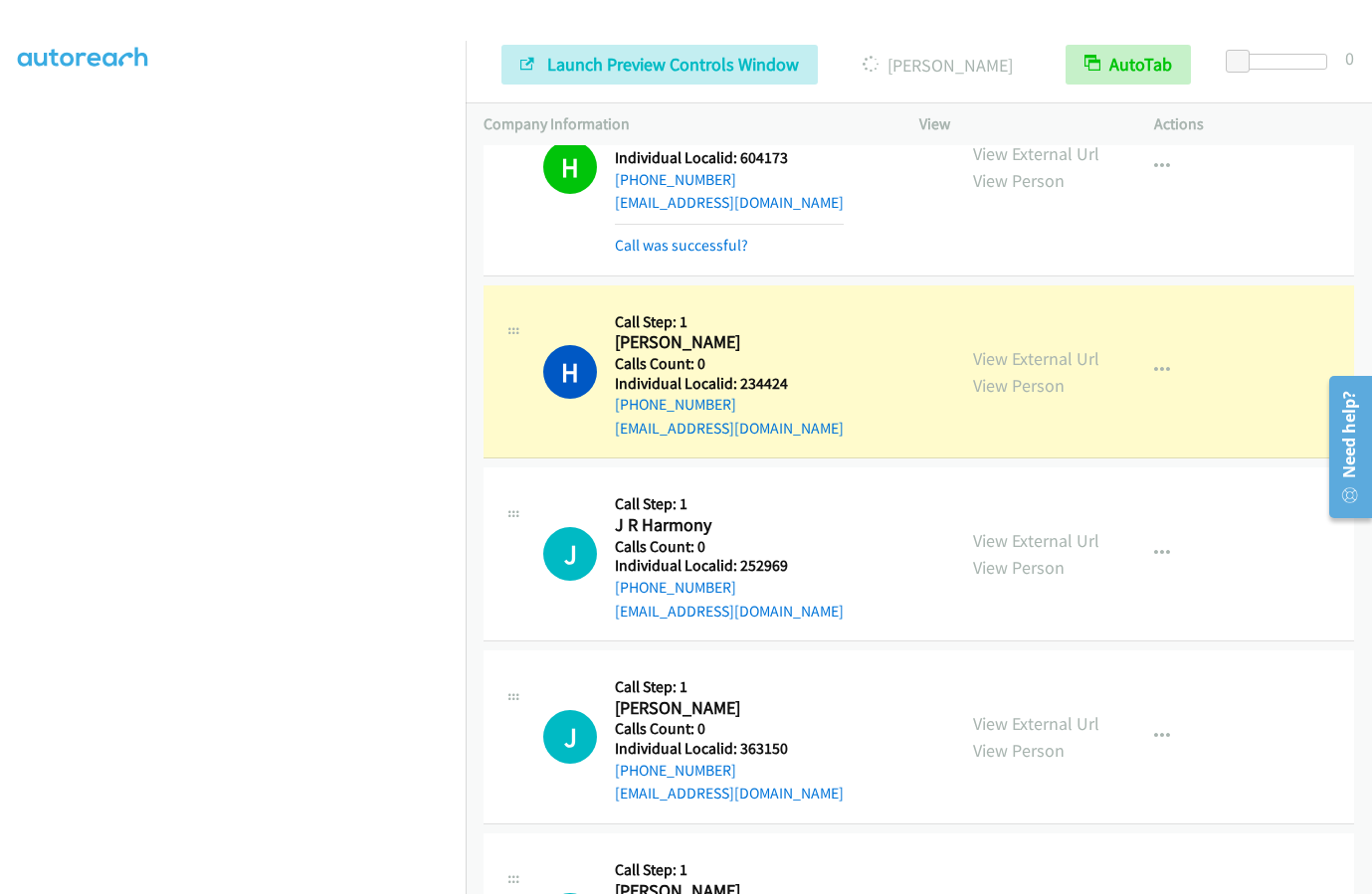scroll, scrollTop: 5570, scrollLeft: 0, axis: vertical 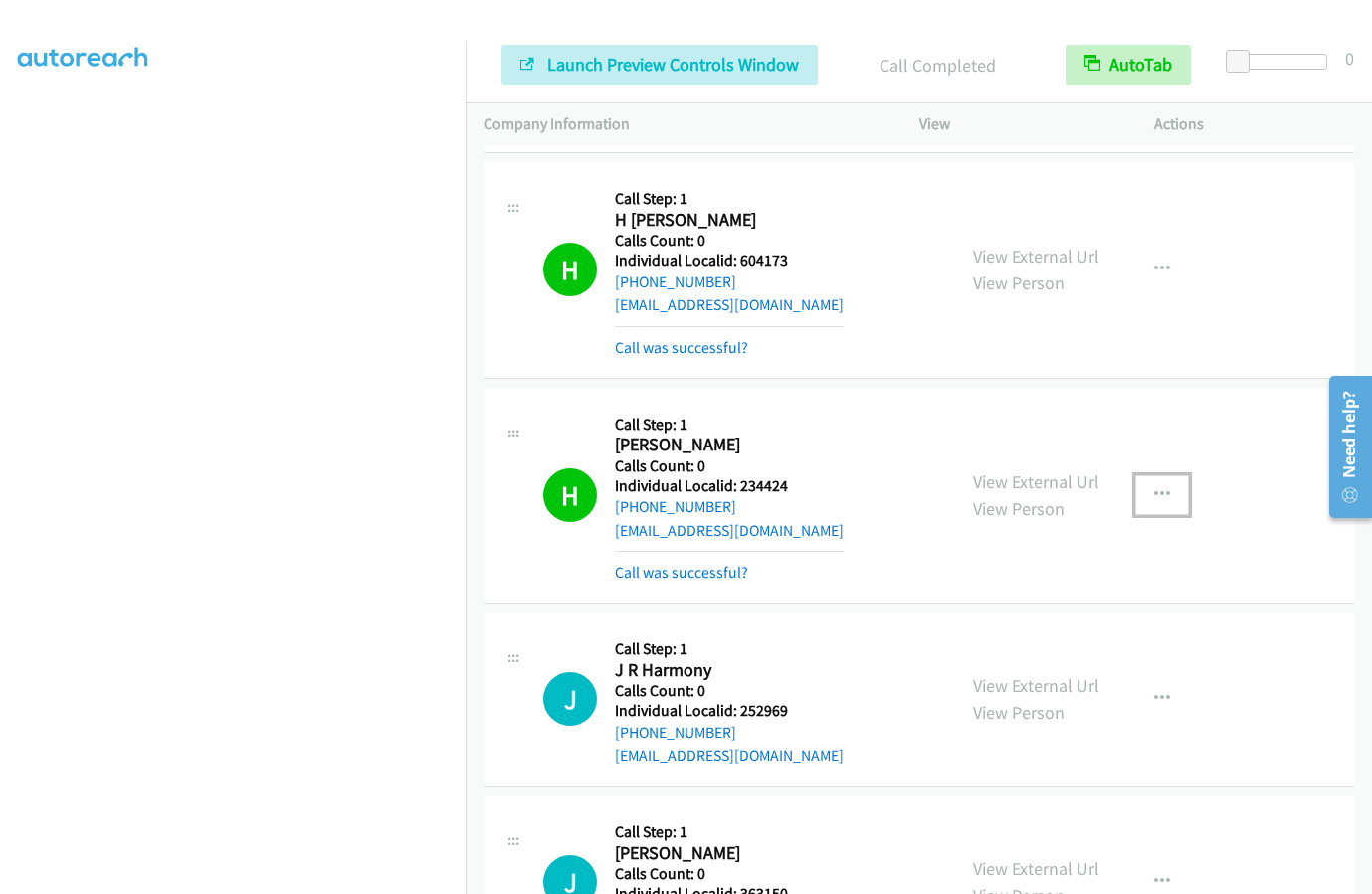 click at bounding box center (1162, 495) 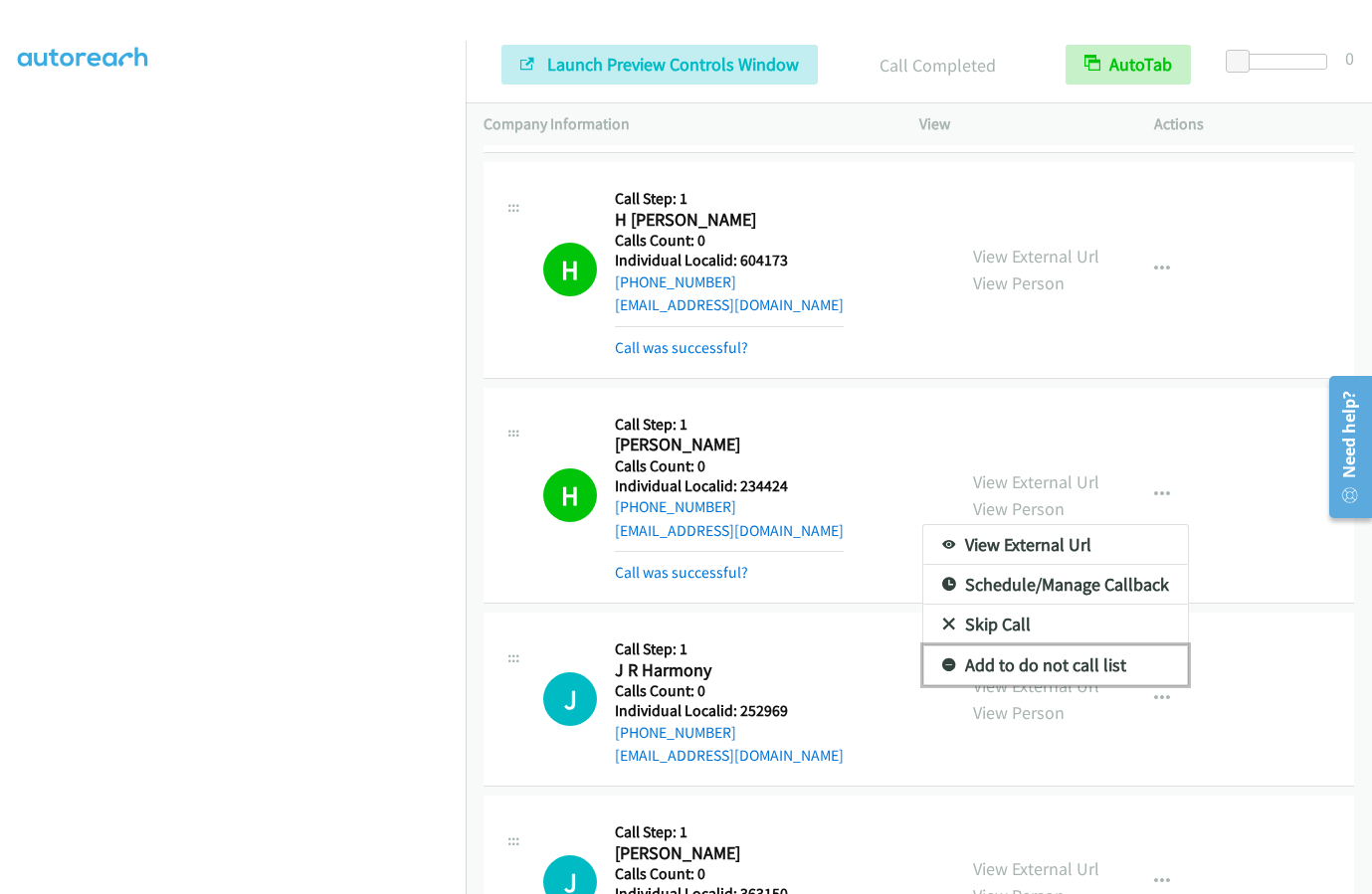 click at bounding box center [949, 666] 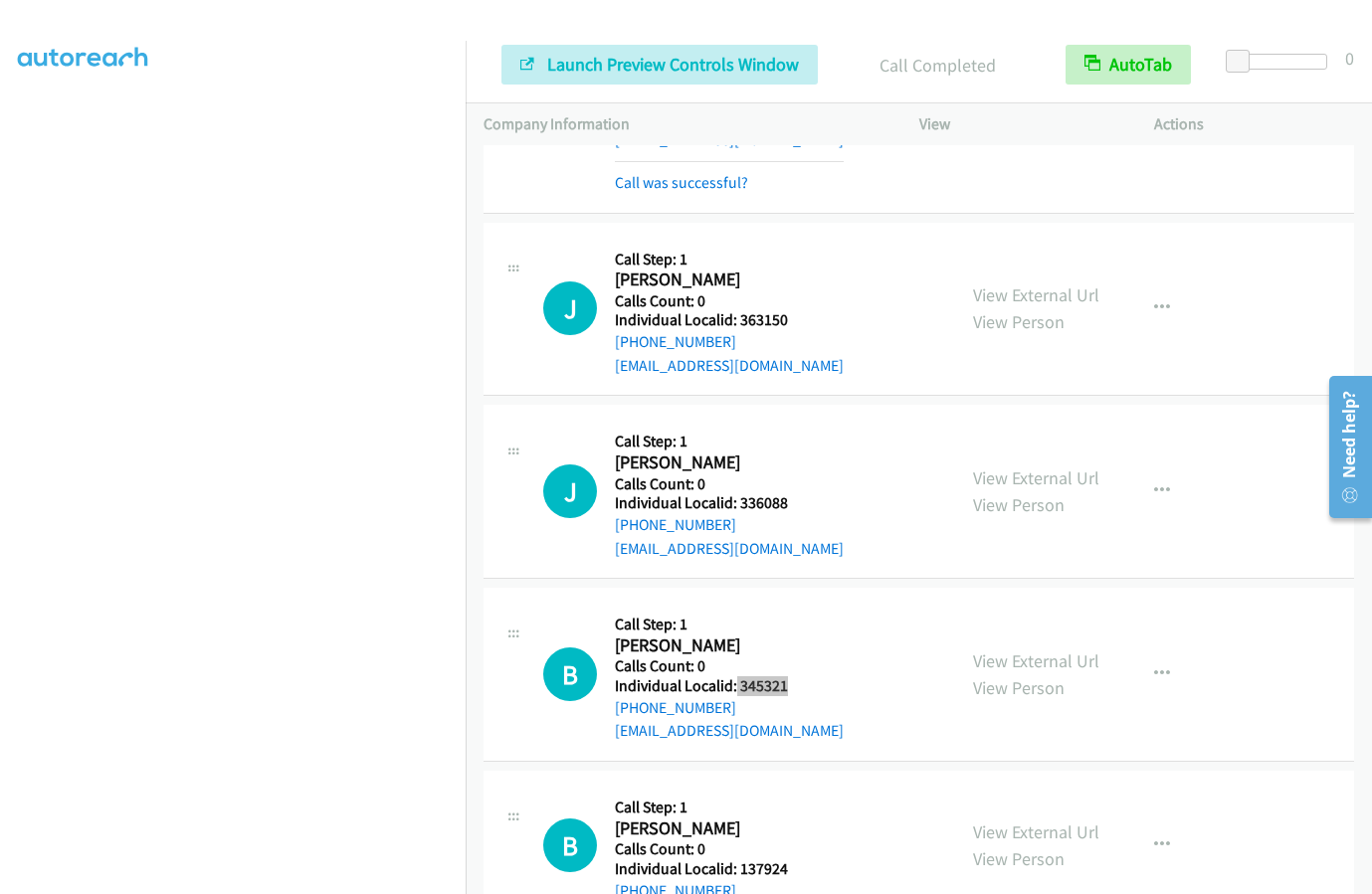 scroll, scrollTop: 6191, scrollLeft: 0, axis: vertical 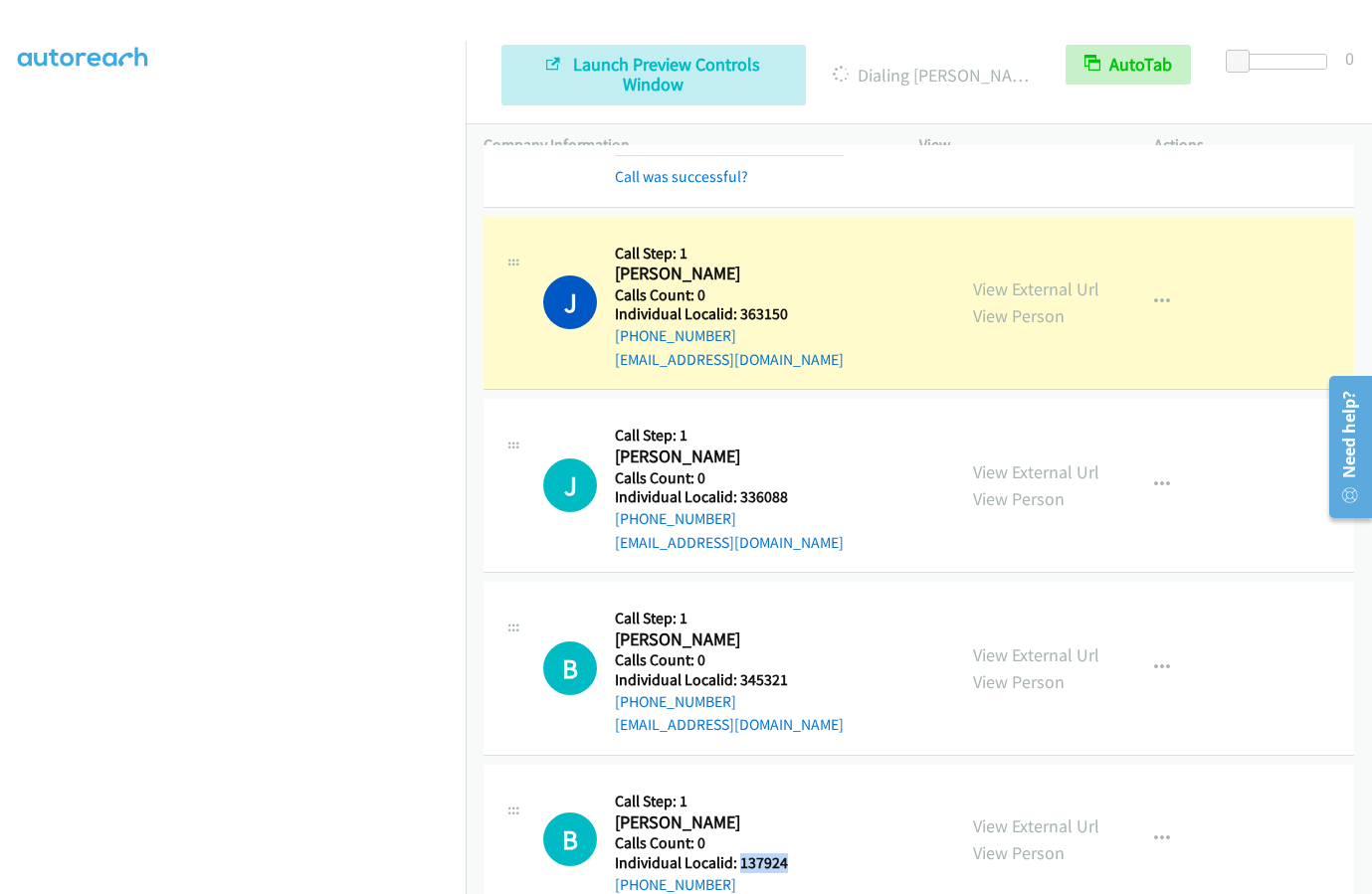drag, startPoint x: 739, startPoint y: 768, endPoint x: 802, endPoint y: 771, distance: 63.07139 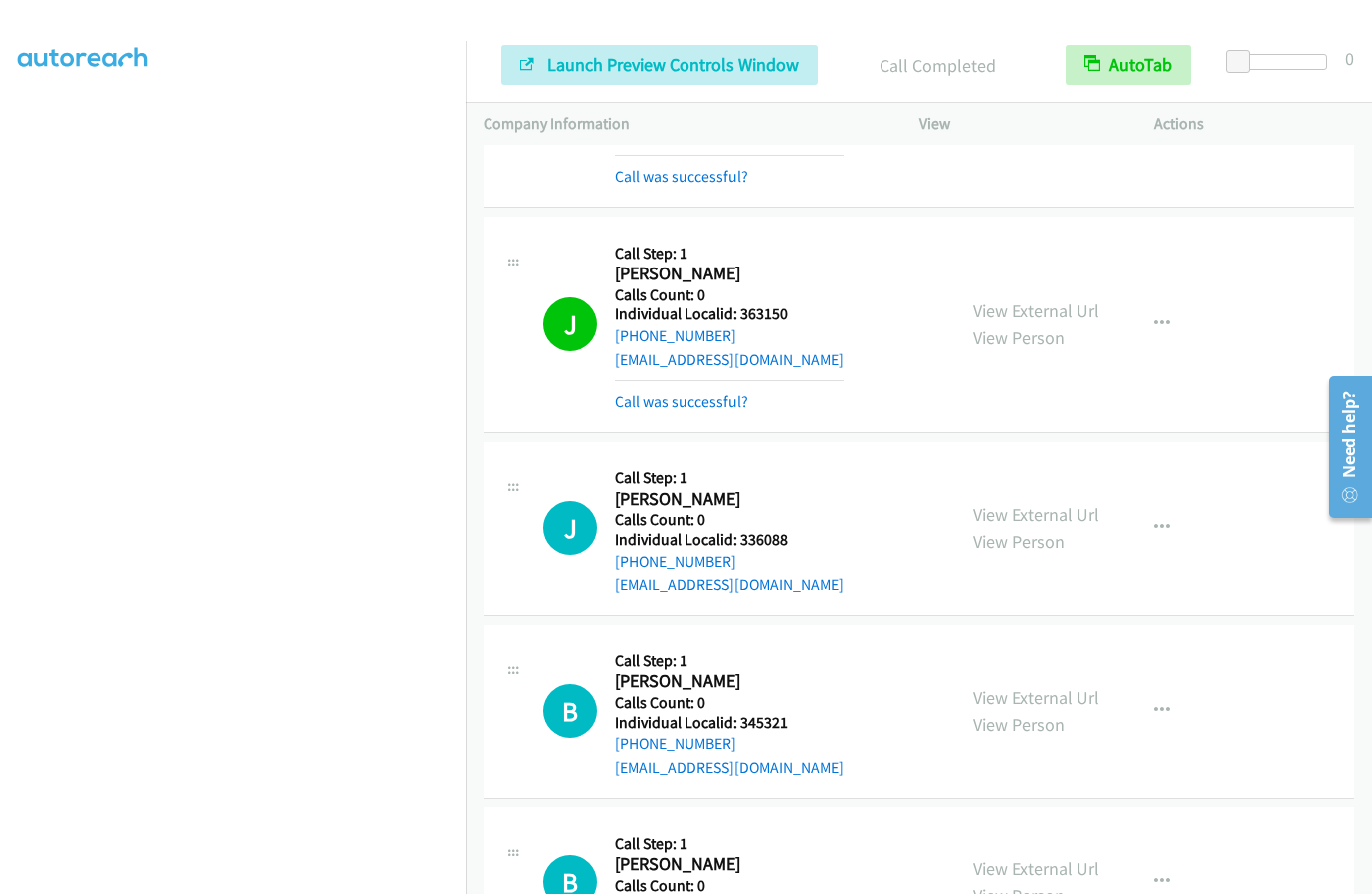 drag, startPoint x: 25, startPoint y: 525, endPoint x: 20, endPoint y: 516, distance: 10.29563 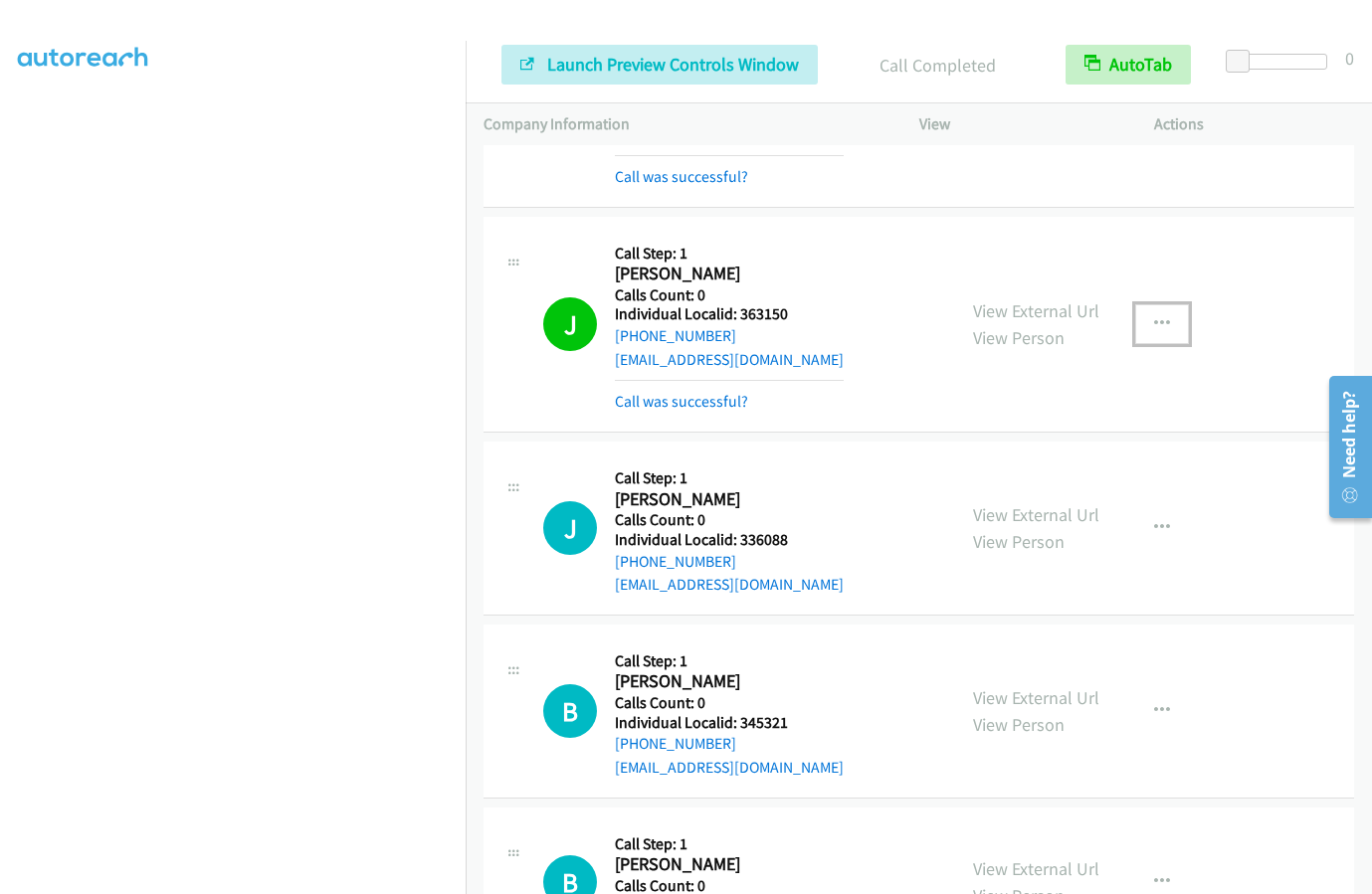 click at bounding box center [1162, 324] 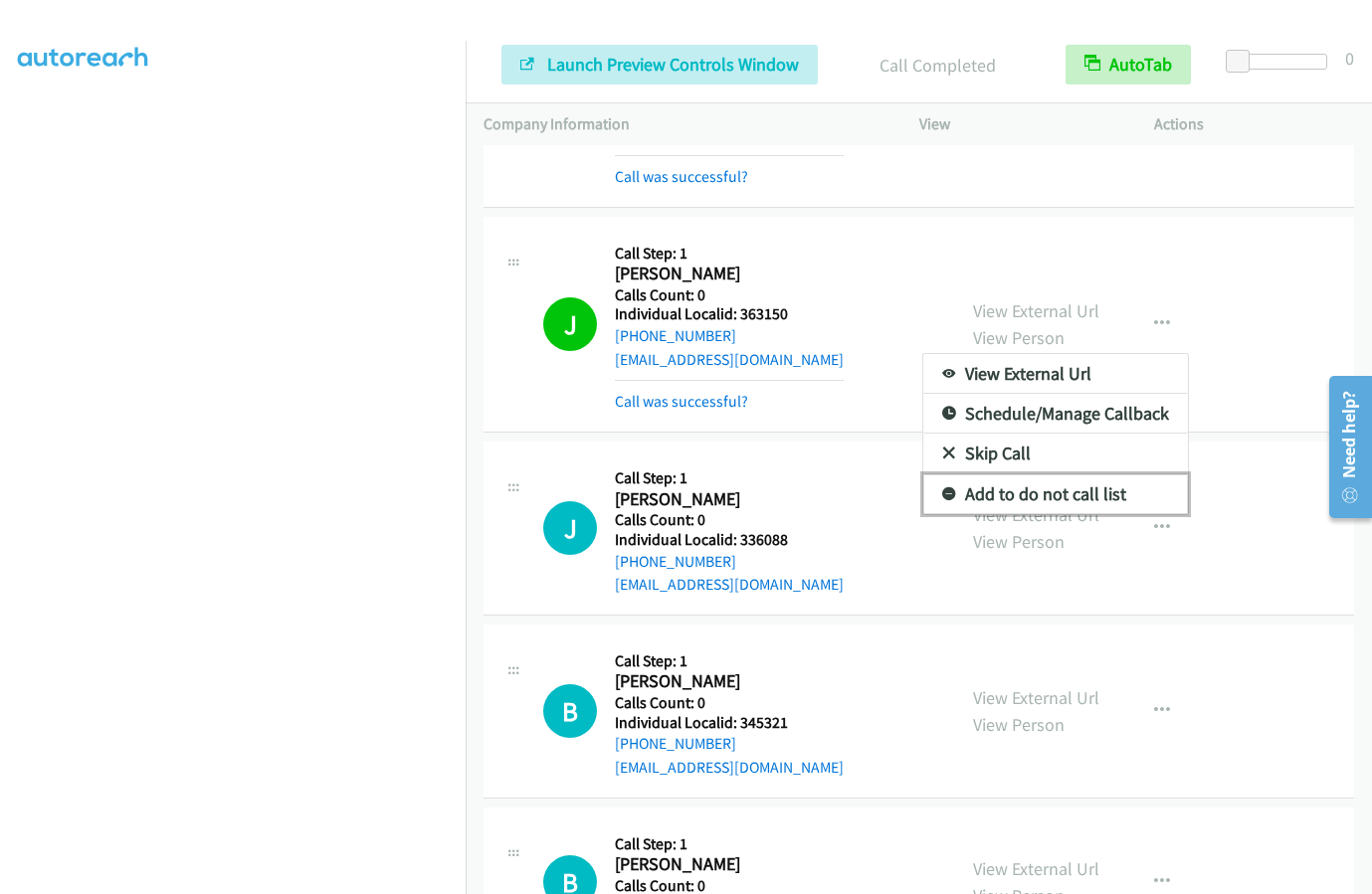 drag, startPoint x: 935, startPoint y: 398, endPoint x: 885, endPoint y: 342, distance: 75.073298 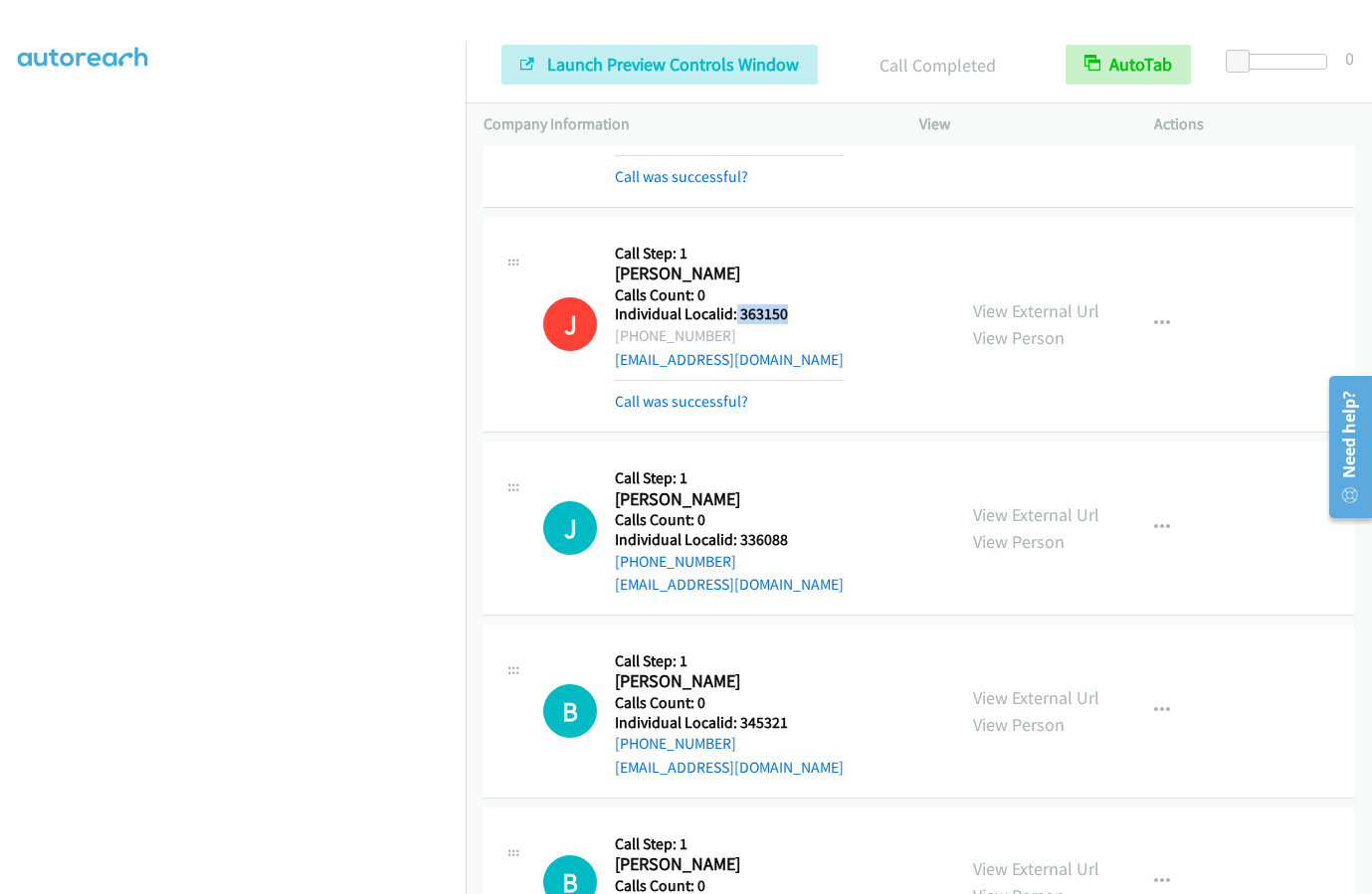 drag, startPoint x: 735, startPoint y: 221, endPoint x: 785, endPoint y: 221, distance: 50 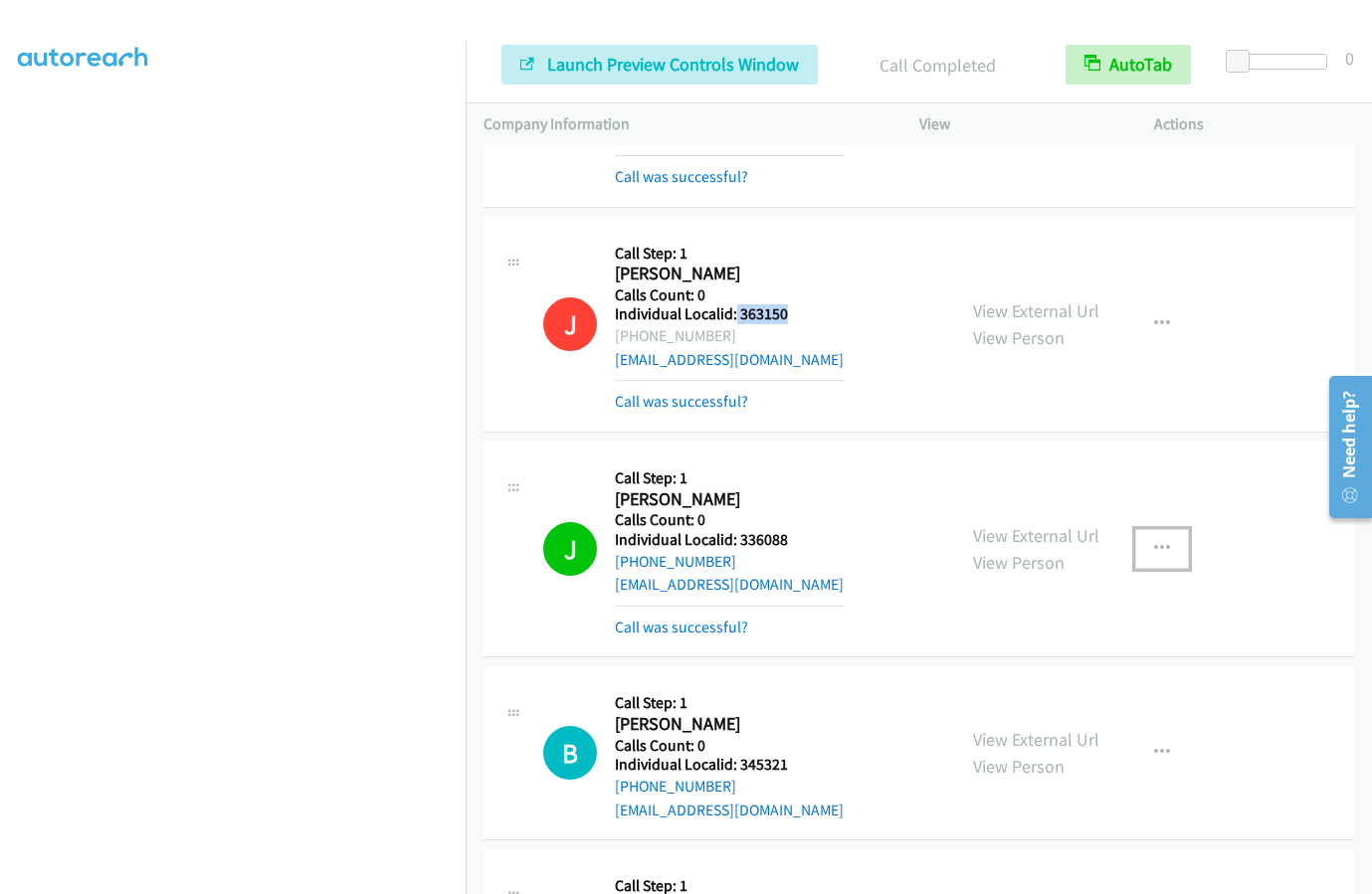 click at bounding box center [1162, 549] 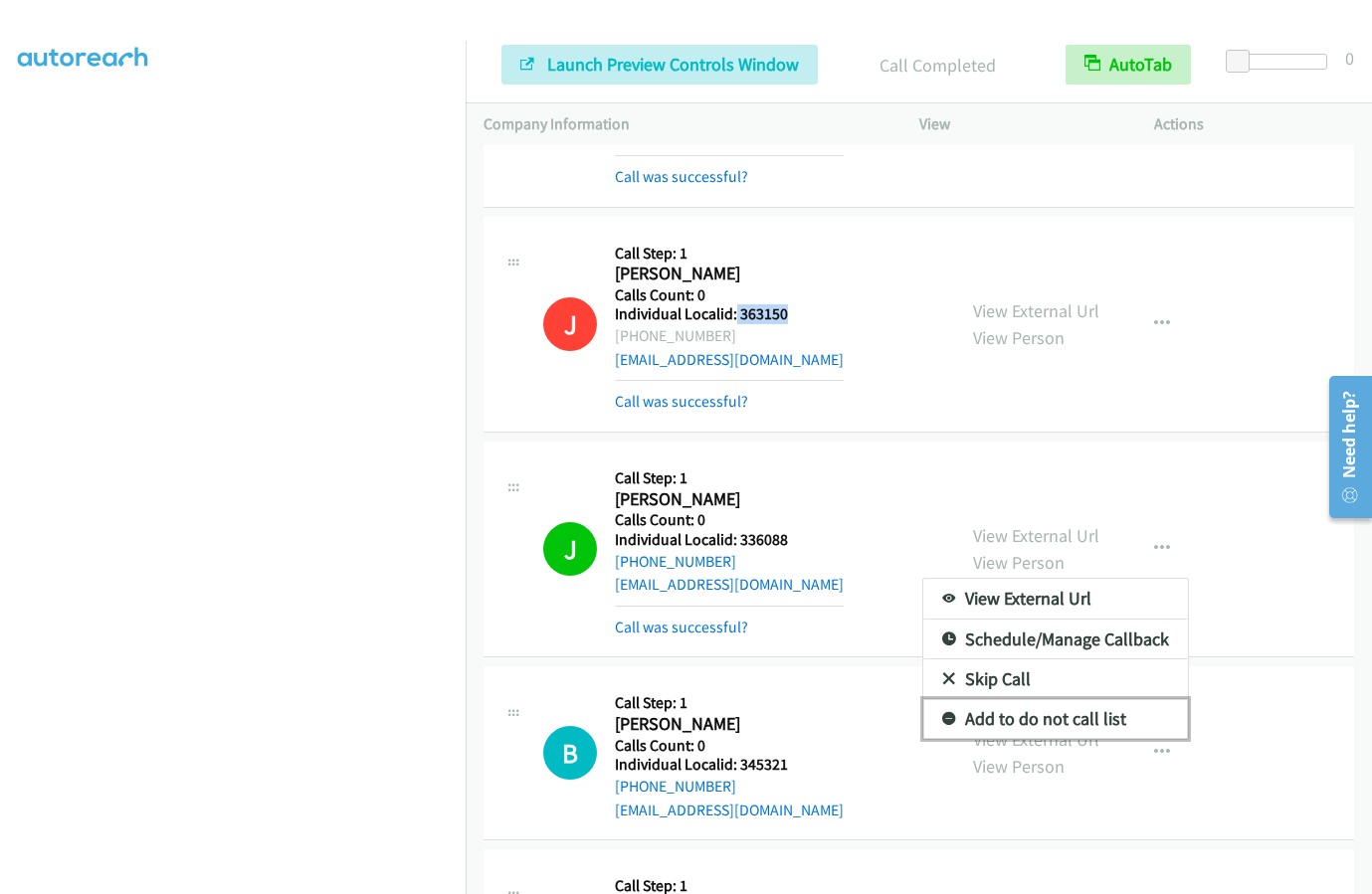 click at bounding box center (949, 720) 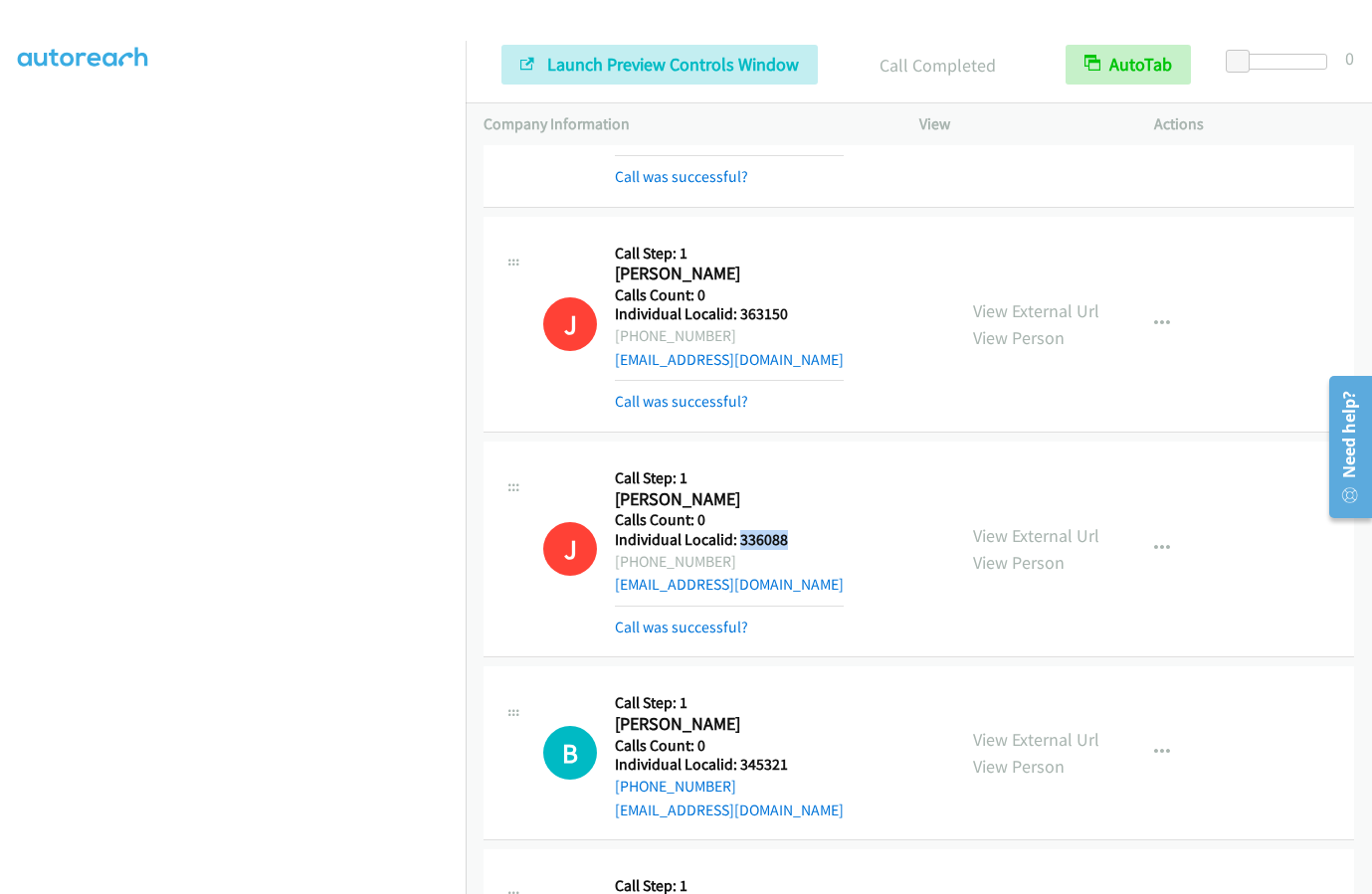 drag, startPoint x: 737, startPoint y: 445, endPoint x: 788, endPoint y: 442, distance: 51.088159 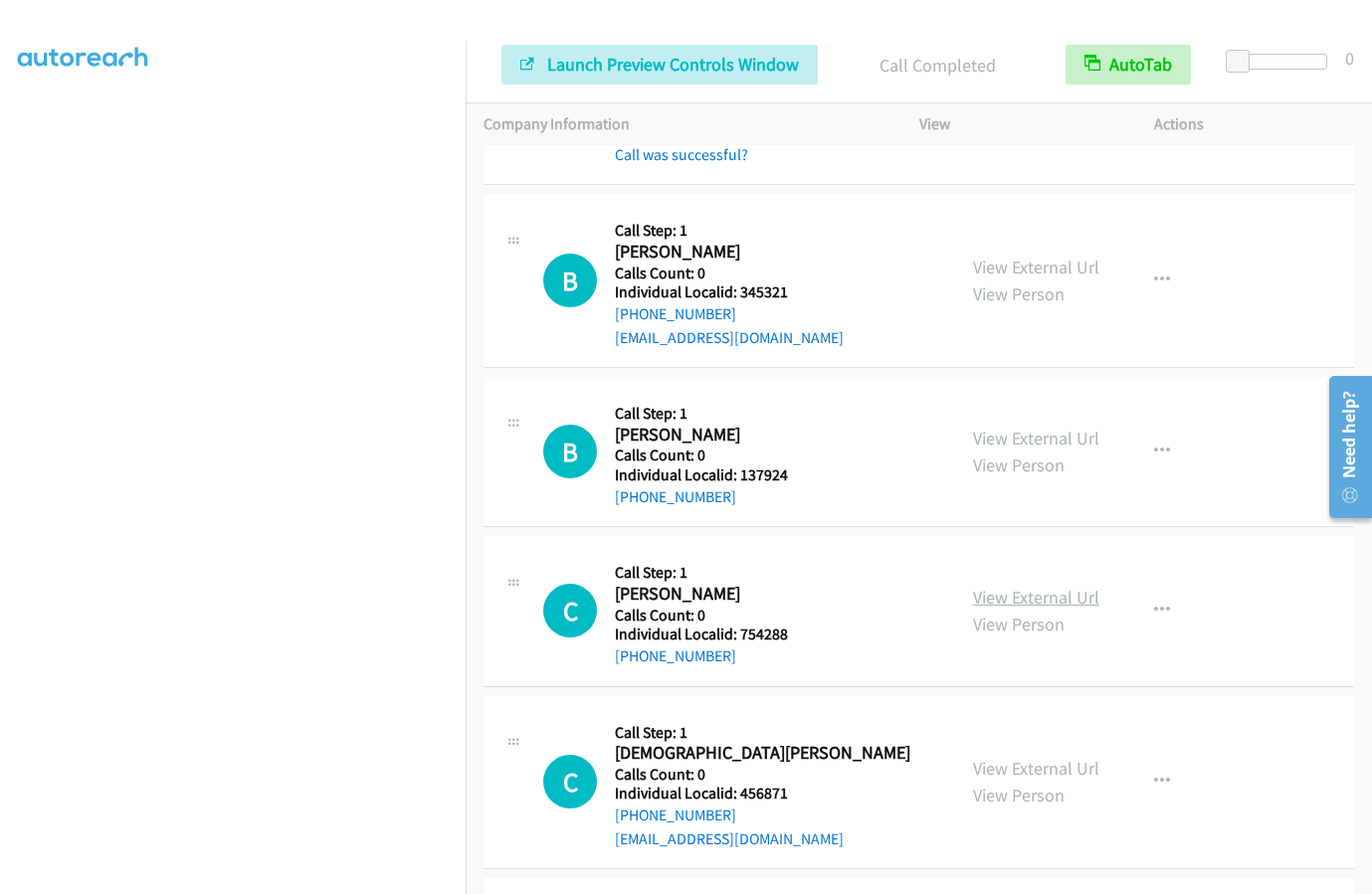 scroll, scrollTop: 6614, scrollLeft: 0, axis: vertical 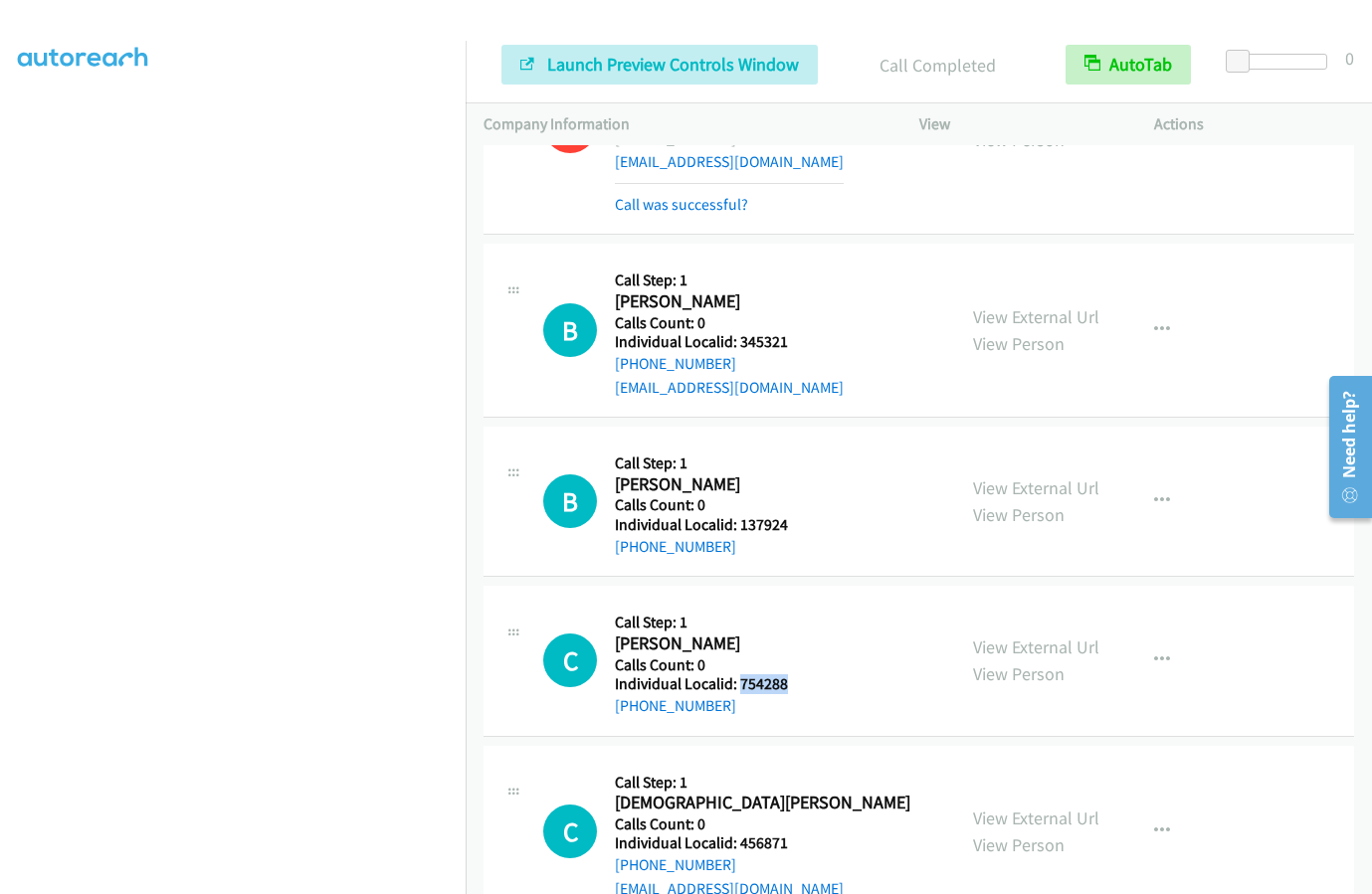 drag, startPoint x: 738, startPoint y: 588, endPoint x: 802, endPoint y: 587, distance: 64.00781 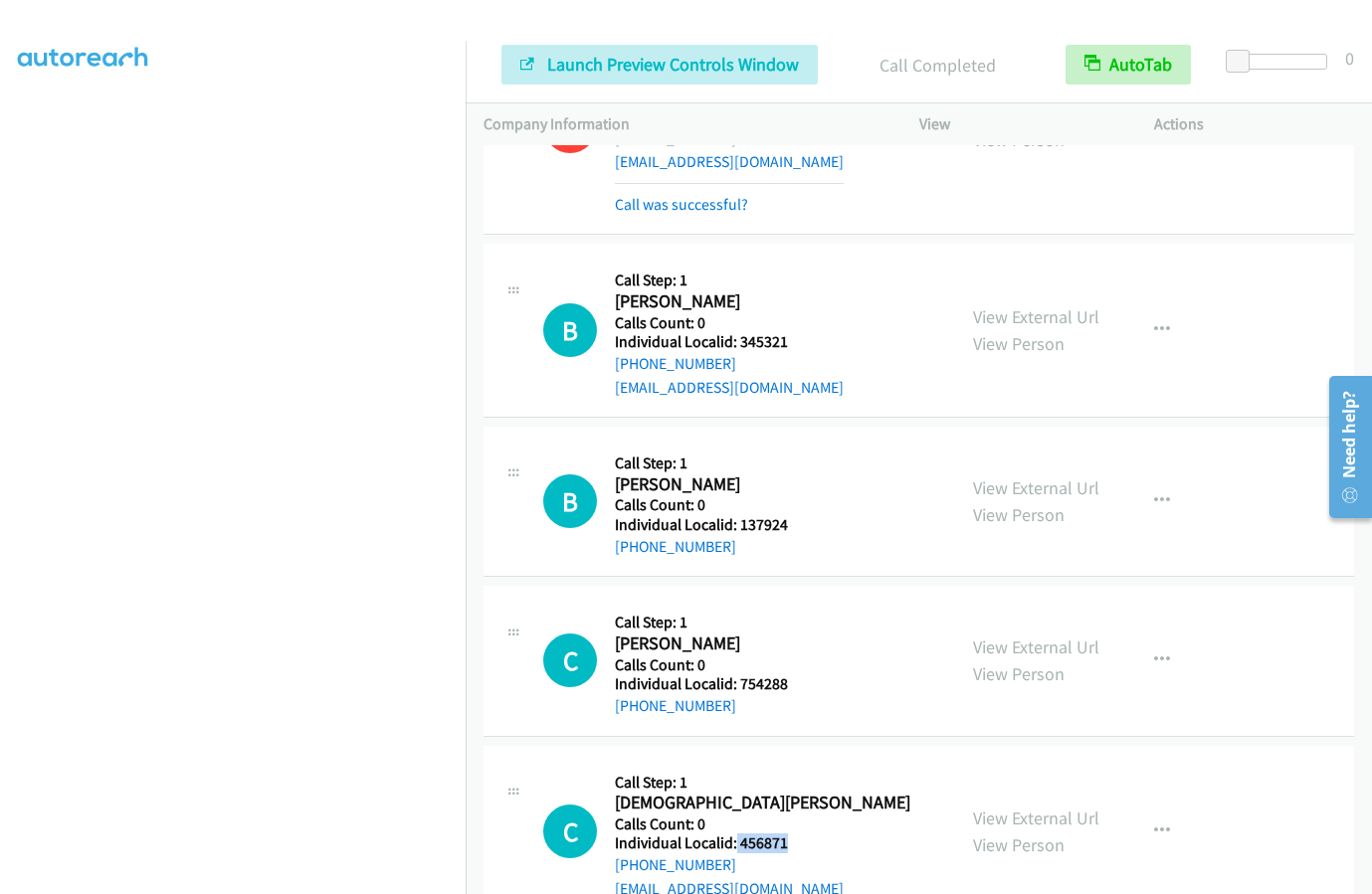drag, startPoint x: 751, startPoint y: 752, endPoint x: 812, endPoint y: 751, distance: 61.008196 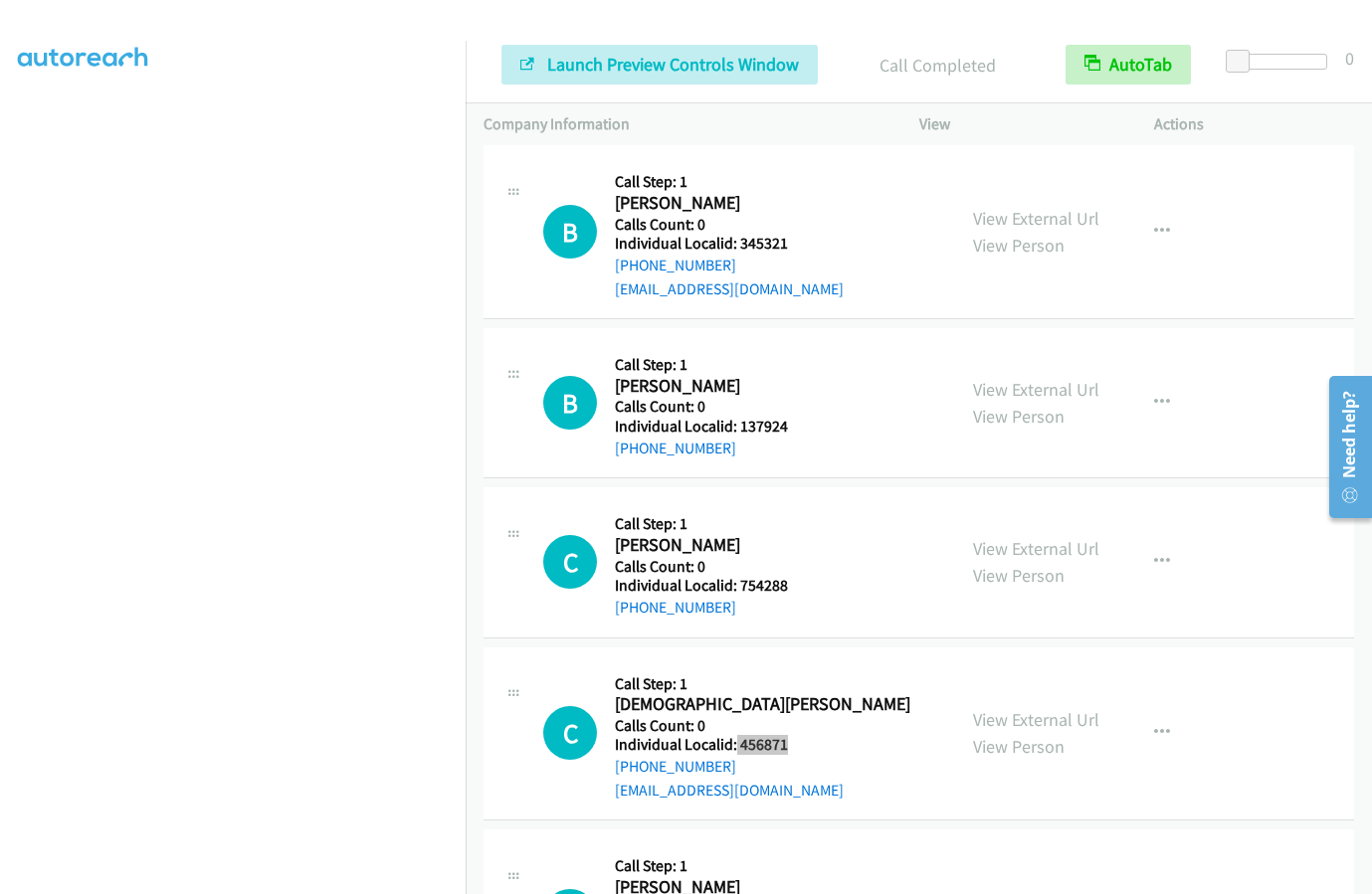 scroll, scrollTop: 6713, scrollLeft: 0, axis: vertical 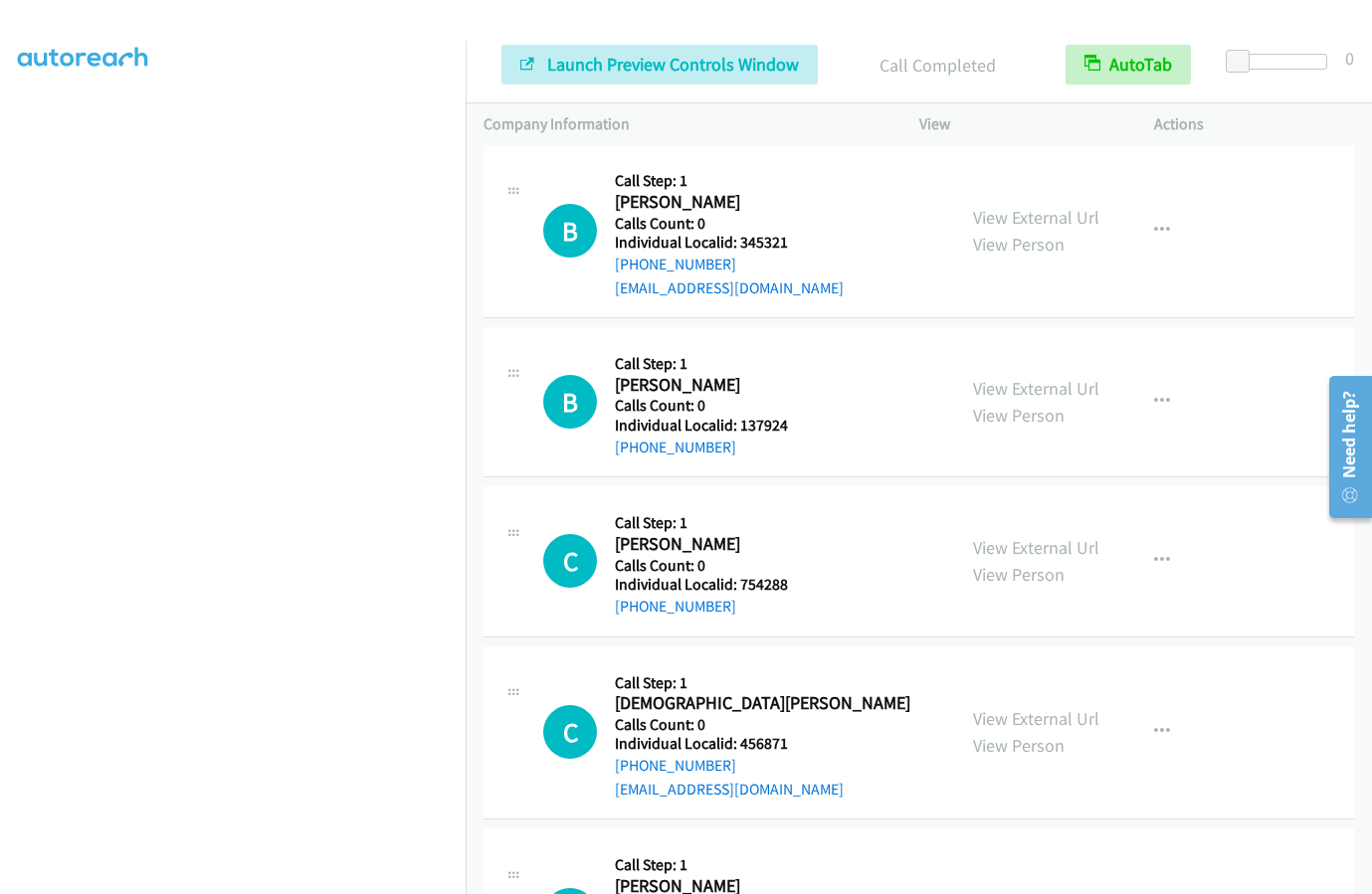 drag, startPoint x: 733, startPoint y: 828, endPoint x: 801, endPoint y: 831, distance: 68.06614 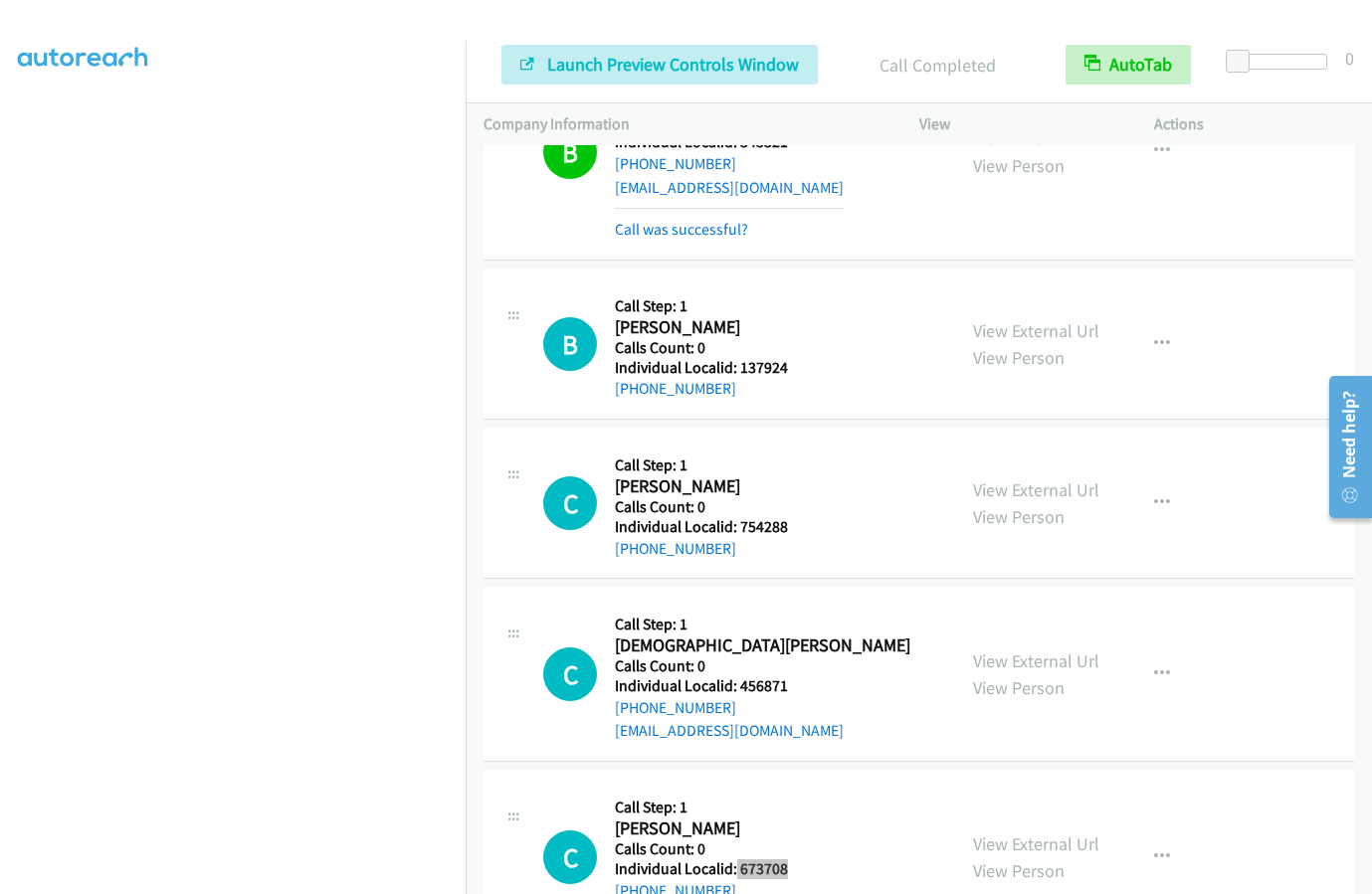 scroll, scrollTop: 6863, scrollLeft: 0, axis: vertical 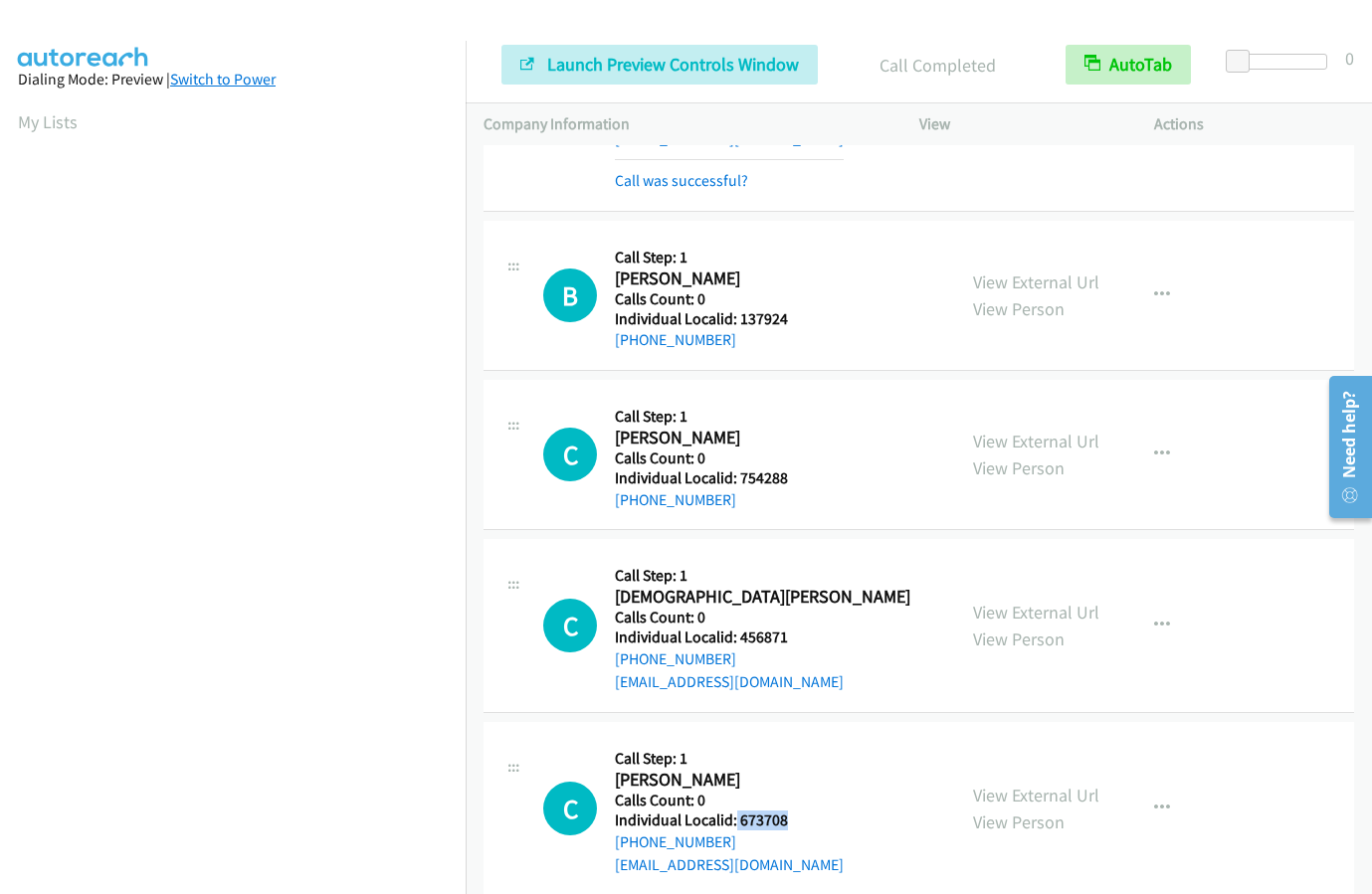 click on "Switch to Power" at bounding box center (223, 79) 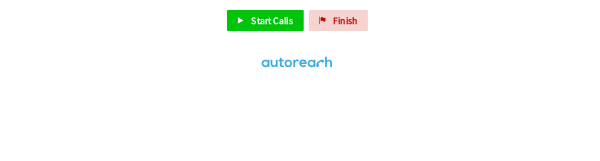 scroll, scrollTop: 0, scrollLeft: 0, axis: both 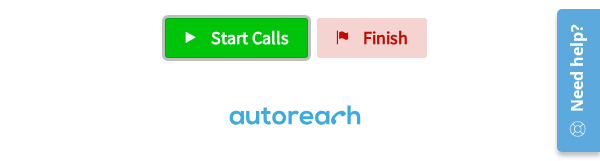 click on "Start Calls" at bounding box center [250, 37] 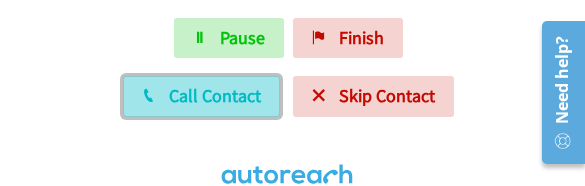 click on "Call Contact" at bounding box center (215, 95) 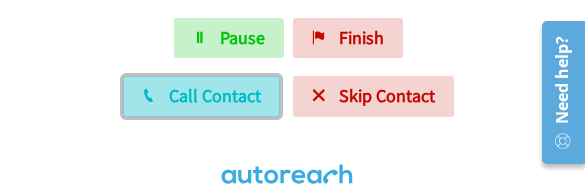 click on "Call Contact" at bounding box center [201, 96] 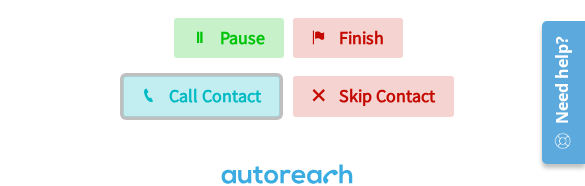 click on "Call Contact" at bounding box center (215, 95) 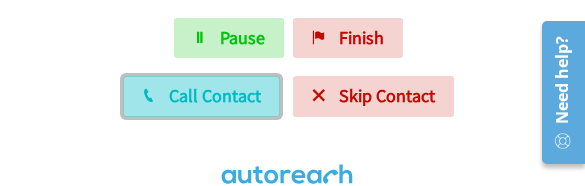 click on "Call Contact" at bounding box center (215, 95) 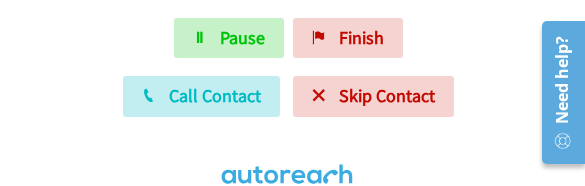 click on "Start Calls
Pause
Finish
Call Contact
Skip Contact" at bounding box center [292, 106] 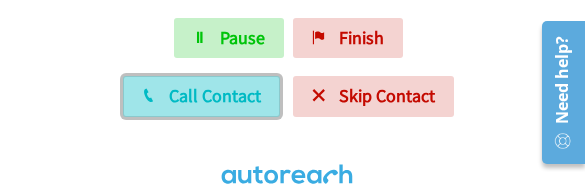 click on "Call Contact" at bounding box center [215, 95] 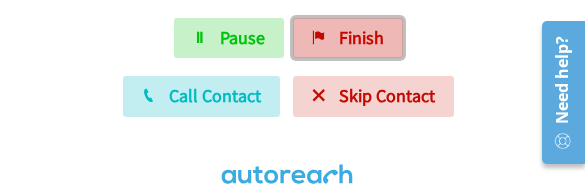 click on "Finish" at bounding box center [361, 37] 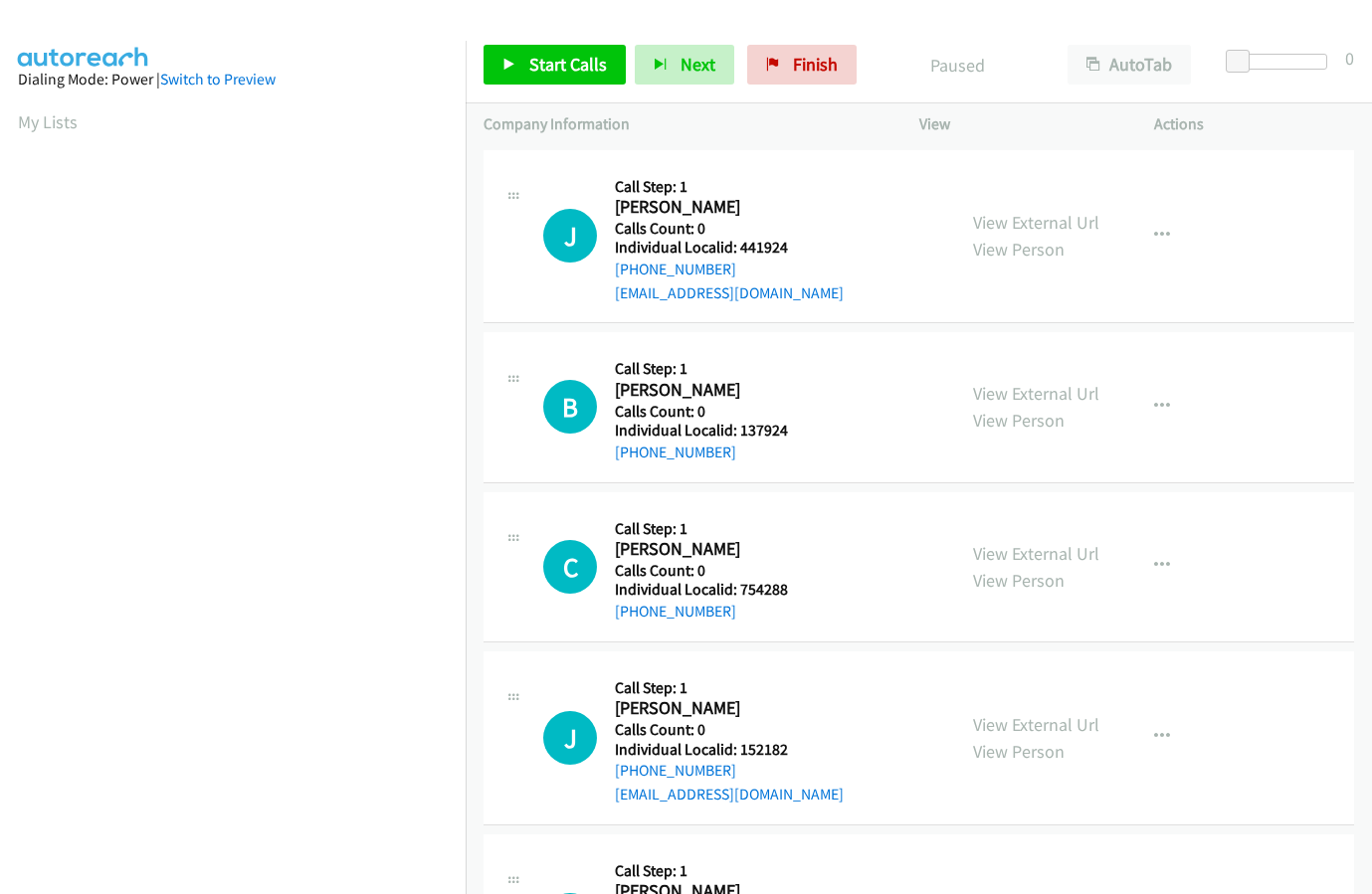 scroll, scrollTop: 0, scrollLeft: 0, axis: both 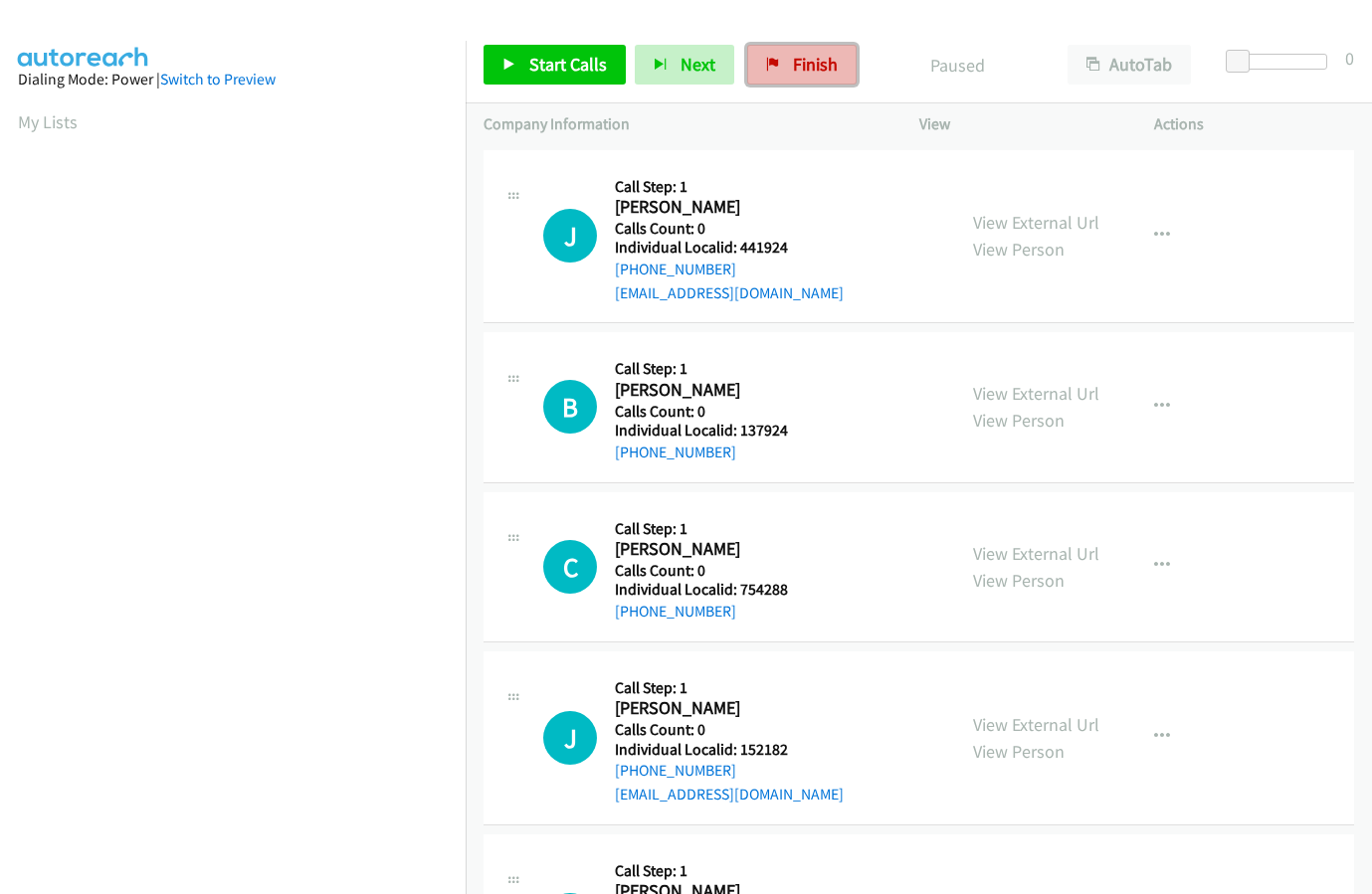 click on "Finish" at bounding box center [815, 64] 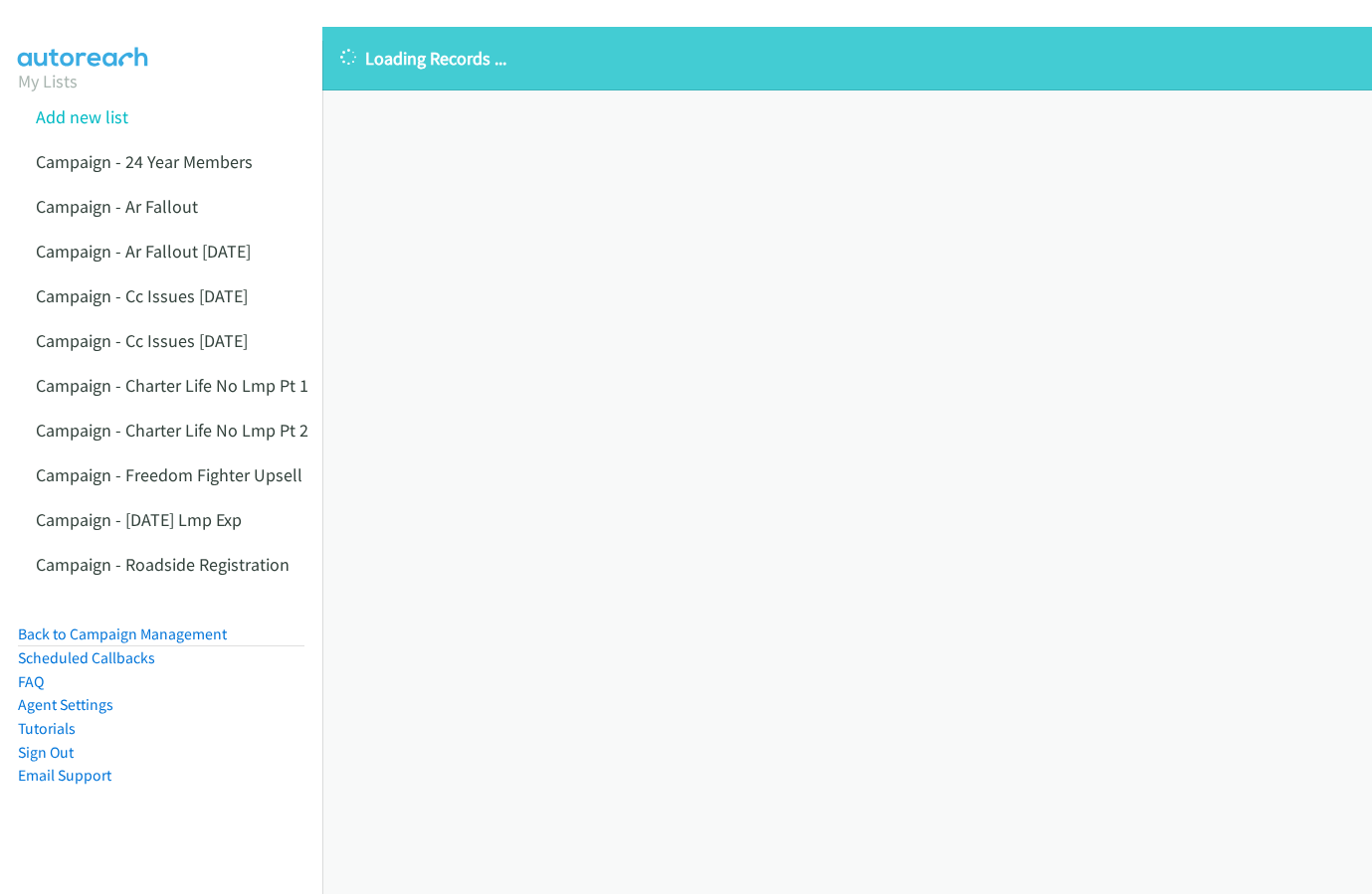 scroll, scrollTop: 0, scrollLeft: 0, axis: both 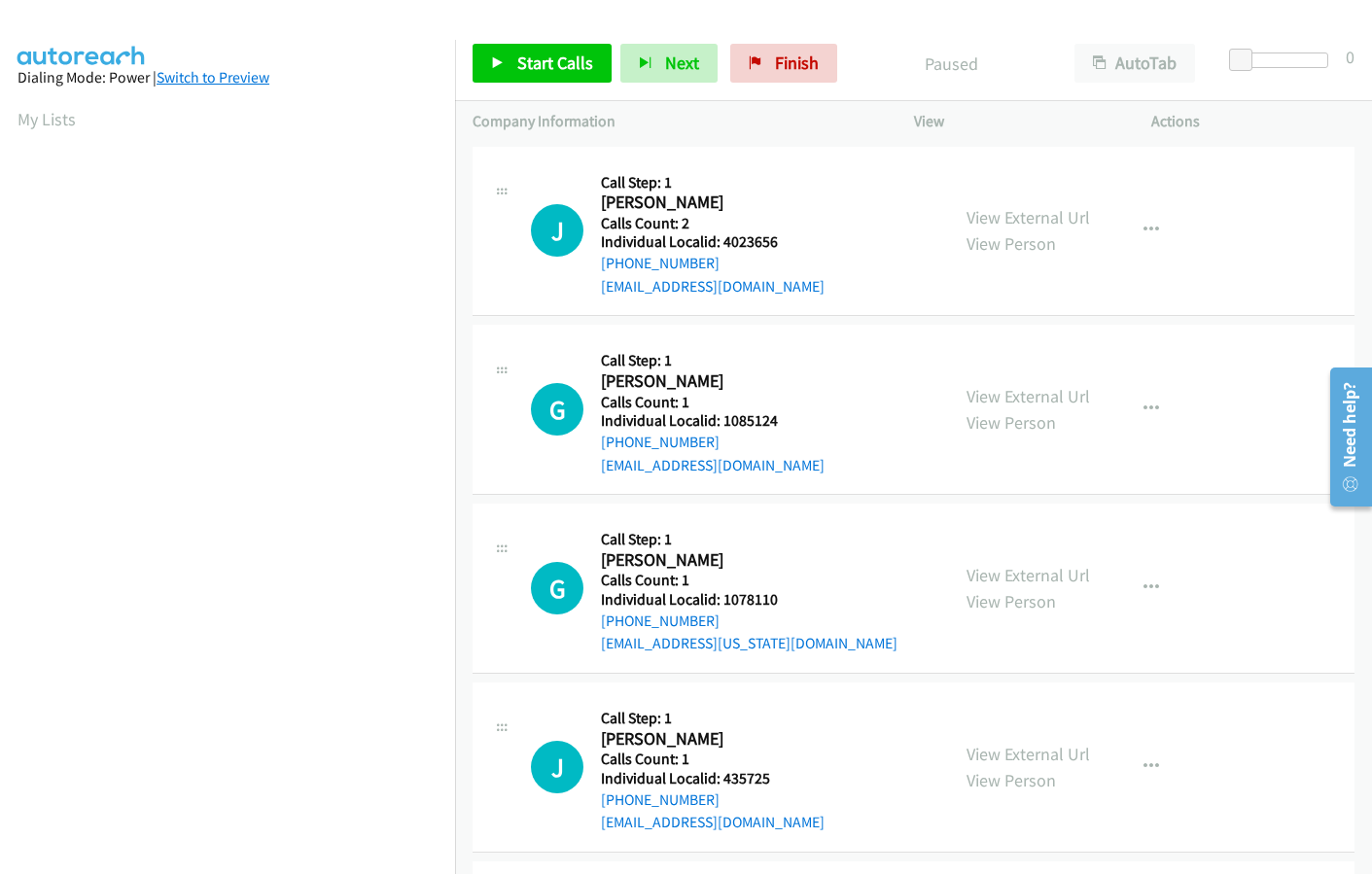 click on "Switch to Preview" at bounding box center [213, 77] 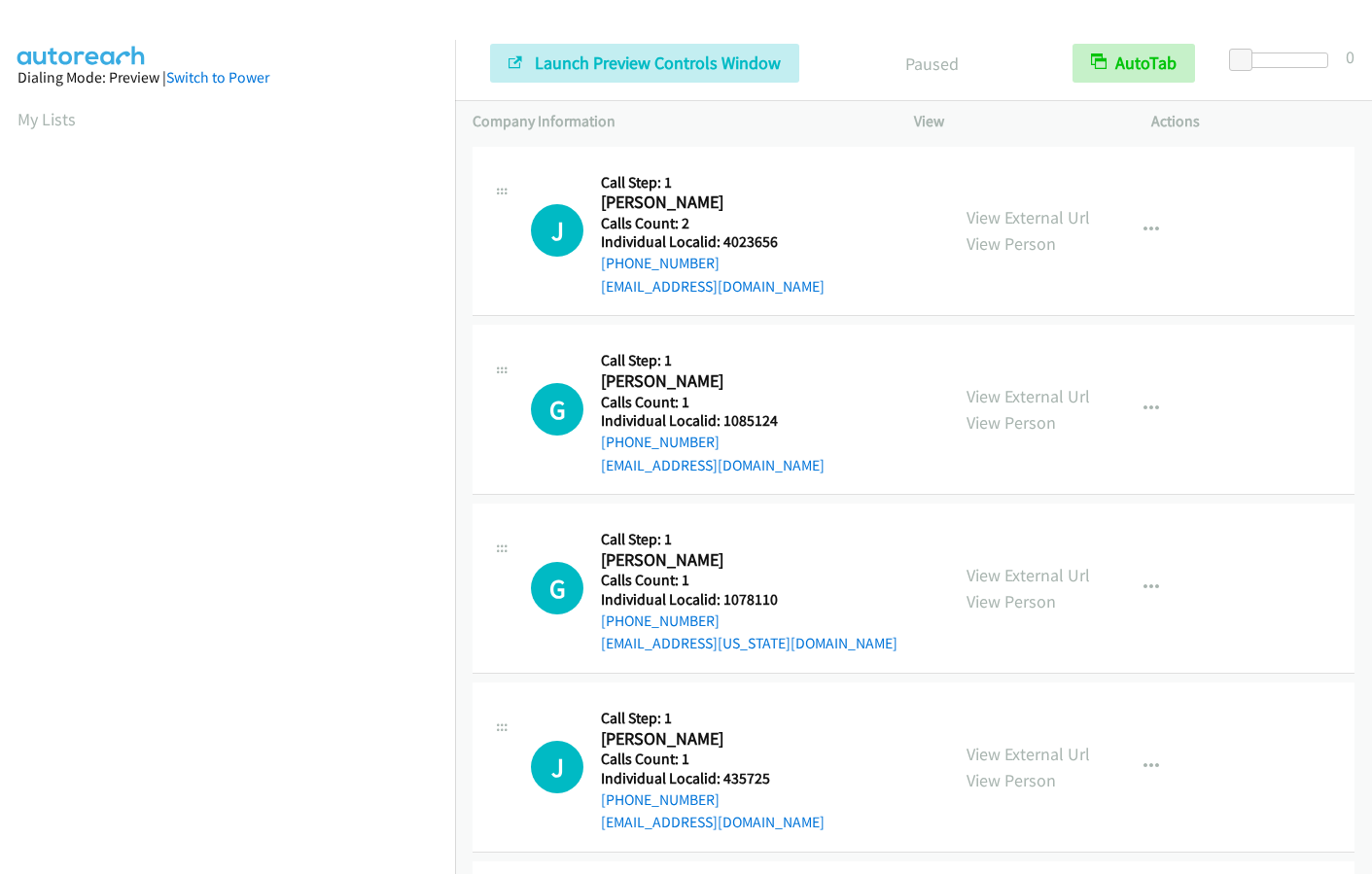 scroll, scrollTop: 0, scrollLeft: 0, axis: both 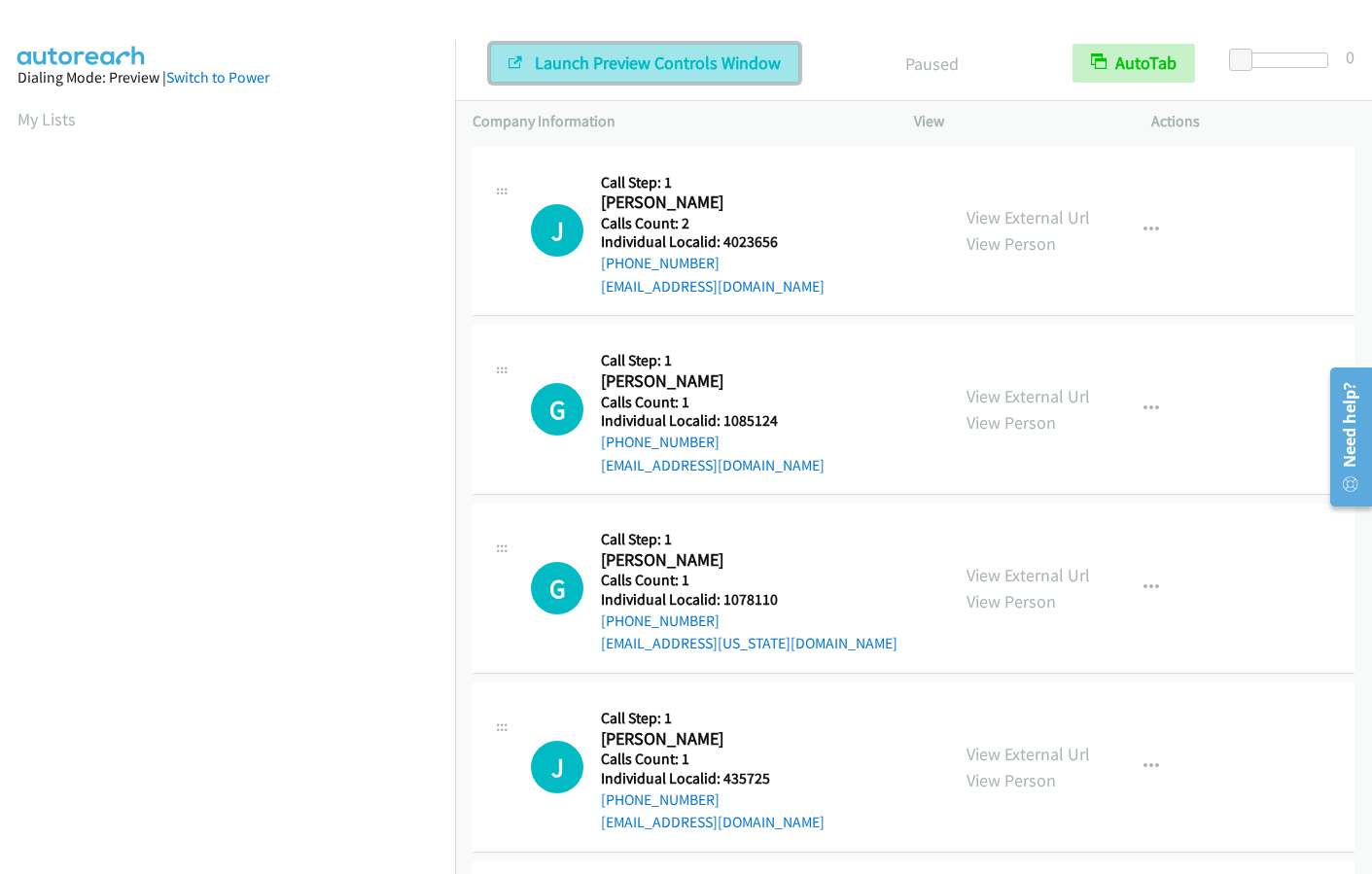 click on "Launch Preview Controls Window" at bounding box center [657, 62] 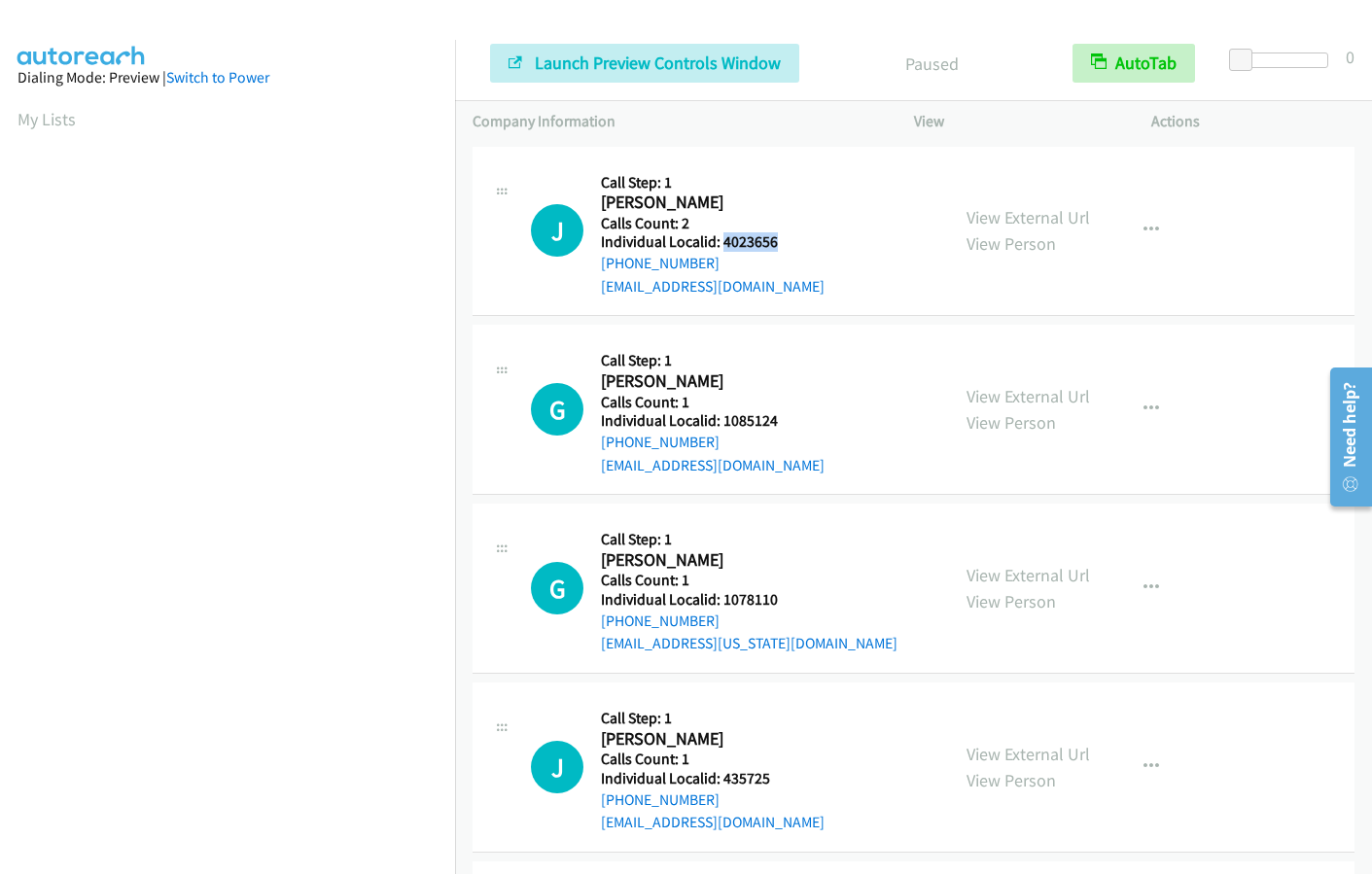 drag, startPoint x: 720, startPoint y: 240, endPoint x: 809, endPoint y: 234, distance: 89.20202 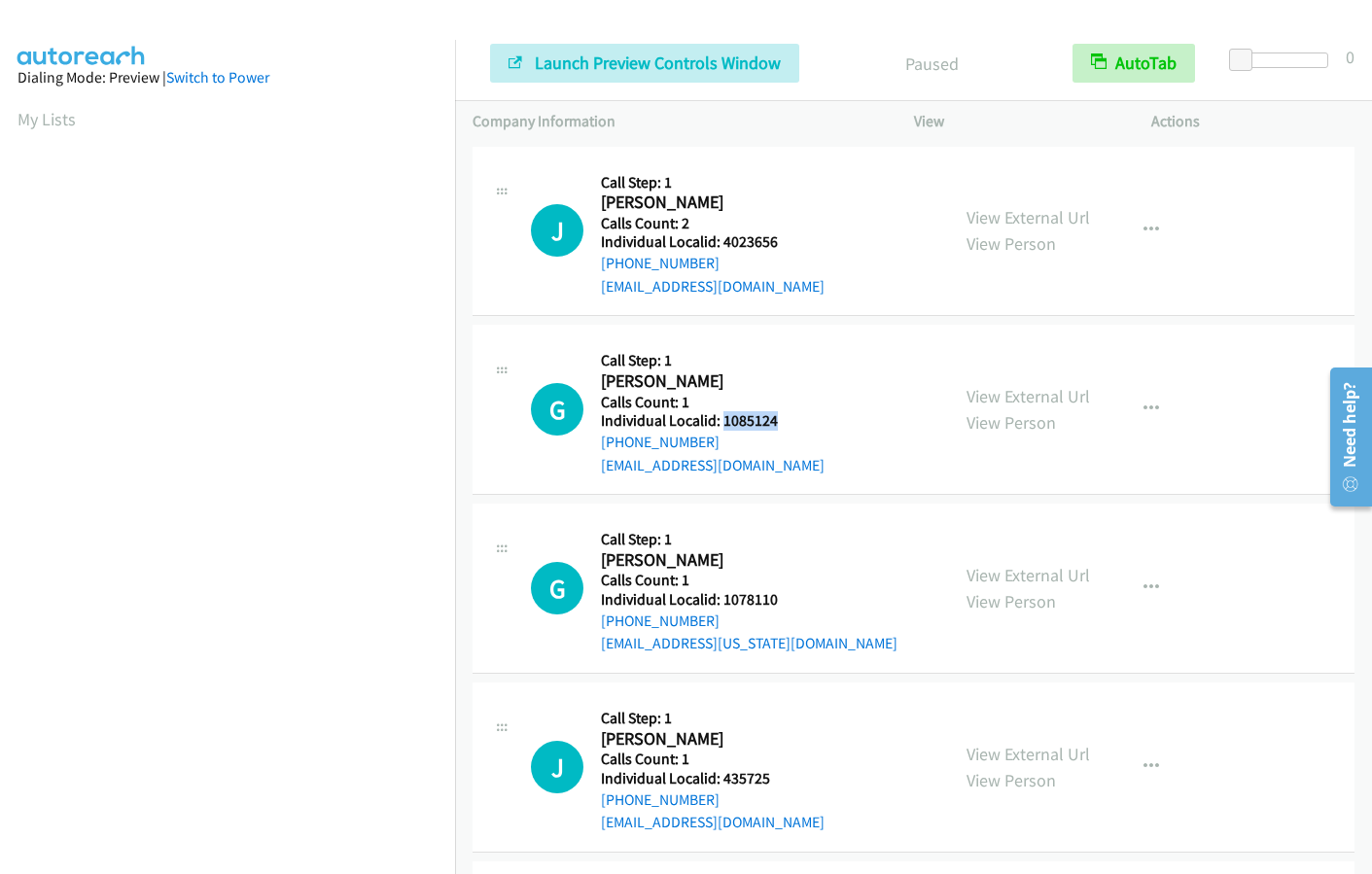 drag, startPoint x: 721, startPoint y: 420, endPoint x: 790, endPoint y: 419, distance: 69.00725 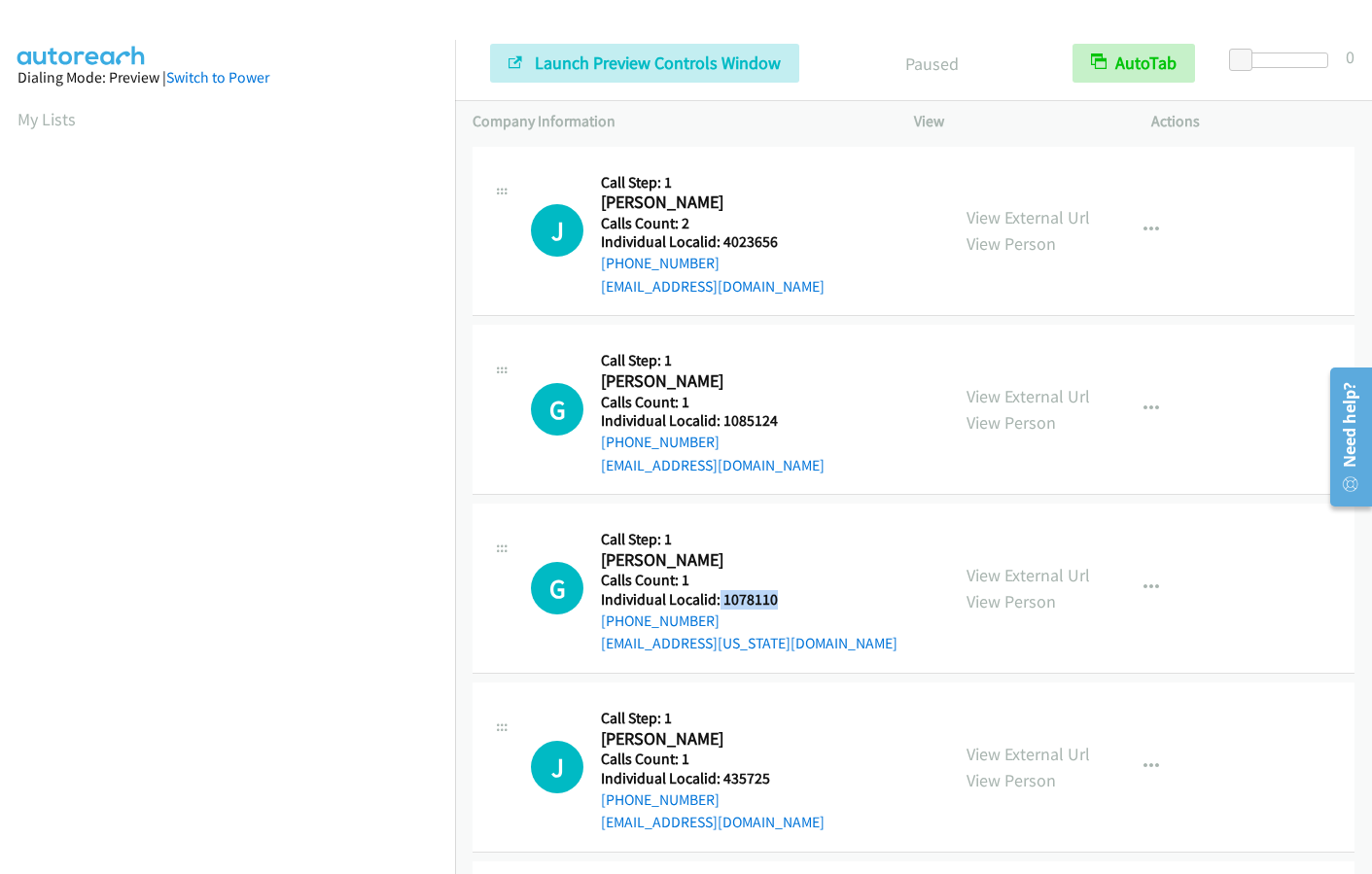 drag, startPoint x: 718, startPoint y: 599, endPoint x: 792, endPoint y: 603, distance: 74.10803 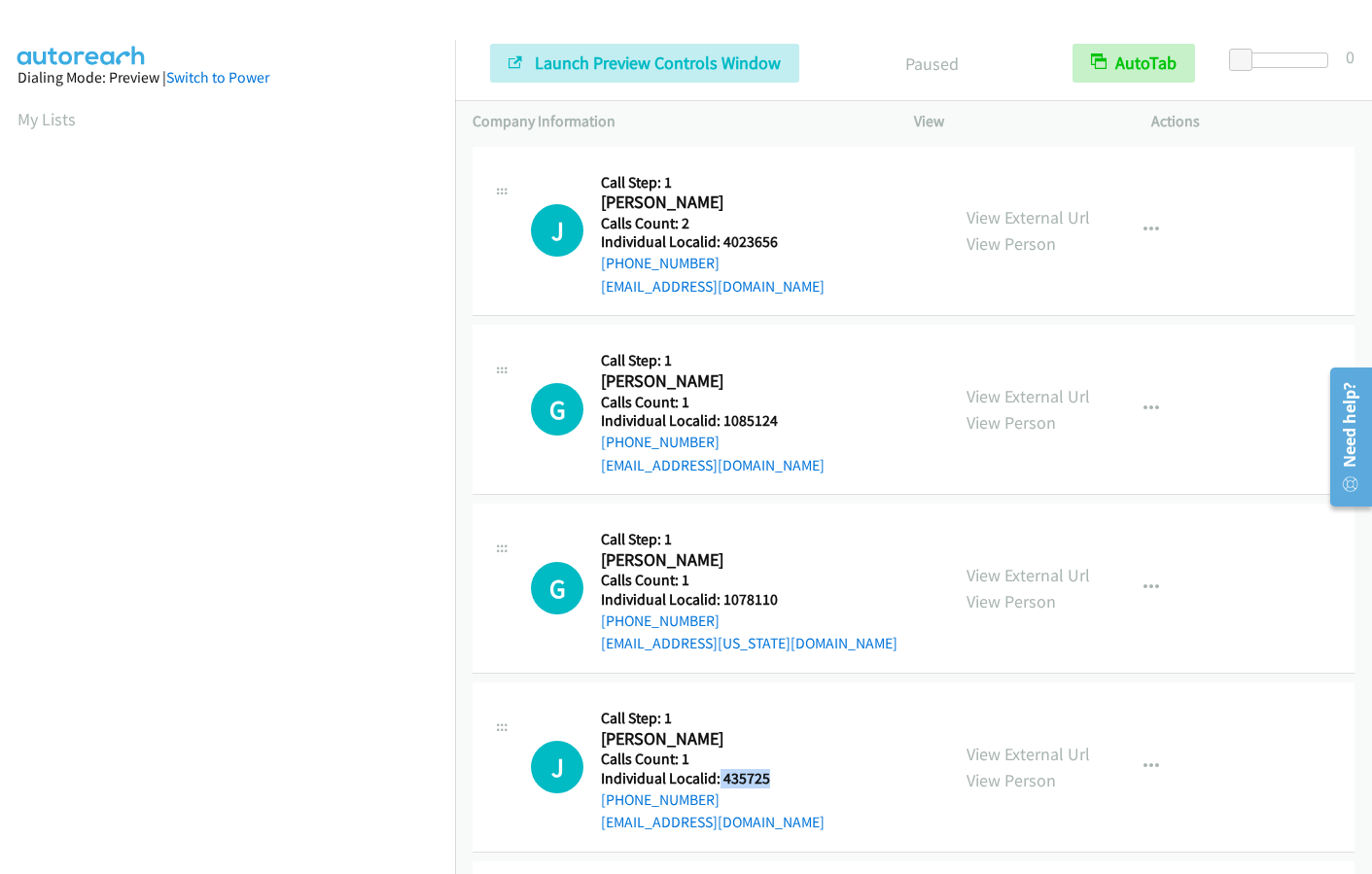 drag, startPoint x: 719, startPoint y: 773, endPoint x: 773, endPoint y: 770, distance: 54.0833 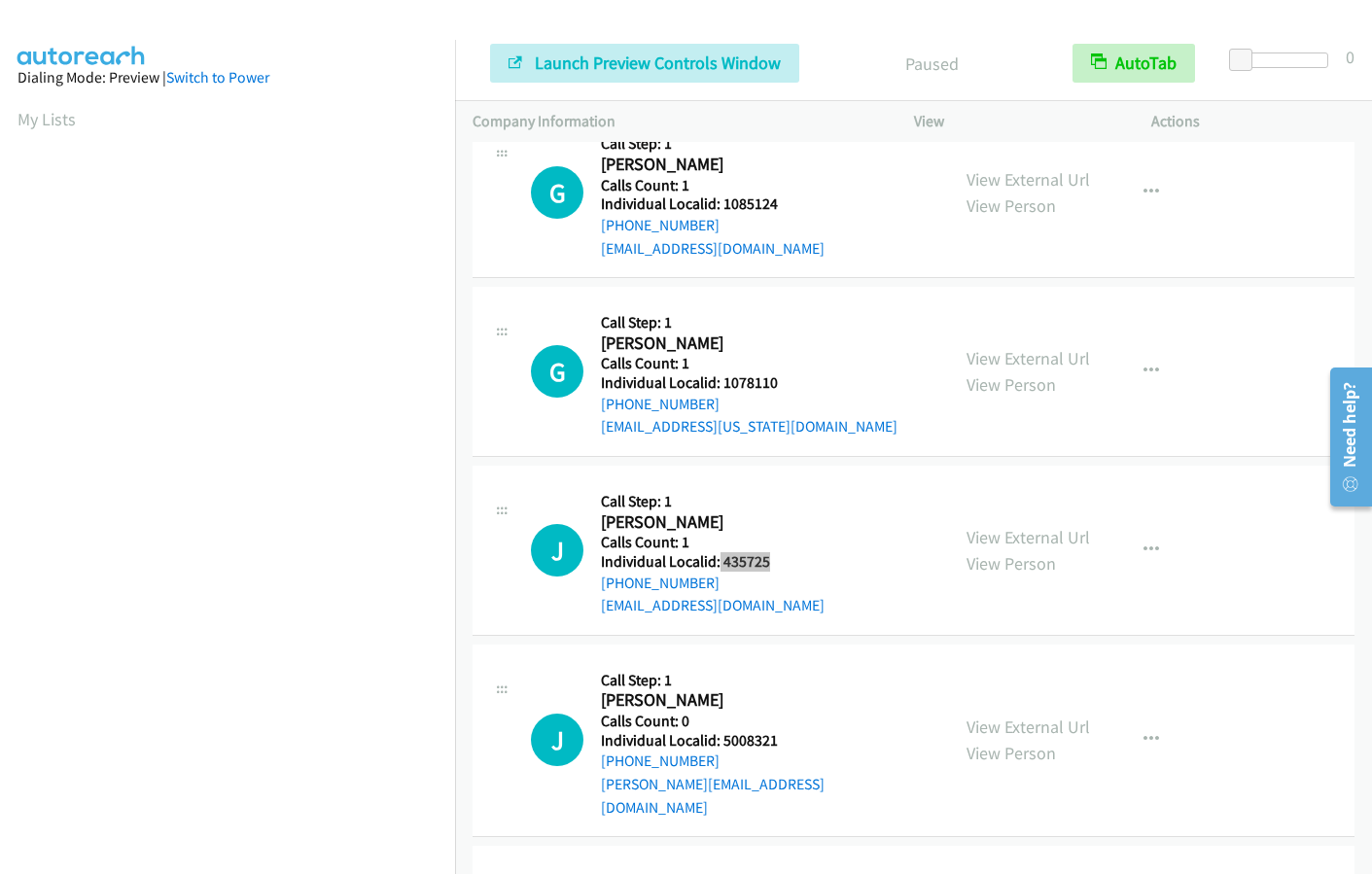 scroll, scrollTop: 219, scrollLeft: 0, axis: vertical 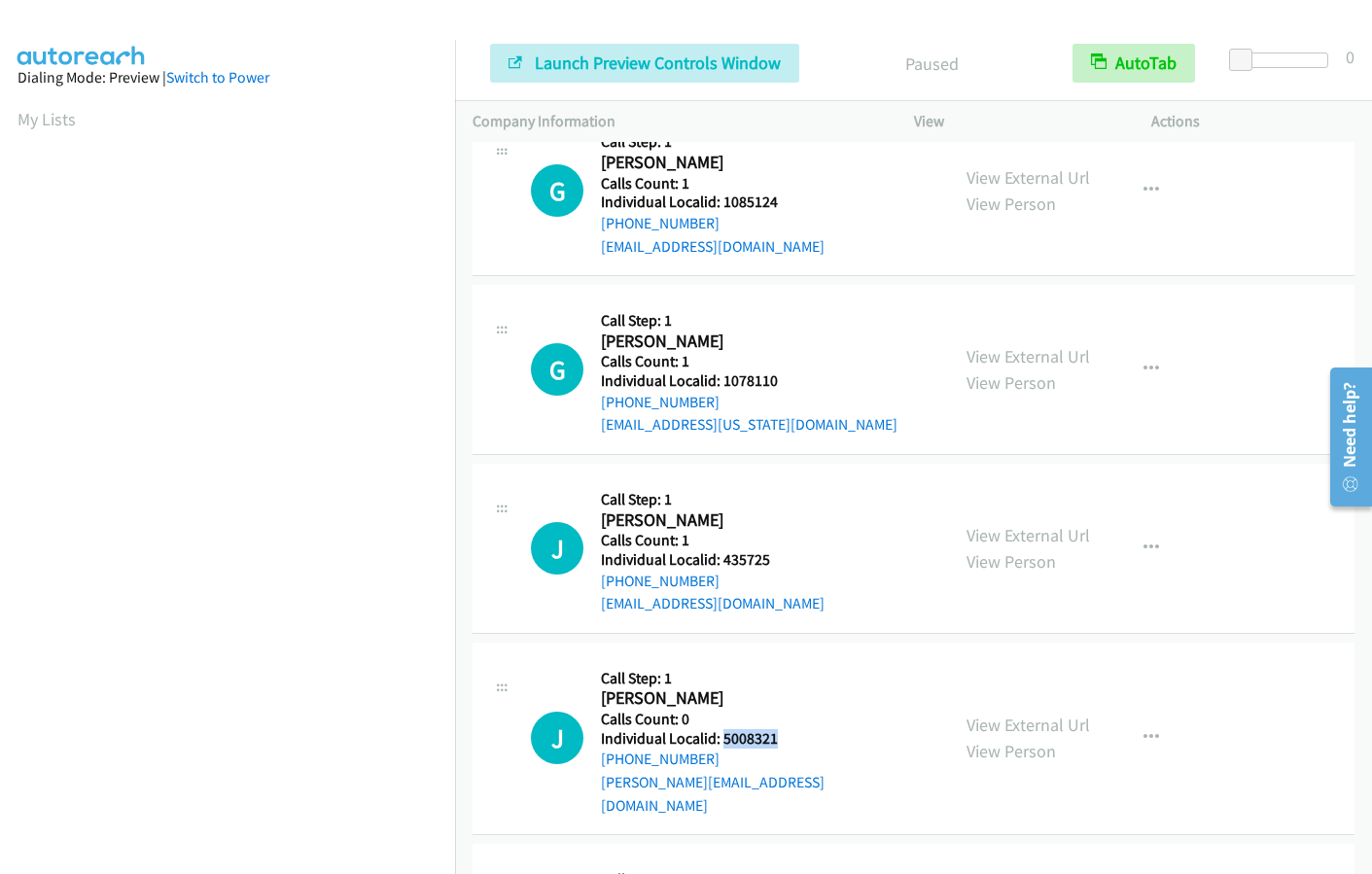 drag, startPoint x: 722, startPoint y: 738, endPoint x: 784, endPoint y: 736, distance: 62.03225 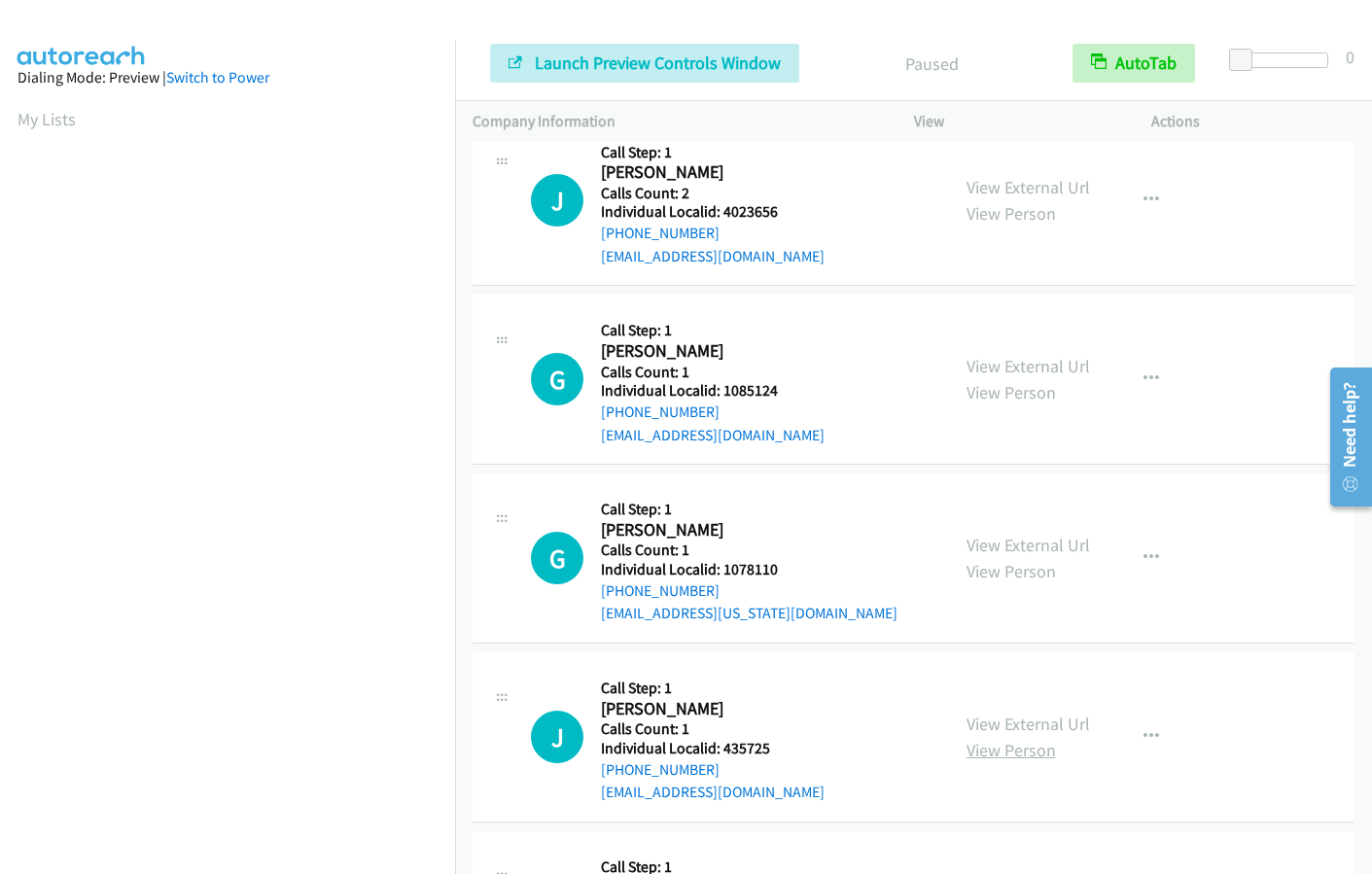 scroll, scrollTop: 0, scrollLeft: 0, axis: both 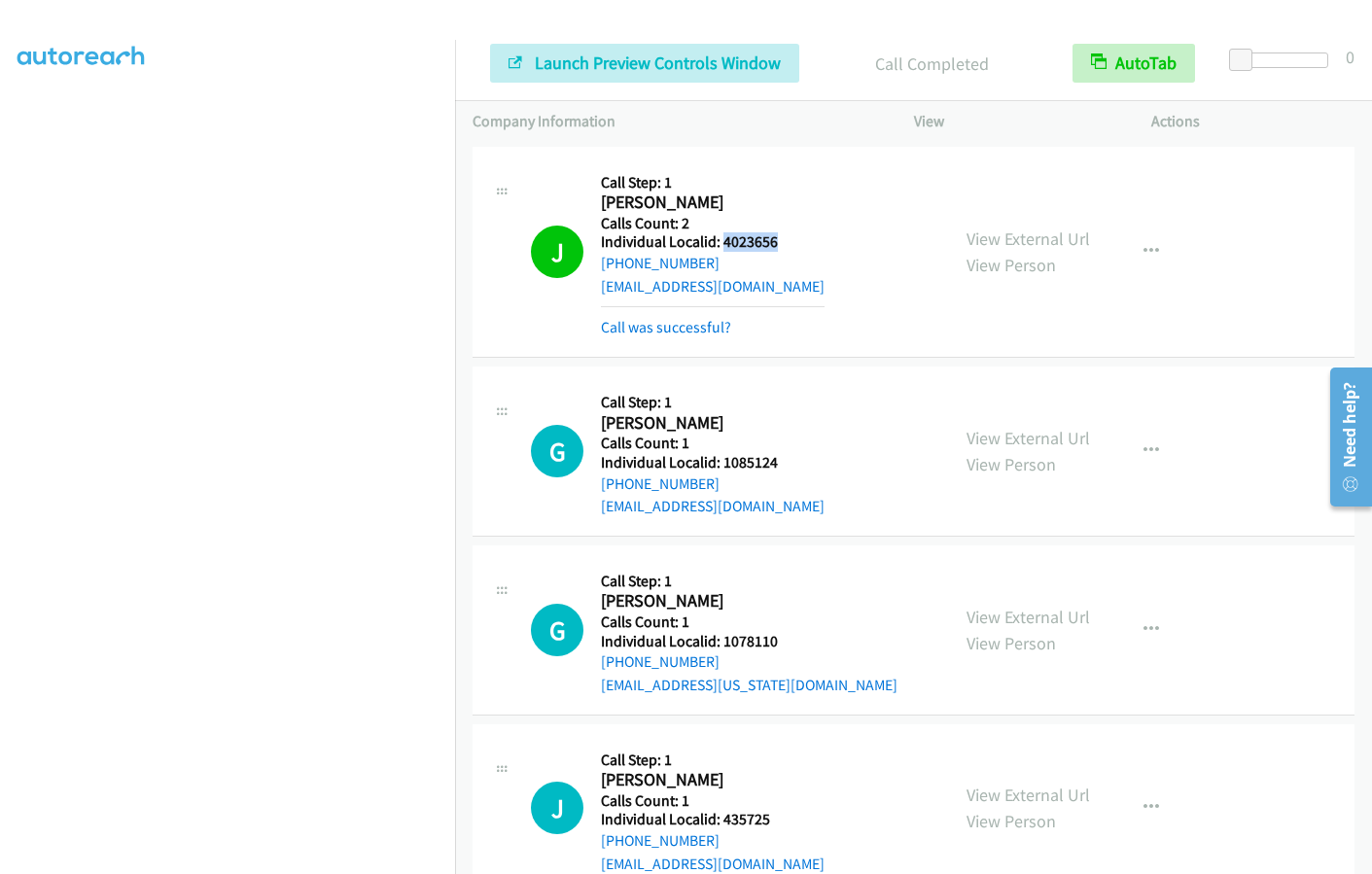 drag, startPoint x: 722, startPoint y: 242, endPoint x: 787, endPoint y: 235, distance: 65.37584 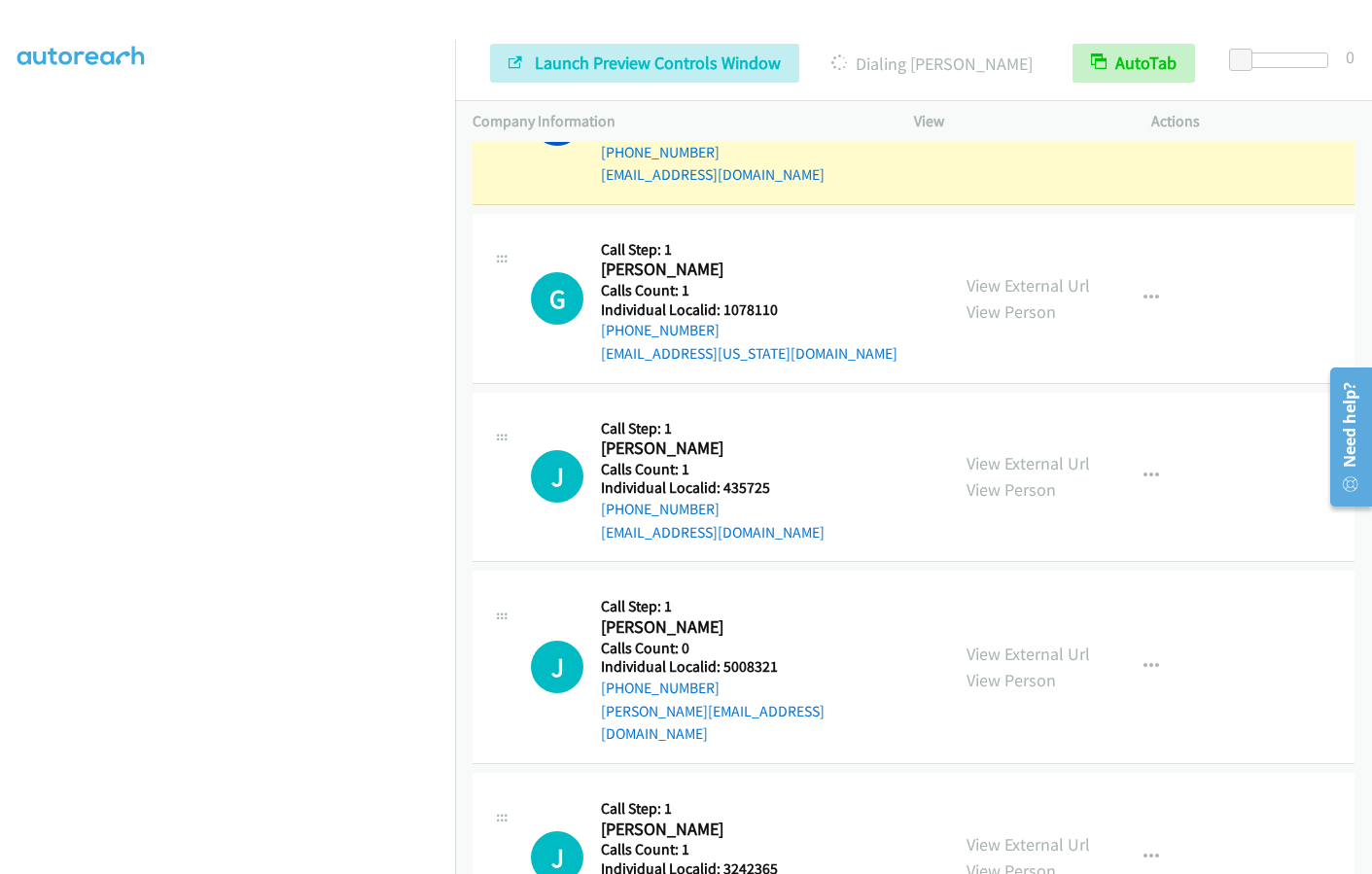 scroll, scrollTop: 365, scrollLeft: 0, axis: vertical 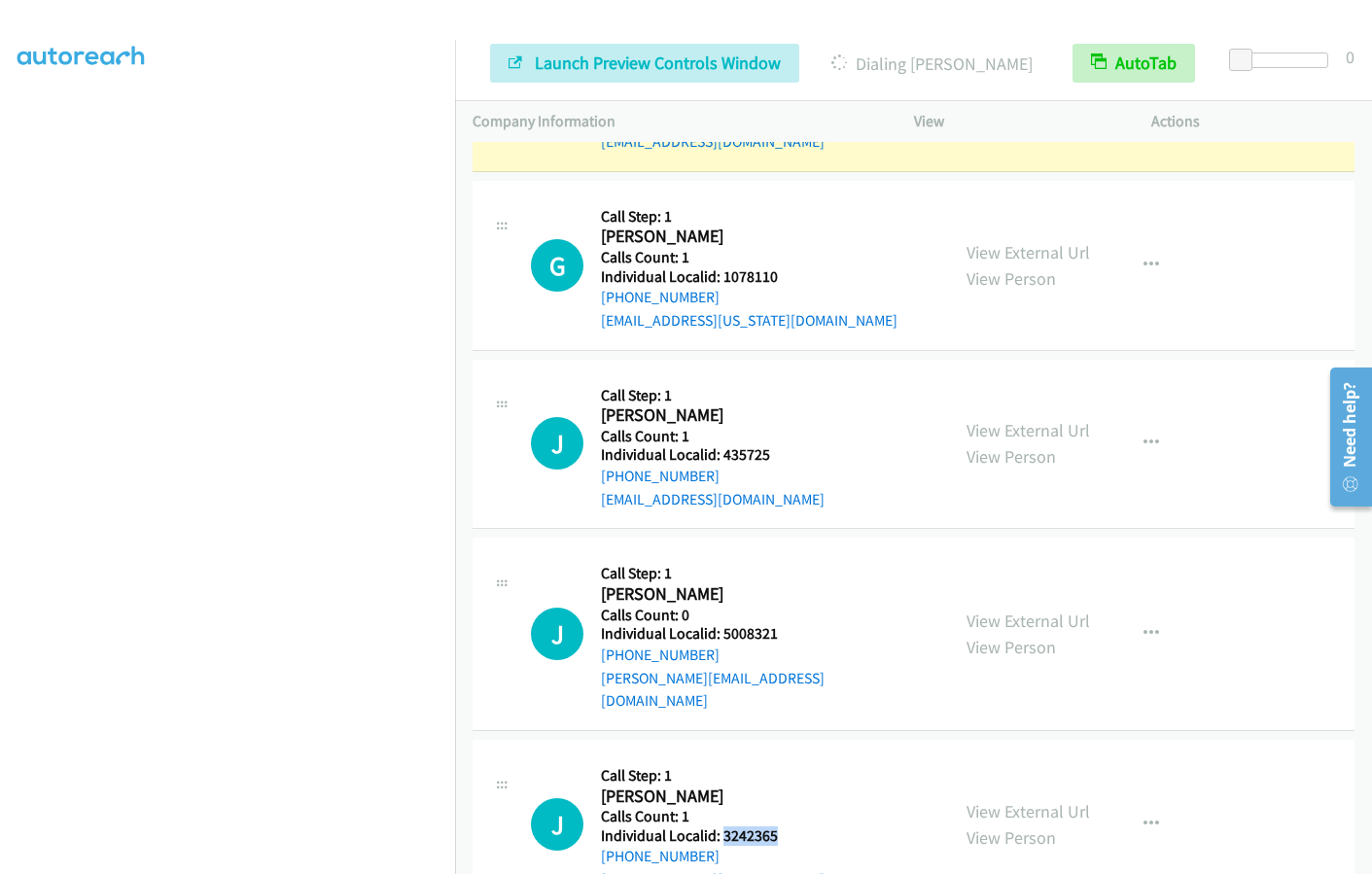 drag, startPoint x: 721, startPoint y: 811, endPoint x: 774, endPoint y: 811, distance: 53 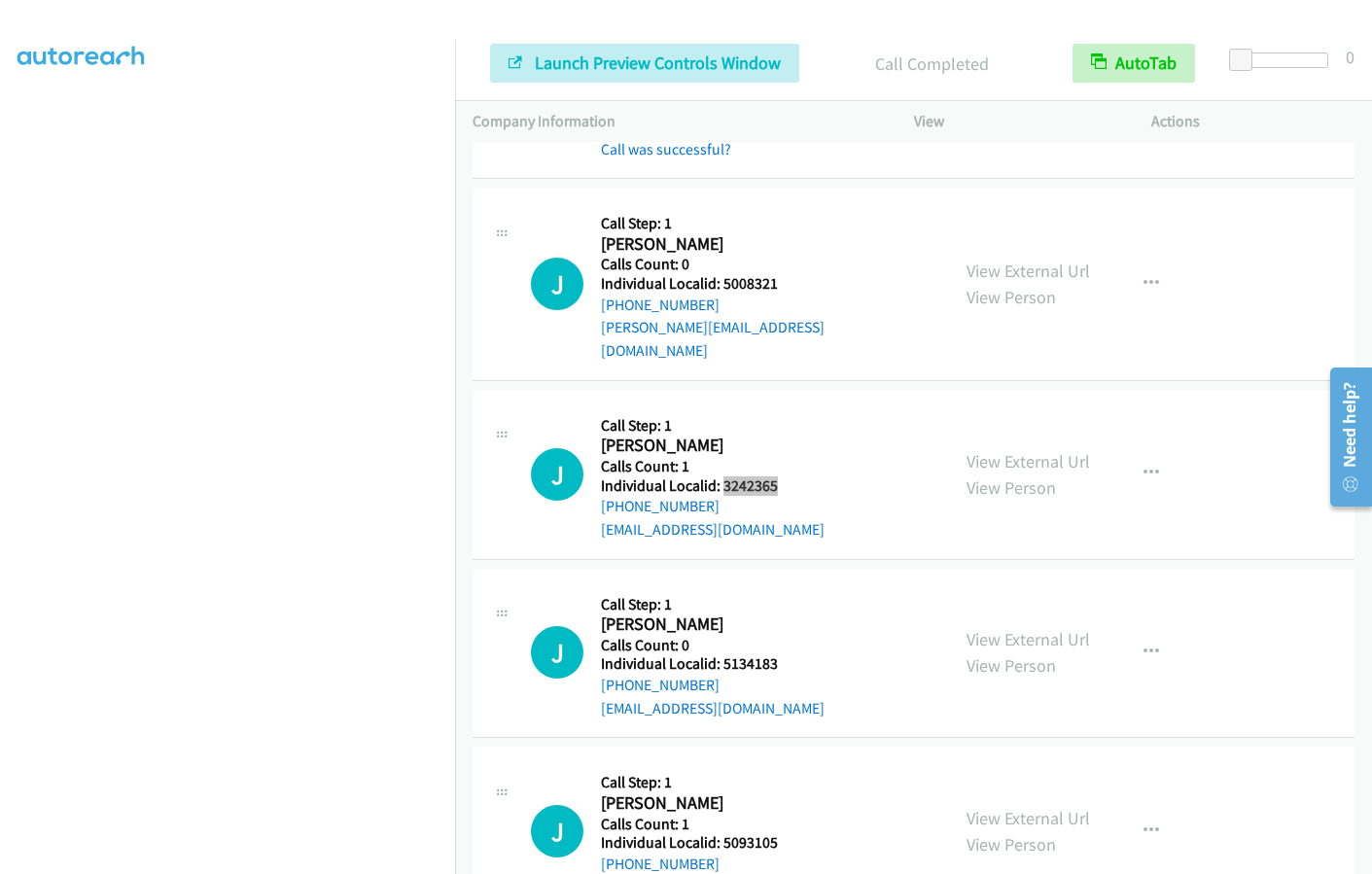 scroll, scrollTop: 851, scrollLeft: 0, axis: vertical 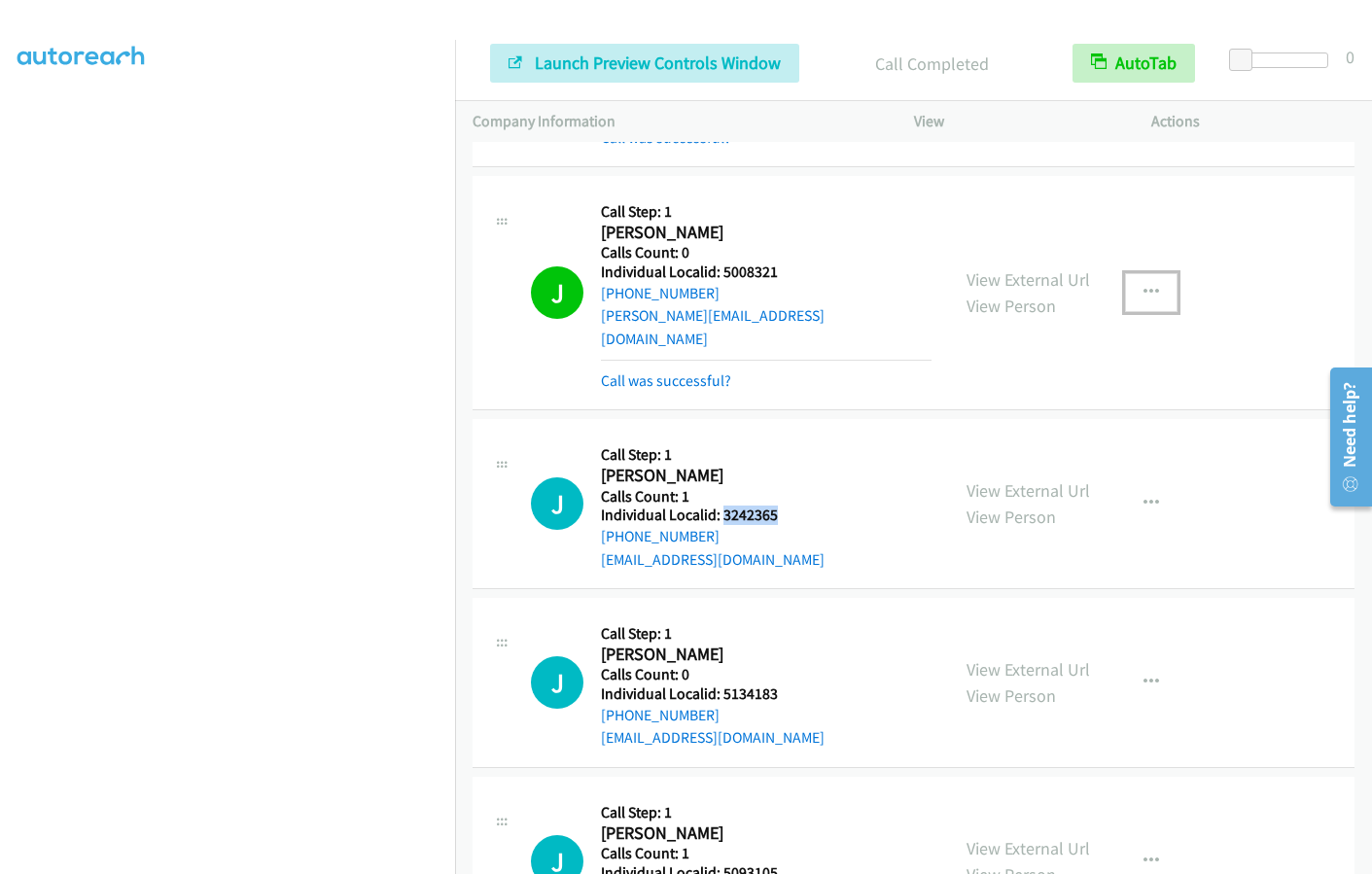 drag, startPoint x: 1134, startPoint y: 273, endPoint x: 1149, endPoint y: 283, distance: 18.027756 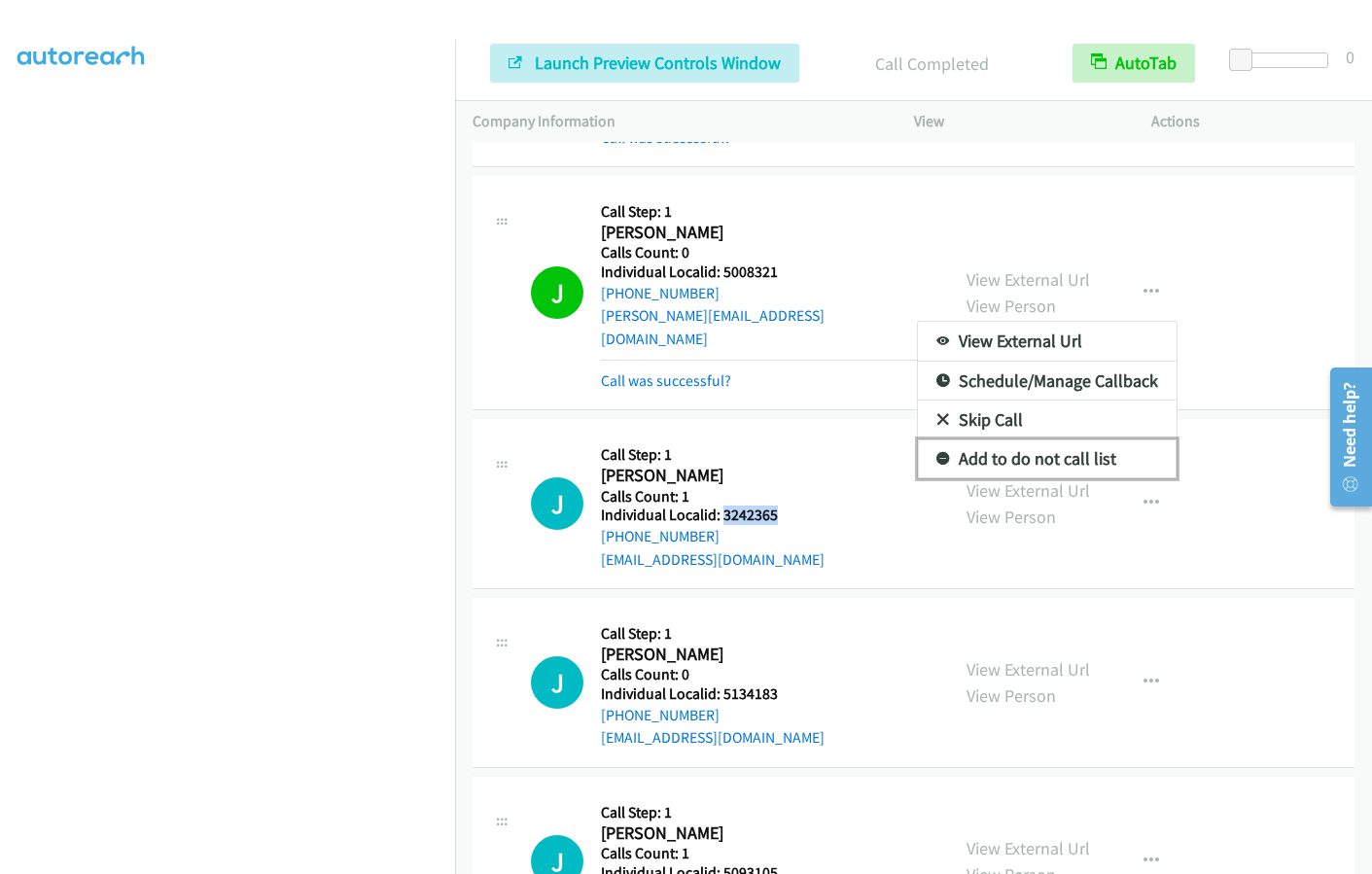 click at bounding box center [943, 460] 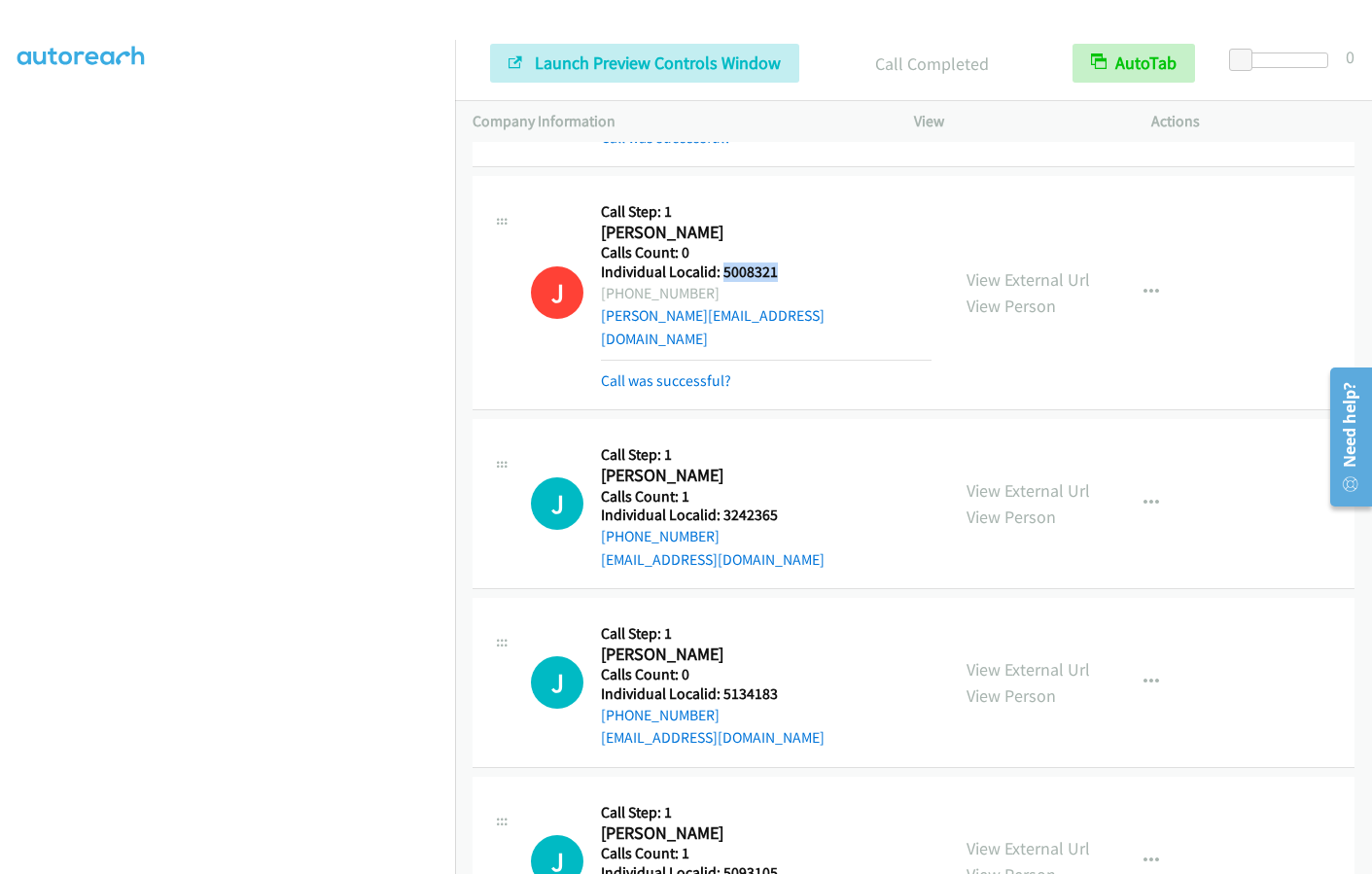 drag, startPoint x: 723, startPoint y: 273, endPoint x: 783, endPoint y: 272, distance: 60.008333 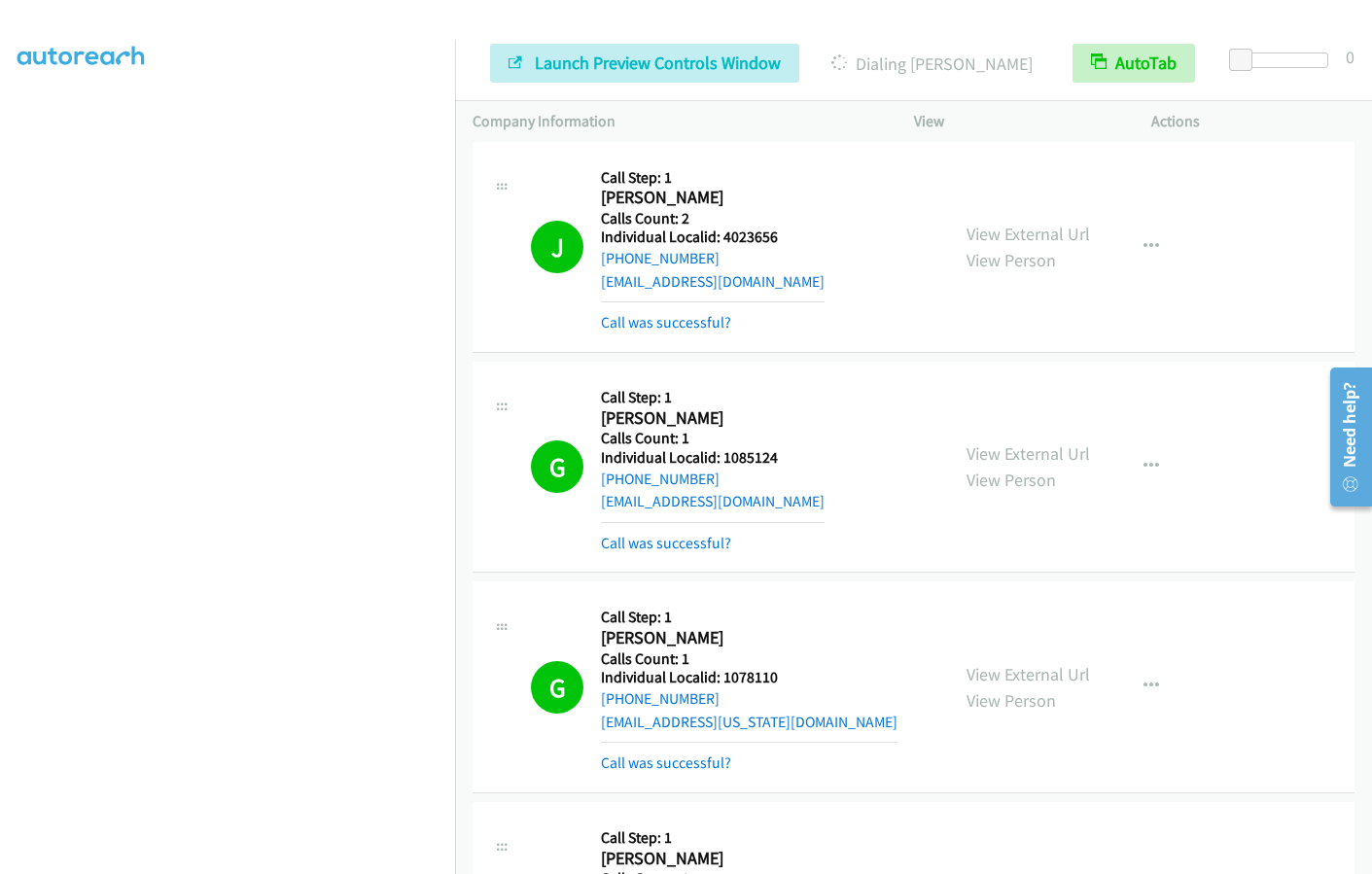 scroll, scrollTop: 0, scrollLeft: 0, axis: both 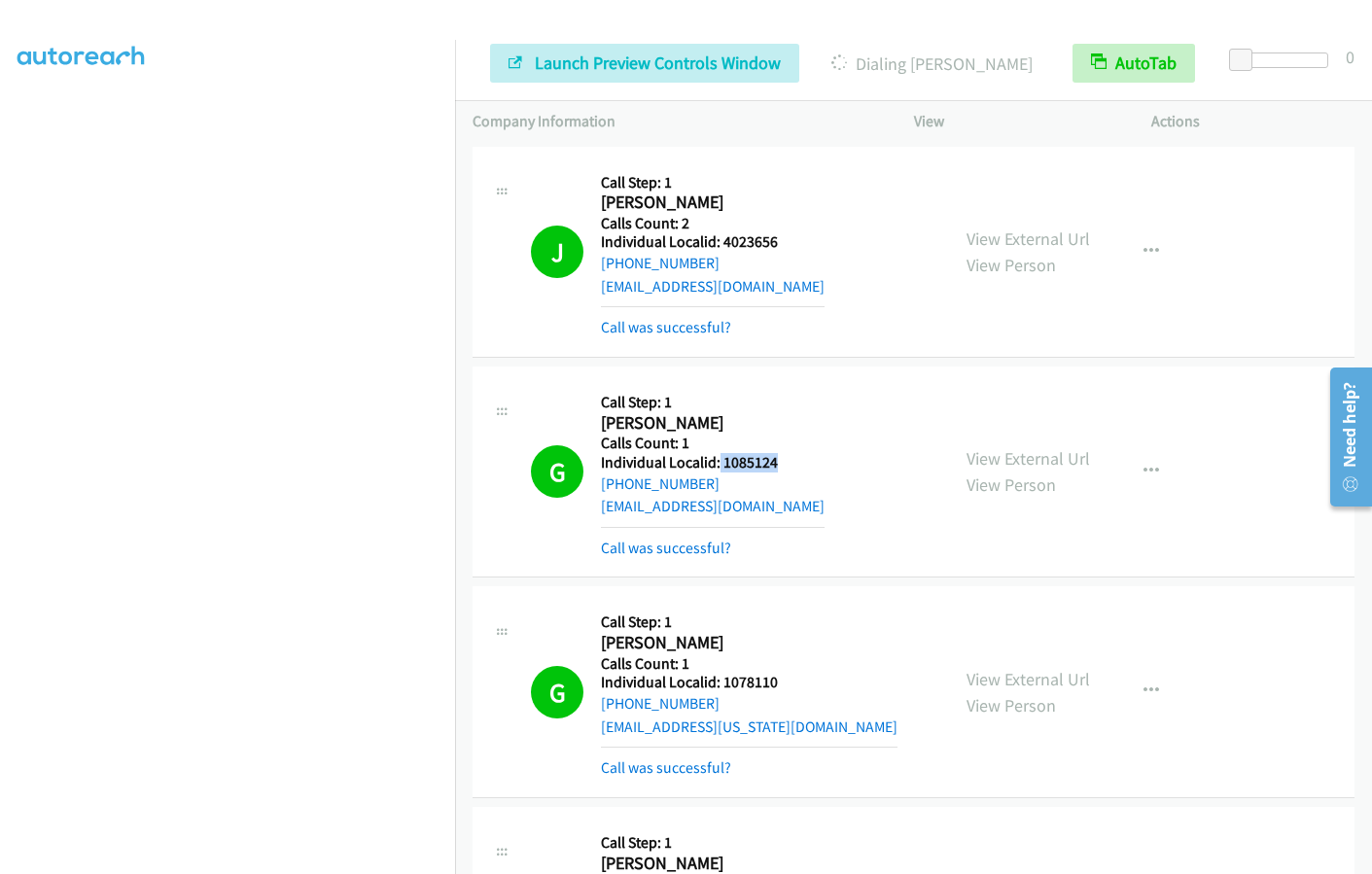 drag, startPoint x: 719, startPoint y: 461, endPoint x: 784, endPoint y: 459, distance: 65.03076 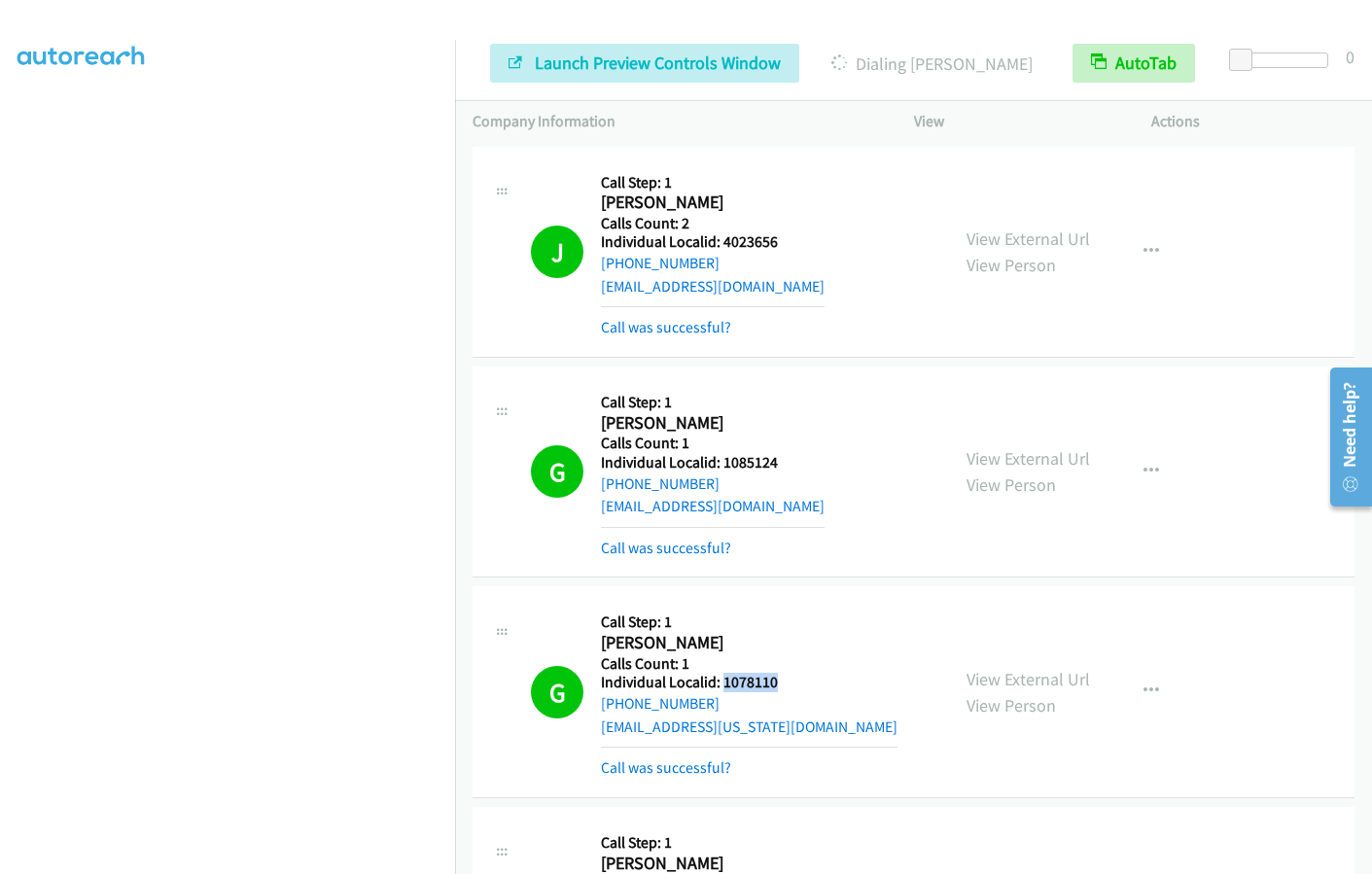 drag, startPoint x: 745, startPoint y: 684, endPoint x: 798, endPoint y: 684, distance: 53 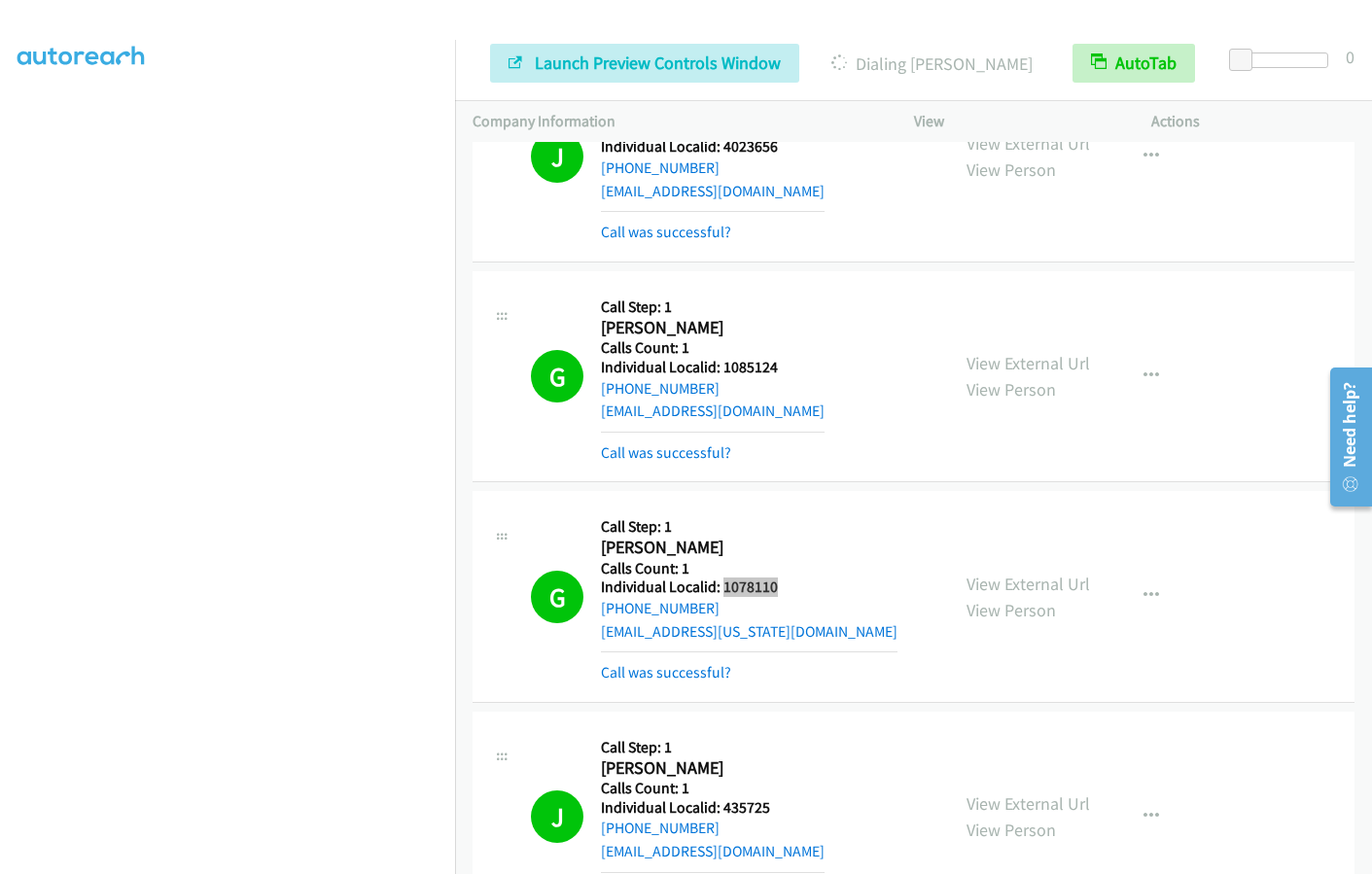 scroll, scrollTop: 389, scrollLeft: 0, axis: vertical 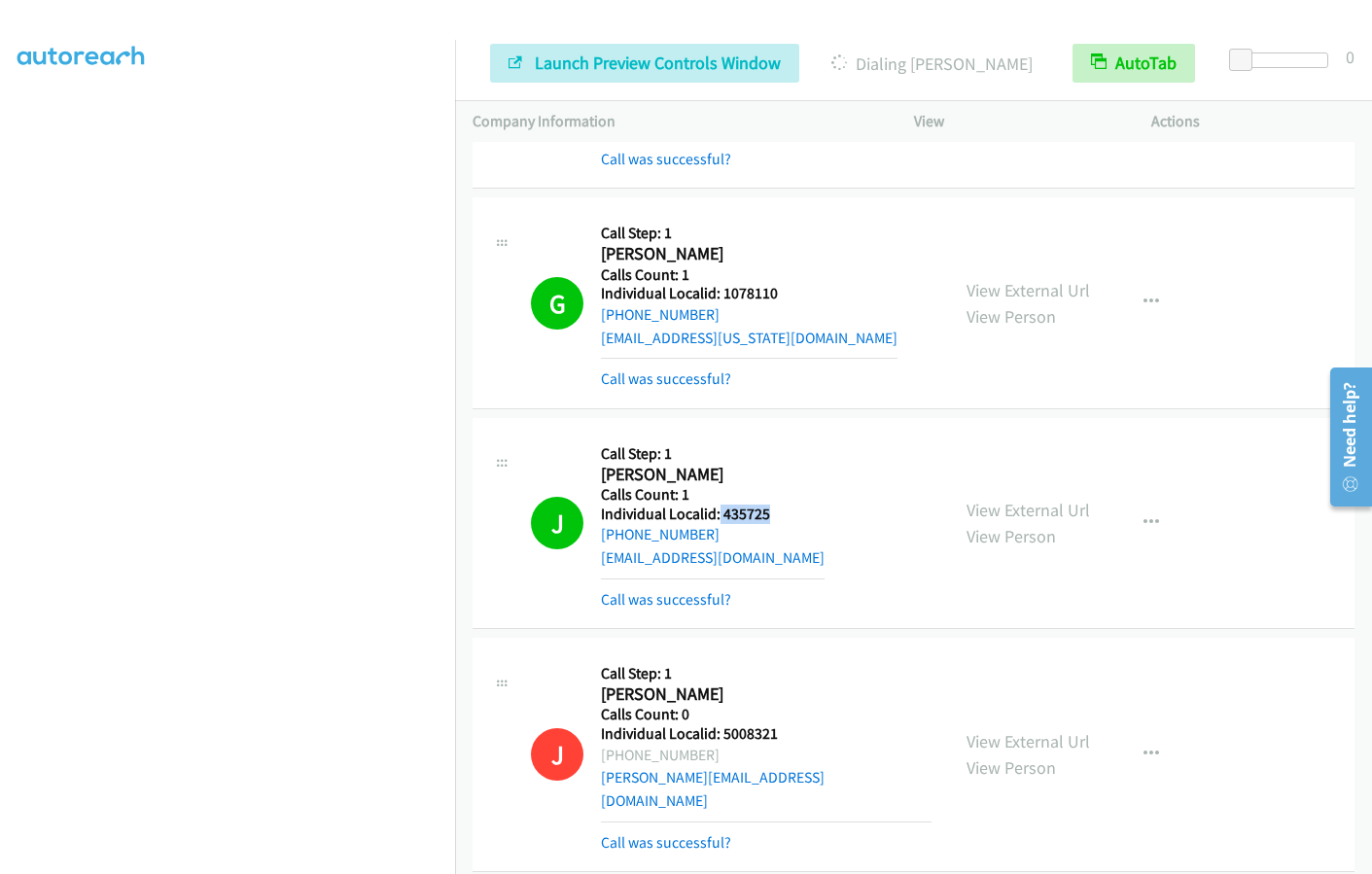 drag, startPoint x: 719, startPoint y: 512, endPoint x: 796, endPoint y: 507, distance: 77.162167 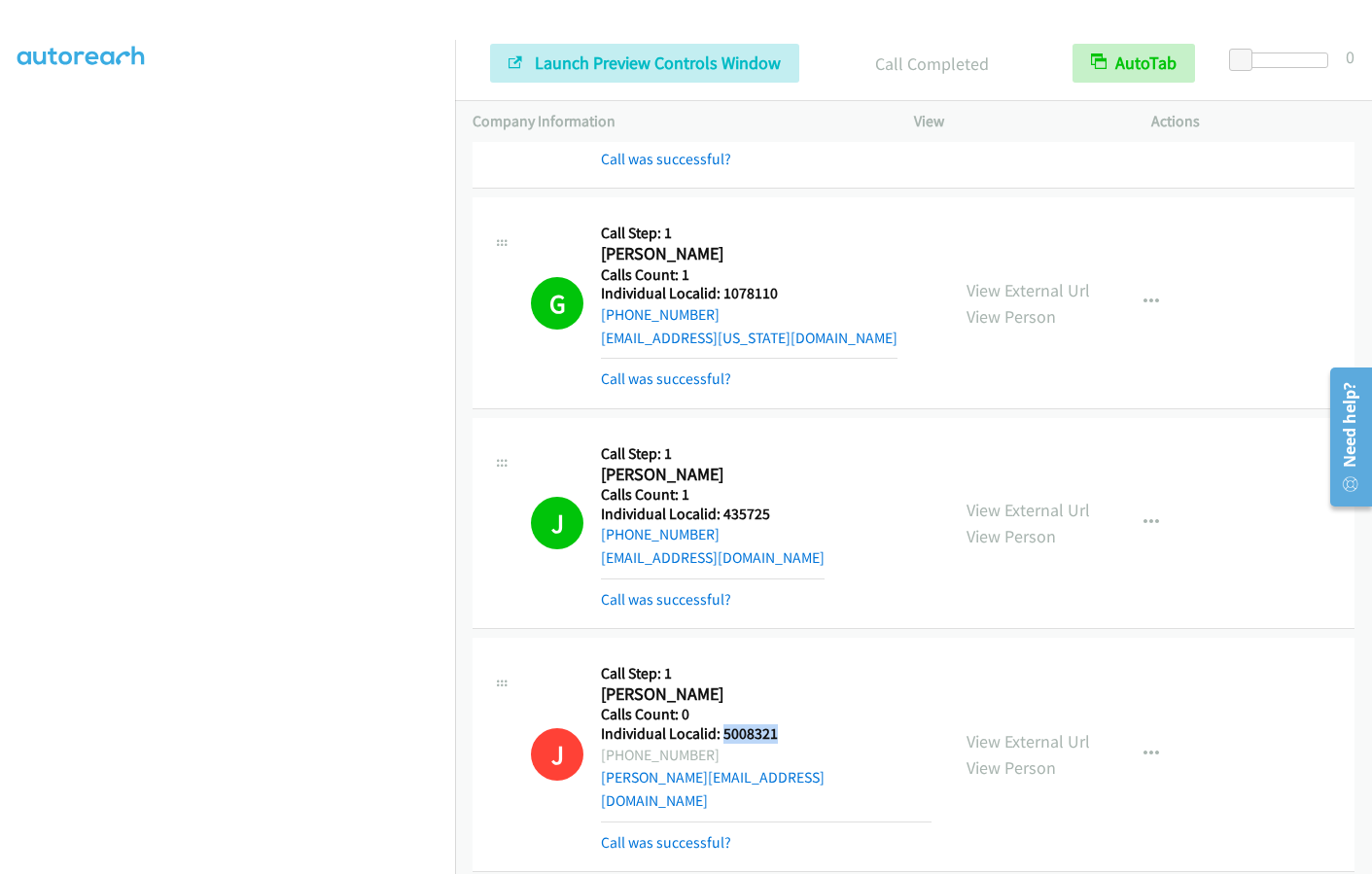 drag, startPoint x: 721, startPoint y: 732, endPoint x: 784, endPoint y: 736, distance: 63.12686 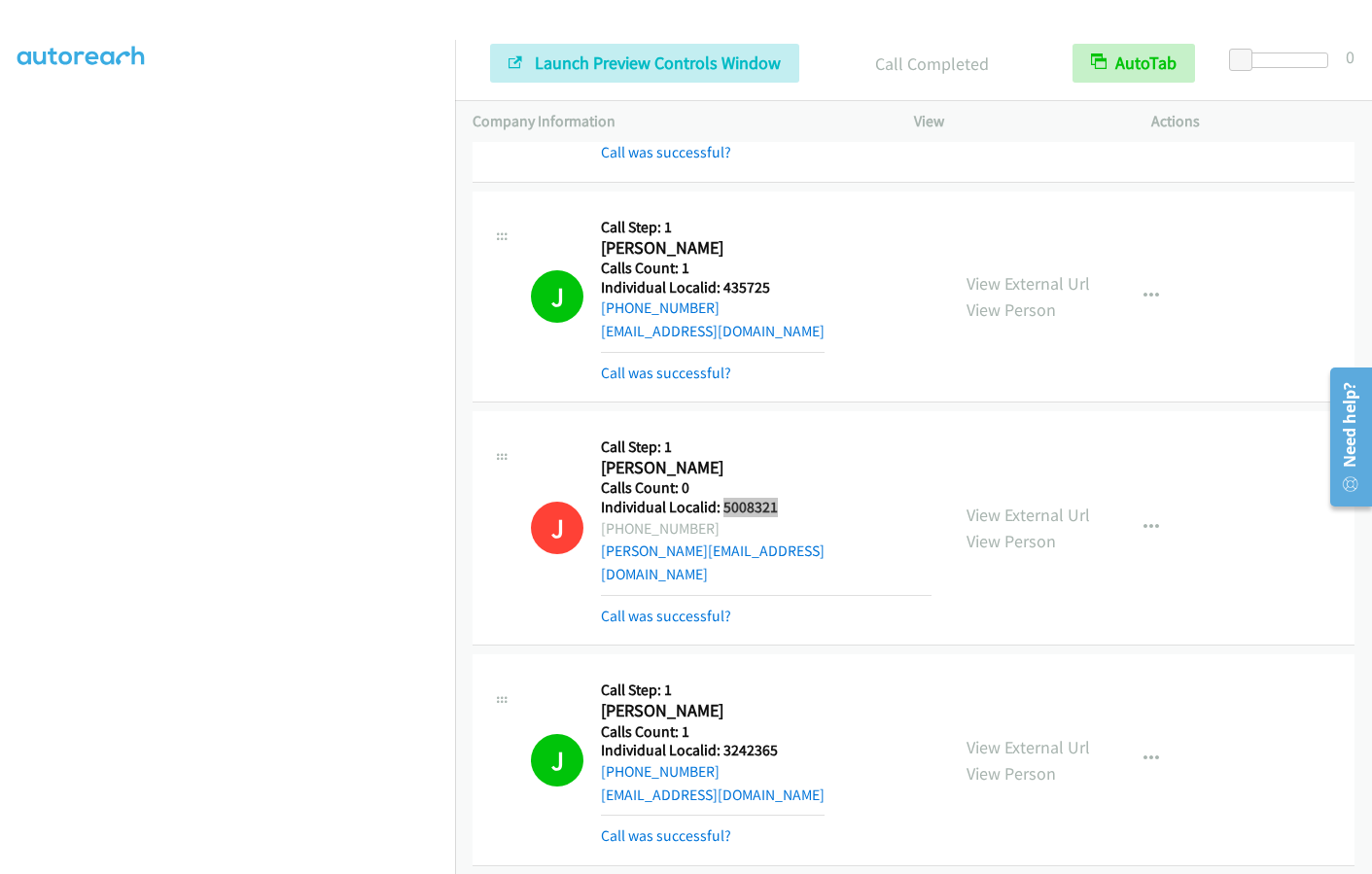 scroll, scrollTop: 681, scrollLeft: 0, axis: vertical 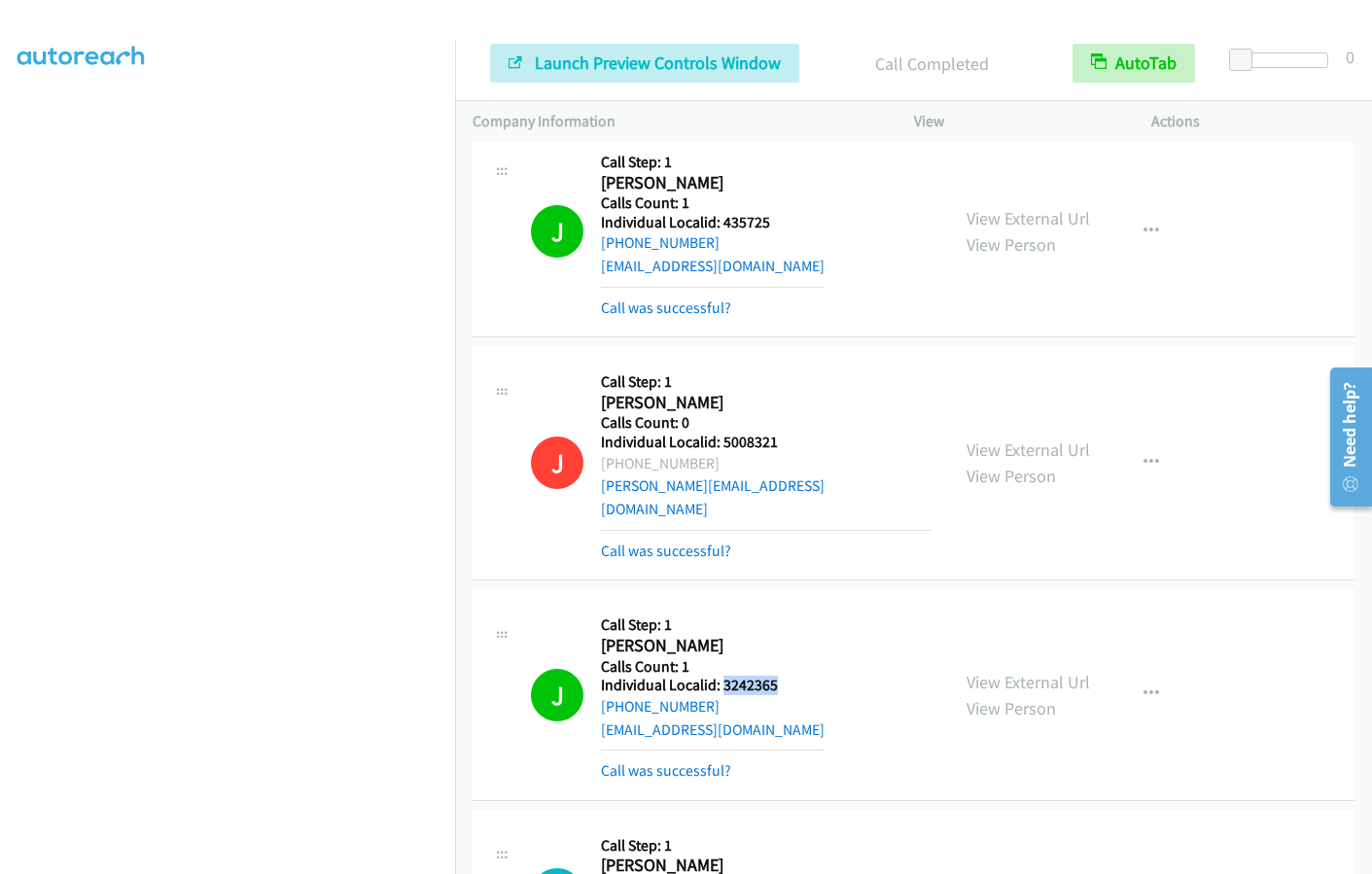 drag, startPoint x: 720, startPoint y: 664, endPoint x: 783, endPoint y: 661, distance: 63.07139 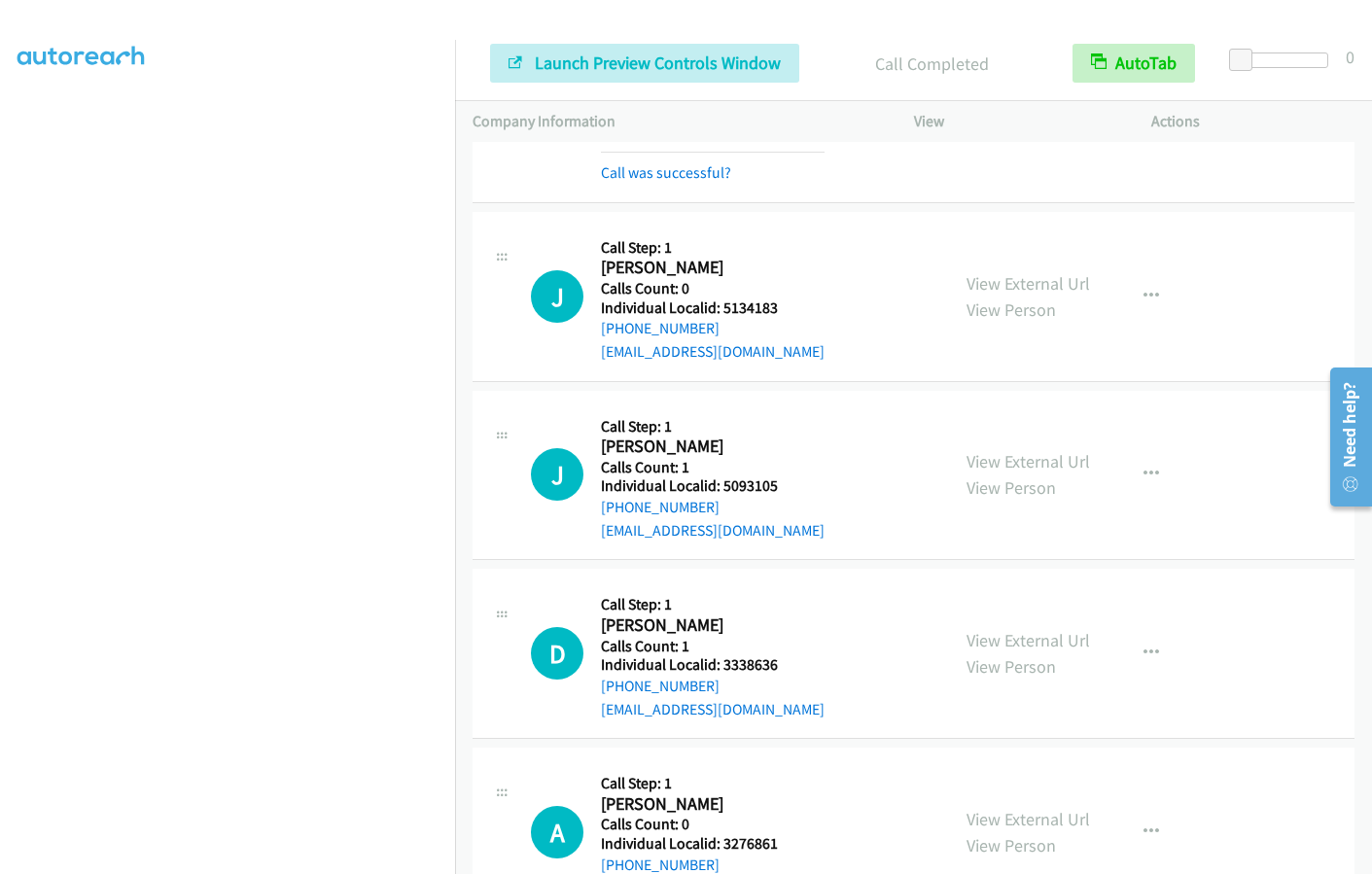 scroll, scrollTop: 1337, scrollLeft: 0, axis: vertical 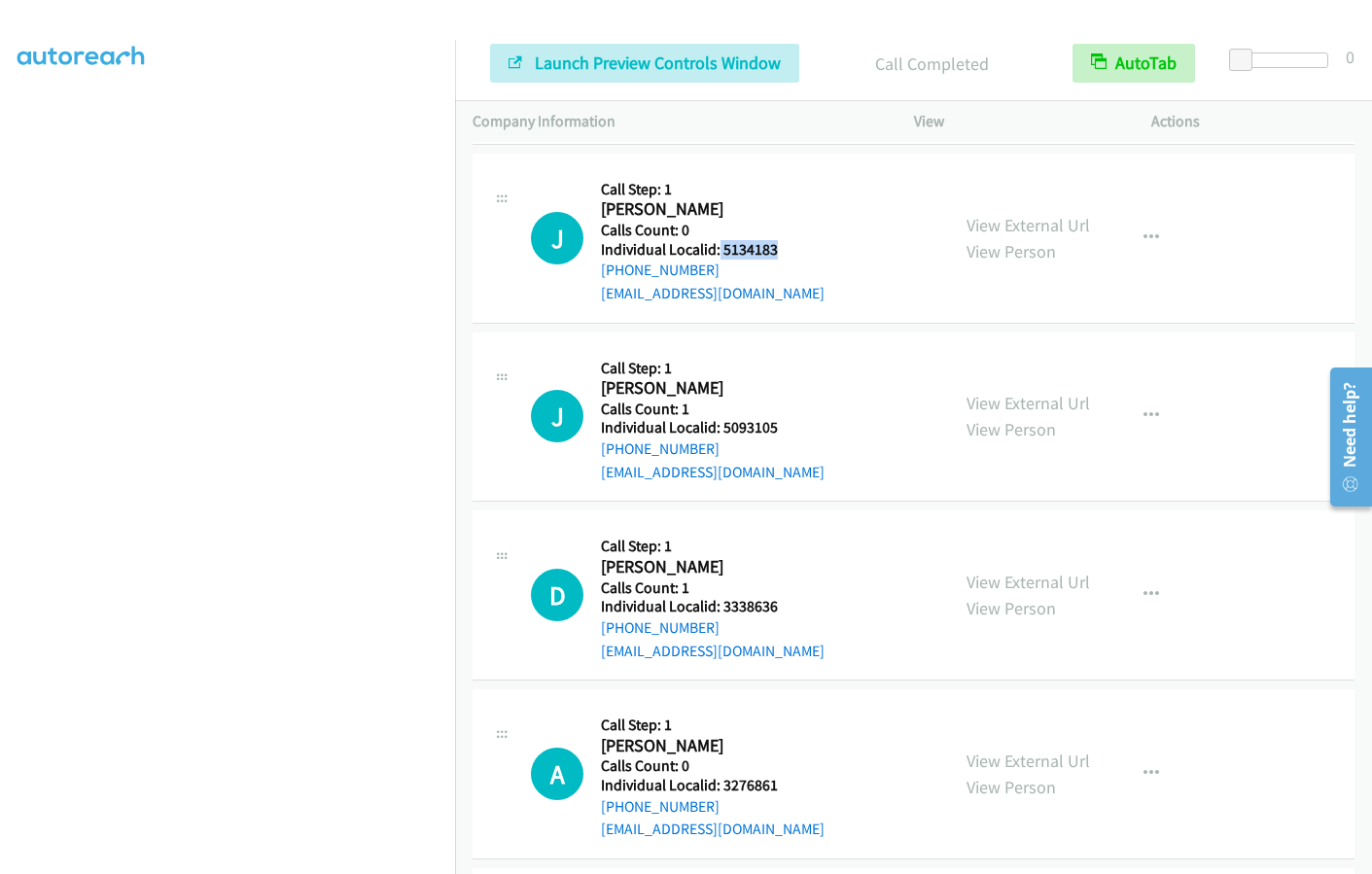 drag, startPoint x: 717, startPoint y: 227, endPoint x: 785, endPoint y: 226, distance: 68.00735 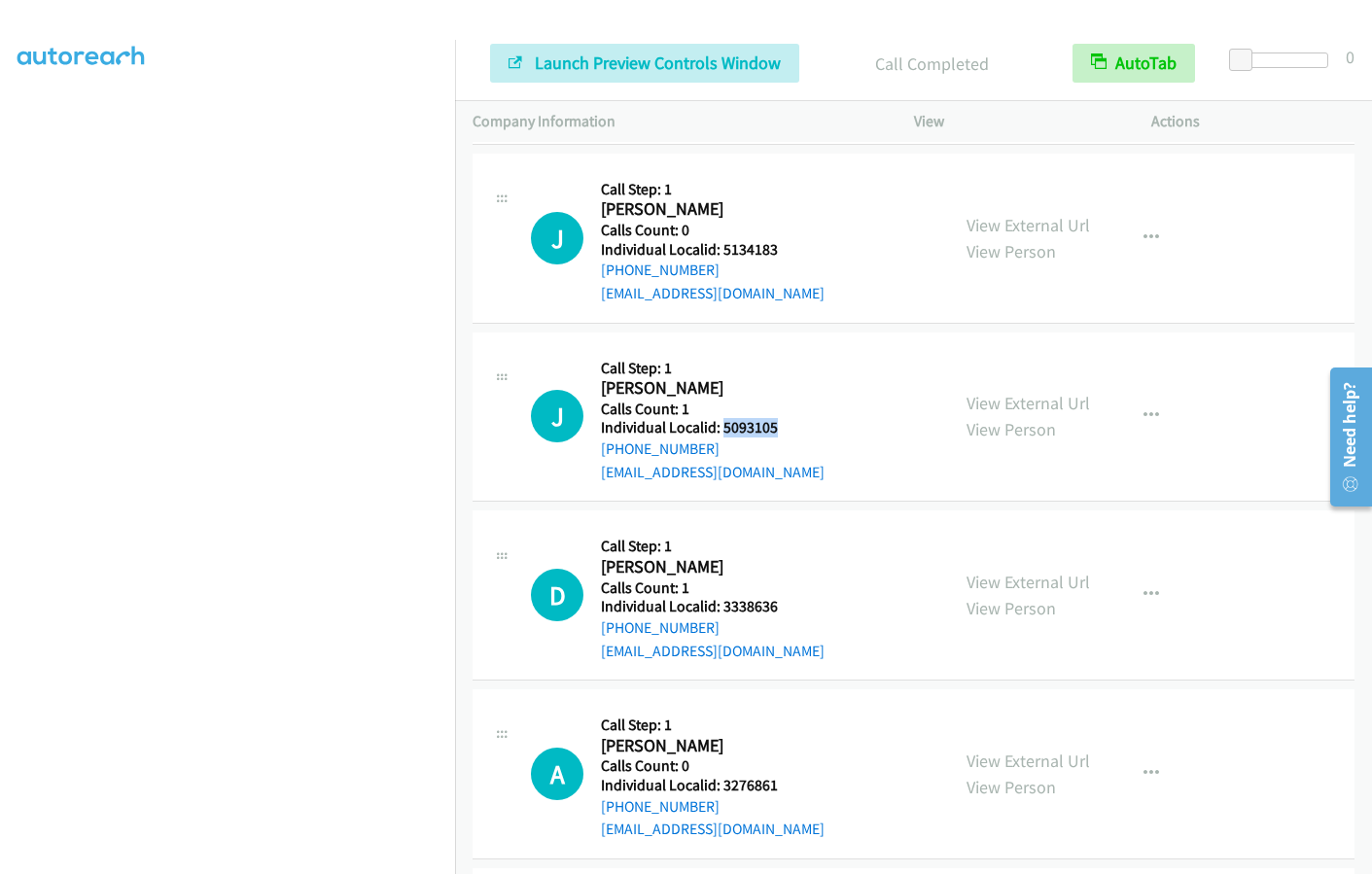 drag, startPoint x: 721, startPoint y: 403, endPoint x: 788, endPoint y: 401, distance: 67.02984 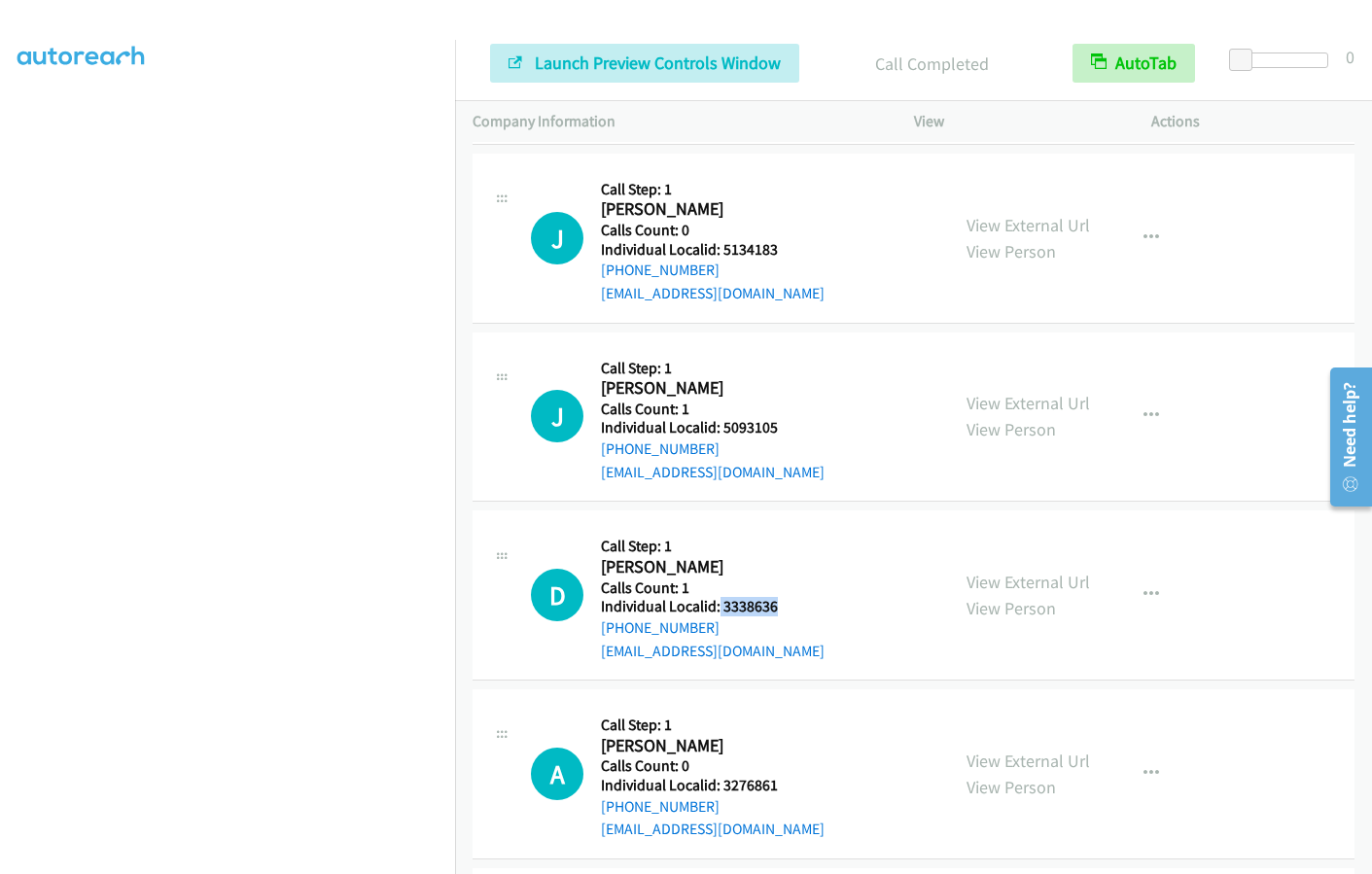drag, startPoint x: 719, startPoint y: 577, endPoint x: 790, endPoint y: 579, distance: 71.02816 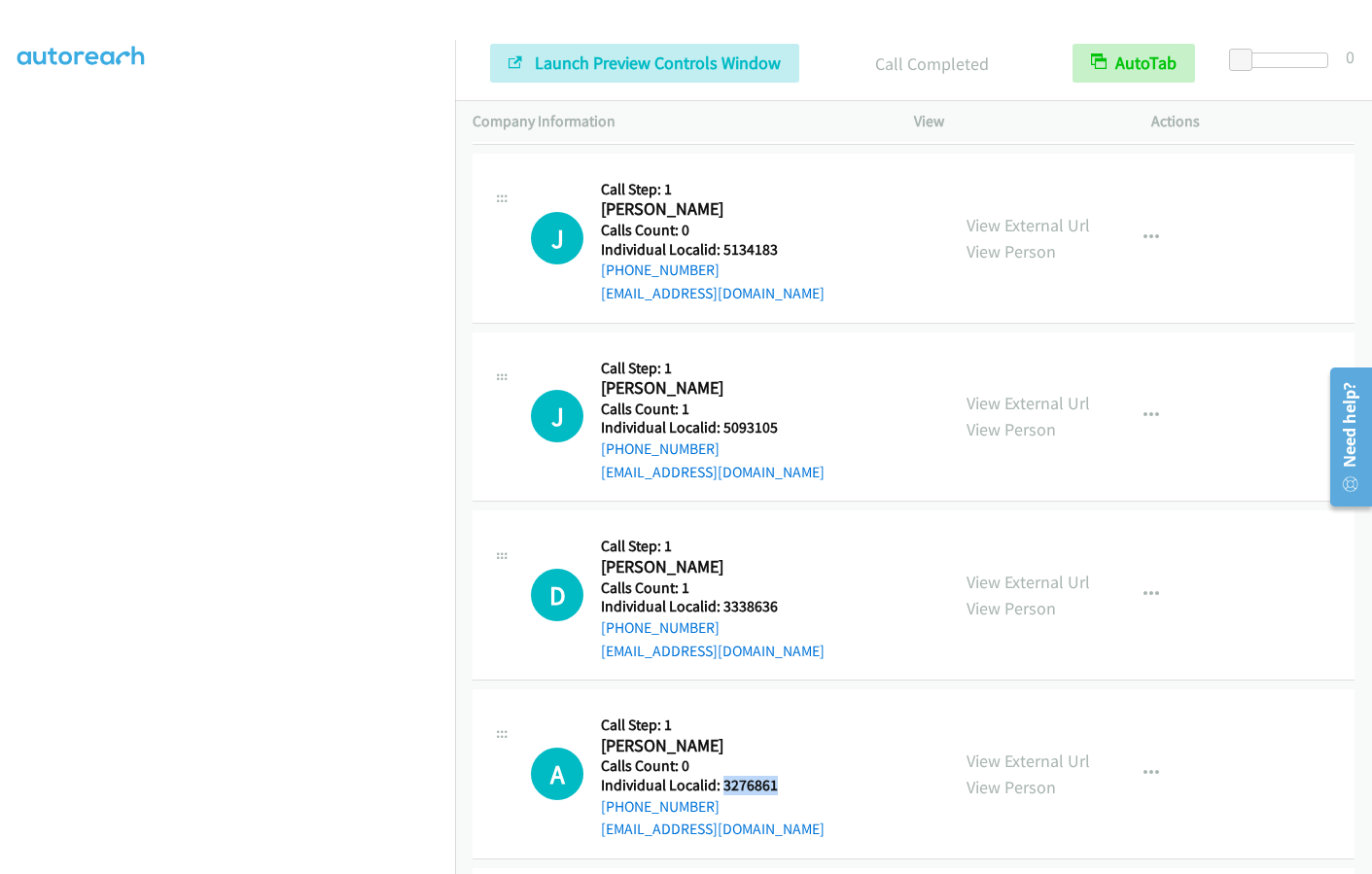 drag, startPoint x: 721, startPoint y: 757, endPoint x: 788, endPoint y: 757, distance: 67 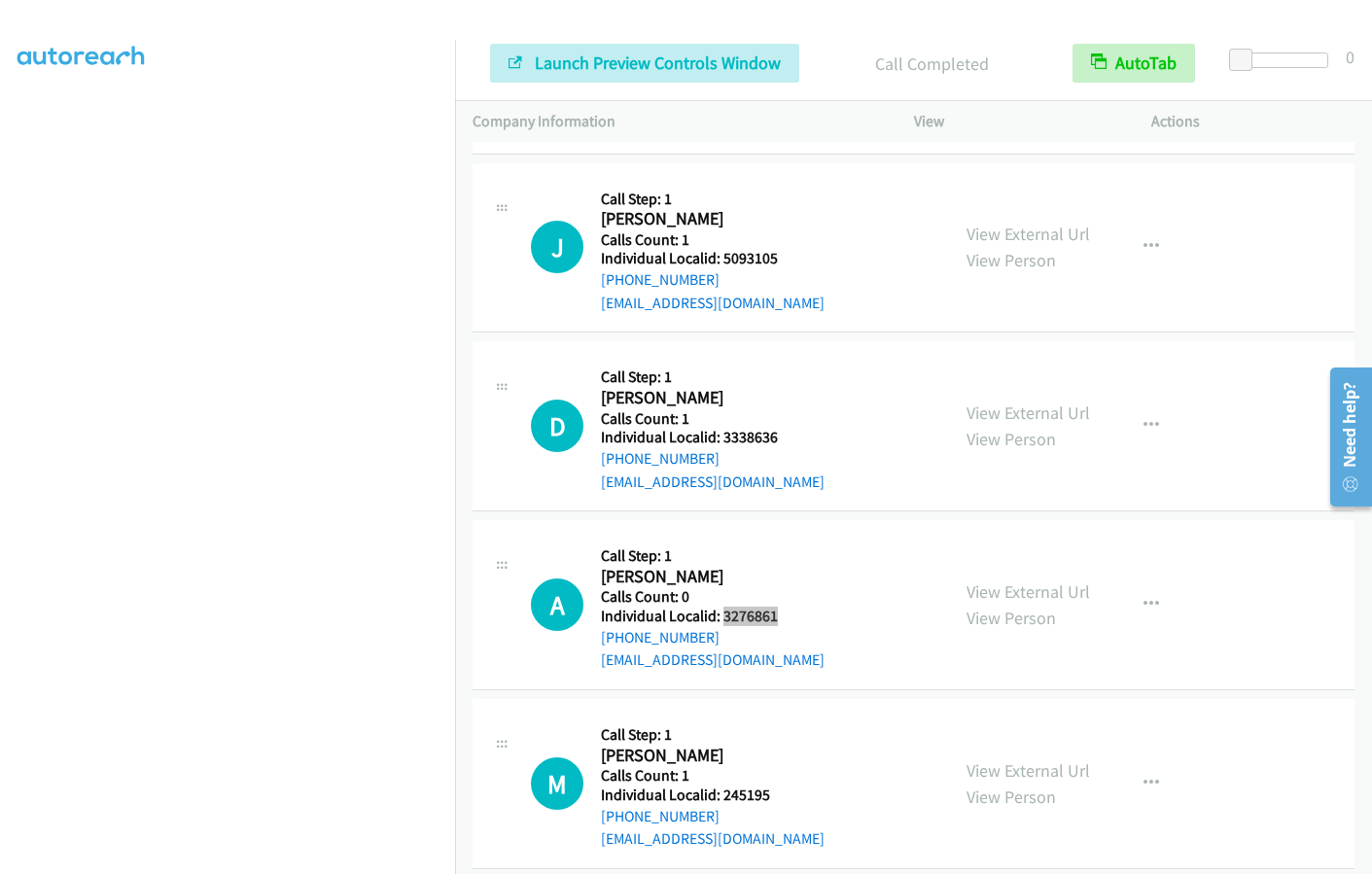 scroll, scrollTop: 1507, scrollLeft: 0, axis: vertical 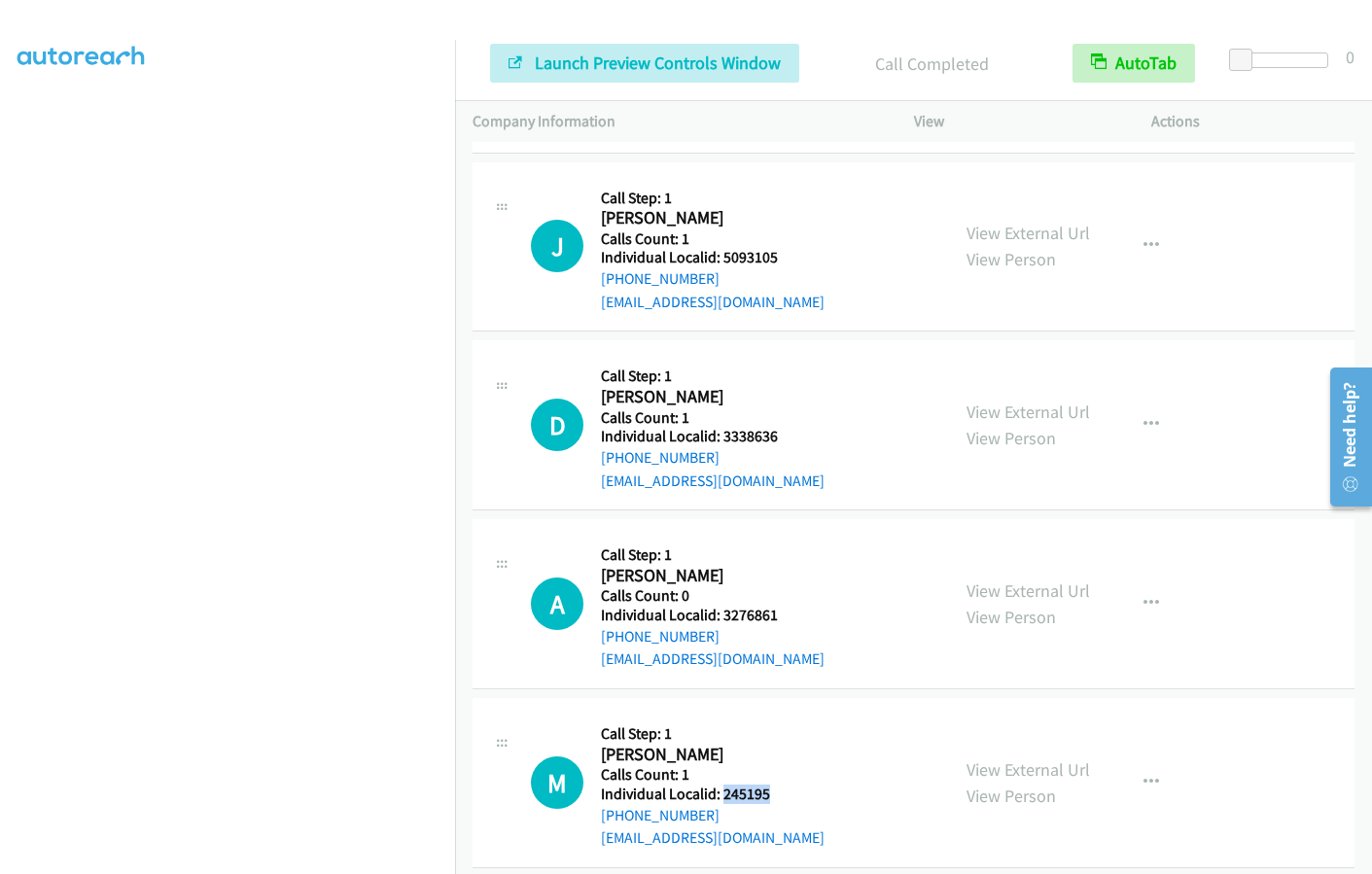 drag, startPoint x: 724, startPoint y: 766, endPoint x: 772, endPoint y: 767, distance: 48.010416 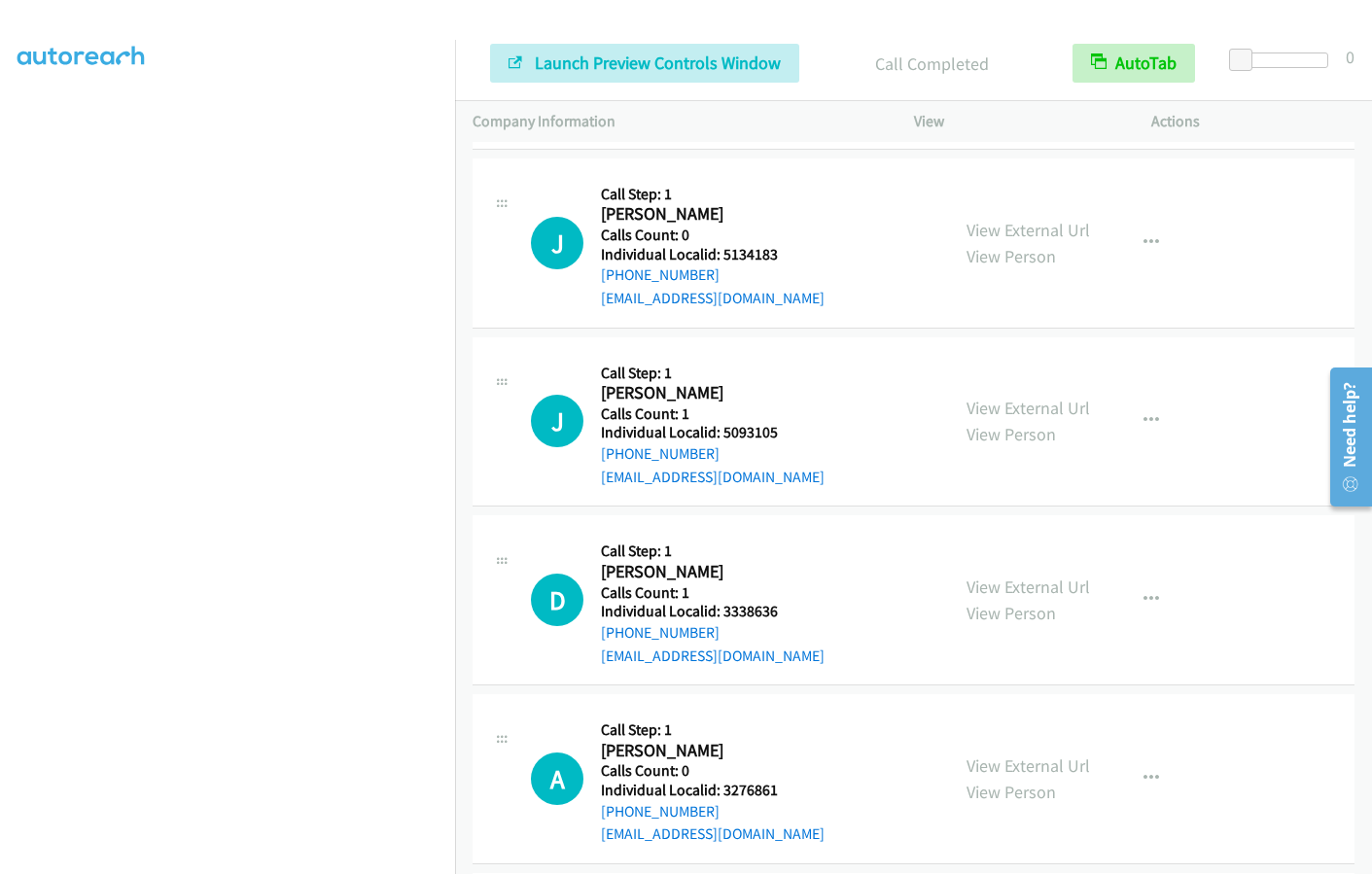 scroll, scrollTop: 1337, scrollLeft: 0, axis: vertical 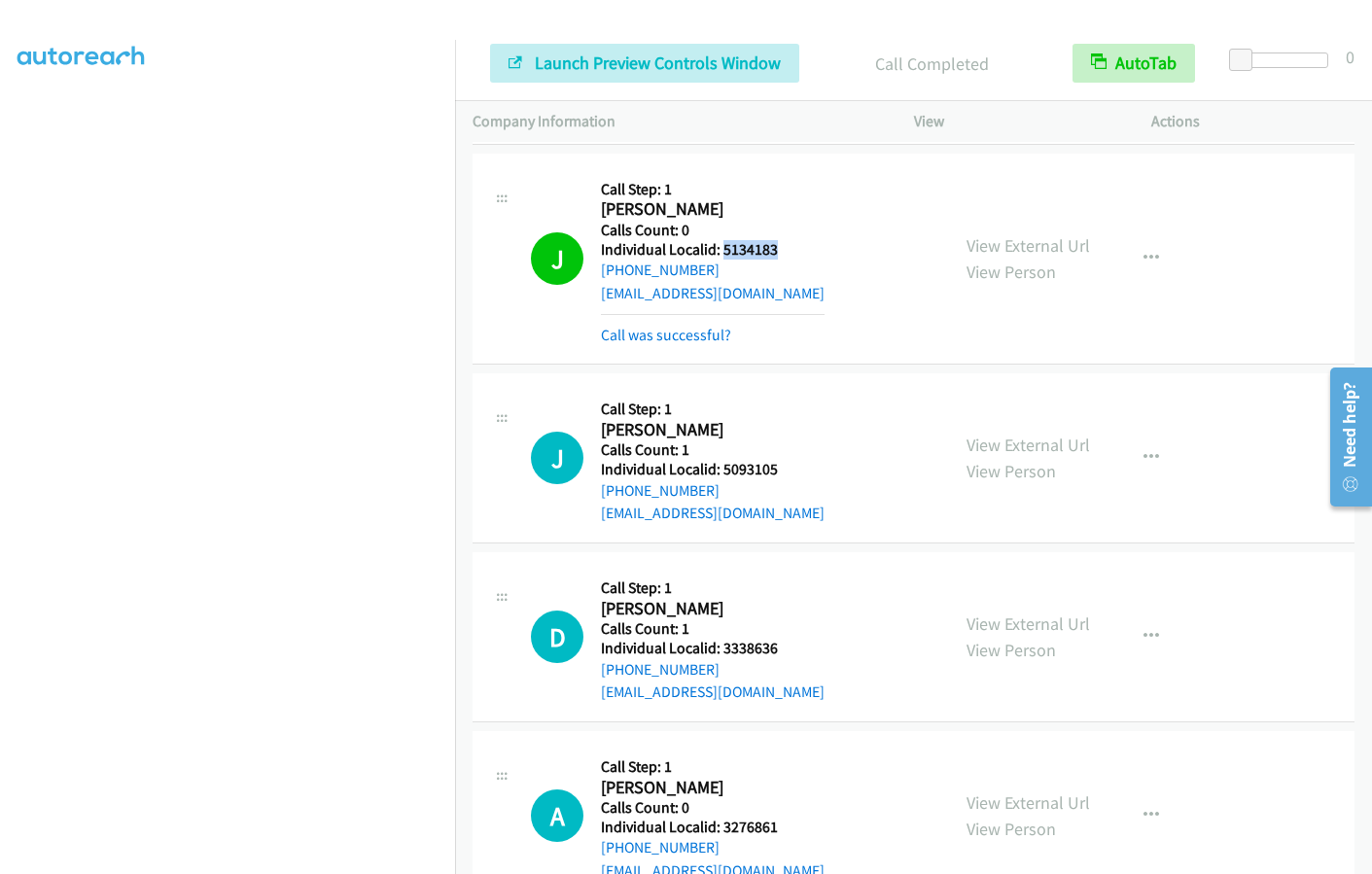 drag, startPoint x: 721, startPoint y: 225, endPoint x: 771, endPoint y: 226, distance: 50.009999 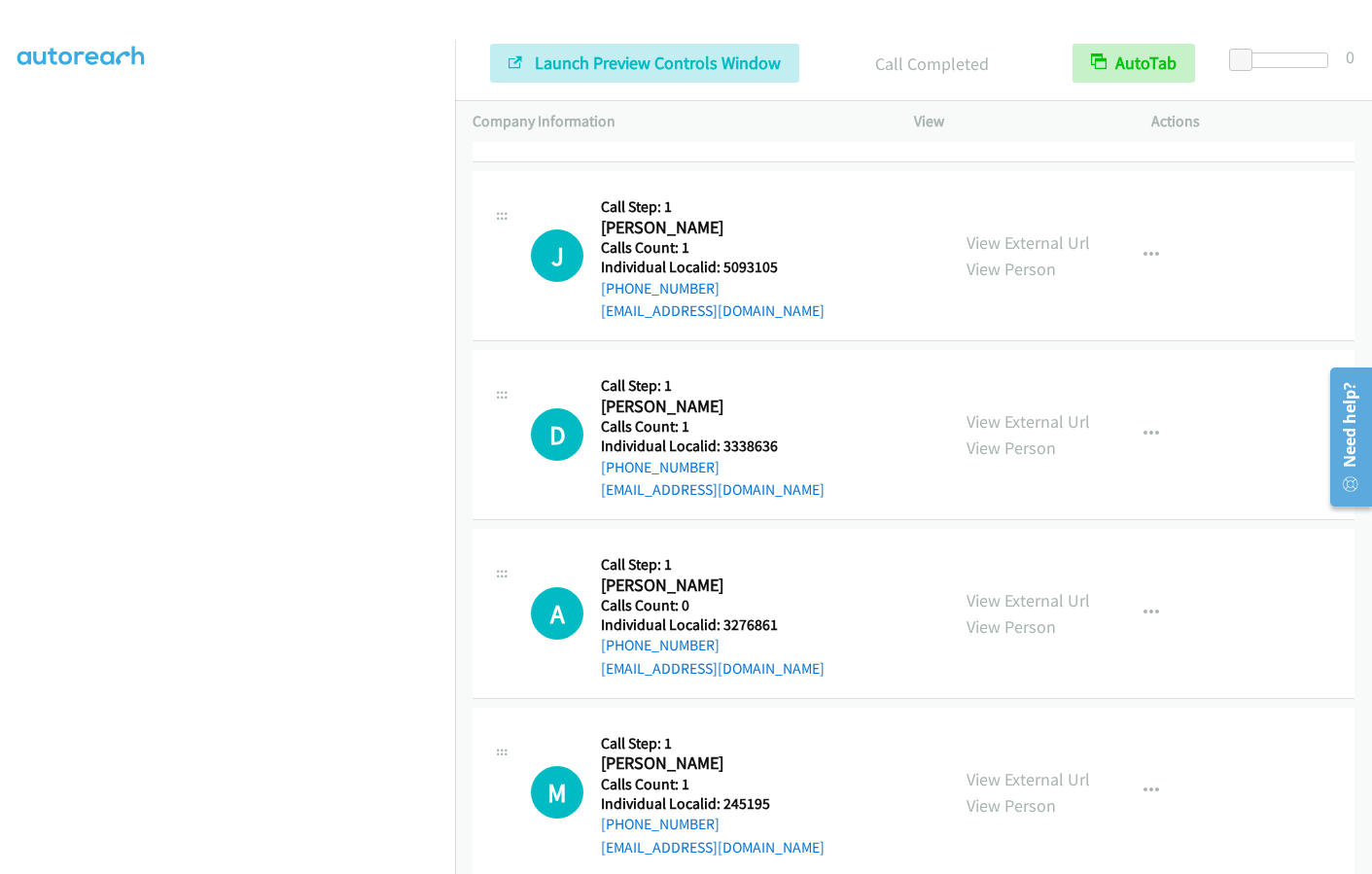 scroll, scrollTop: 1556, scrollLeft: 0, axis: vertical 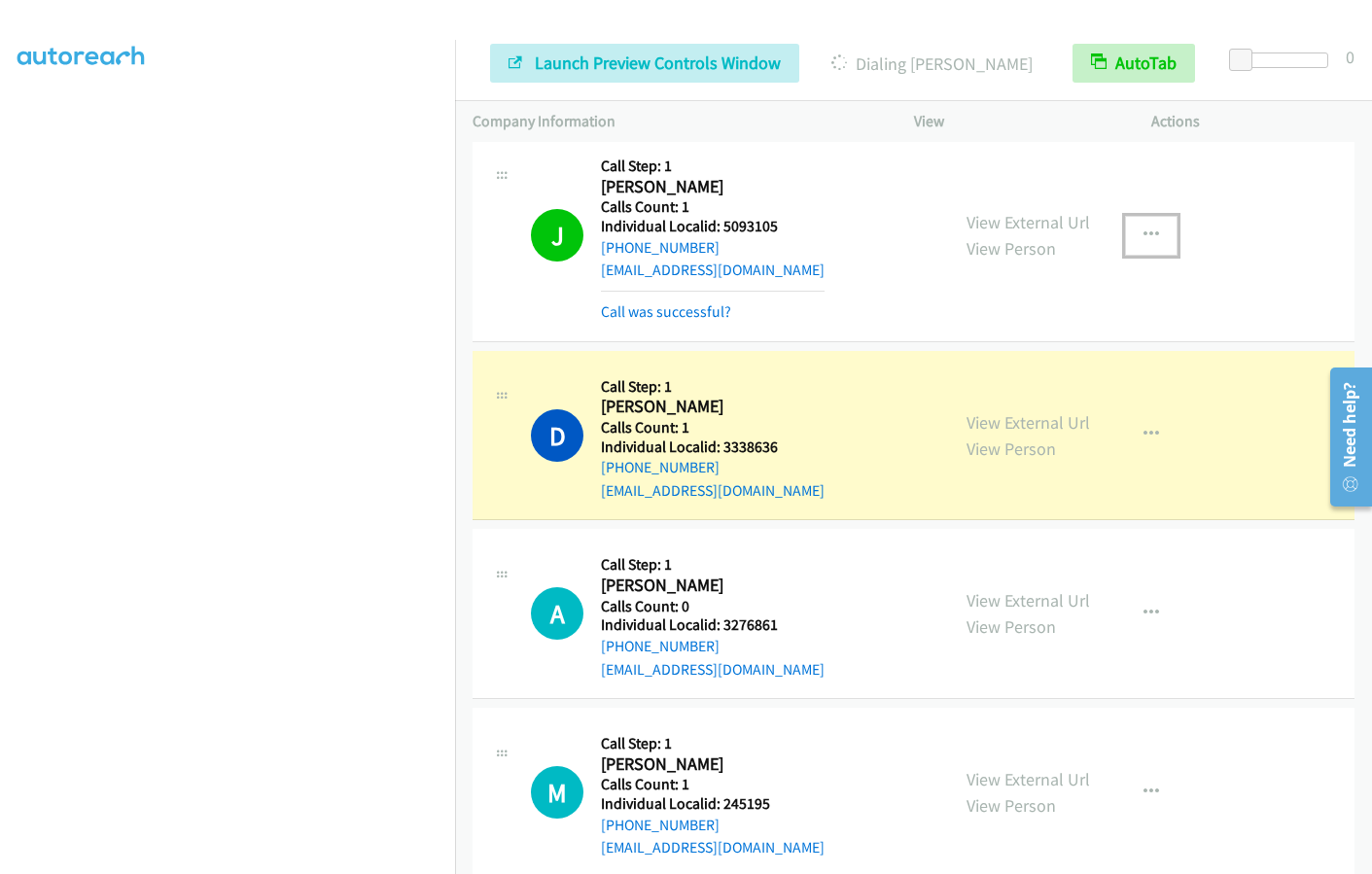 click at bounding box center [1151, 235] 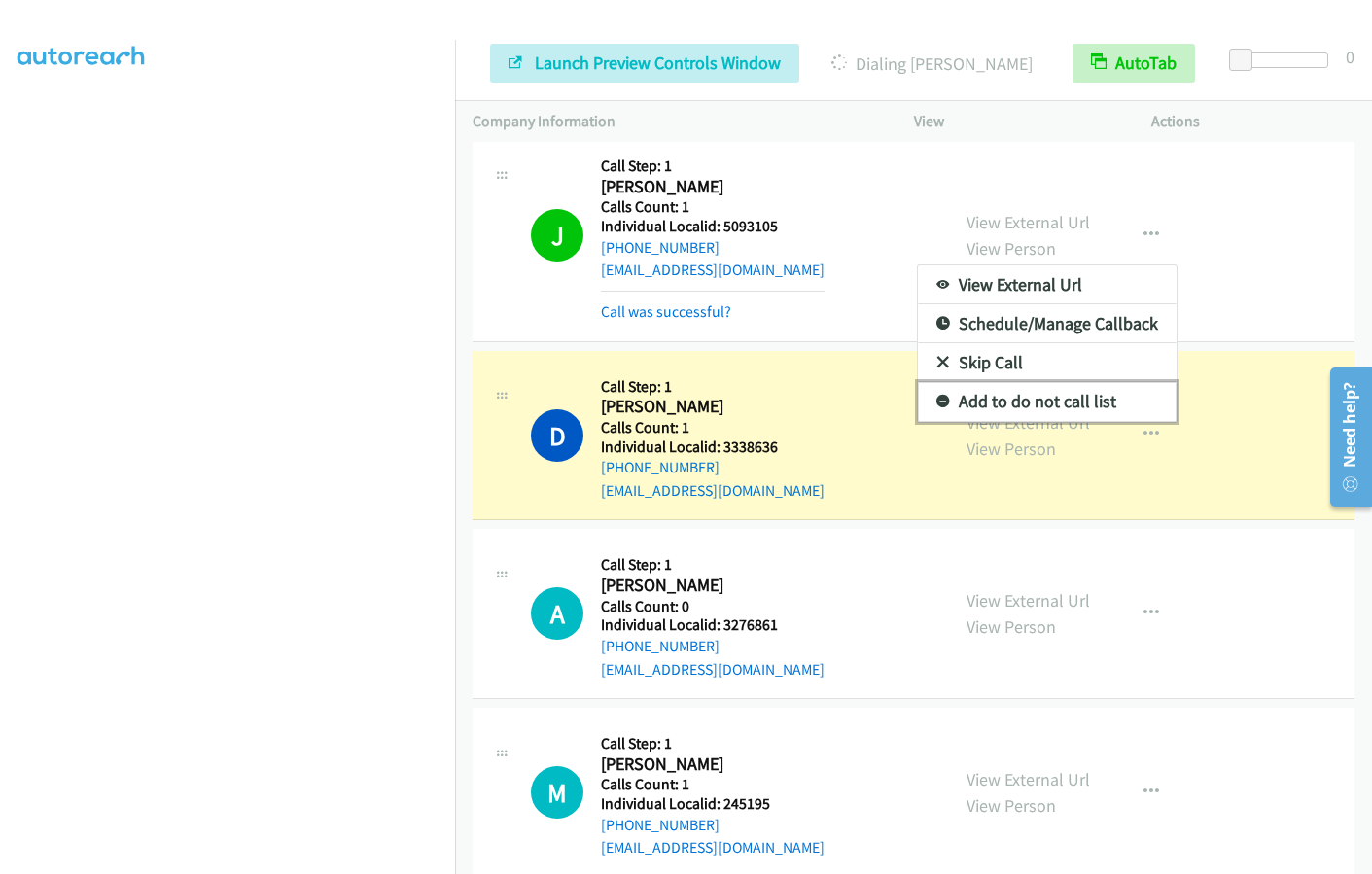 click at bounding box center (943, 402) 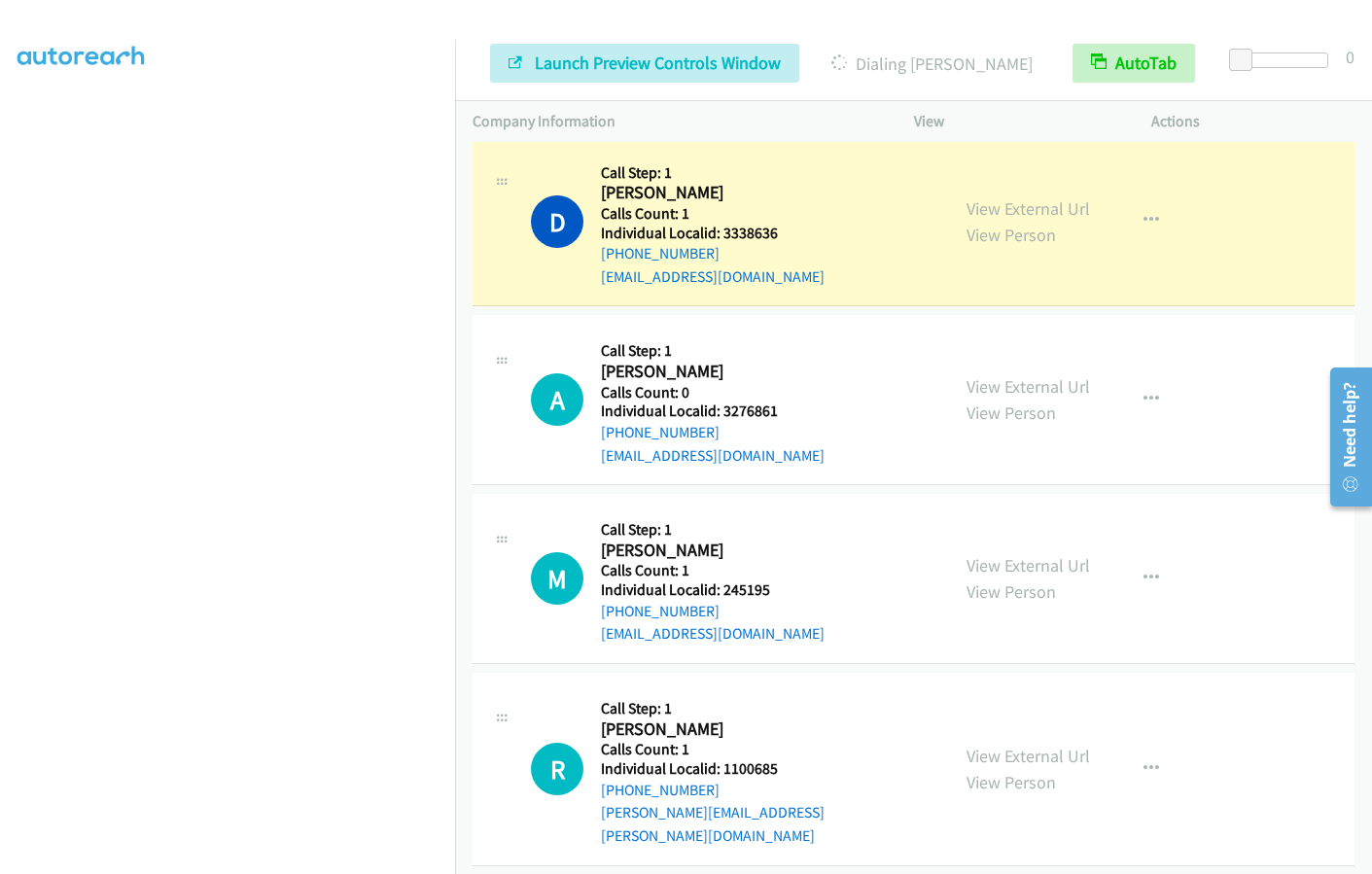 scroll, scrollTop: 1799, scrollLeft: 0, axis: vertical 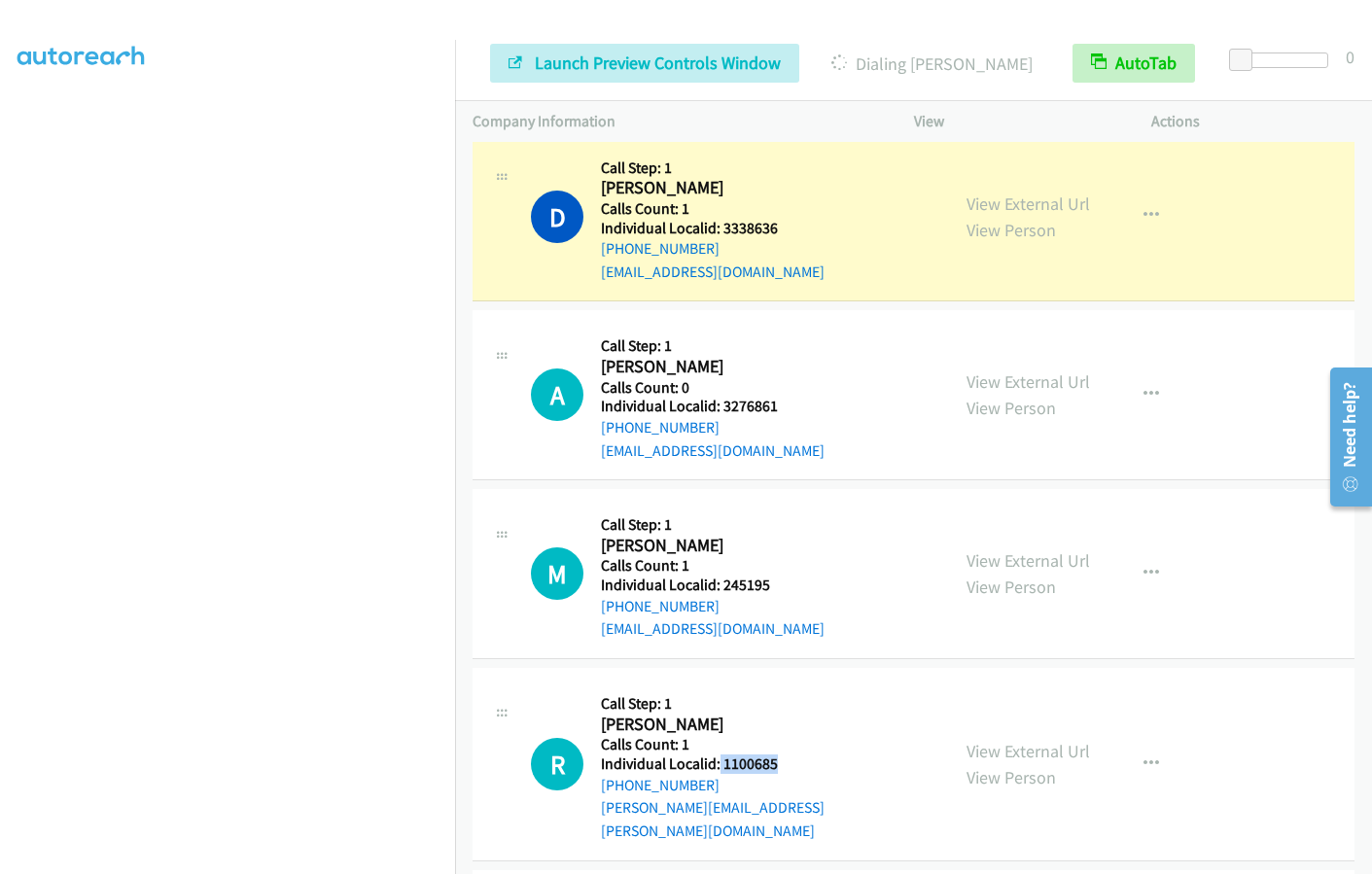 drag, startPoint x: 718, startPoint y: 743, endPoint x: 783, endPoint y: 741, distance: 65.03076 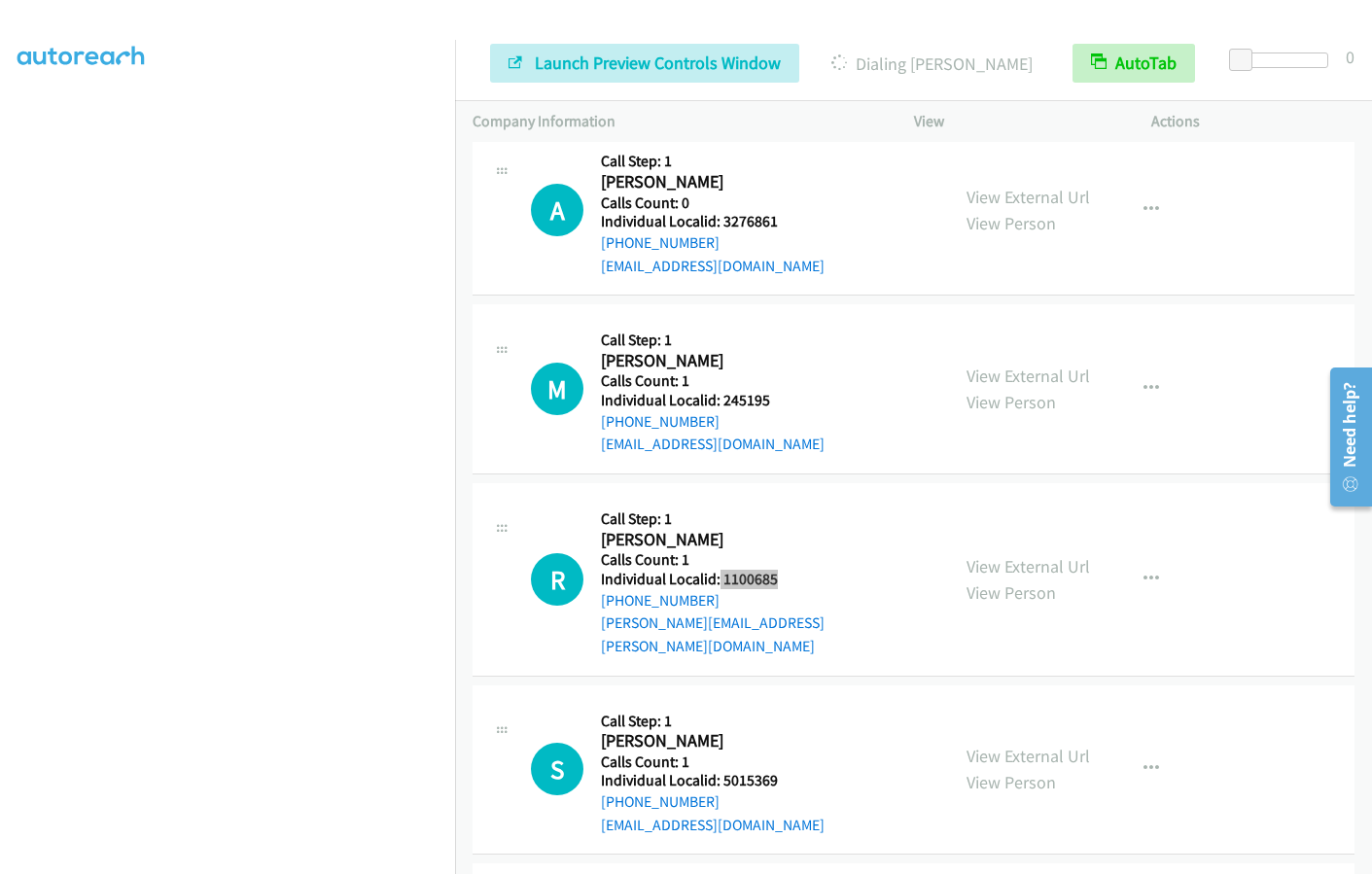 scroll, scrollTop: 1993, scrollLeft: 0, axis: vertical 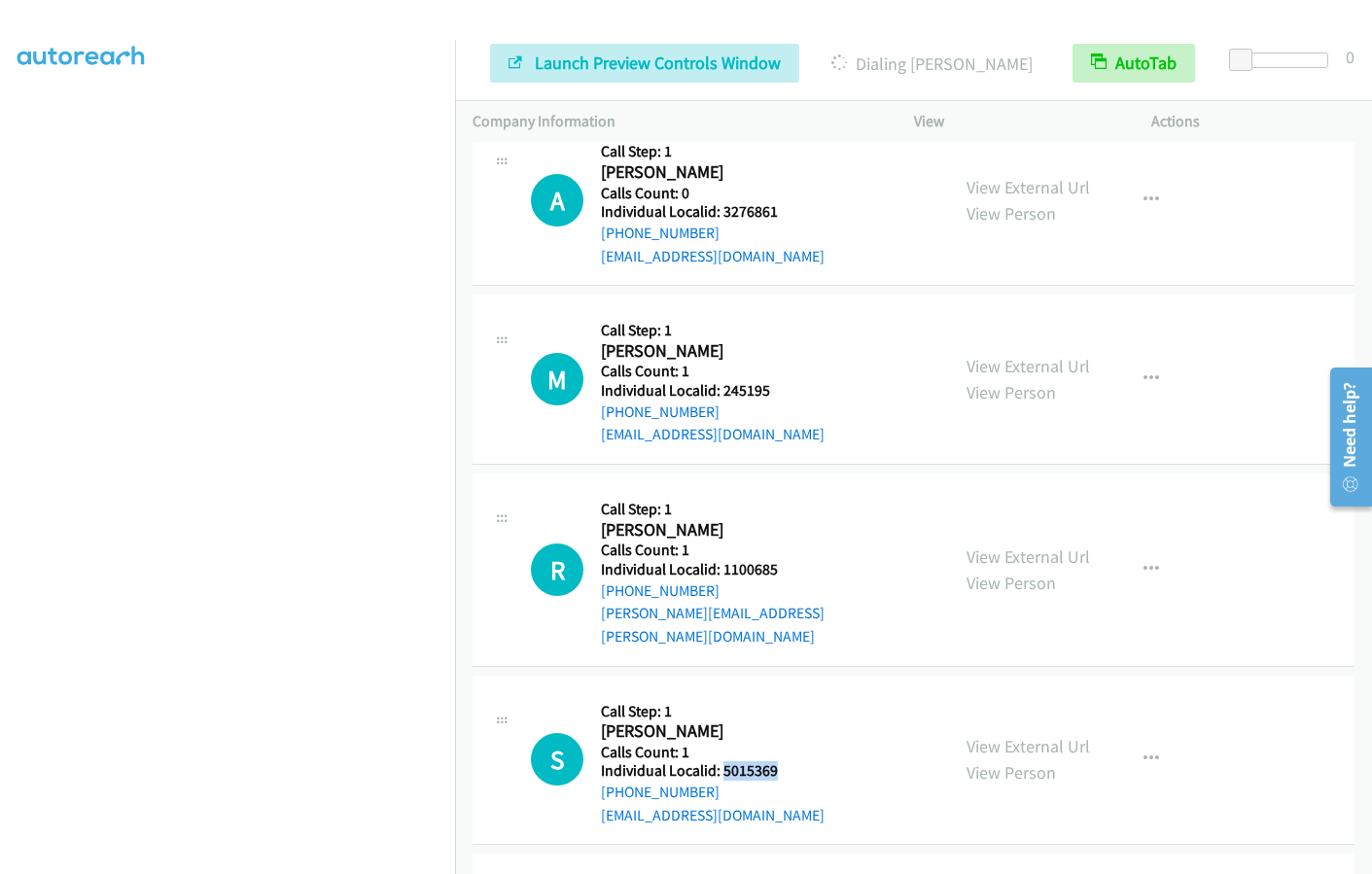drag, startPoint x: 720, startPoint y: 721, endPoint x: 792, endPoint y: 720, distance: 72.00694 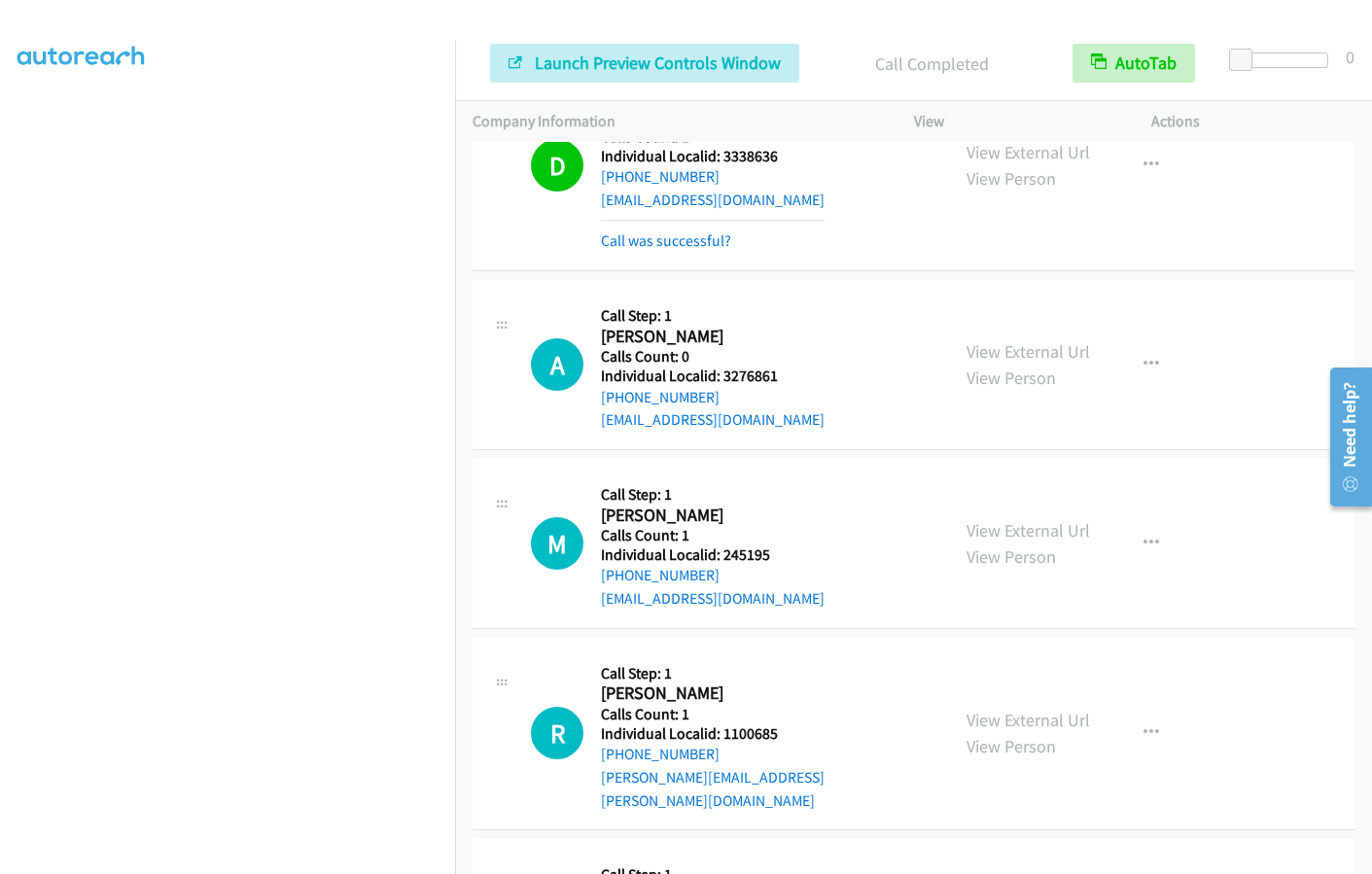 scroll, scrollTop: 1694, scrollLeft: 0, axis: vertical 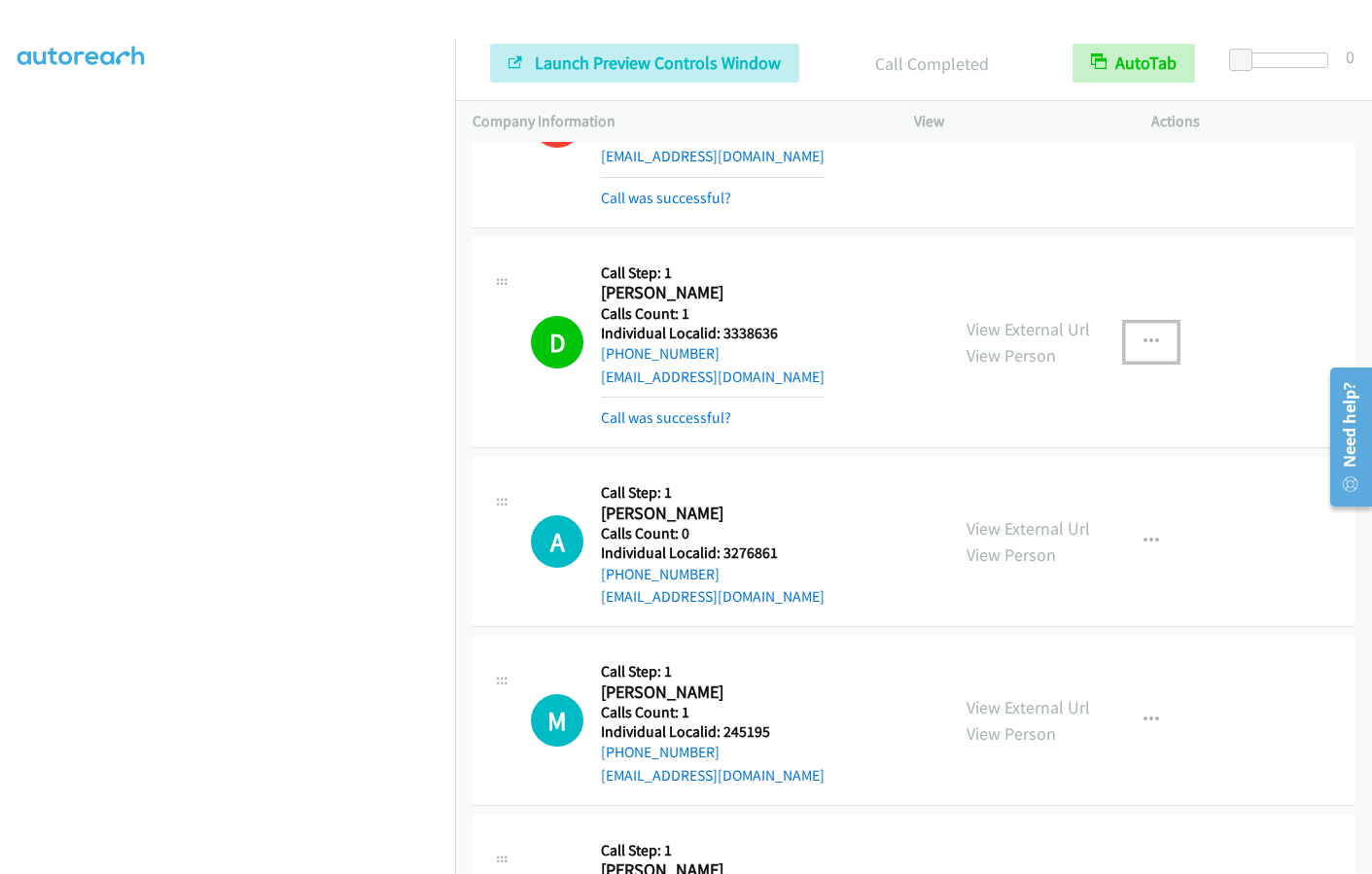 click at bounding box center (1151, 342) 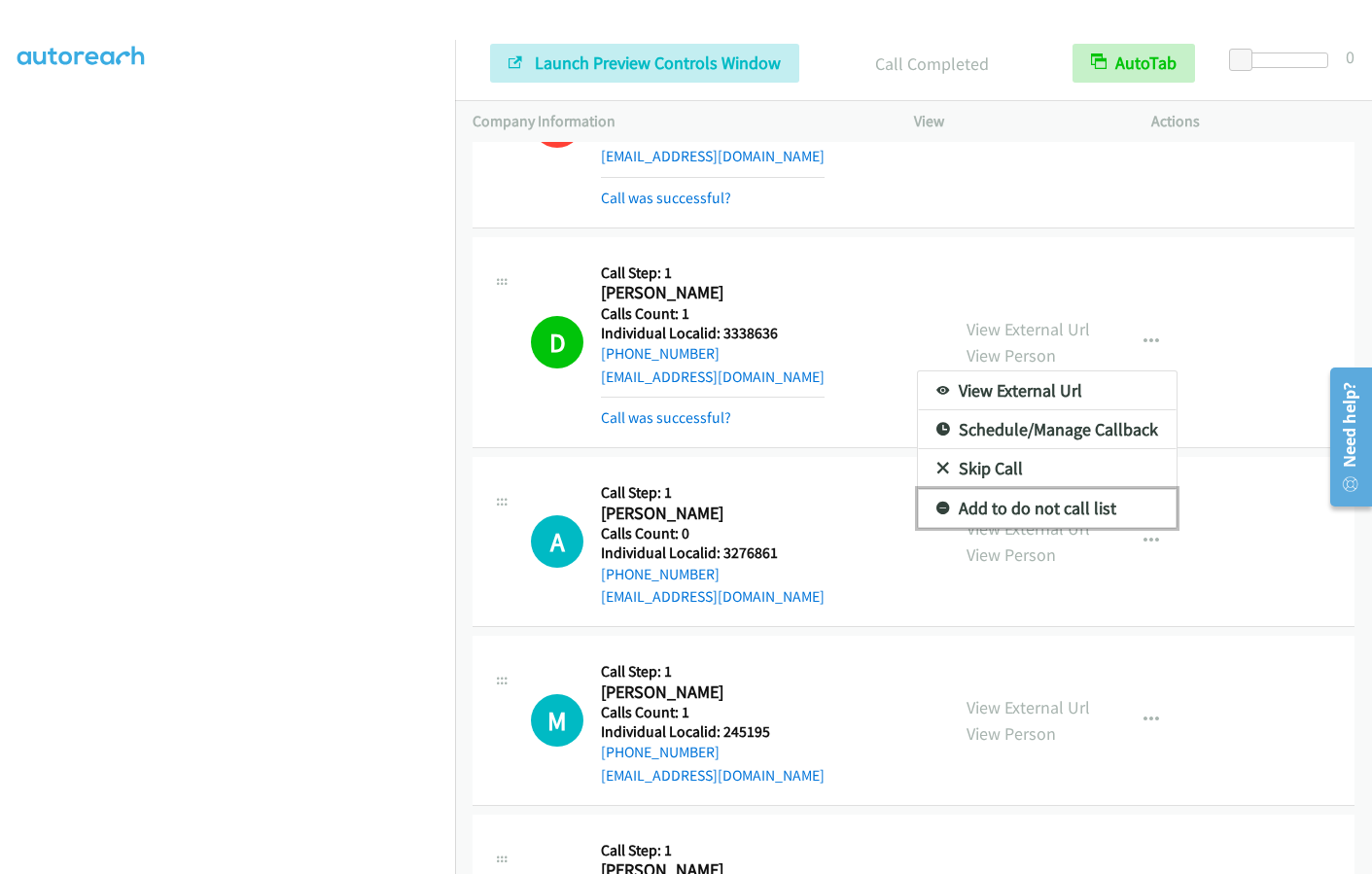 click at bounding box center (943, 509) 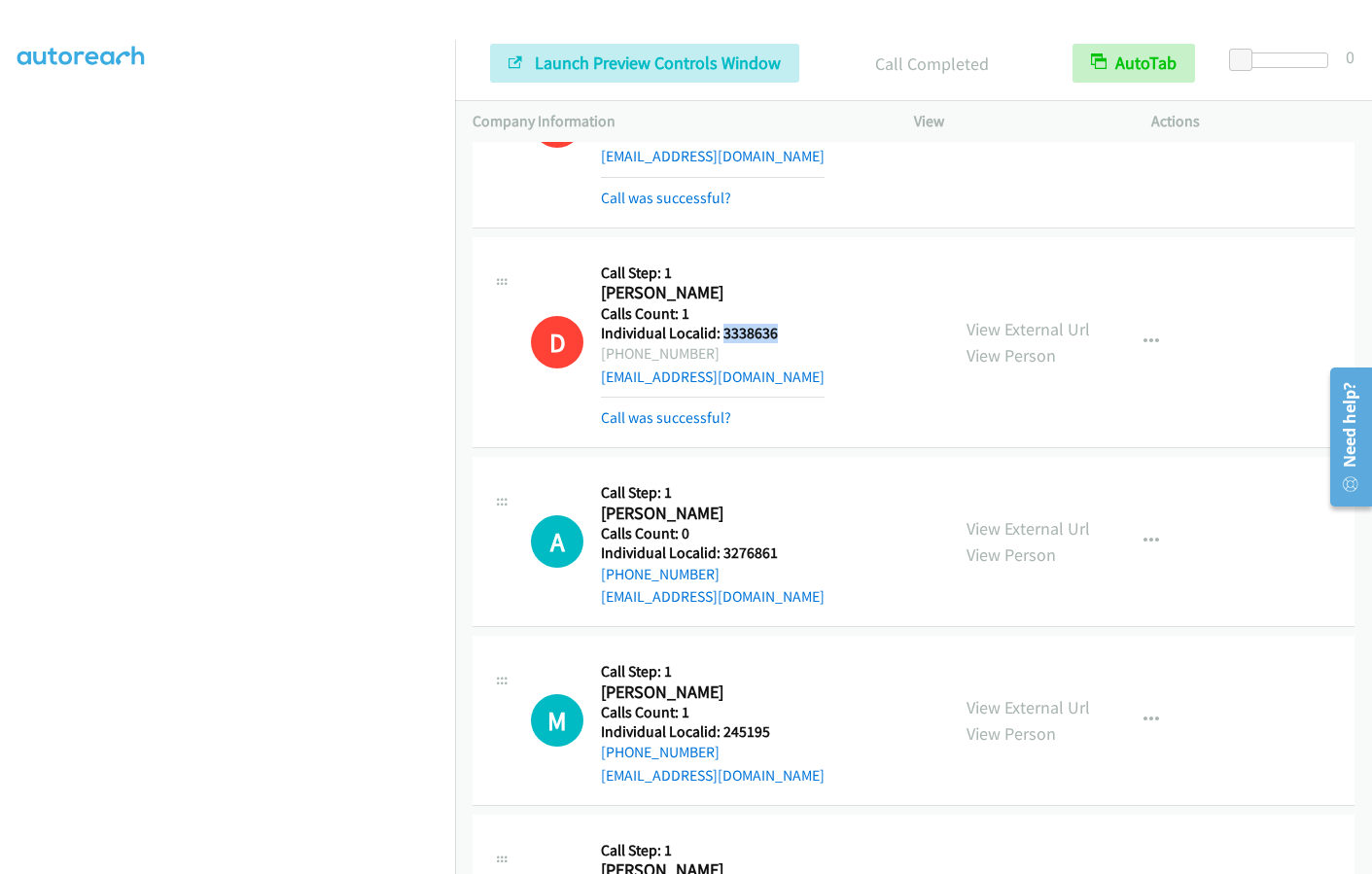 drag, startPoint x: 720, startPoint y: 311, endPoint x: 799, endPoint y: 310, distance: 79.006329 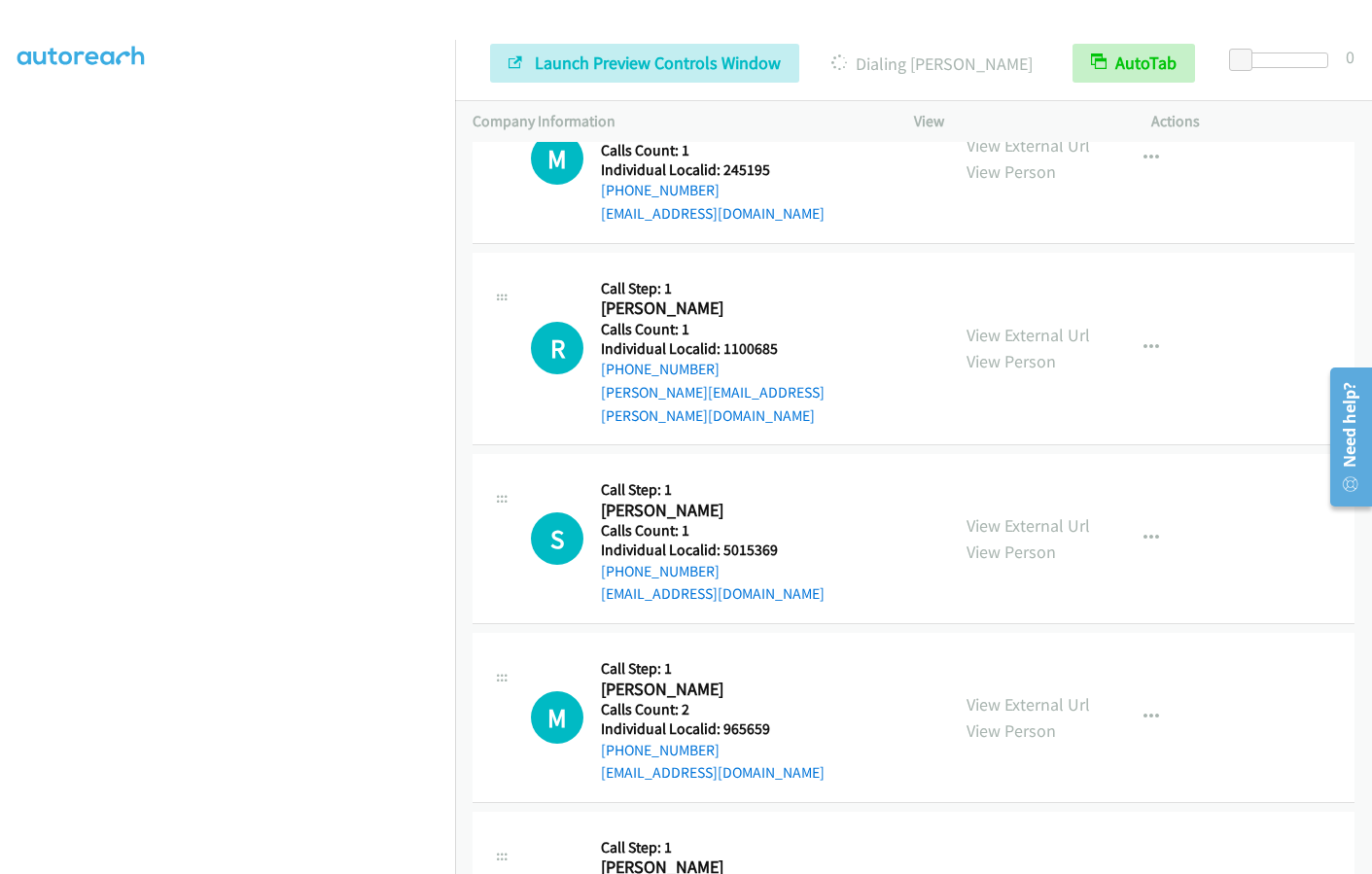scroll, scrollTop: 2350, scrollLeft: 0, axis: vertical 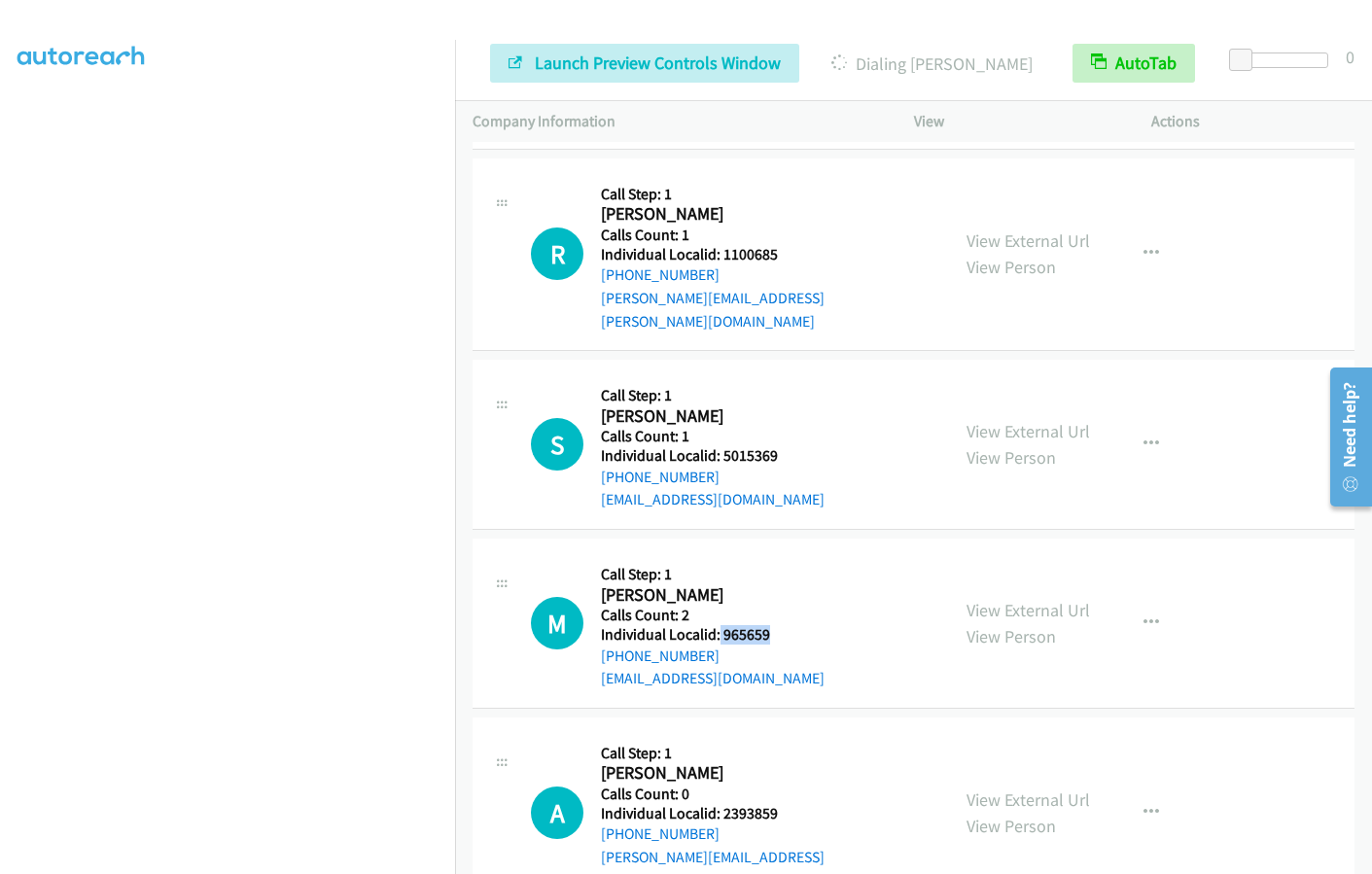 drag, startPoint x: 749, startPoint y: 586, endPoint x: 780, endPoint y: 586, distance: 31 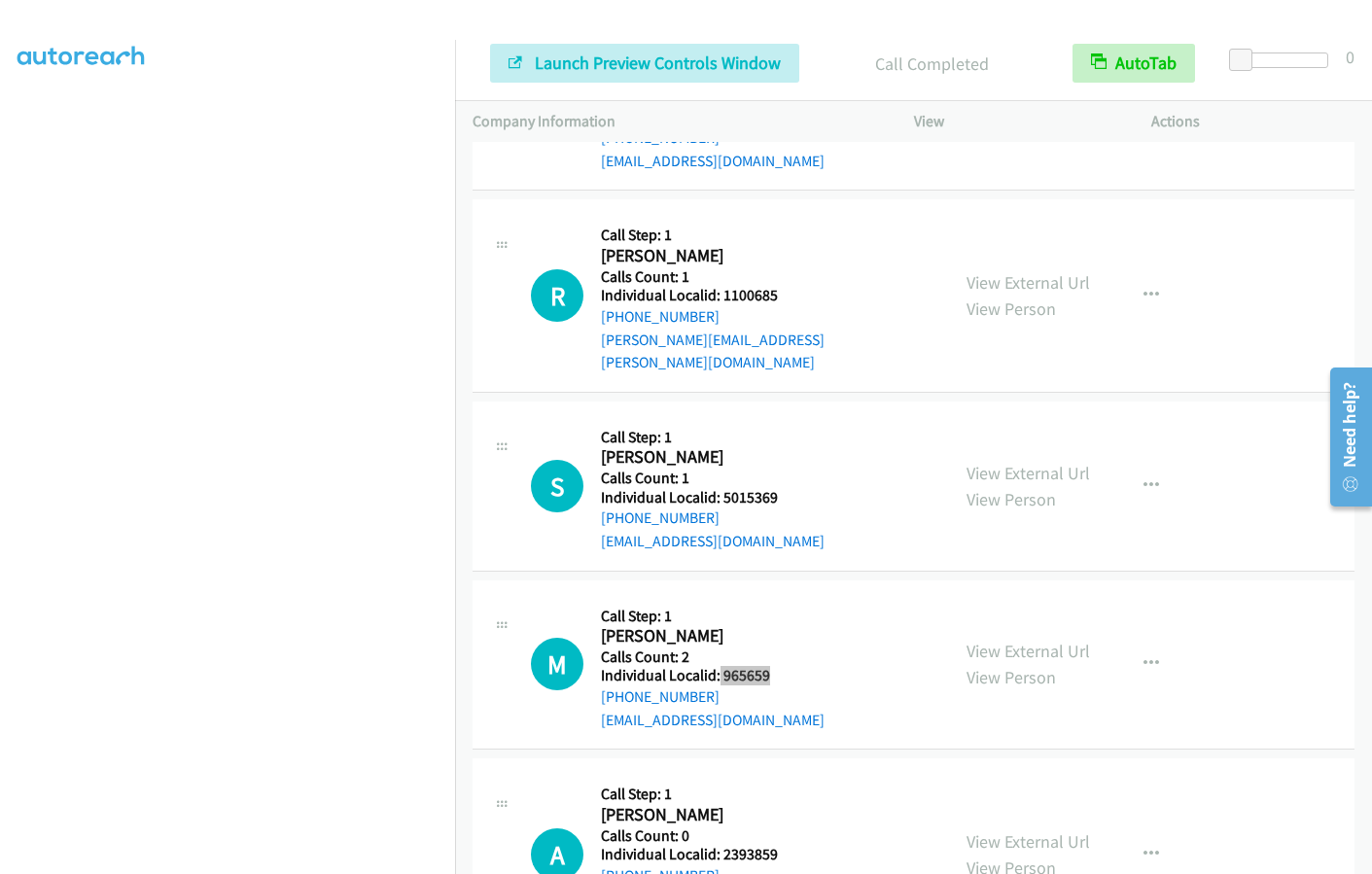 scroll, scrollTop: 2392, scrollLeft: 0, axis: vertical 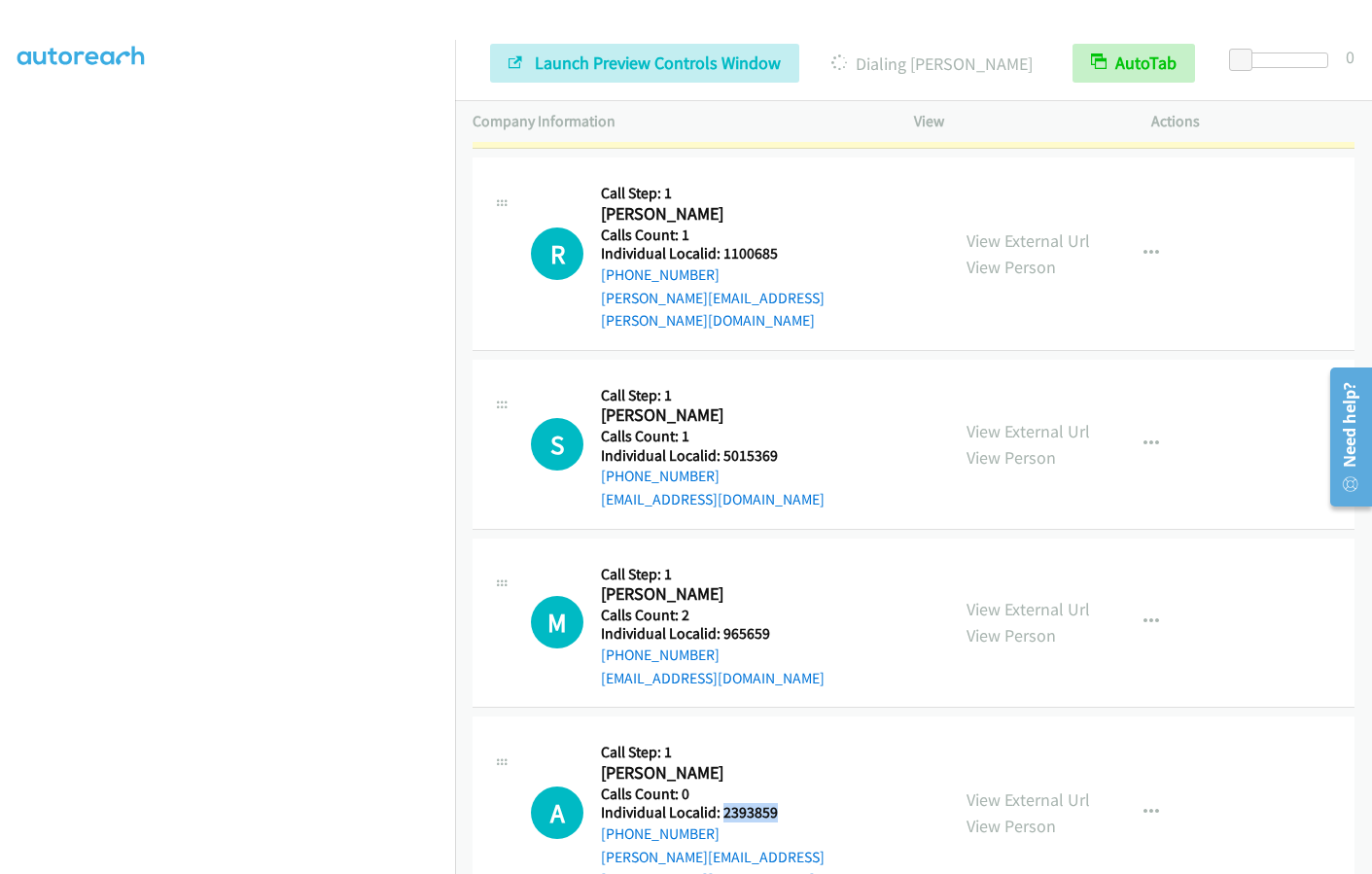 drag, startPoint x: 745, startPoint y: 772, endPoint x: 827, endPoint y: 771, distance: 82.0061 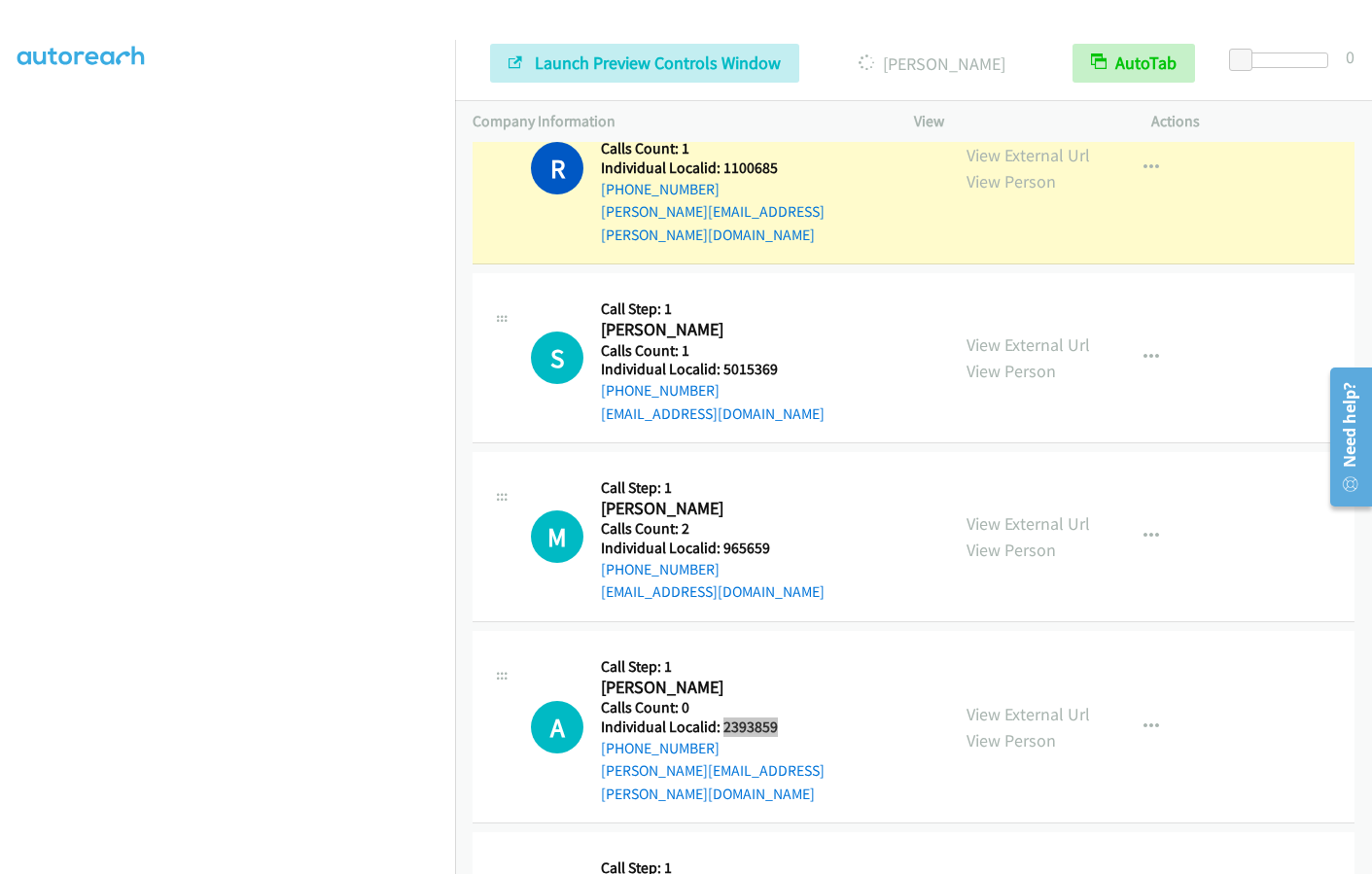 scroll, scrollTop: 2603, scrollLeft: 0, axis: vertical 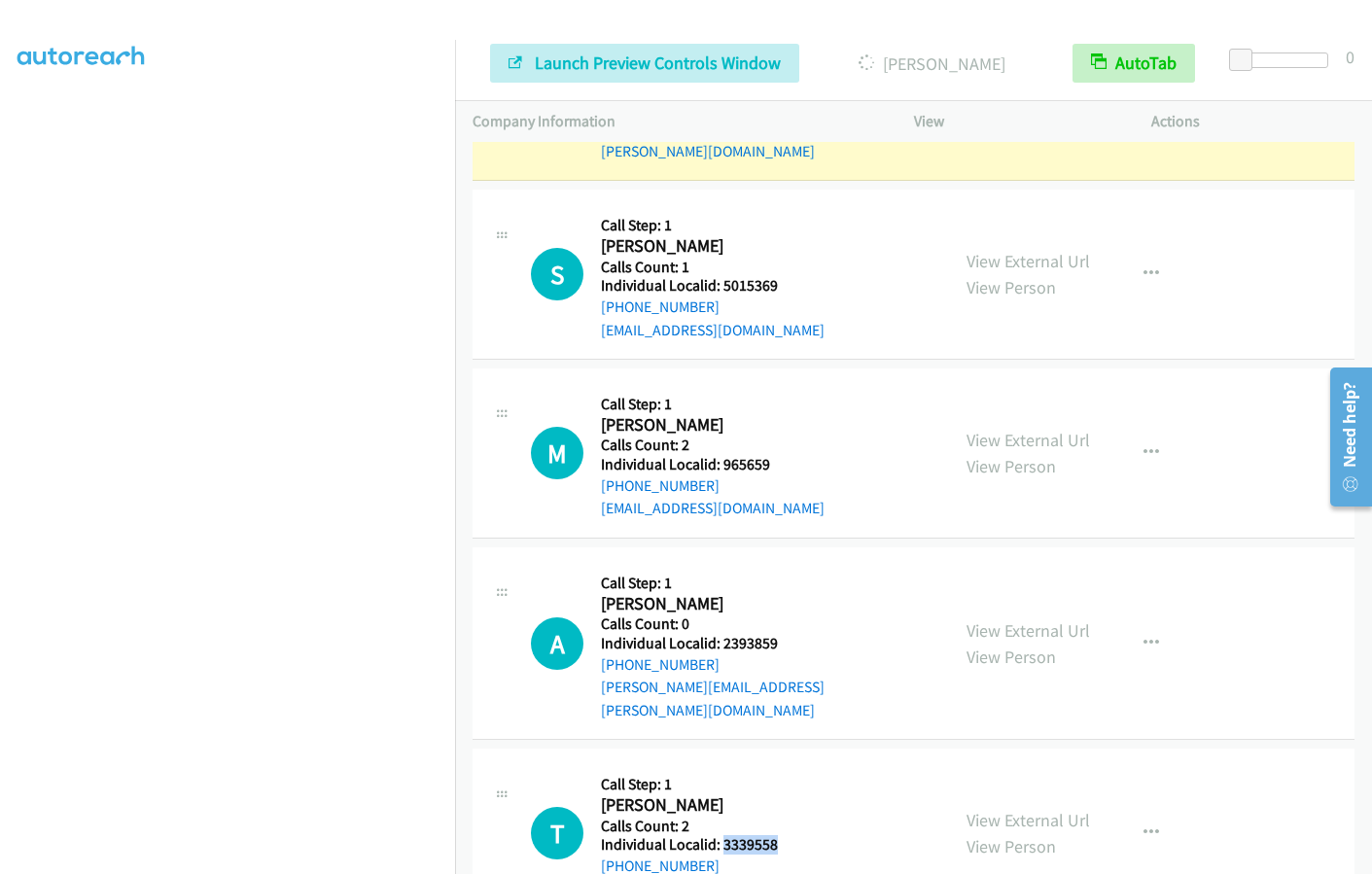 drag, startPoint x: 733, startPoint y: 775, endPoint x: 796, endPoint y: 776, distance: 63.00794 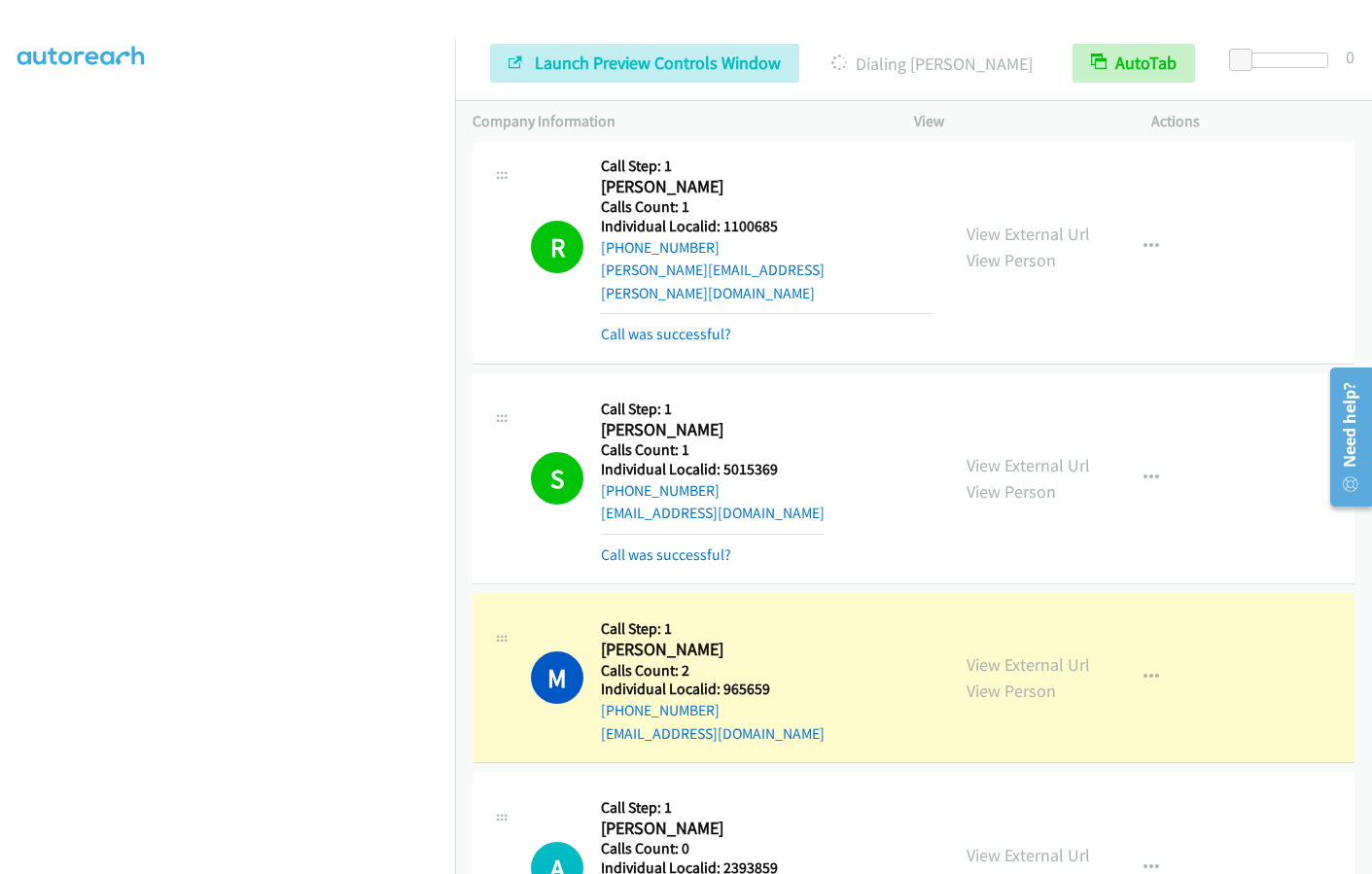 scroll, scrollTop: 2377, scrollLeft: 0, axis: vertical 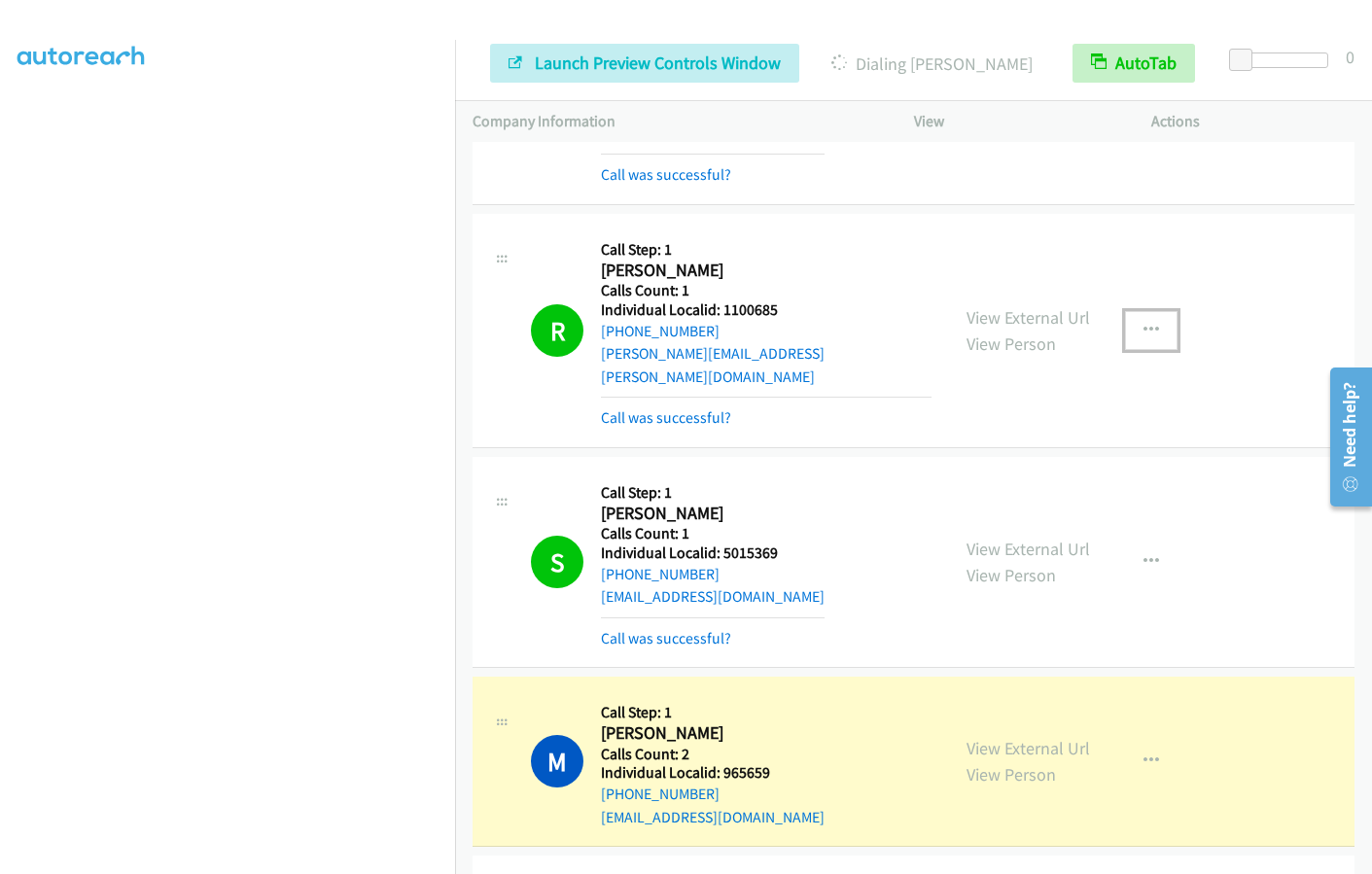 click at bounding box center [1151, 331] 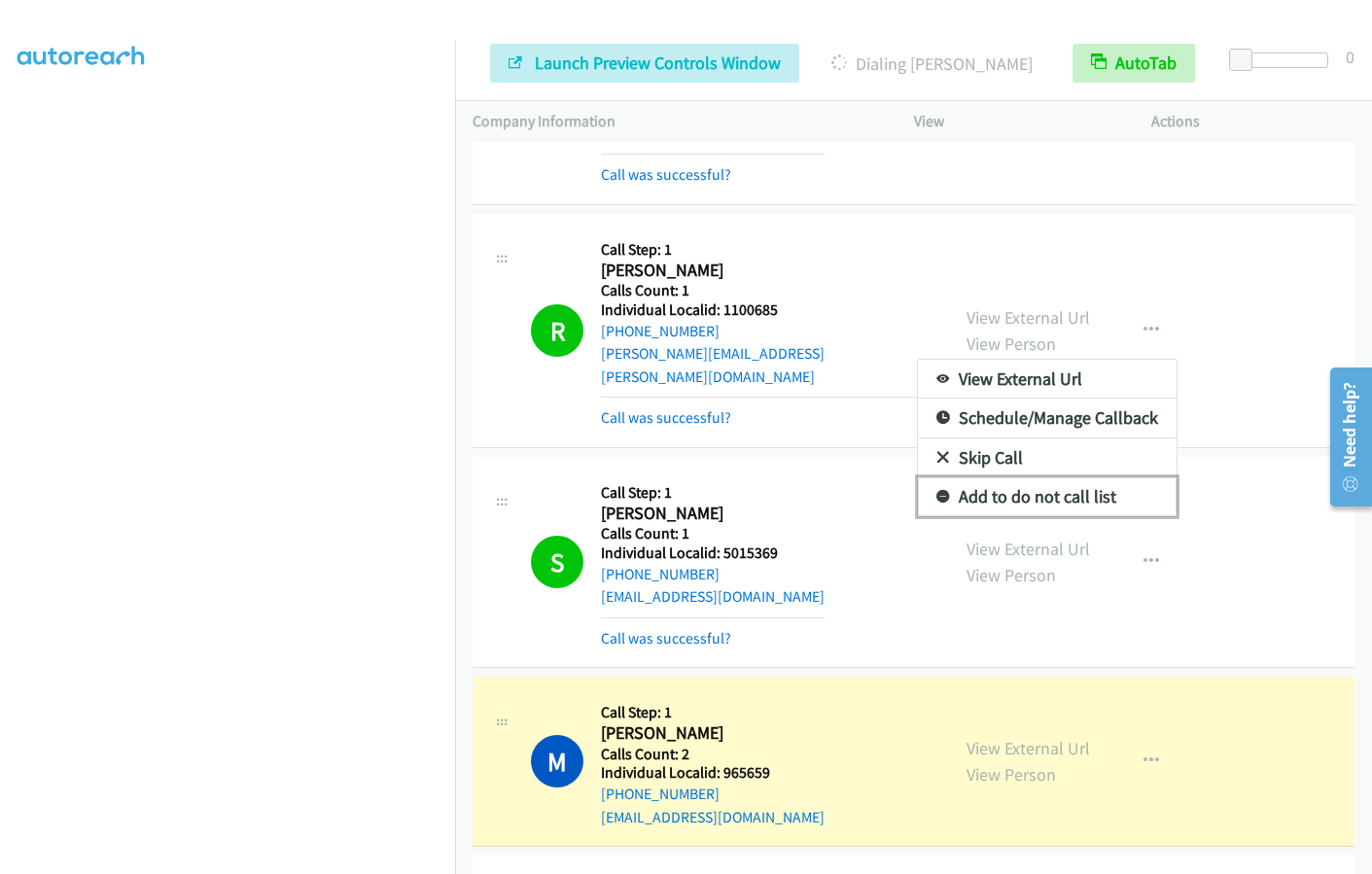 click at bounding box center [943, 498] 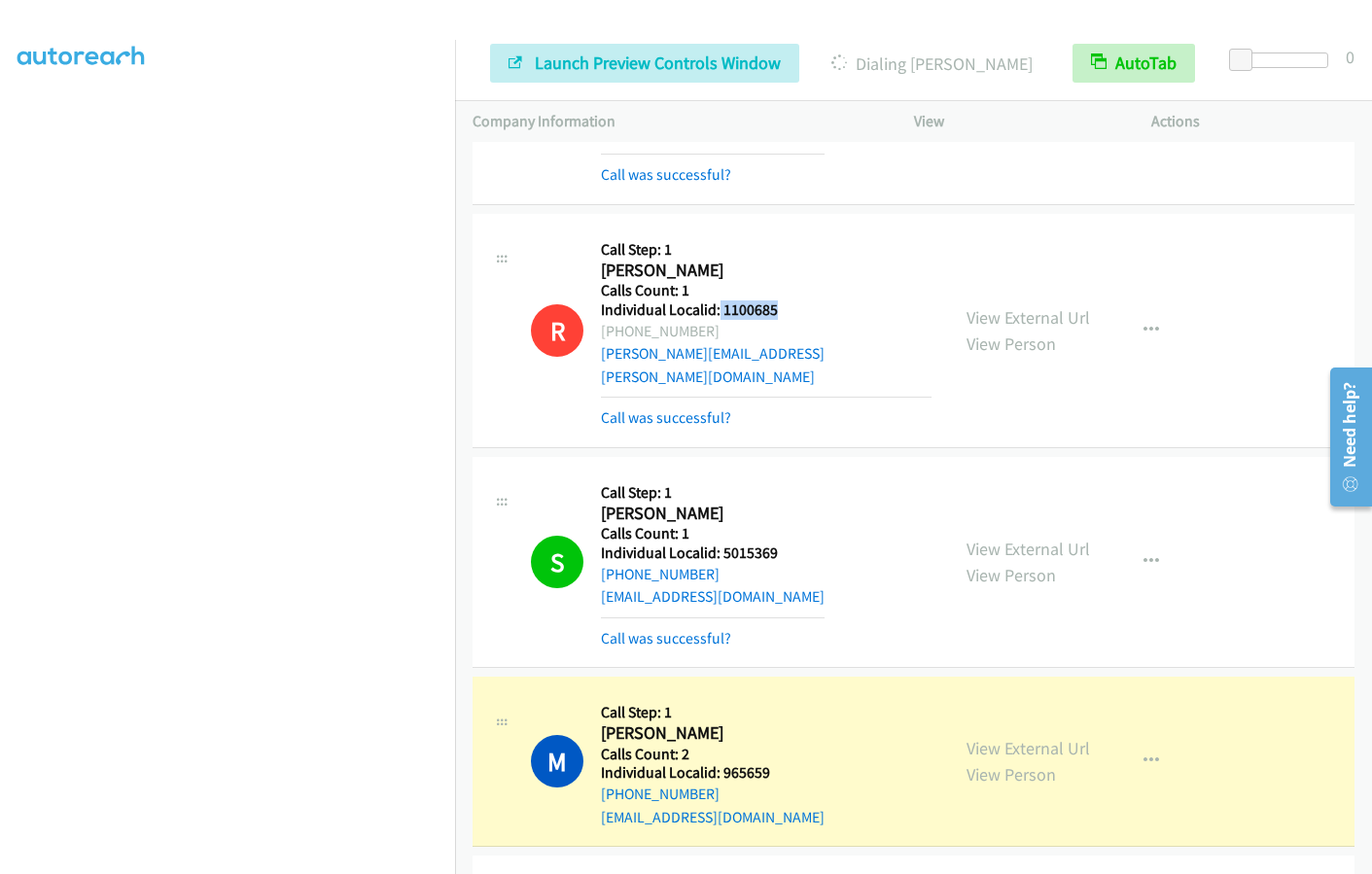 drag, startPoint x: 738, startPoint y: 285, endPoint x: 790, endPoint y: 285, distance: 52 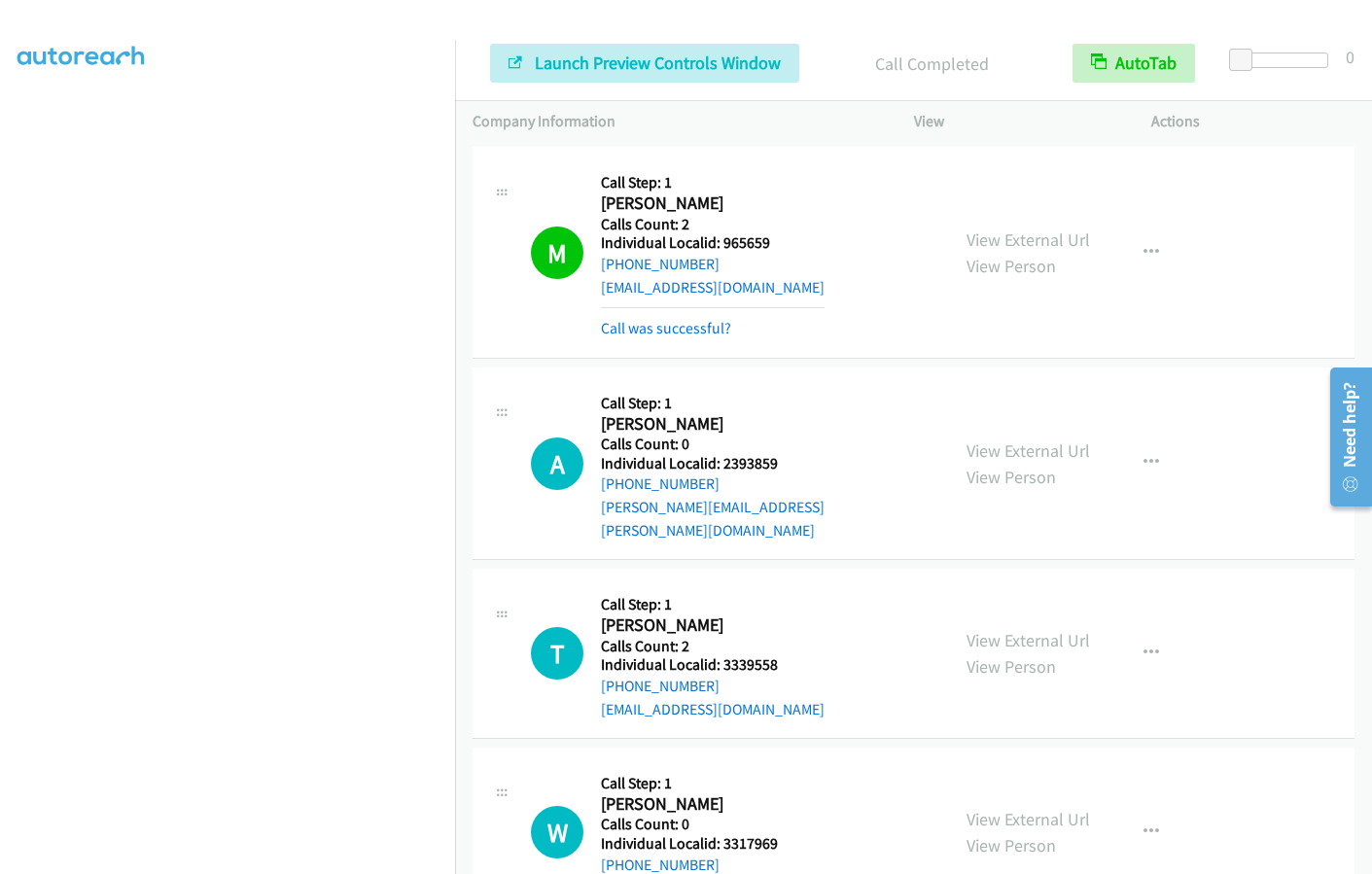 scroll, scrollTop: 2912, scrollLeft: 0, axis: vertical 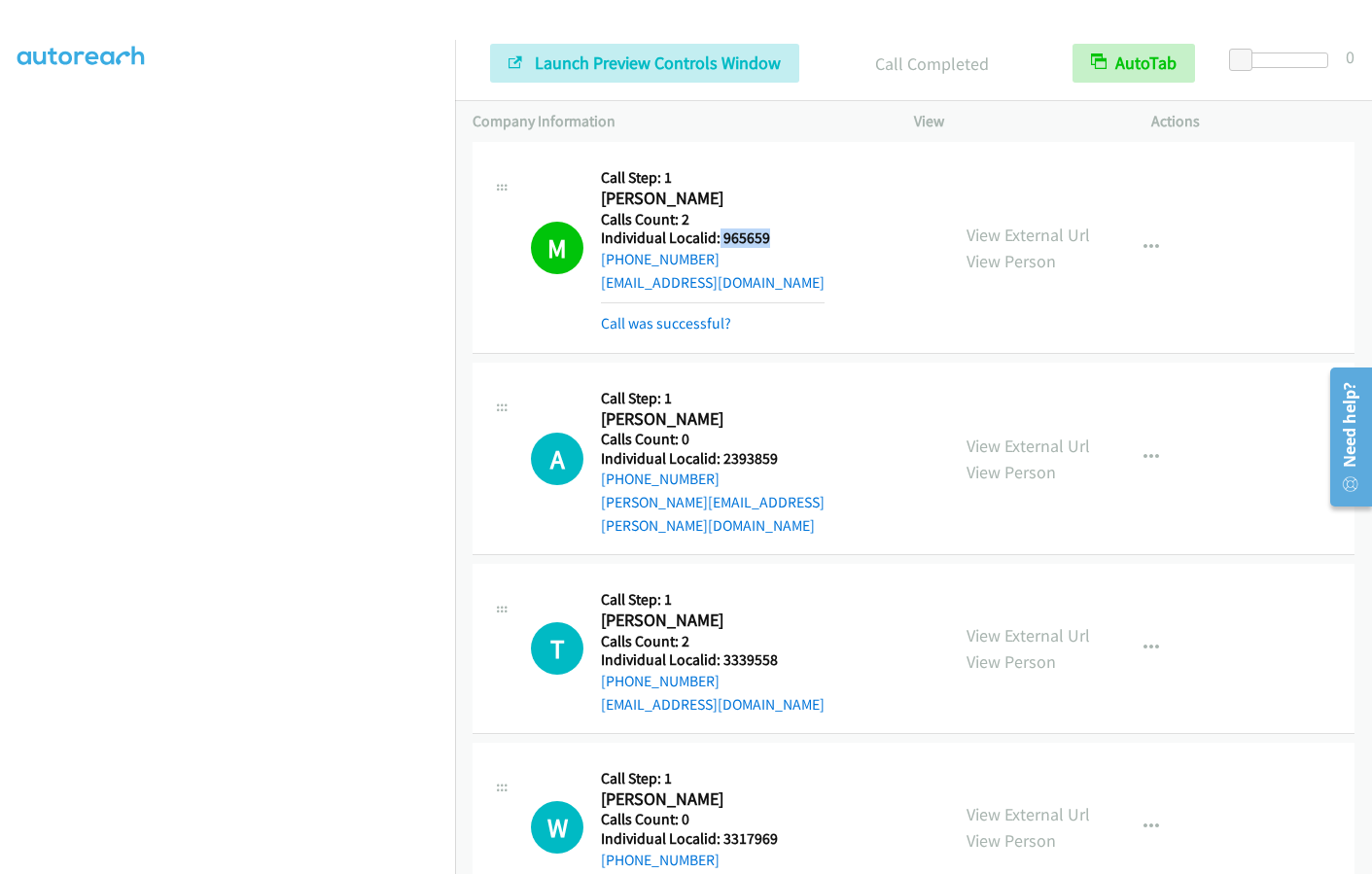drag, startPoint x: 718, startPoint y: 195, endPoint x: 781, endPoint y: 194, distance: 63.00794 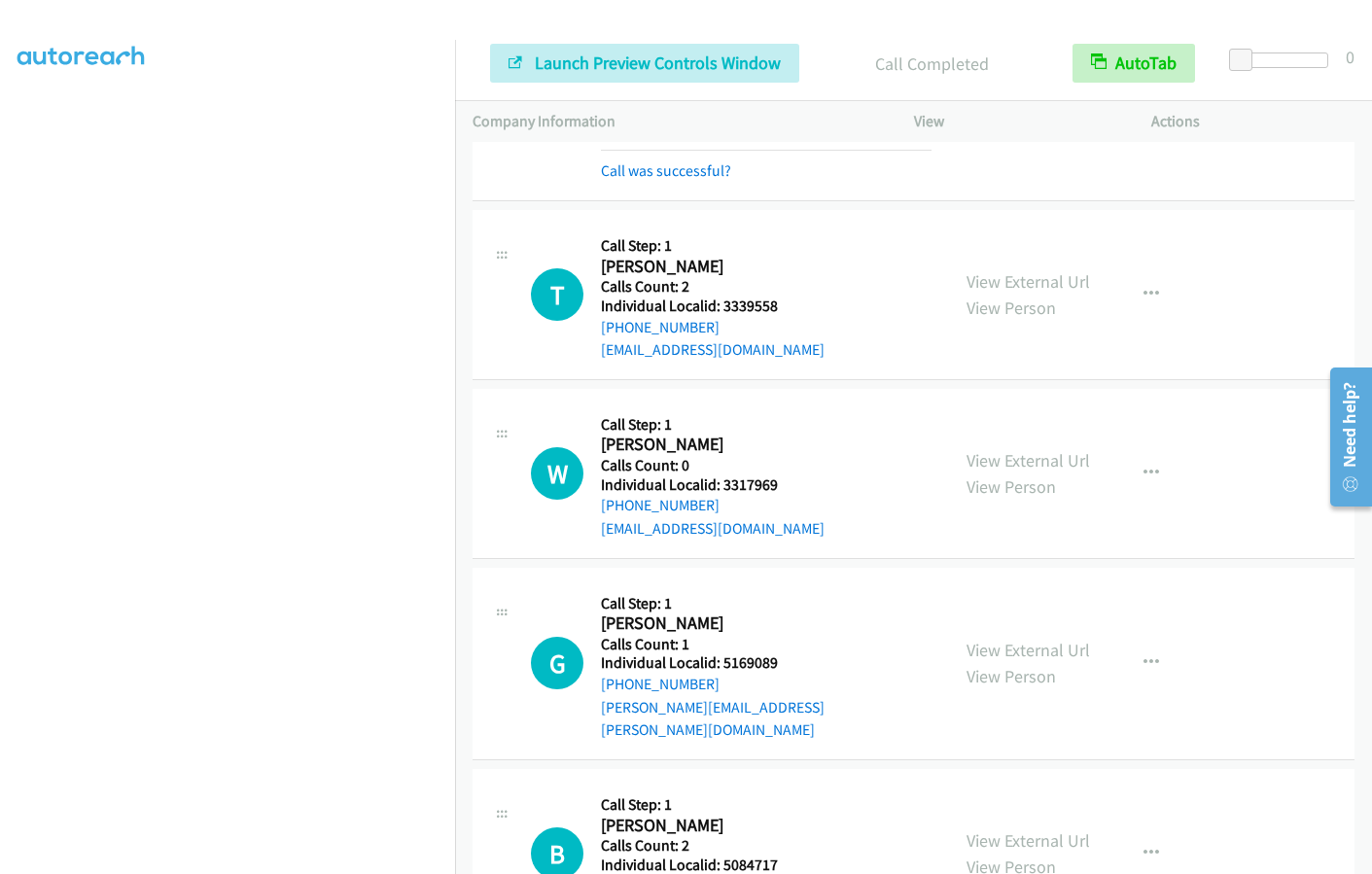 scroll, scrollTop: 3349, scrollLeft: 0, axis: vertical 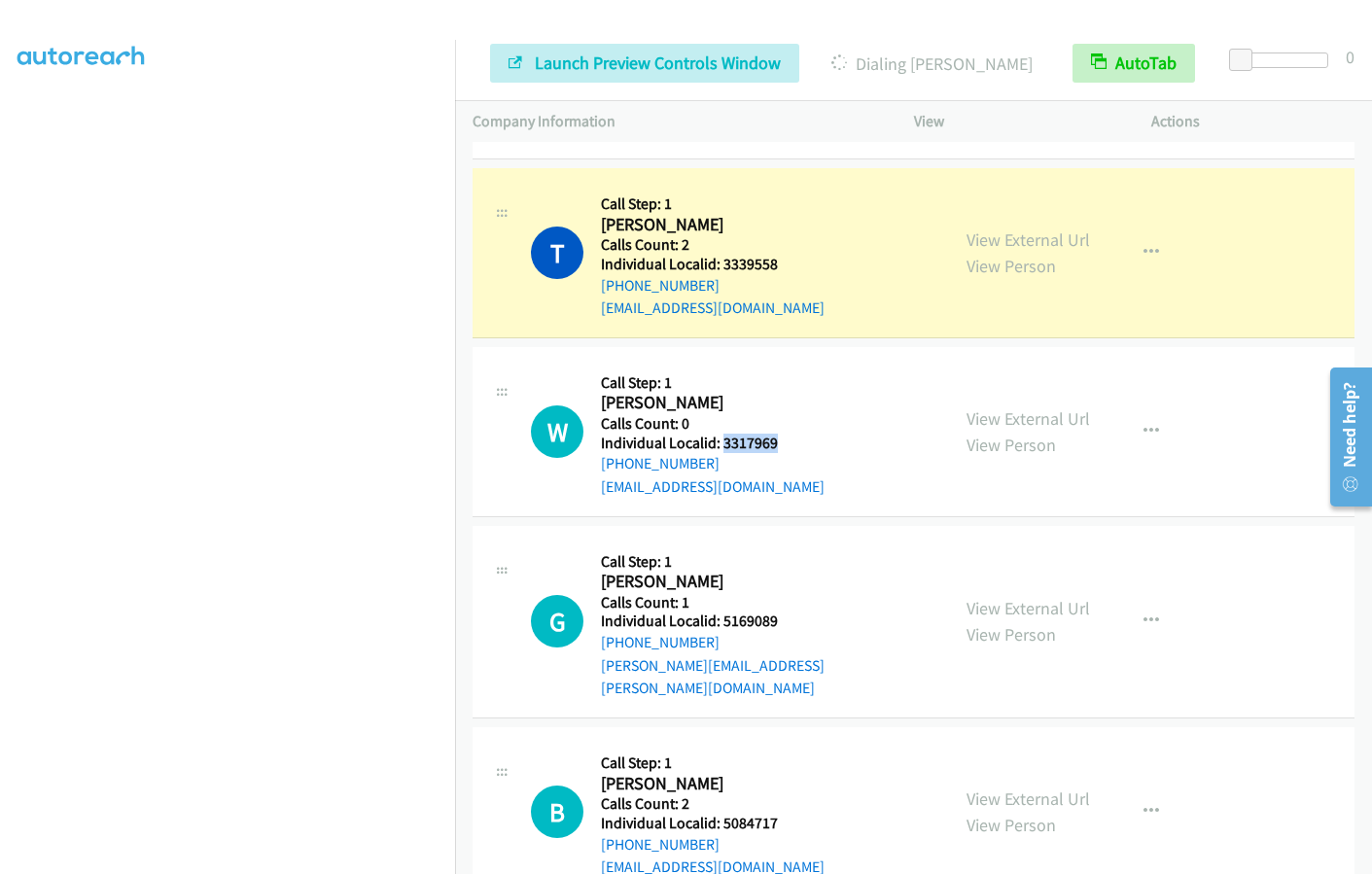 drag, startPoint x: 723, startPoint y: 371, endPoint x: 786, endPoint y: 372, distance: 63.00794 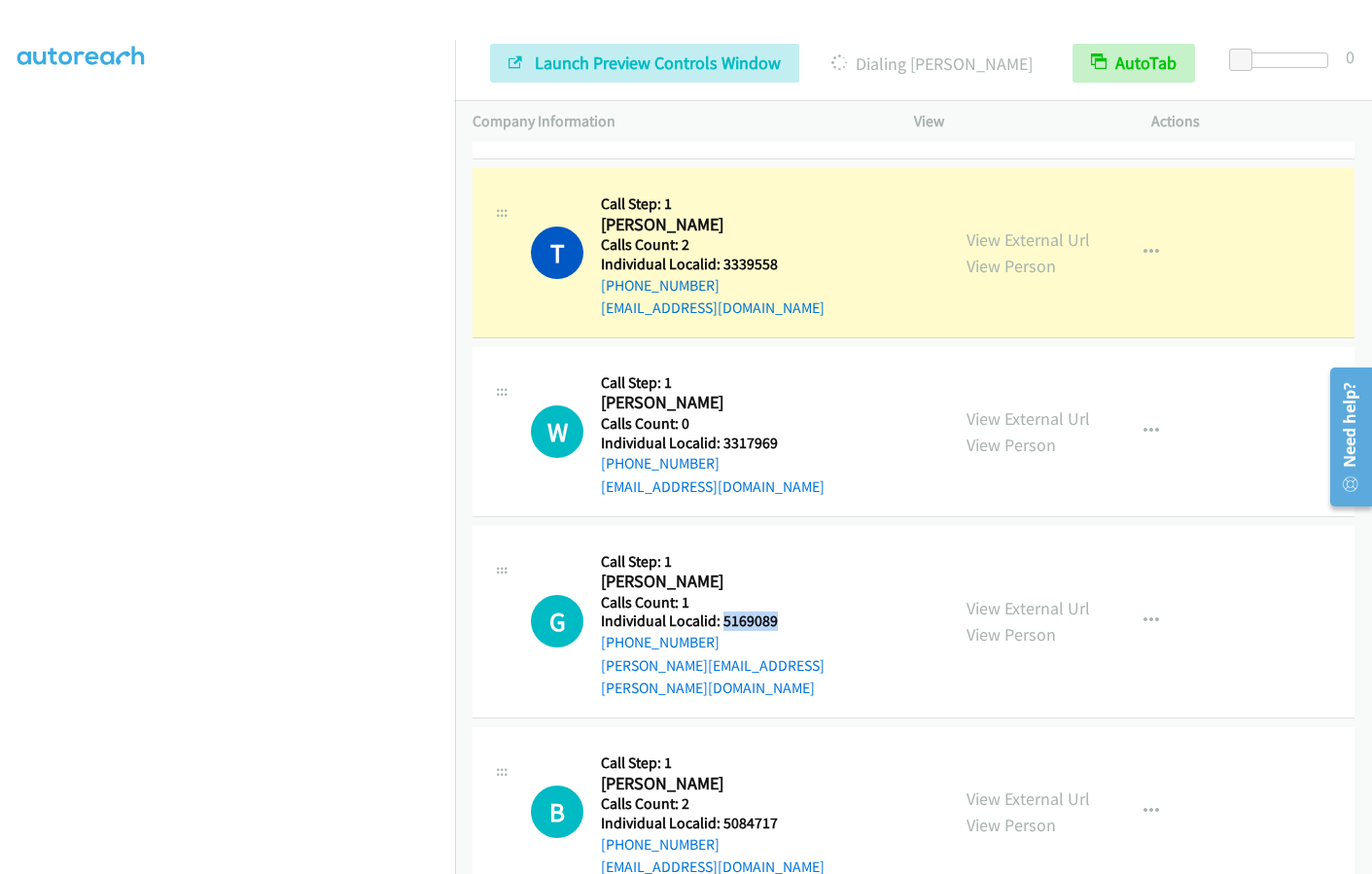 drag, startPoint x: 721, startPoint y: 552, endPoint x: 787, endPoint y: 550, distance: 66.0303 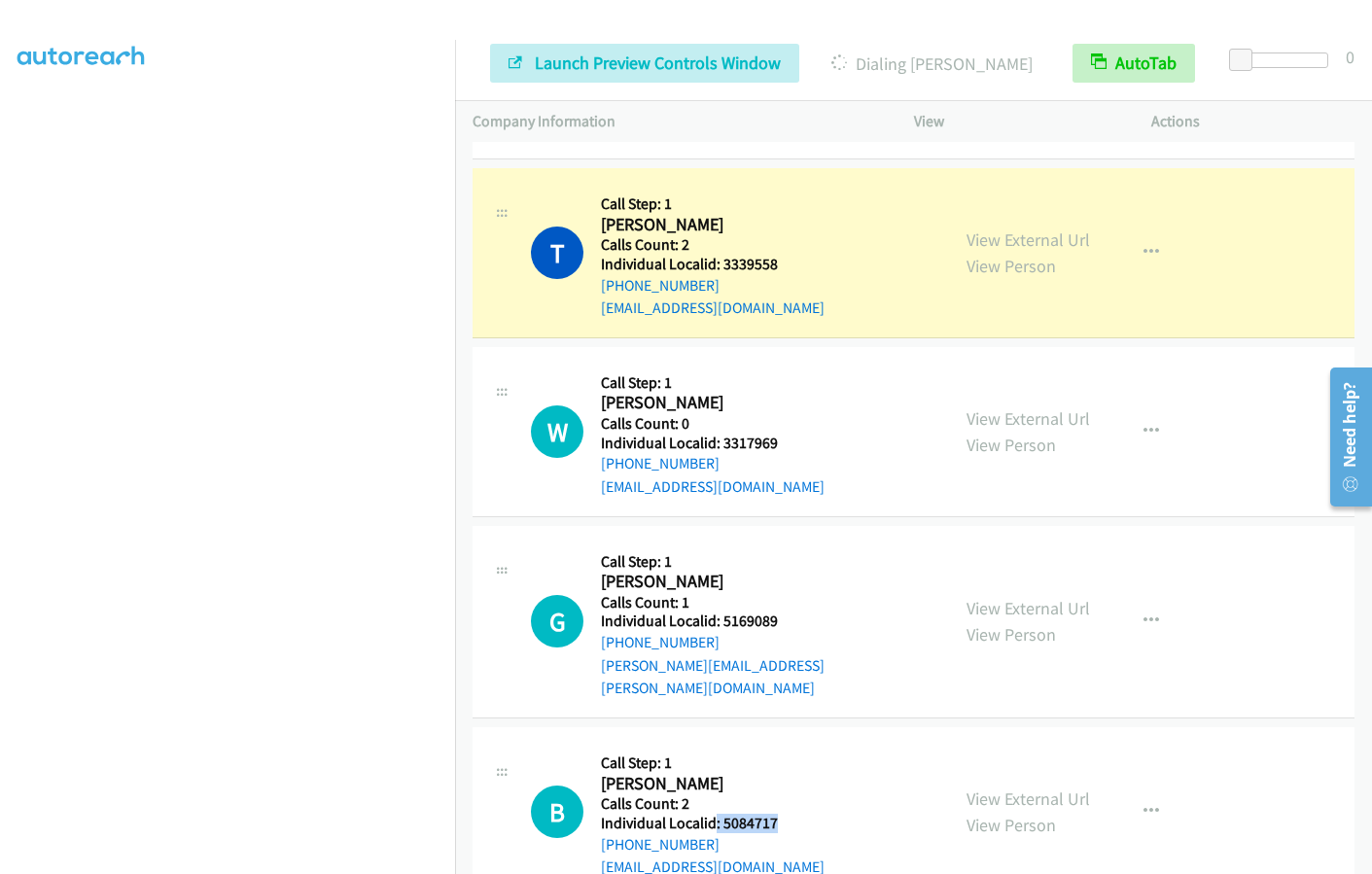 drag, startPoint x: 716, startPoint y: 729, endPoint x: 793, endPoint y: 734, distance: 77.1622 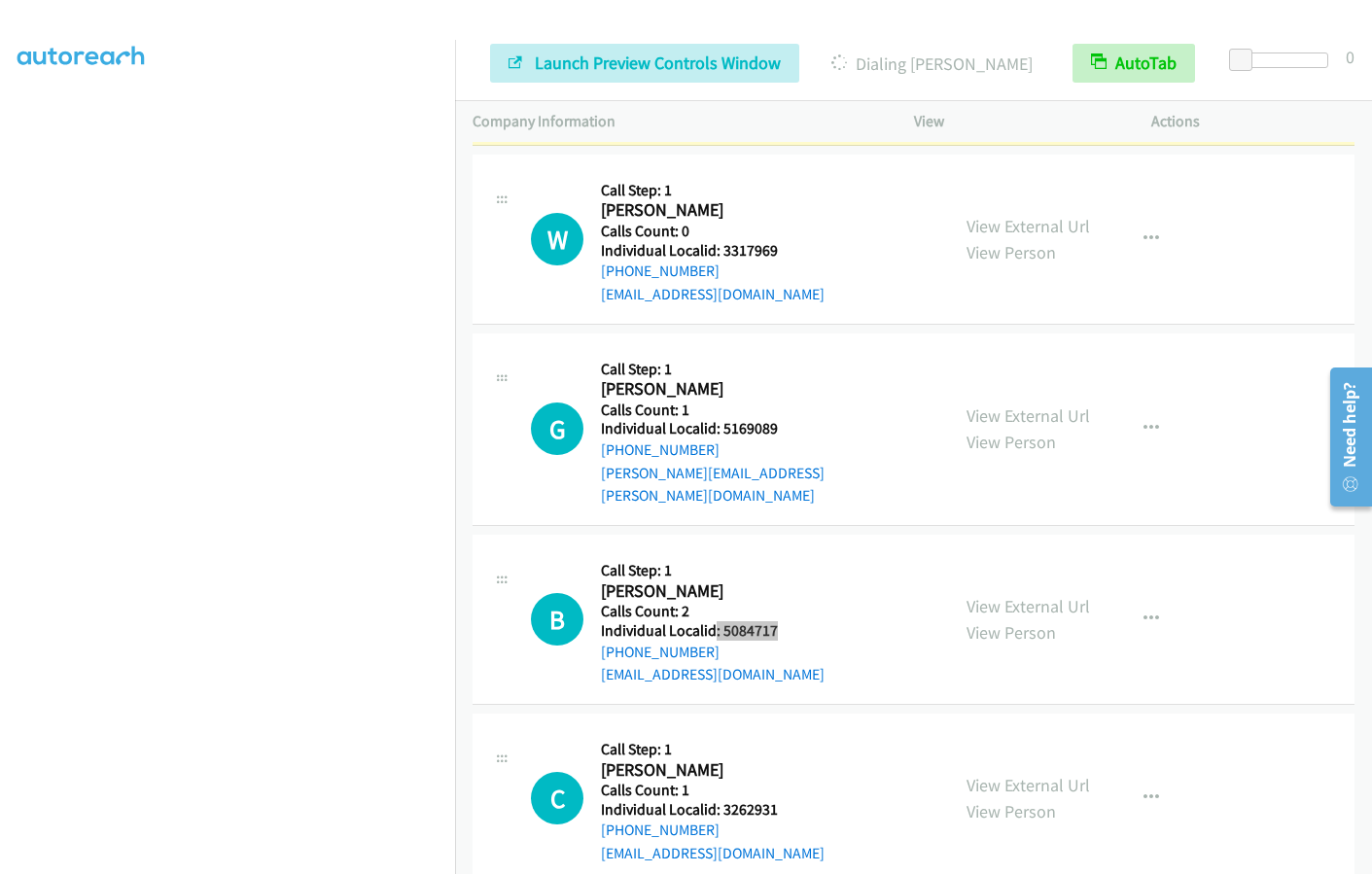 scroll, scrollTop: 3544, scrollLeft: 0, axis: vertical 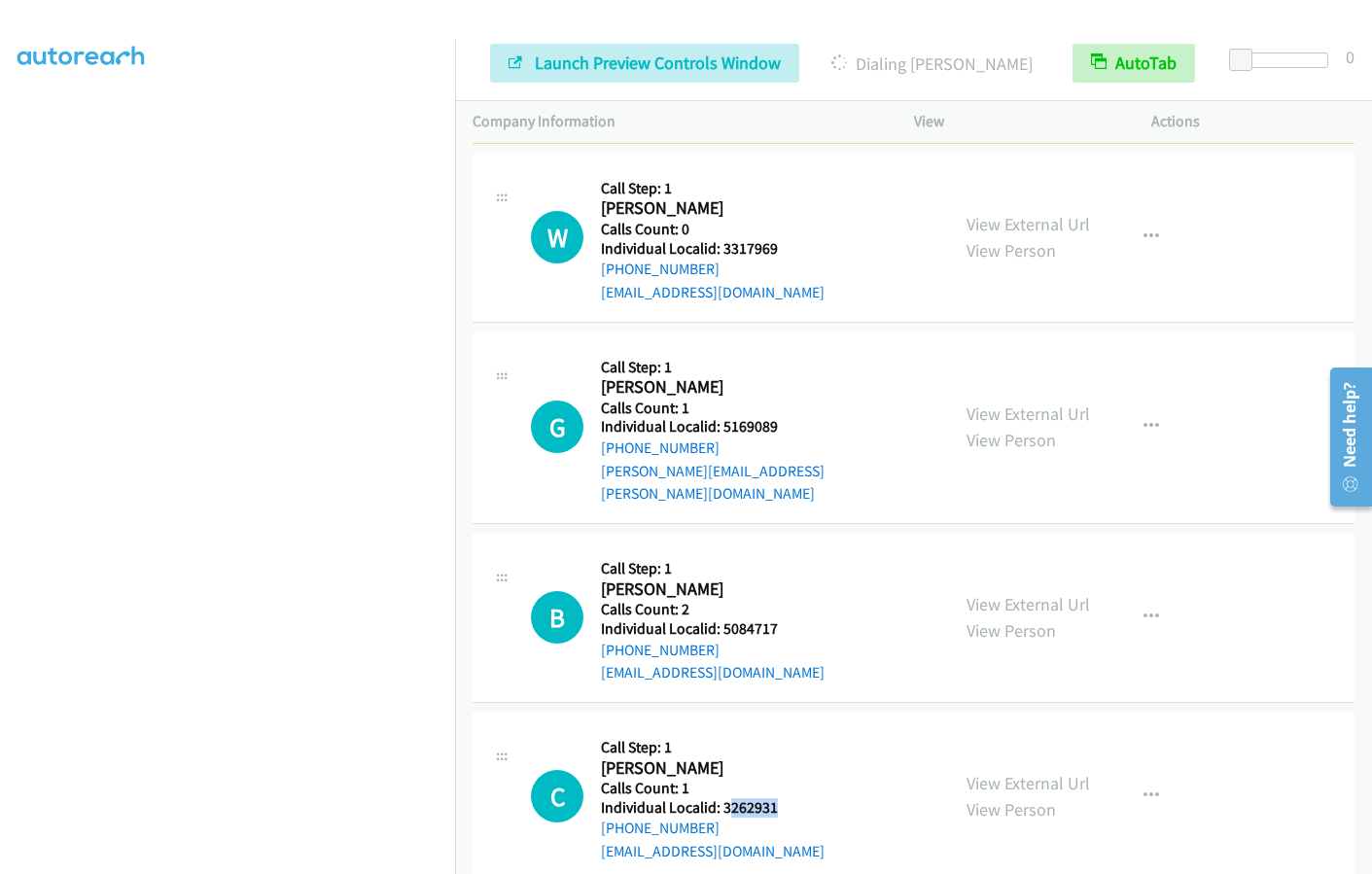 drag, startPoint x: 725, startPoint y: 715, endPoint x: 771, endPoint y: 709, distance: 46.38965 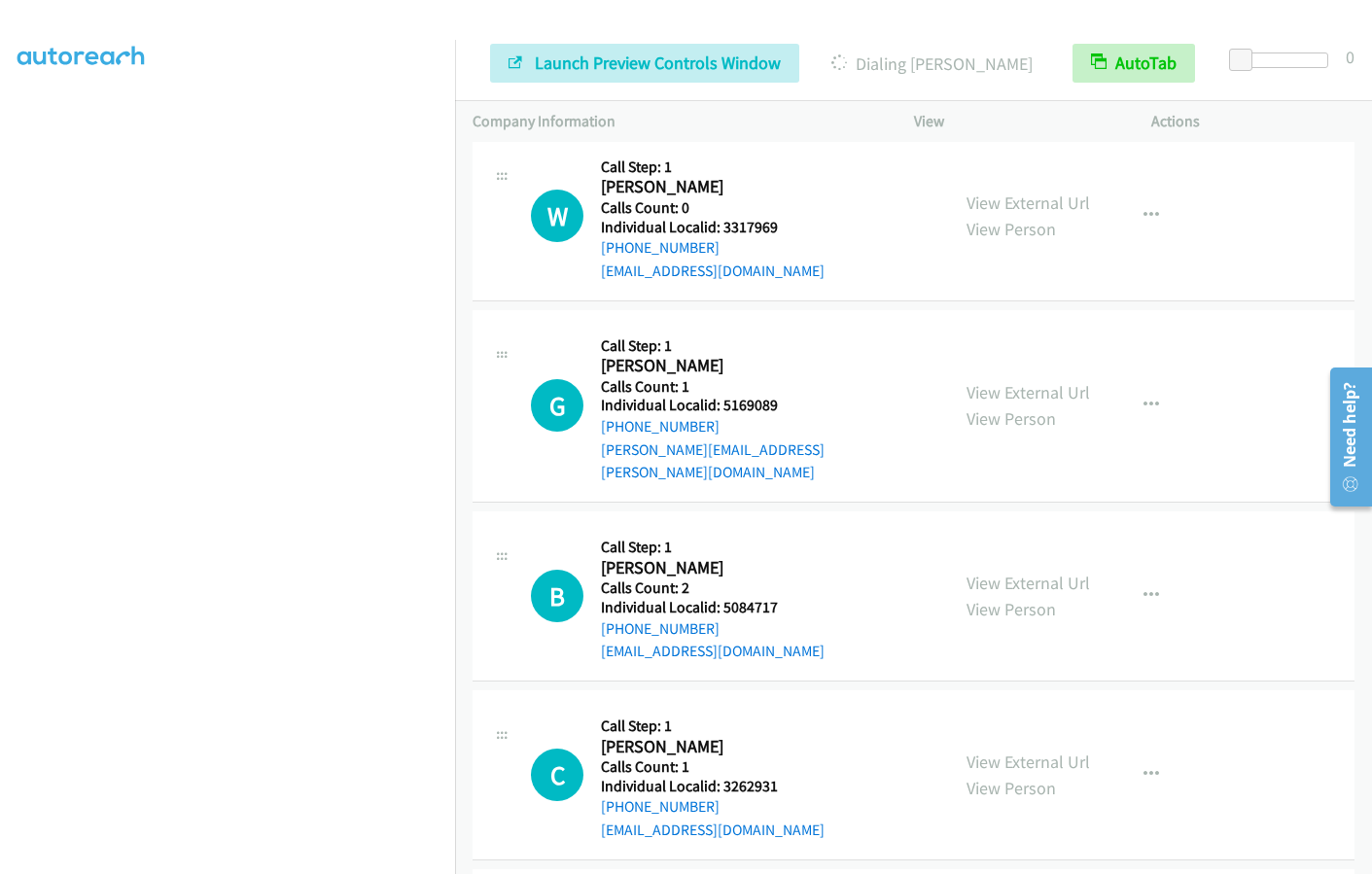 click on "Callback Scheduled
Call Step: 1
Carl Groth
America/Chicago
Calls Count: 1
Individual Localid: 3262931
+1 815-922-9025
cfg322@att.net
Call was successful?" at bounding box center (713, 775) 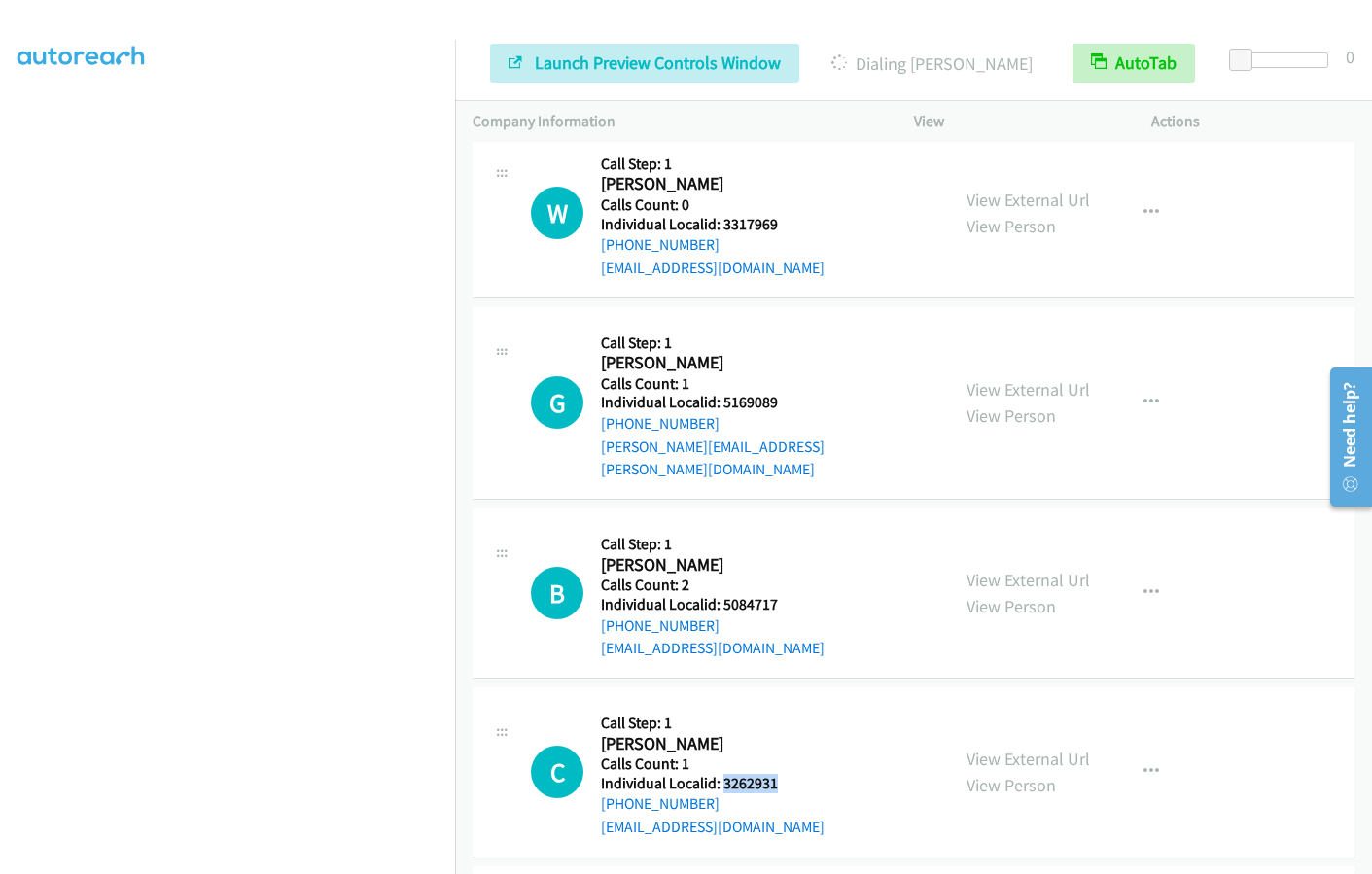 drag, startPoint x: 721, startPoint y: 691, endPoint x: 787, endPoint y: 689, distance: 66.0303 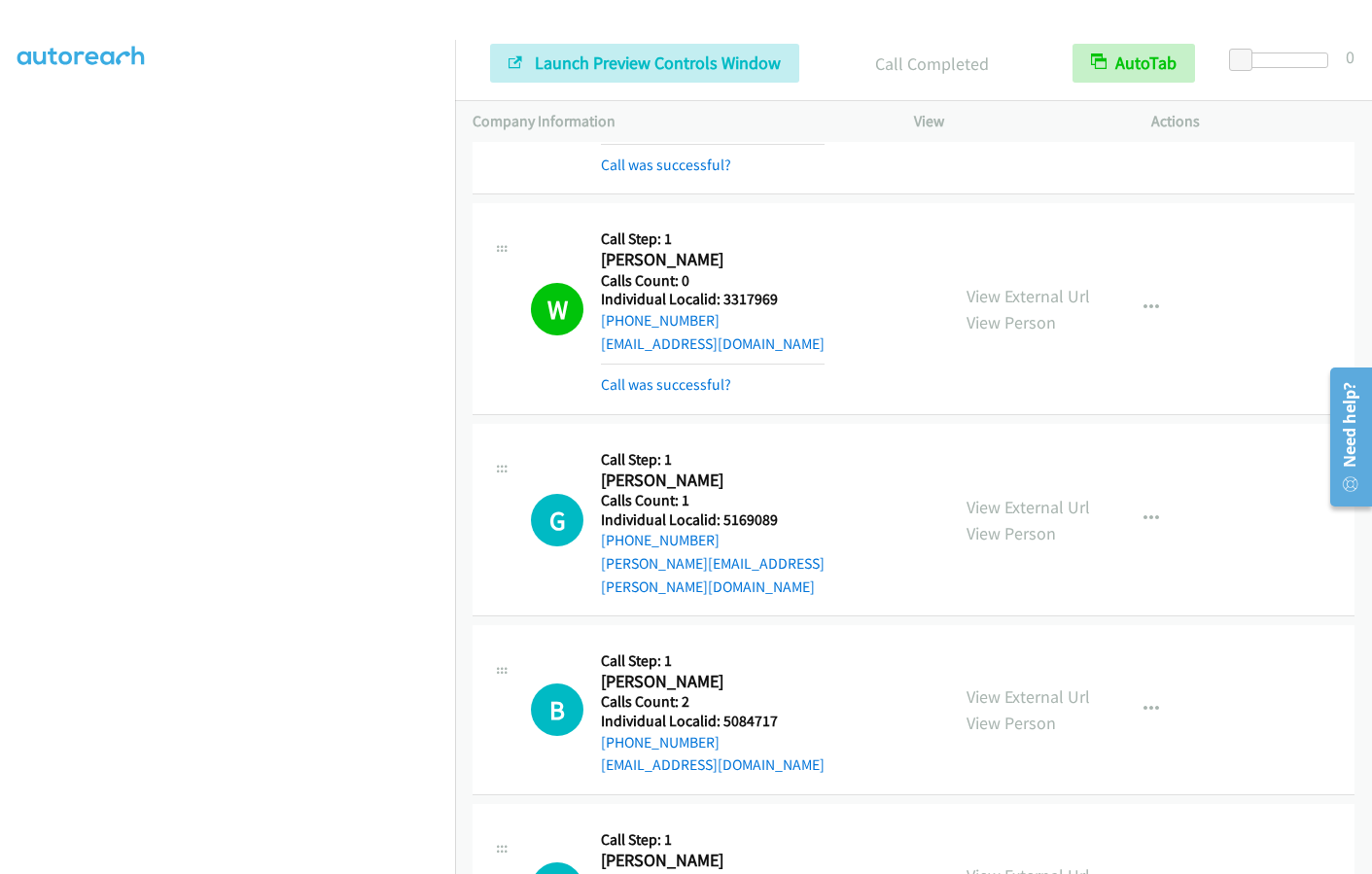 scroll, scrollTop: 3533, scrollLeft: 0, axis: vertical 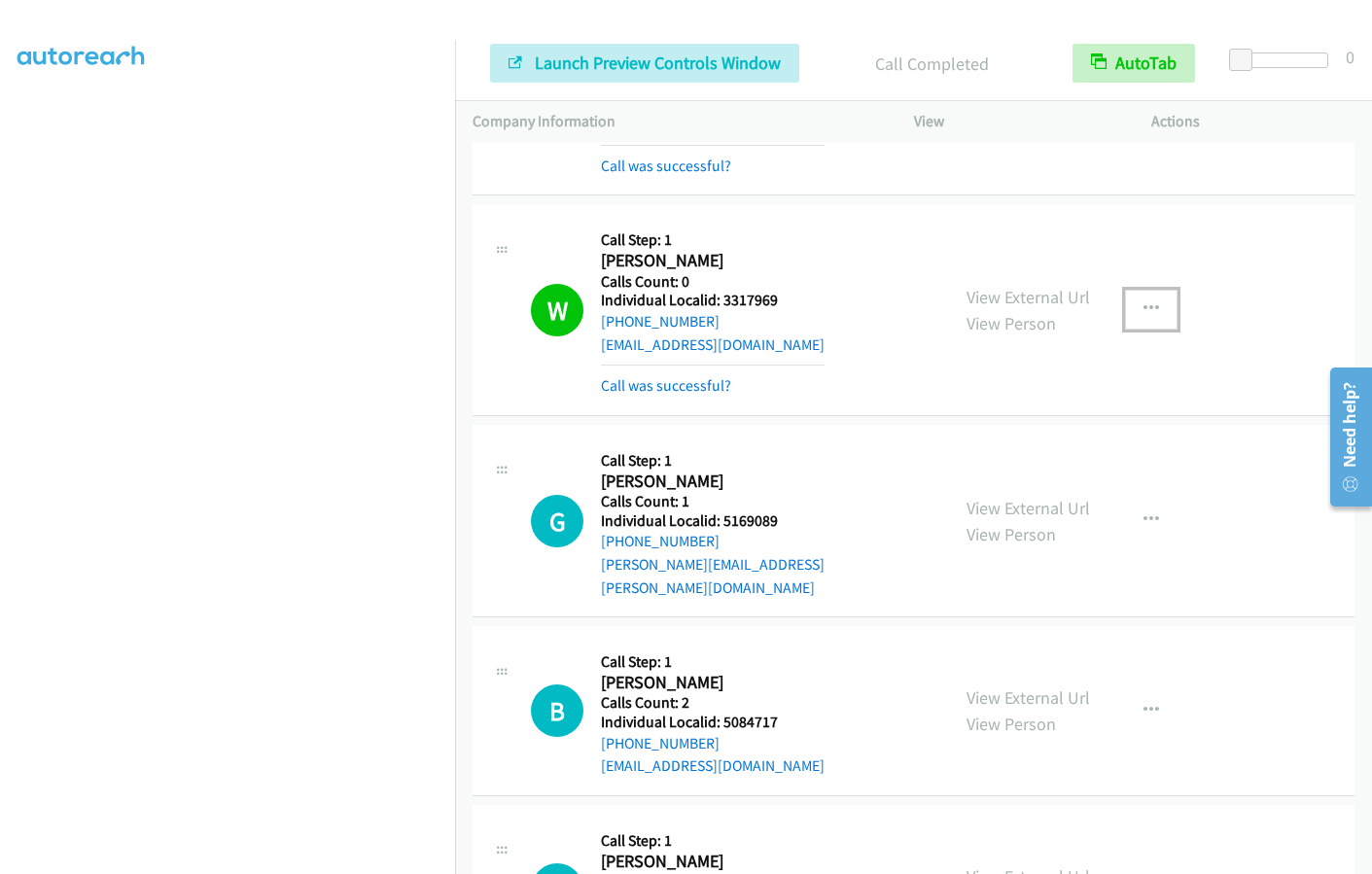 click at bounding box center [1151, 309] 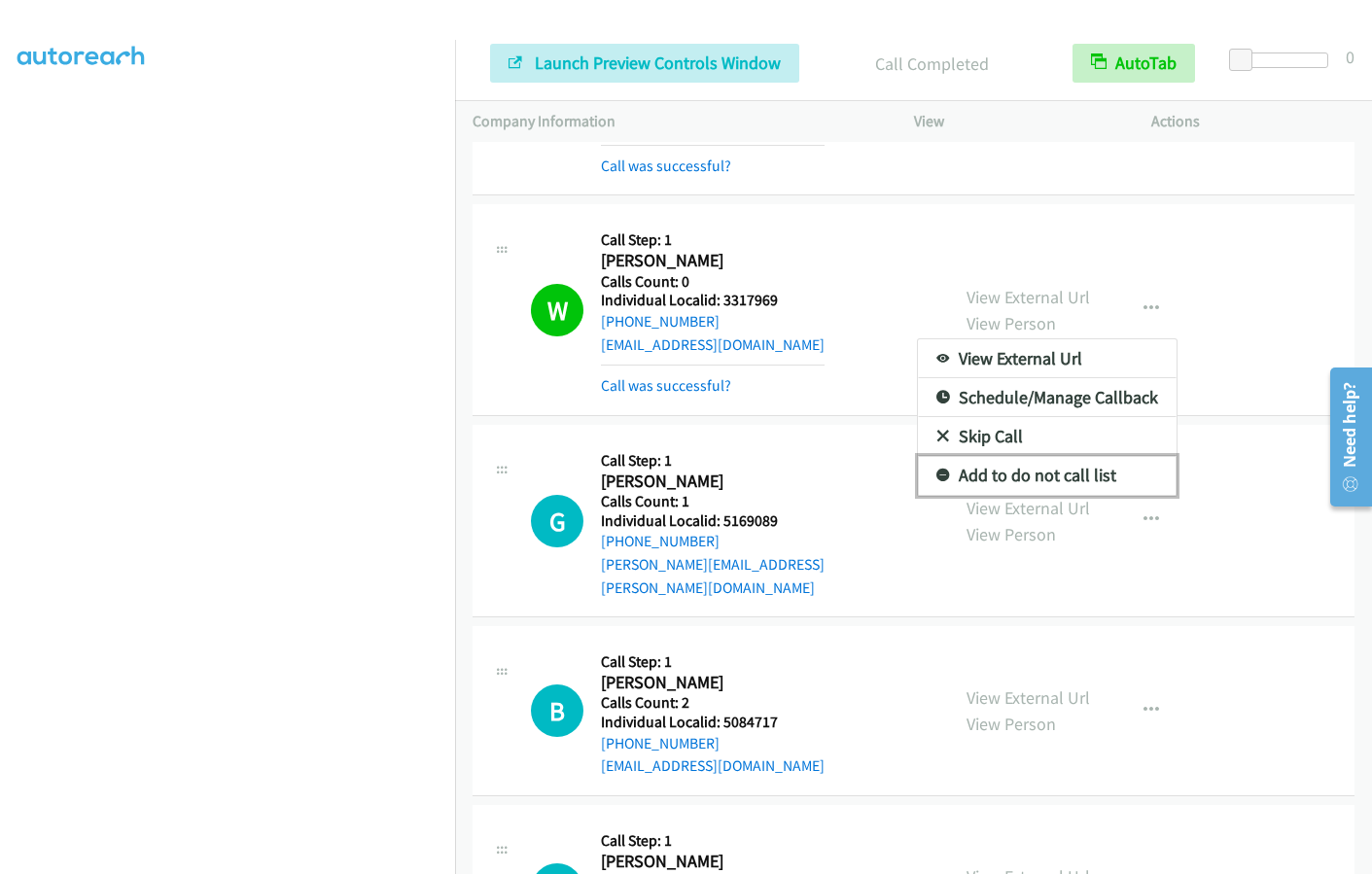 click at bounding box center [943, 476] 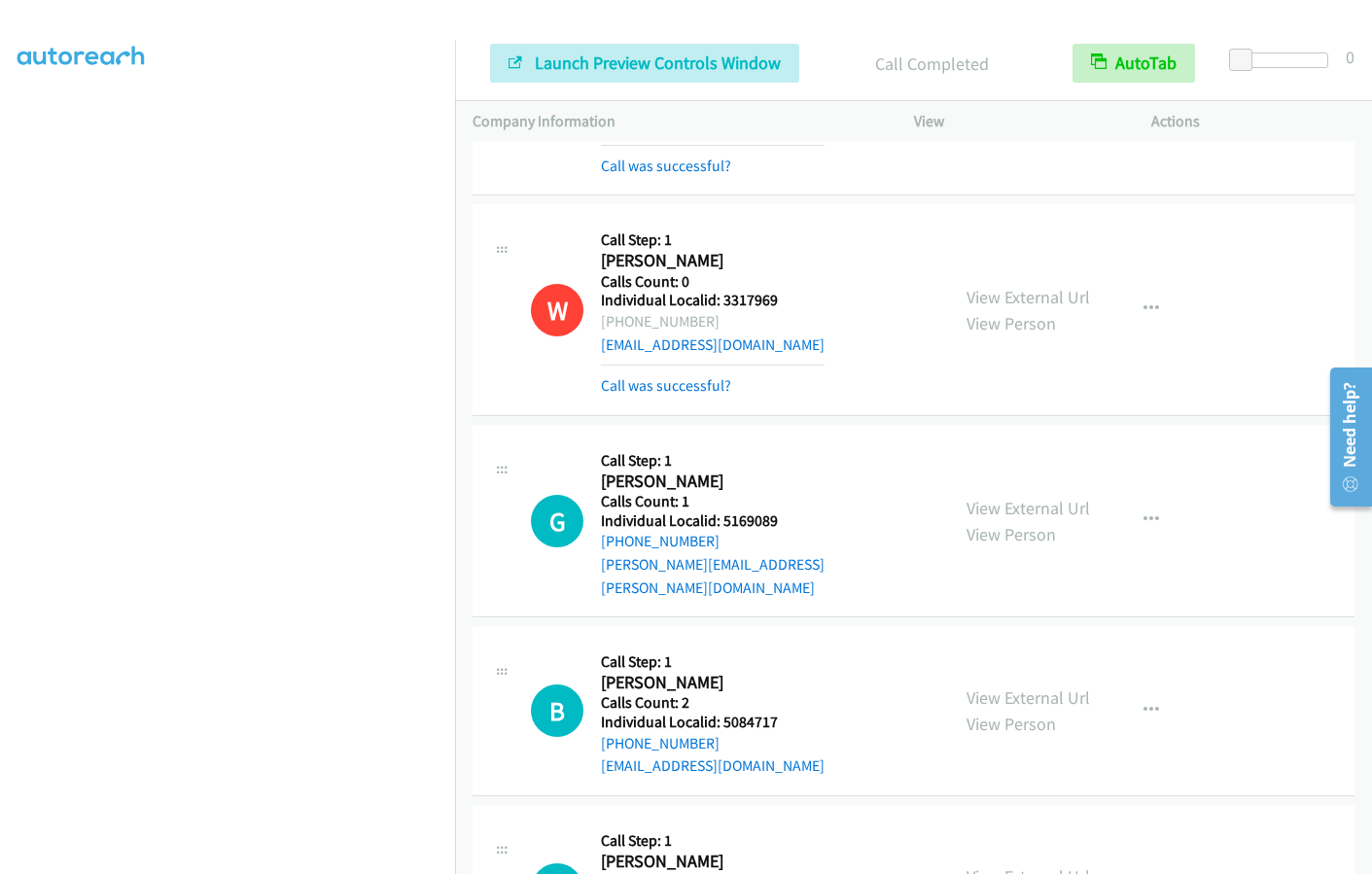 drag, startPoint x: 619, startPoint y: 253, endPoint x: 717, endPoint y: 254, distance: 98.005 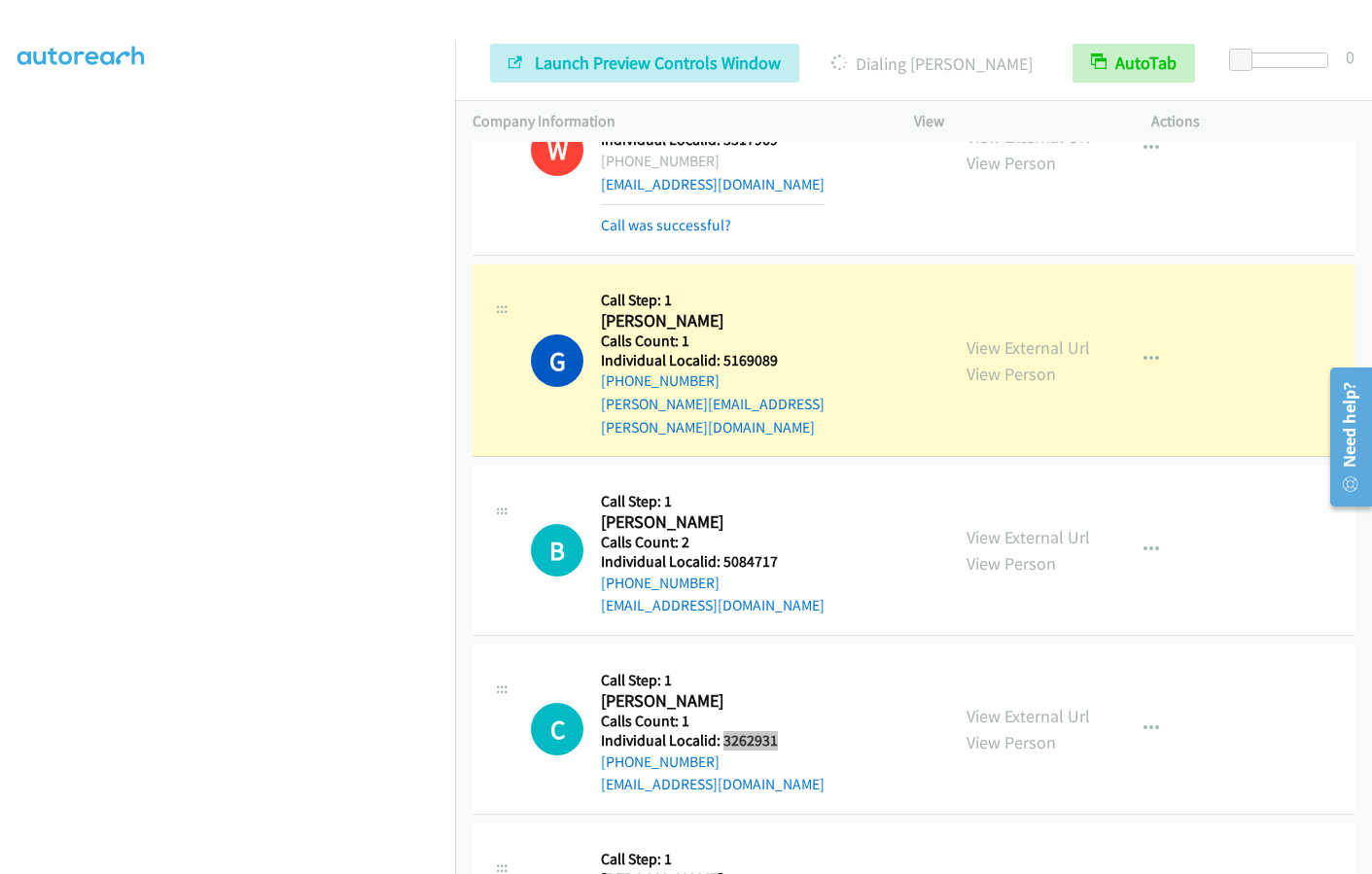 scroll, scrollTop: 3703, scrollLeft: 0, axis: vertical 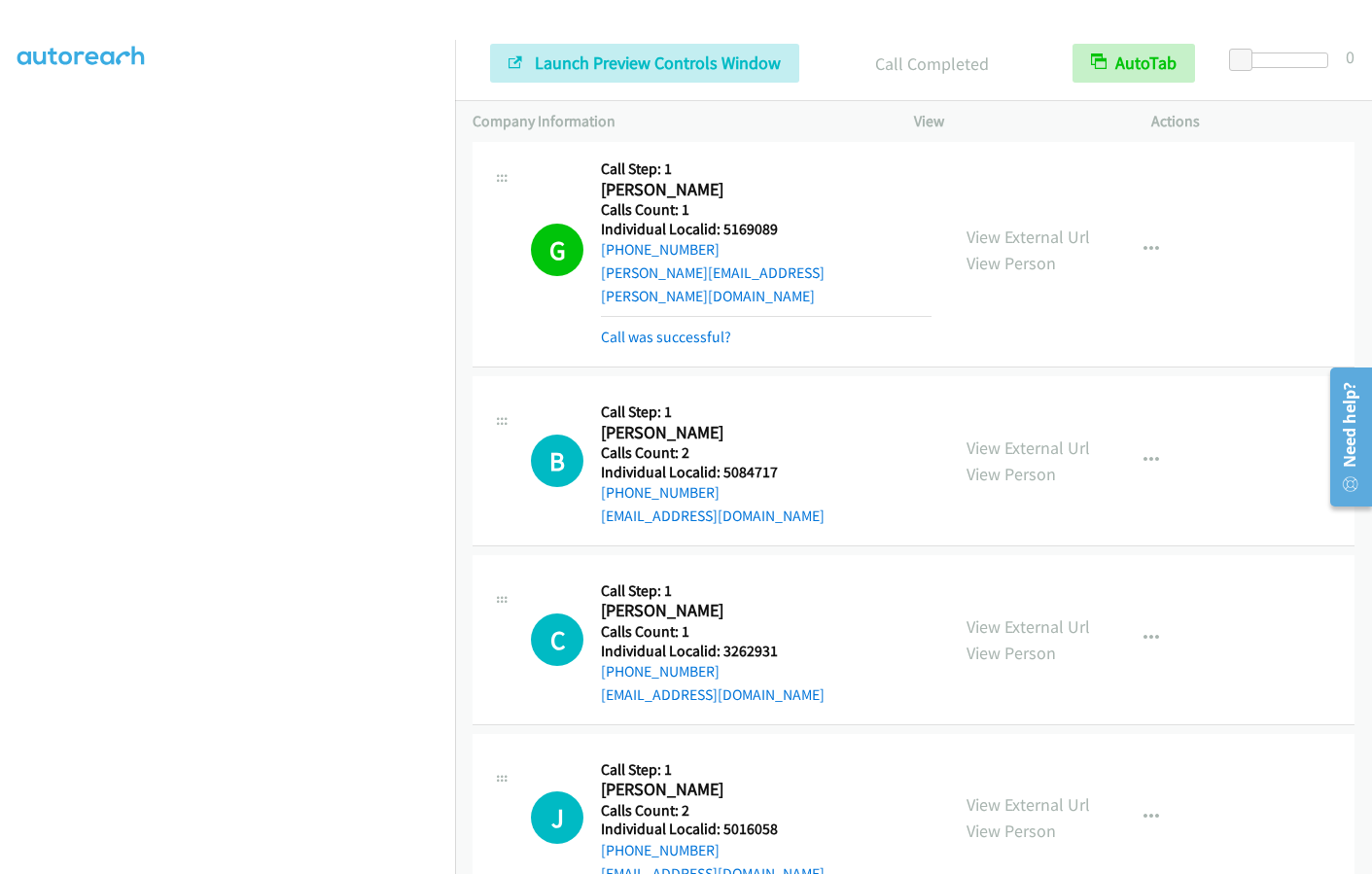 click on "Josef Stoll" at bounding box center [705, 789] 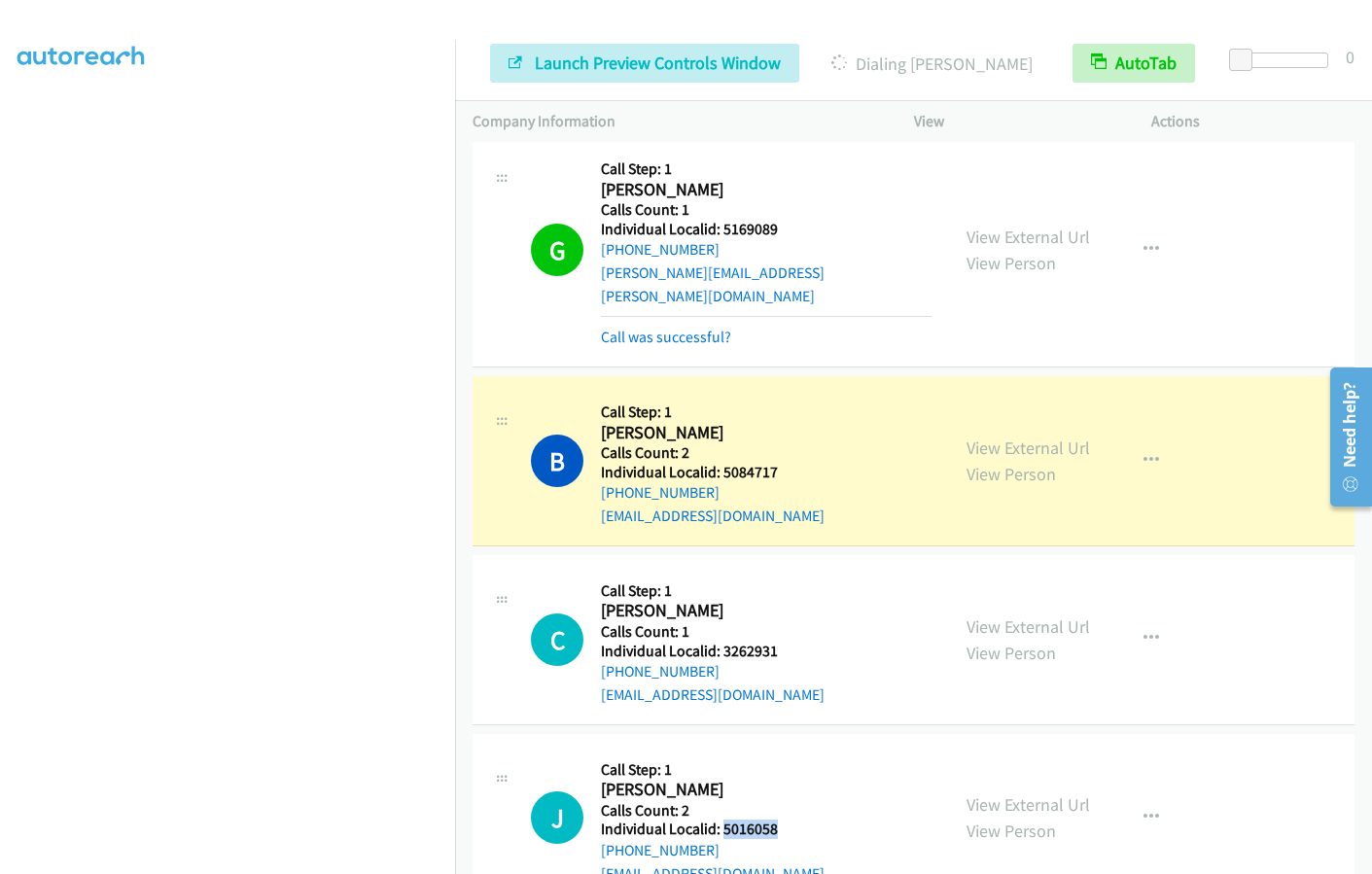 drag, startPoint x: 721, startPoint y: 742, endPoint x: 801, endPoint y: 739, distance: 80.0562 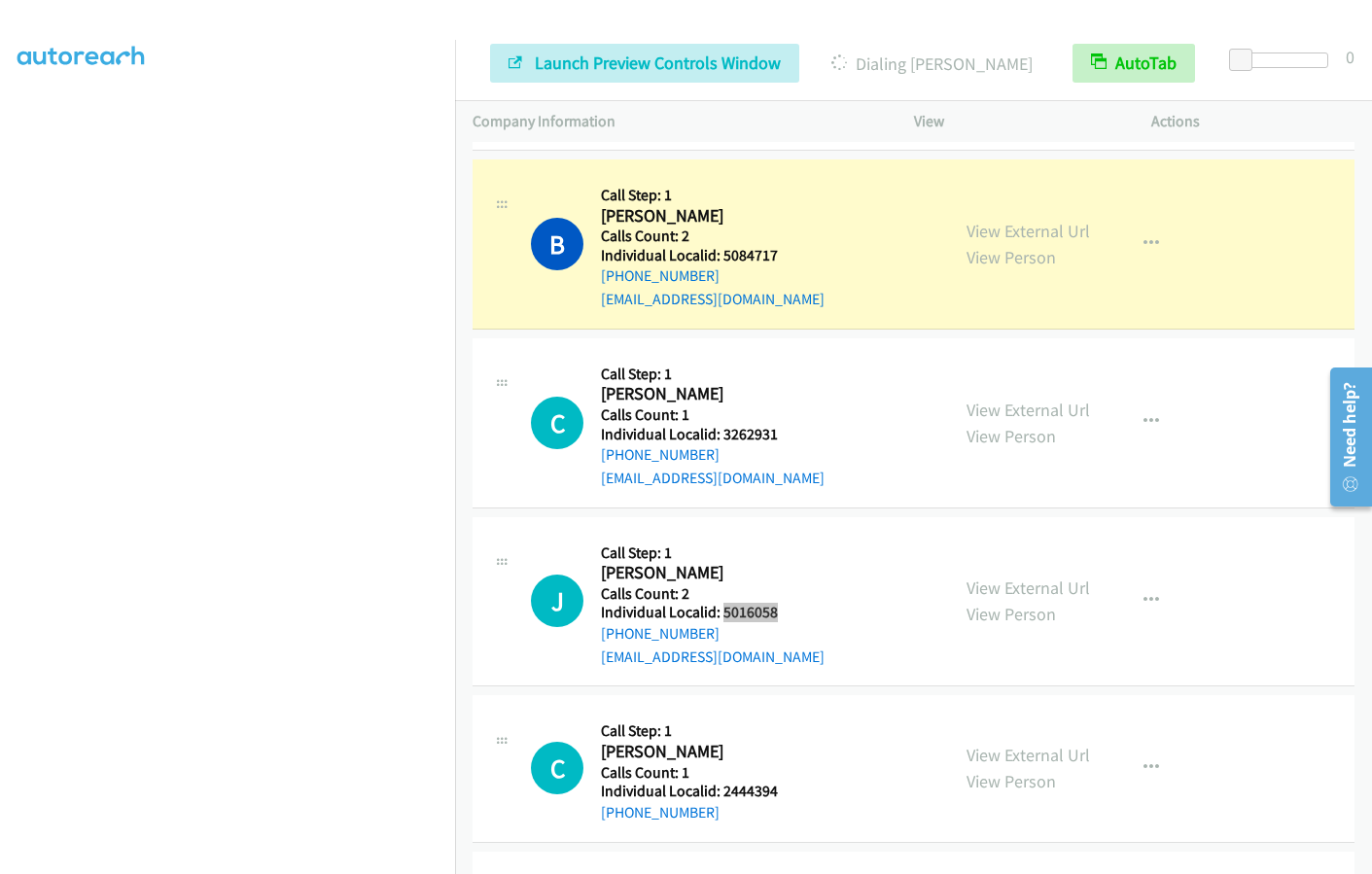 scroll, scrollTop: 4043, scrollLeft: 0, axis: vertical 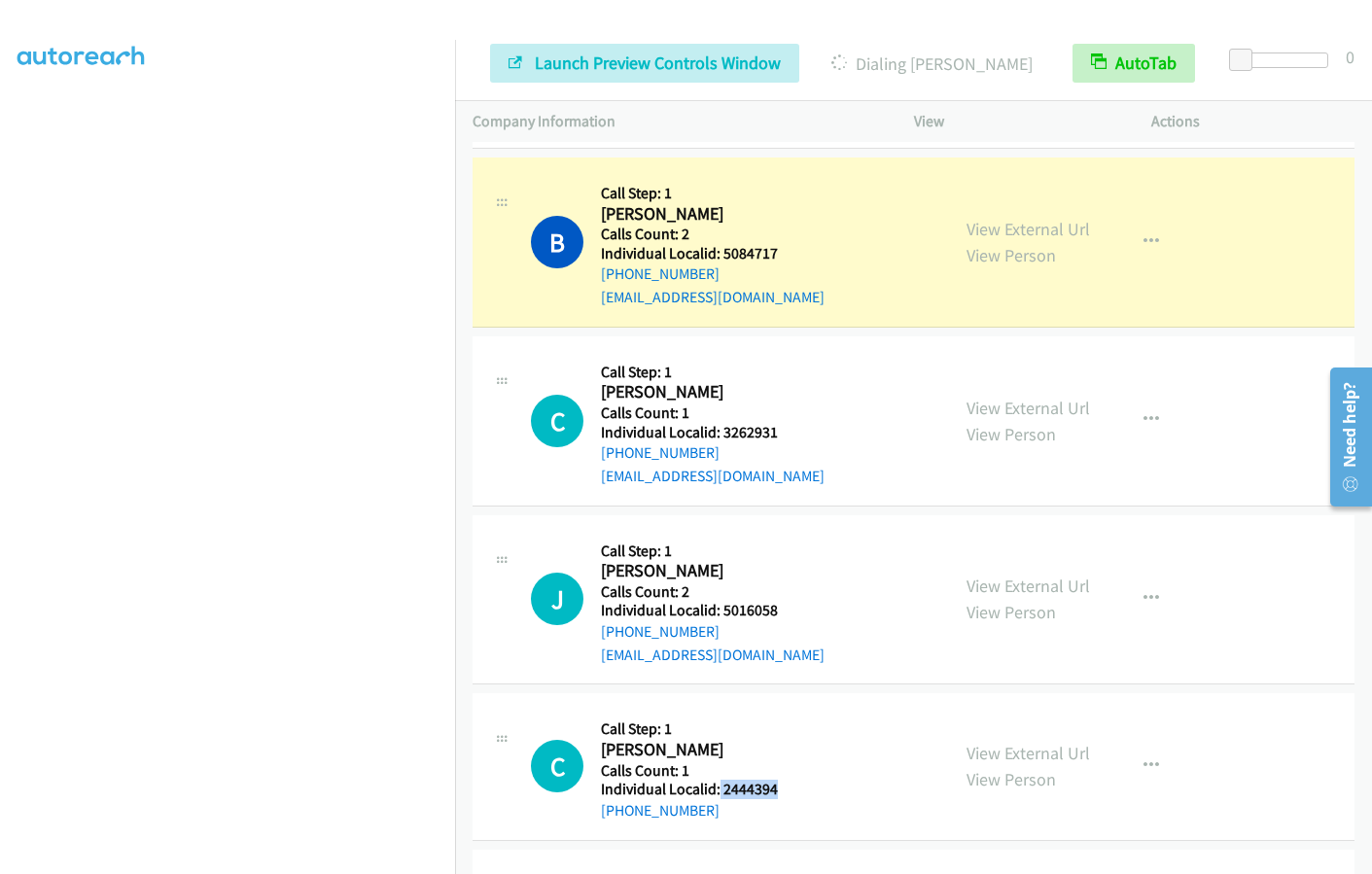 drag, startPoint x: 718, startPoint y: 691, endPoint x: 753, endPoint y: 696, distance: 35.355339 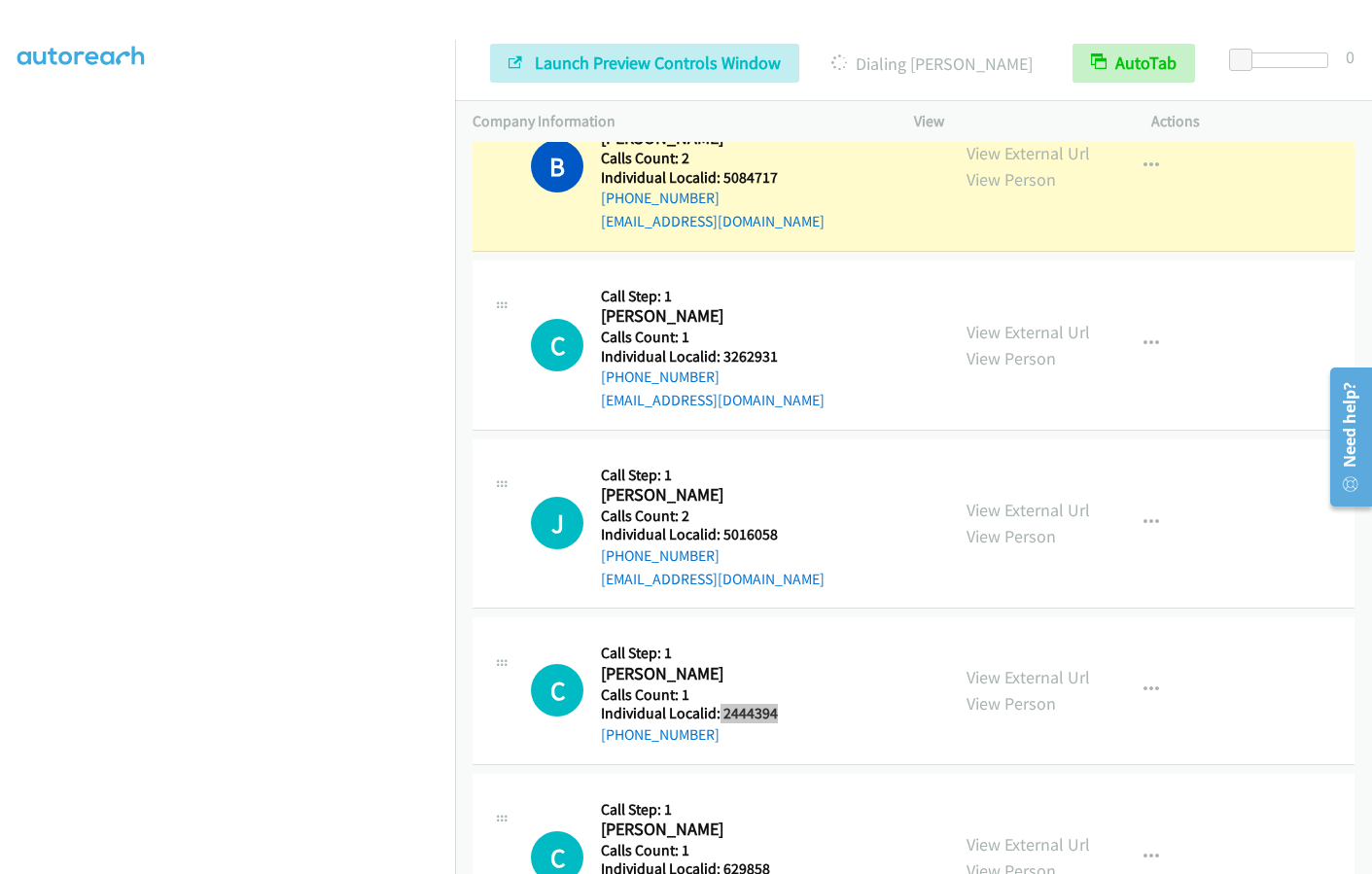 scroll, scrollTop: 4141, scrollLeft: 0, axis: vertical 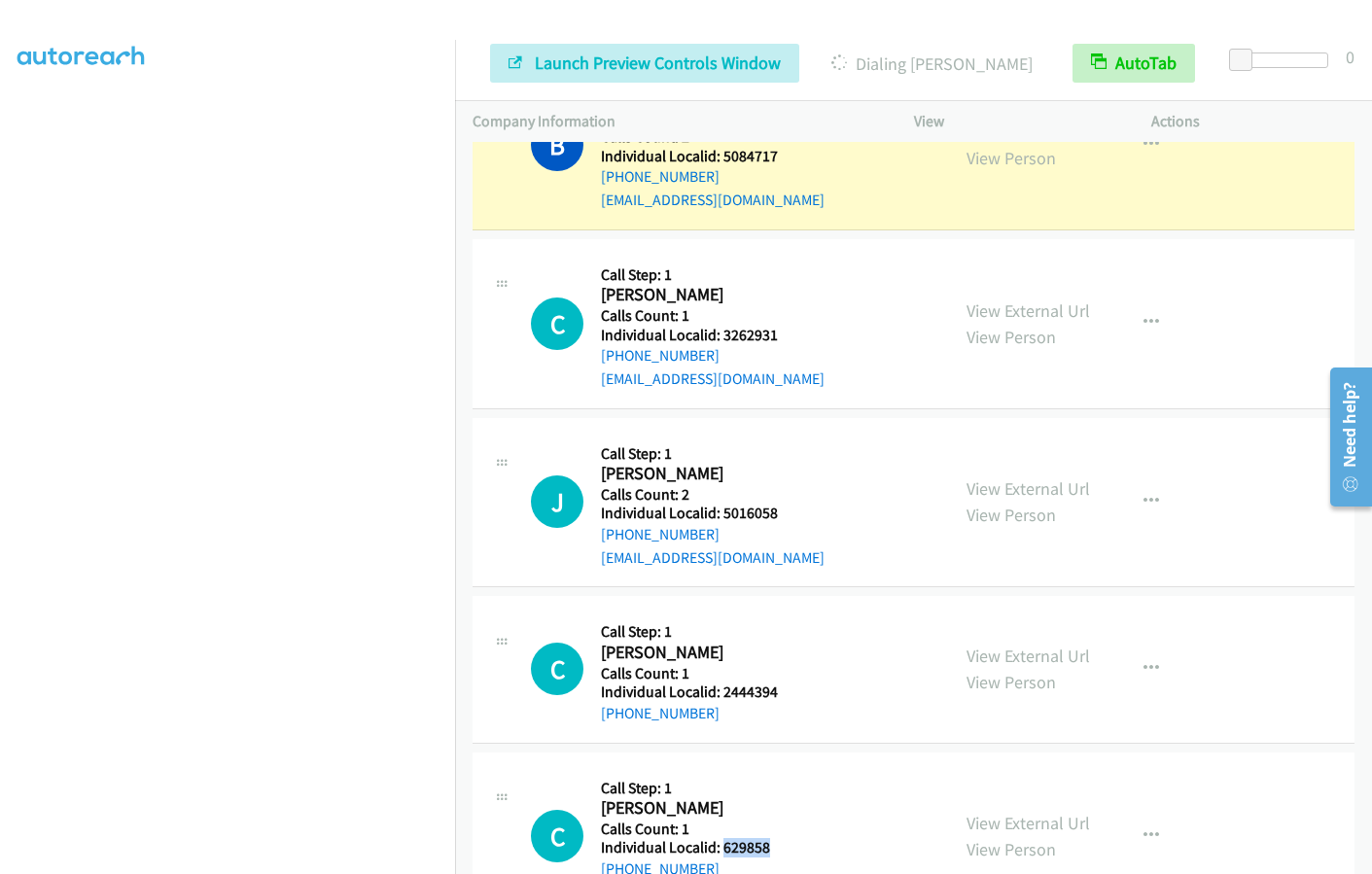 drag, startPoint x: 721, startPoint y: 757, endPoint x: 775, endPoint y: 757, distance: 54 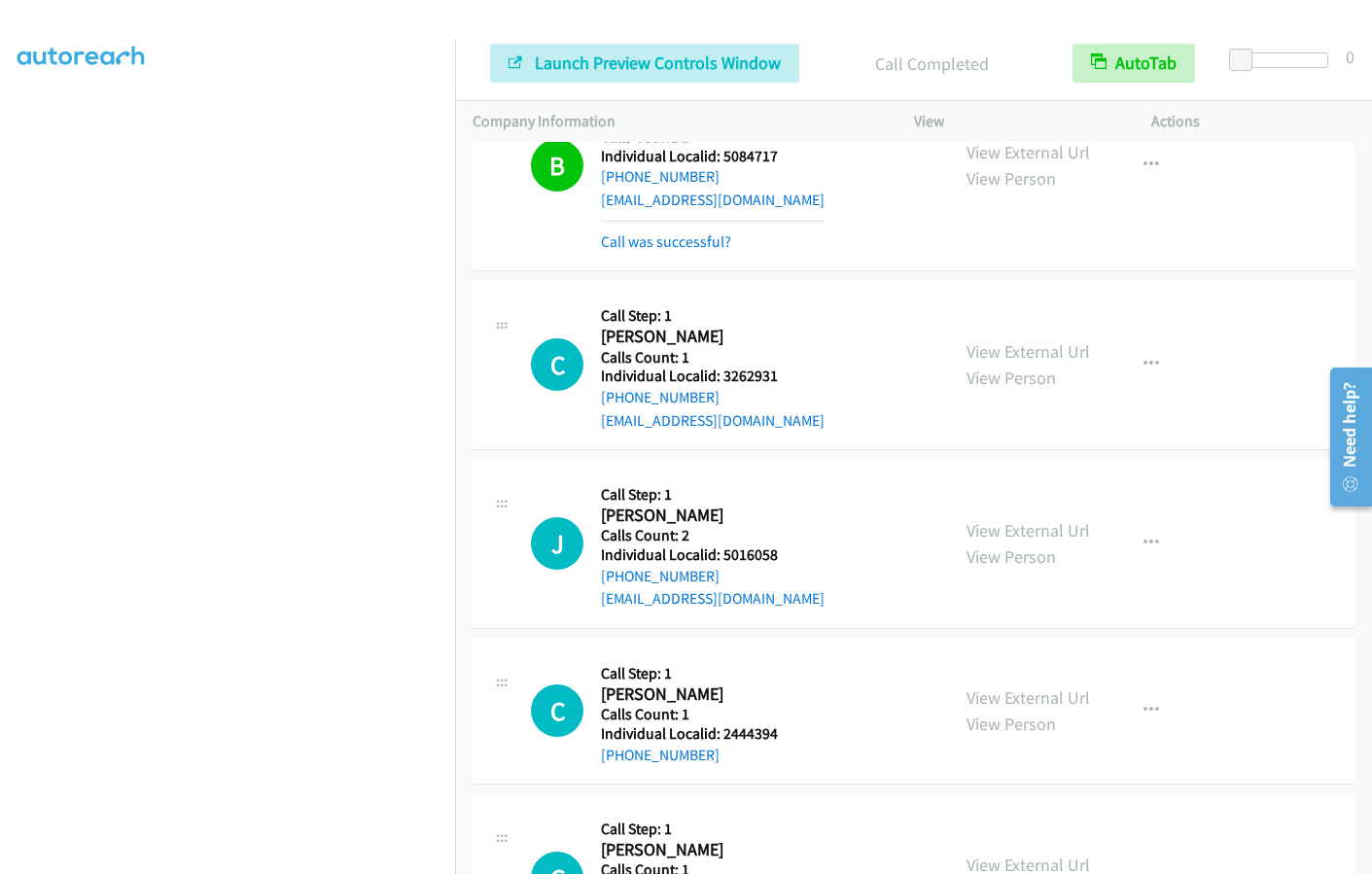scroll, scrollTop: 175, scrollLeft: 0, axis: vertical 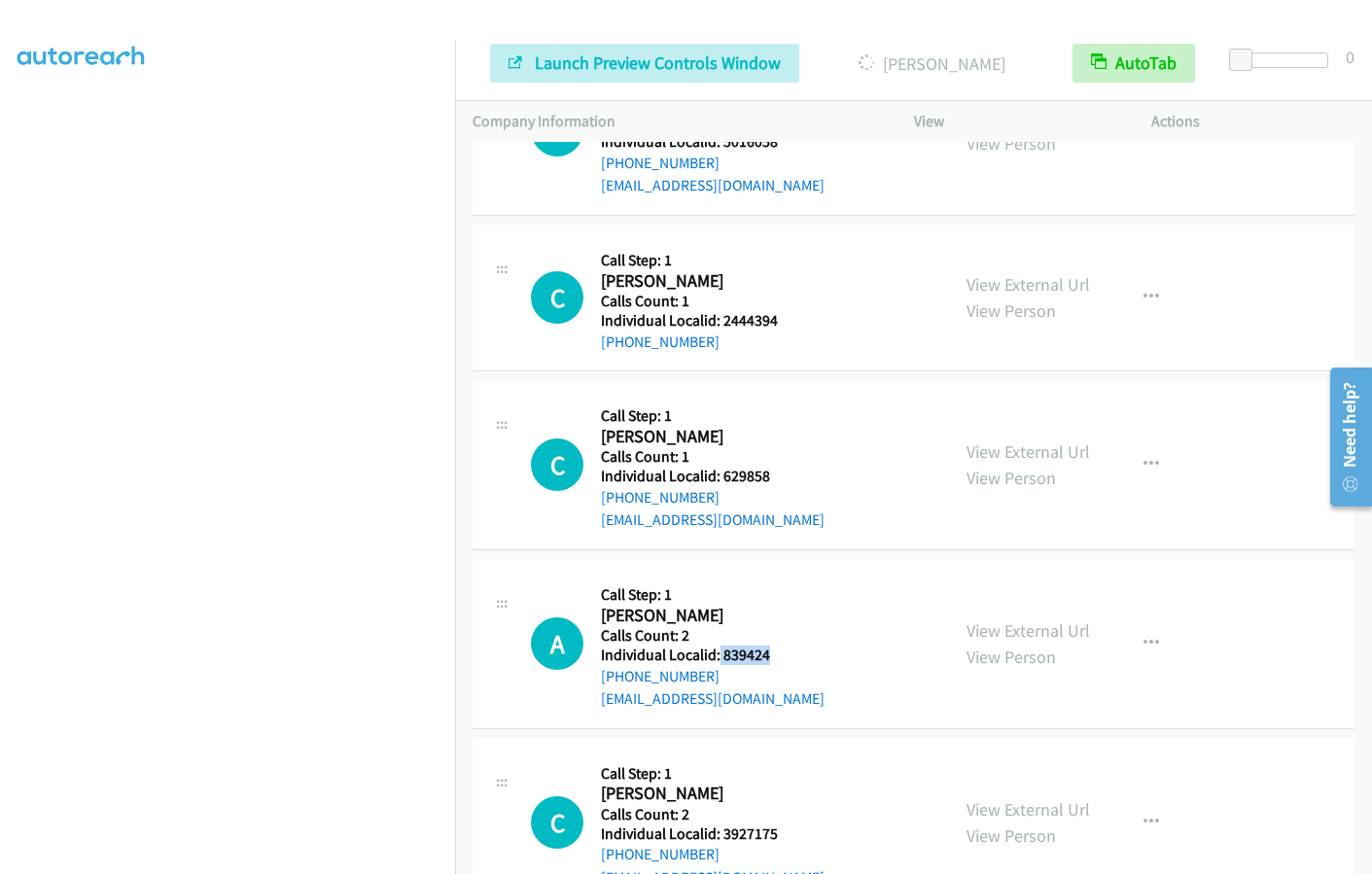 drag, startPoint x: 717, startPoint y: 564, endPoint x: 779, endPoint y: 564, distance: 62 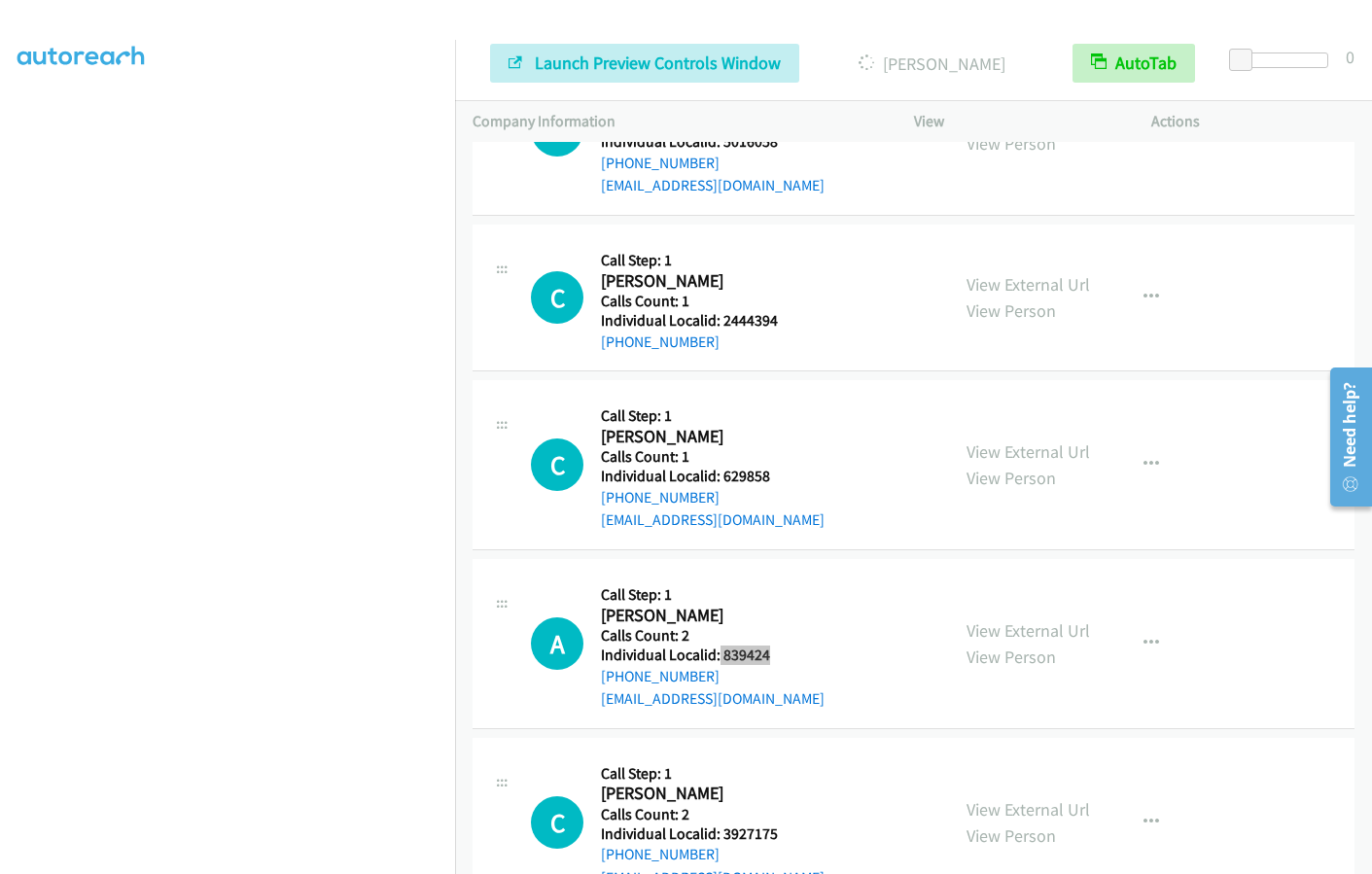 scroll, scrollTop: 175, scrollLeft: 0, axis: vertical 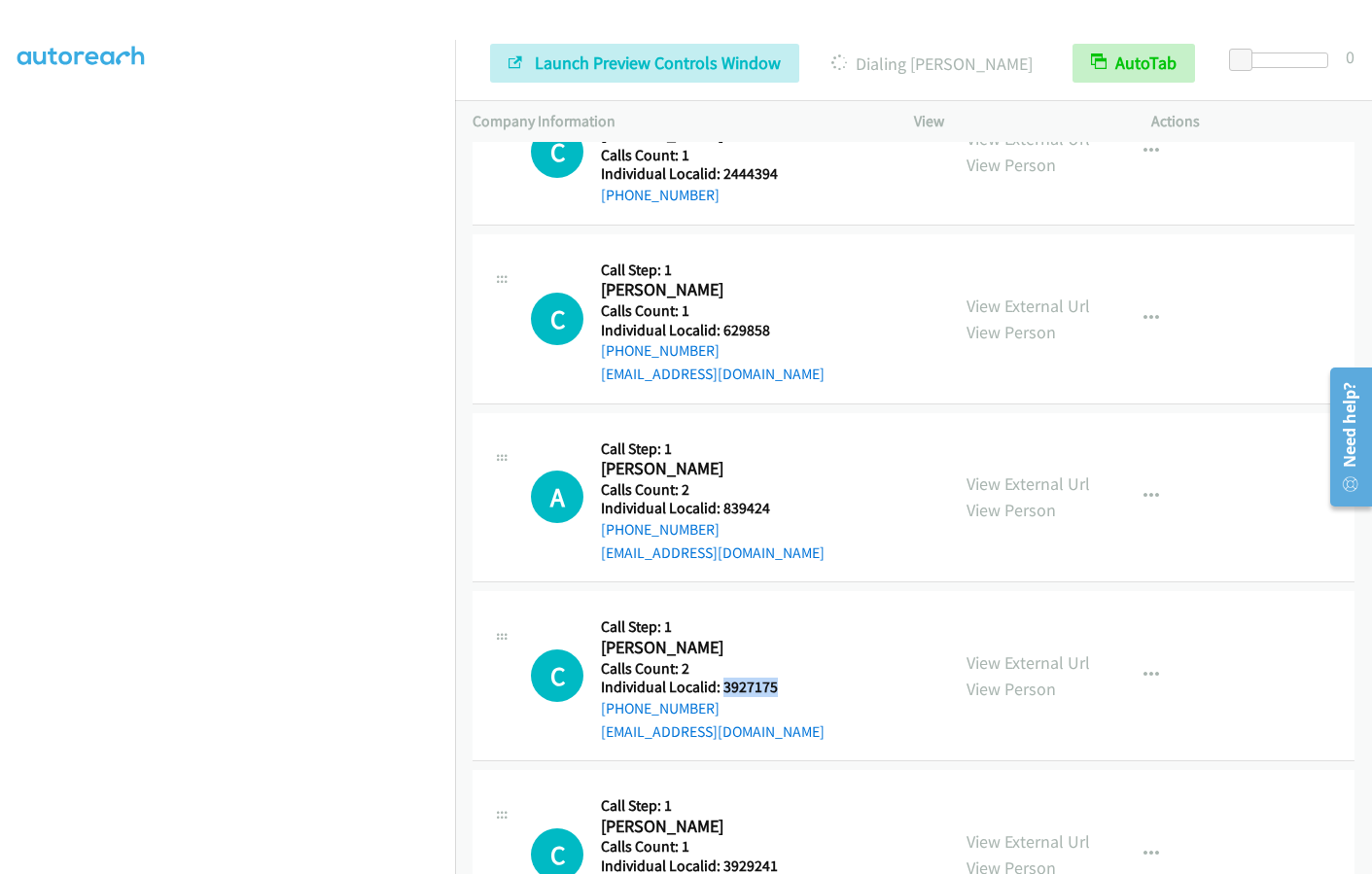 drag, startPoint x: 725, startPoint y: 595, endPoint x: 782, endPoint y: 594, distance: 57.00877 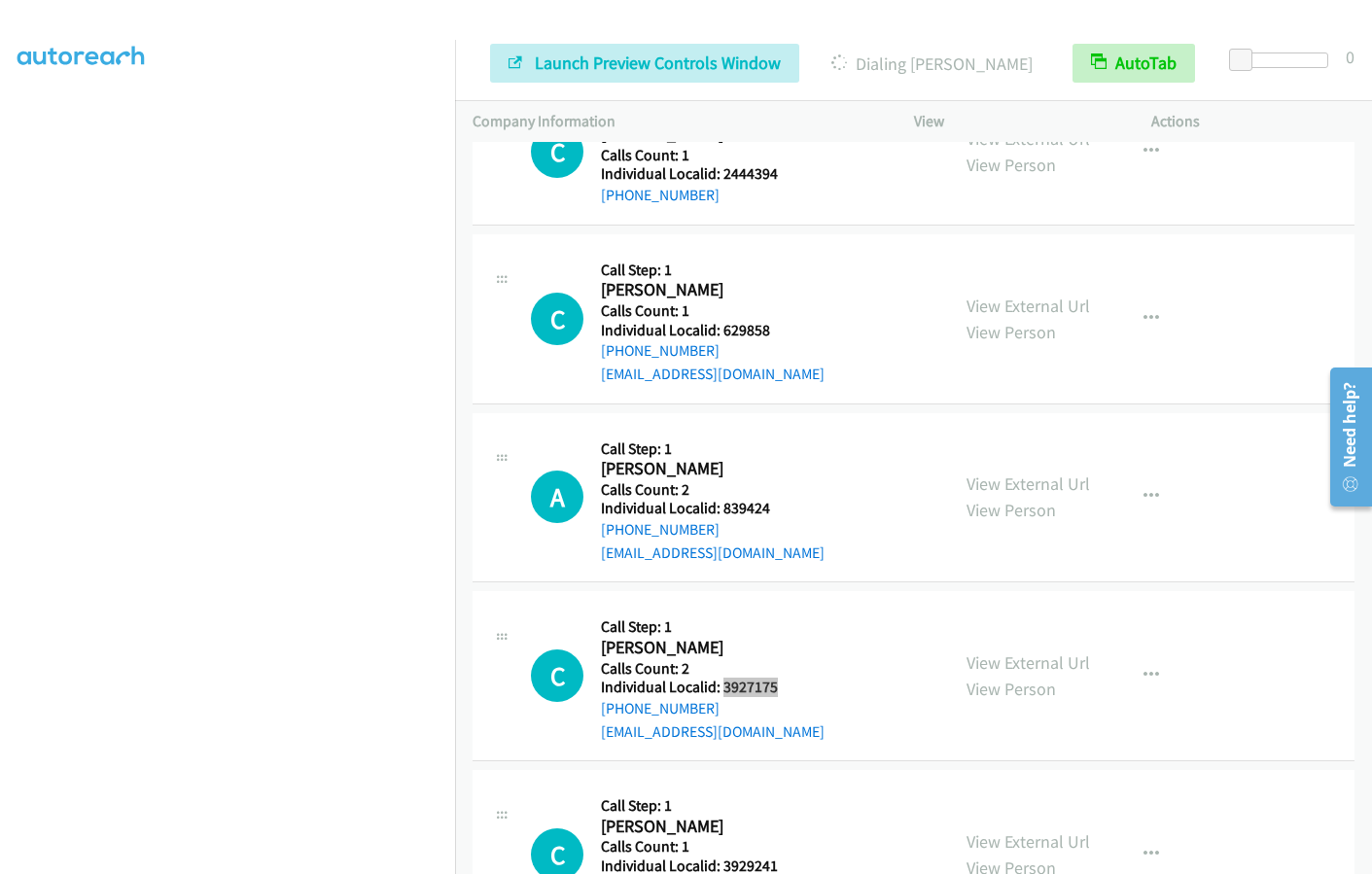 scroll, scrollTop: 4783, scrollLeft: 0, axis: vertical 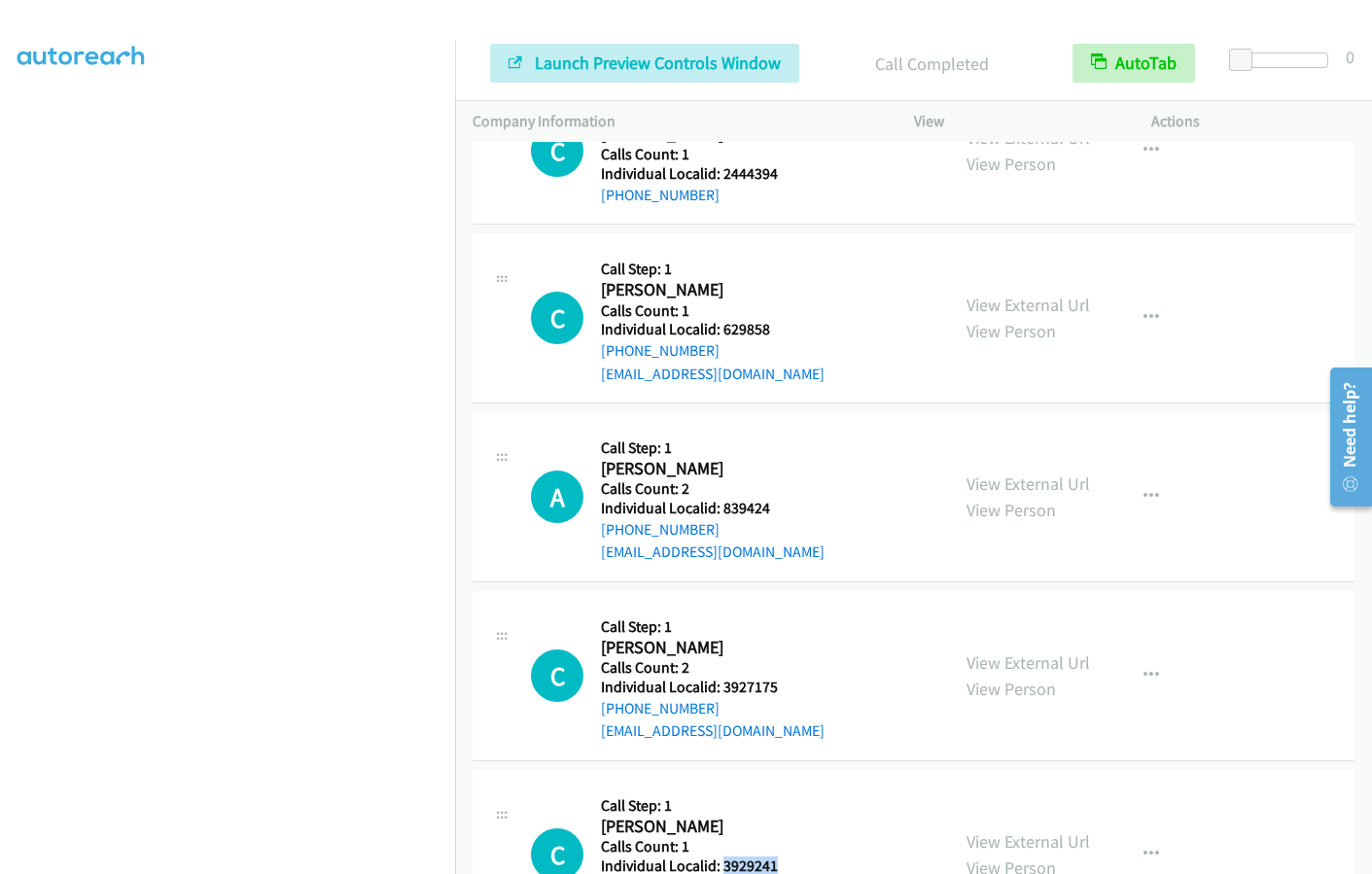 drag, startPoint x: 731, startPoint y: 769, endPoint x: 780, endPoint y: 769, distance: 49 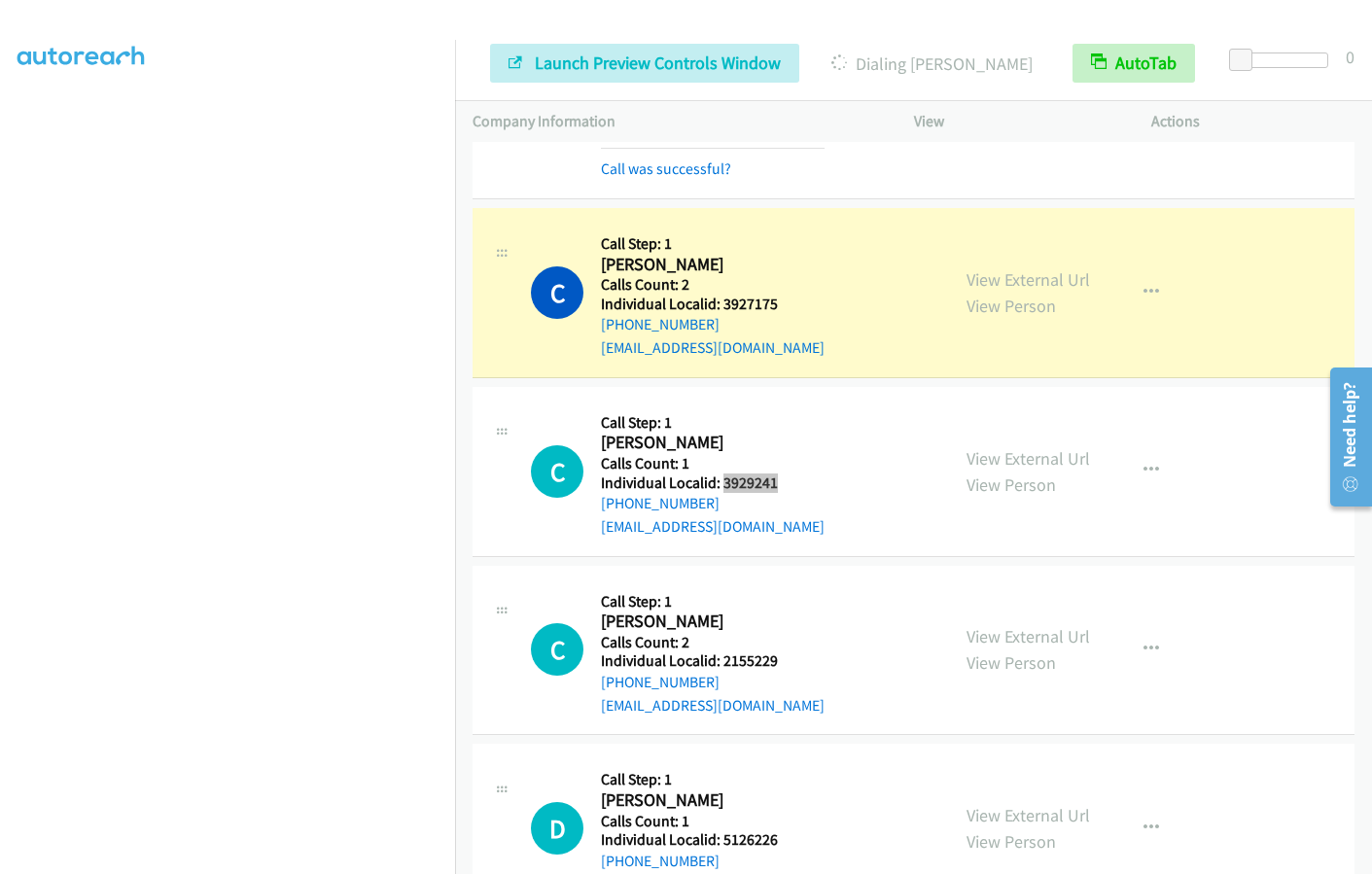 scroll, scrollTop: 5311, scrollLeft: 0, axis: vertical 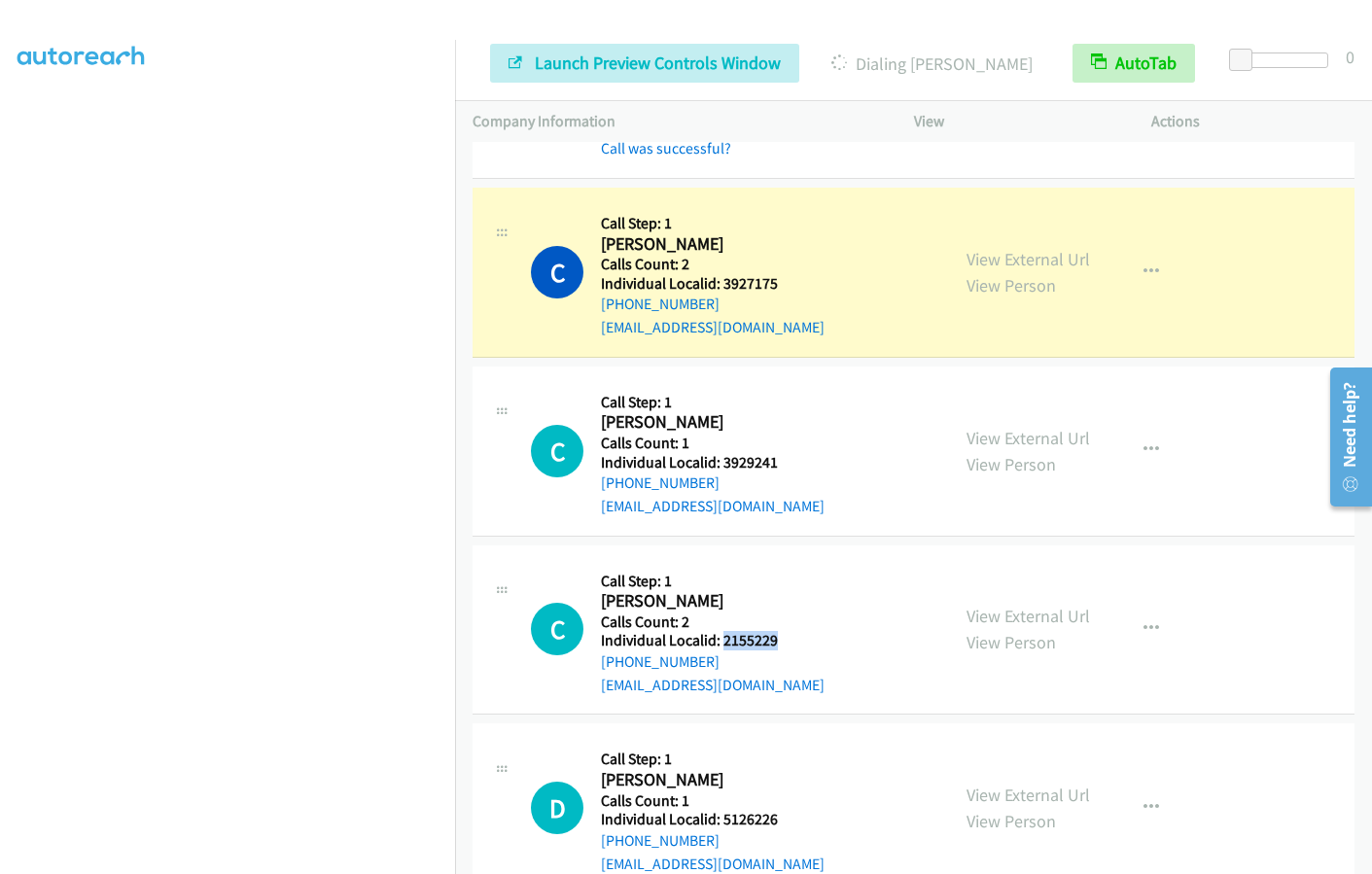 drag, startPoint x: 721, startPoint y: 550, endPoint x: 787, endPoint y: 550, distance: 66 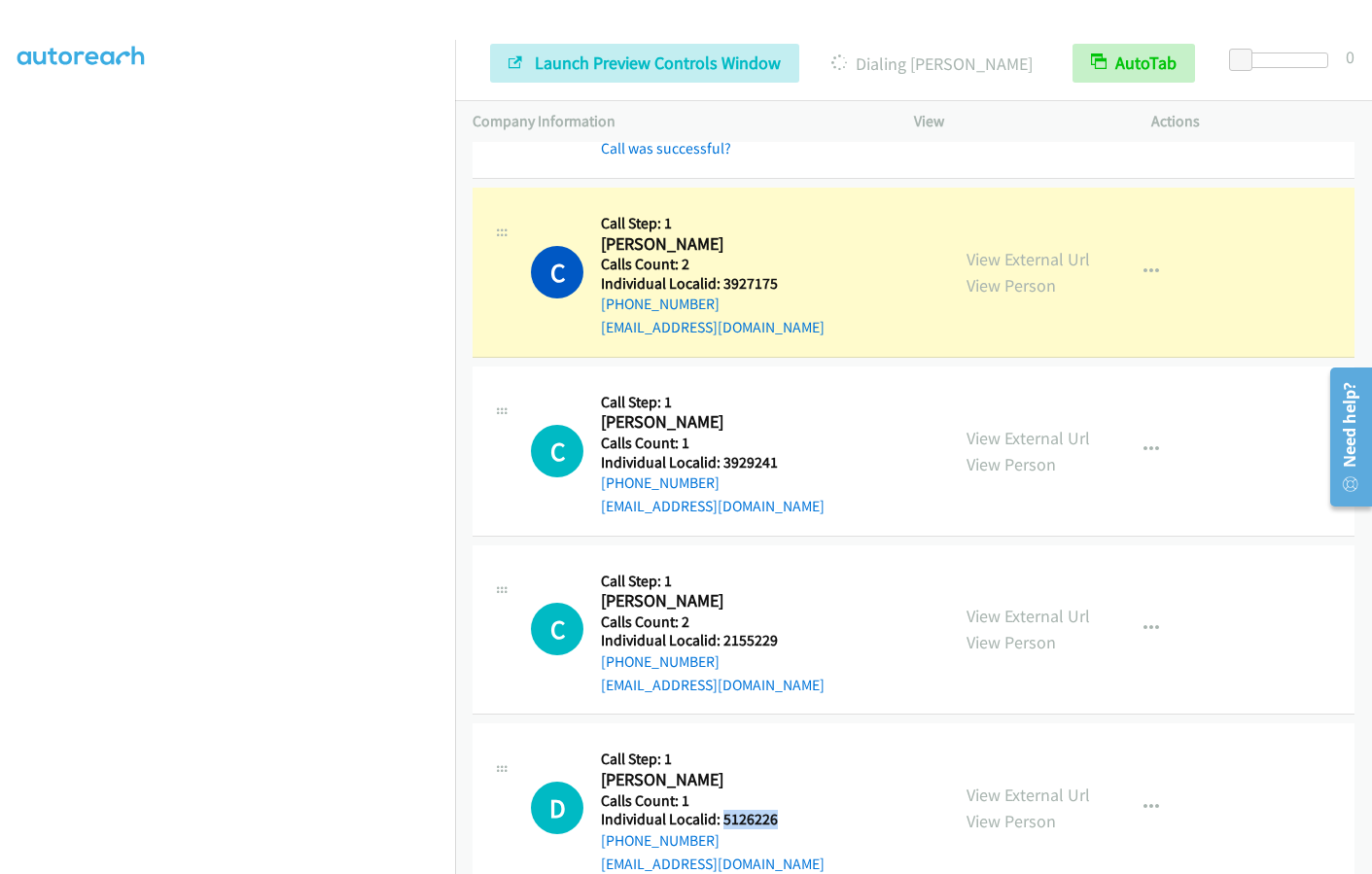 drag, startPoint x: 721, startPoint y: 721, endPoint x: 784, endPoint y: 727, distance: 63.28507 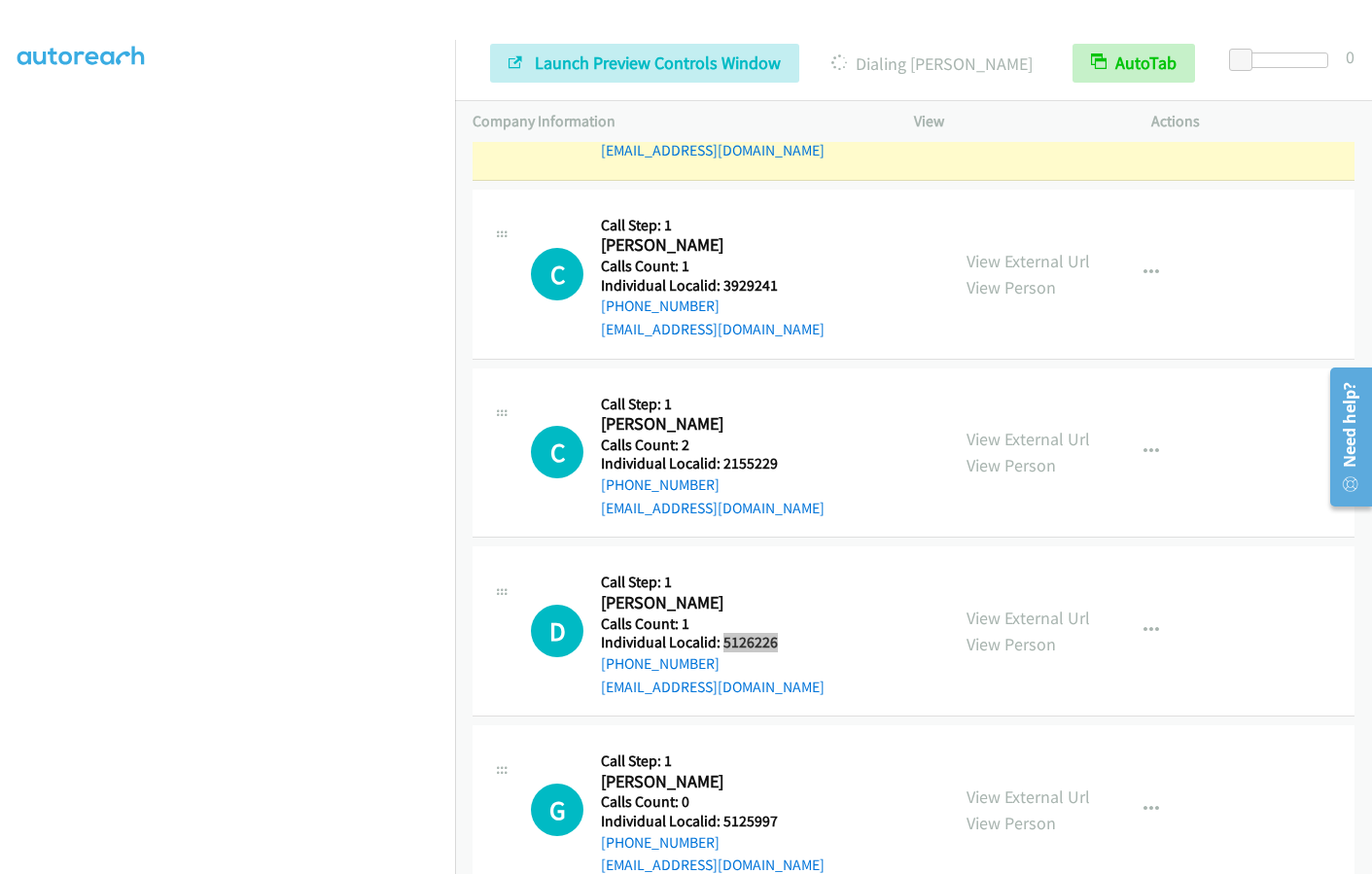 scroll, scrollTop: 5506, scrollLeft: 0, axis: vertical 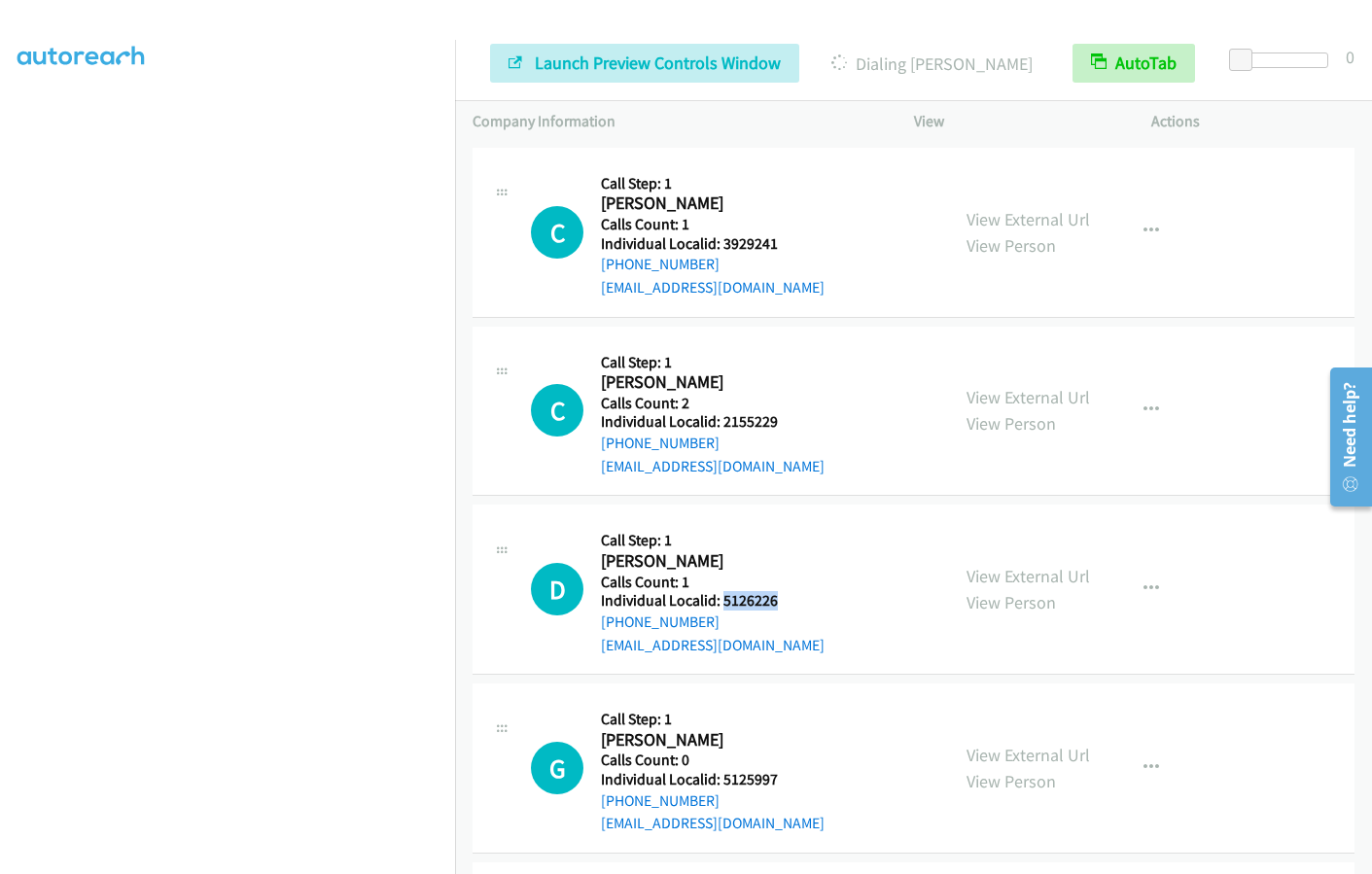 drag, startPoint x: 716, startPoint y: 714, endPoint x: 791, endPoint y: 715, distance: 75.00667 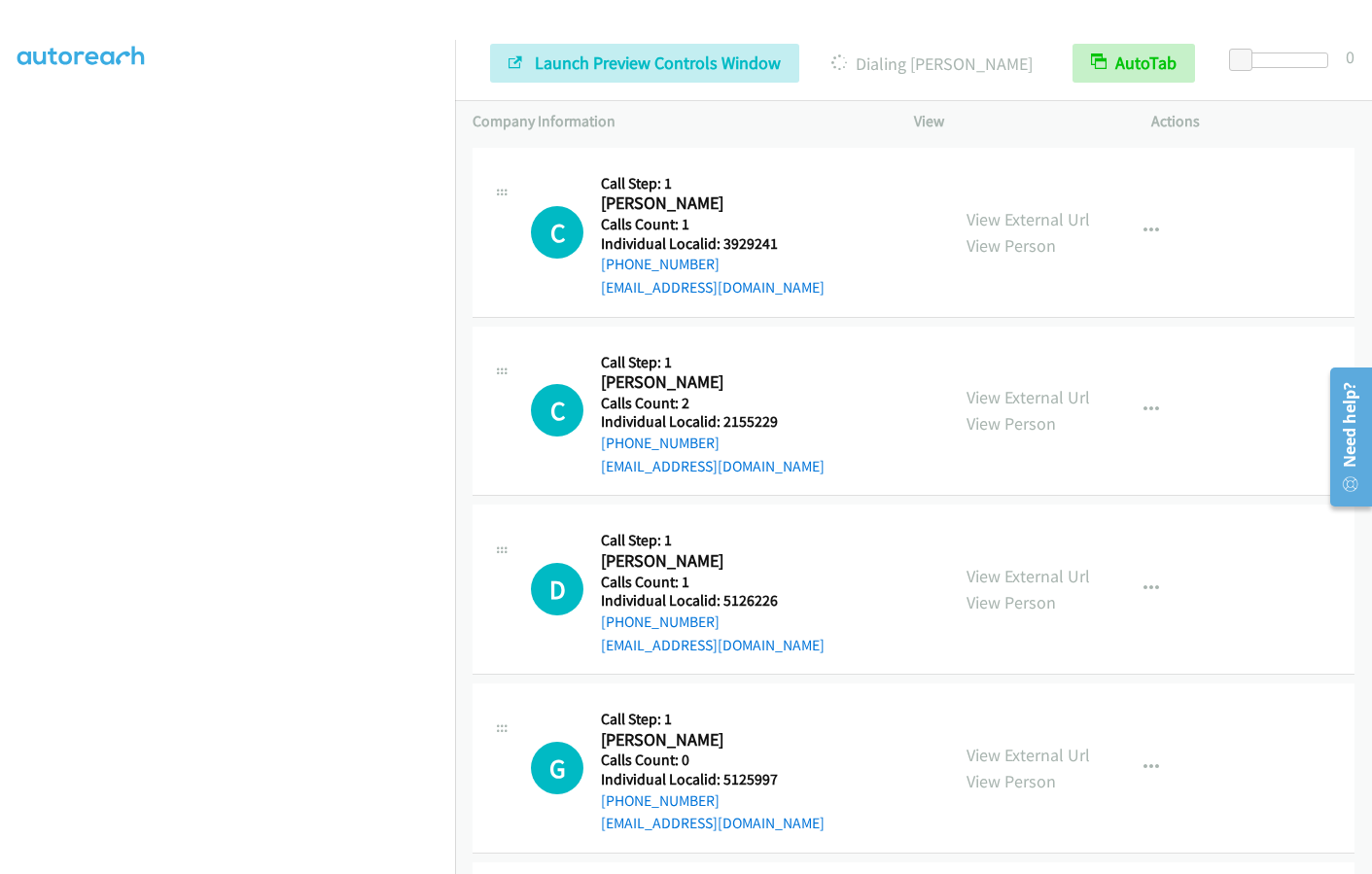 click on "Gavin Dowdy" at bounding box center [705, 740] 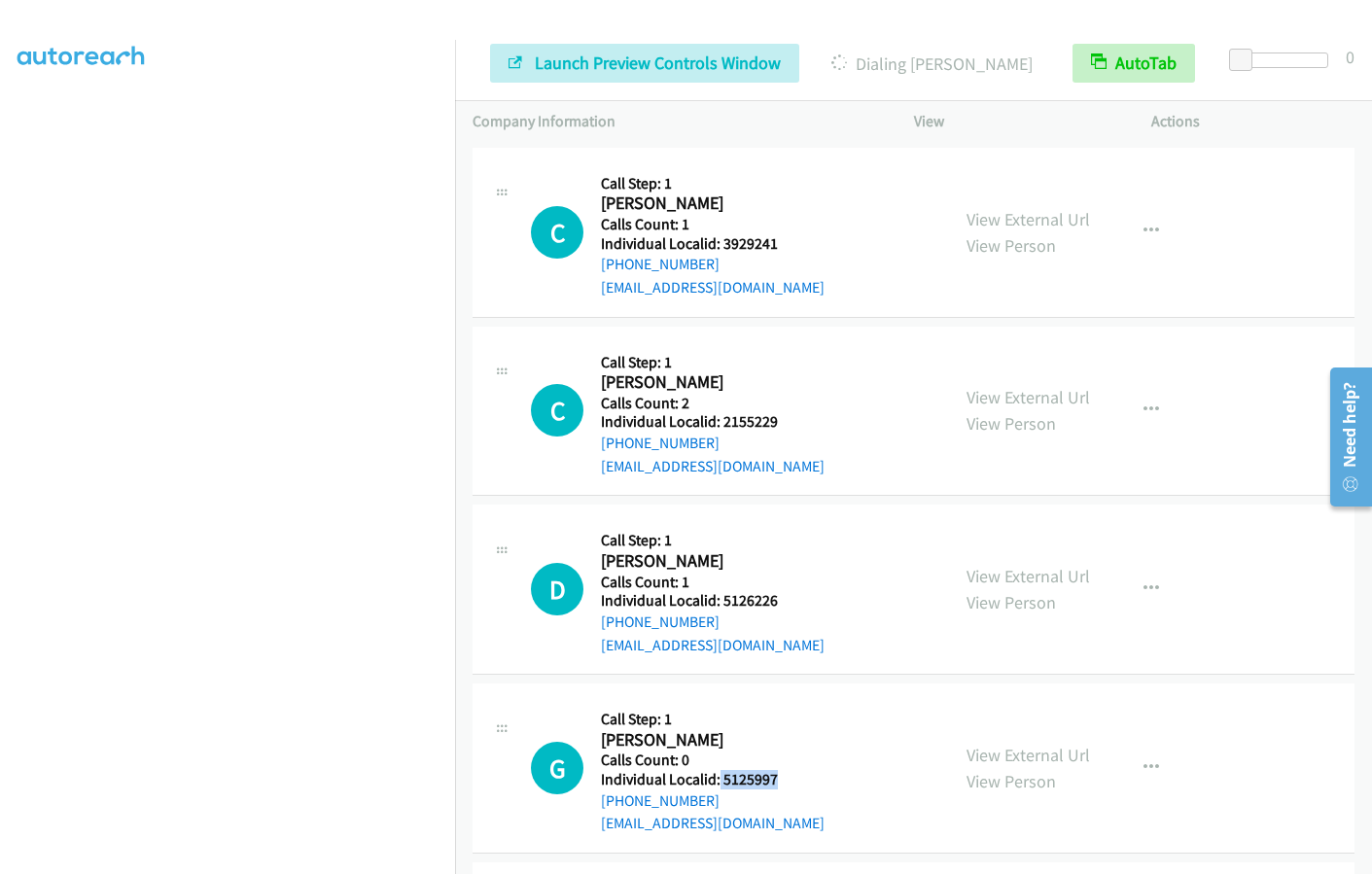 drag, startPoint x: 718, startPoint y: 688, endPoint x: 797, endPoint y: 686, distance: 79.02531 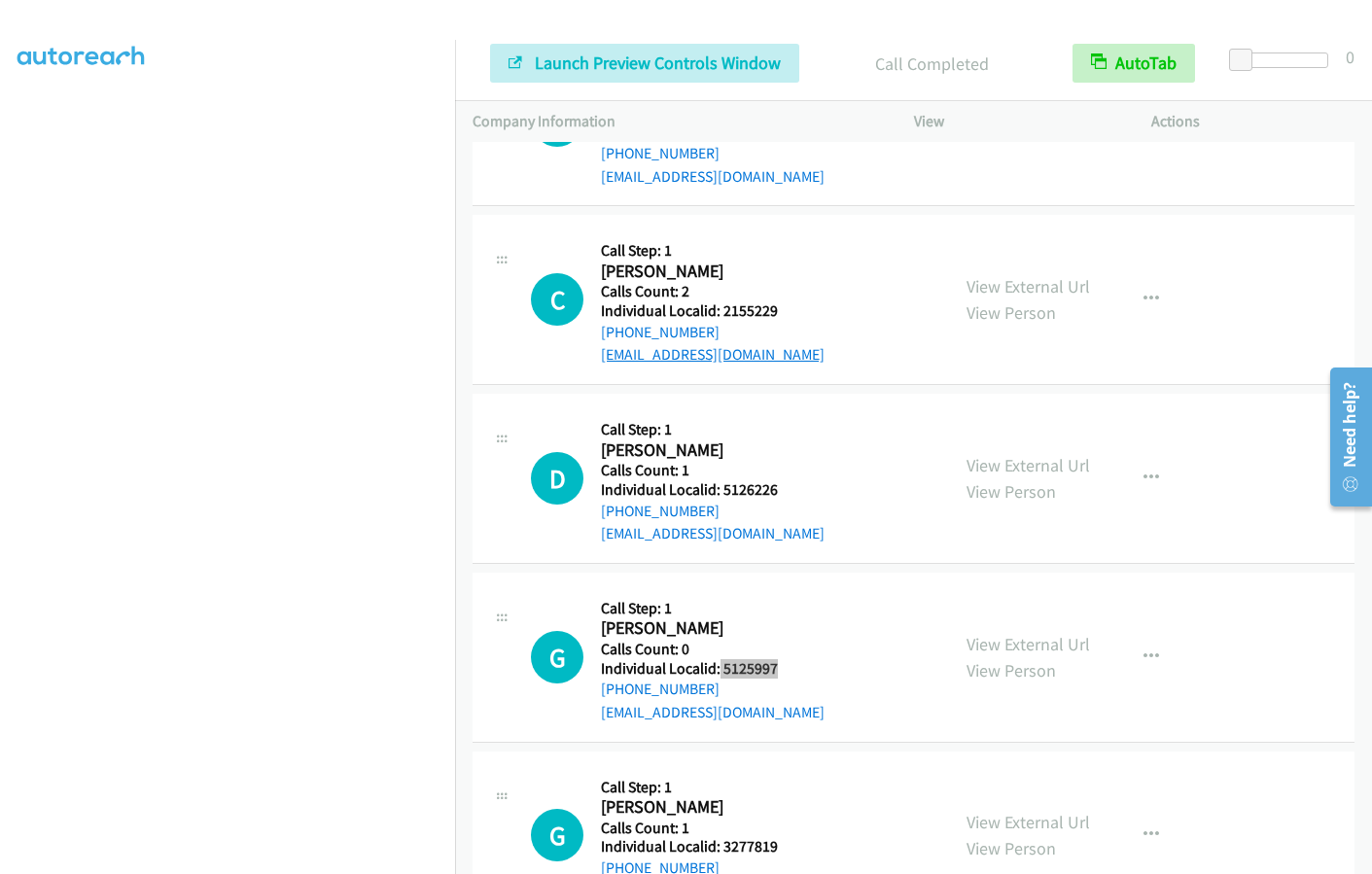 scroll, scrollTop: 5766, scrollLeft: 0, axis: vertical 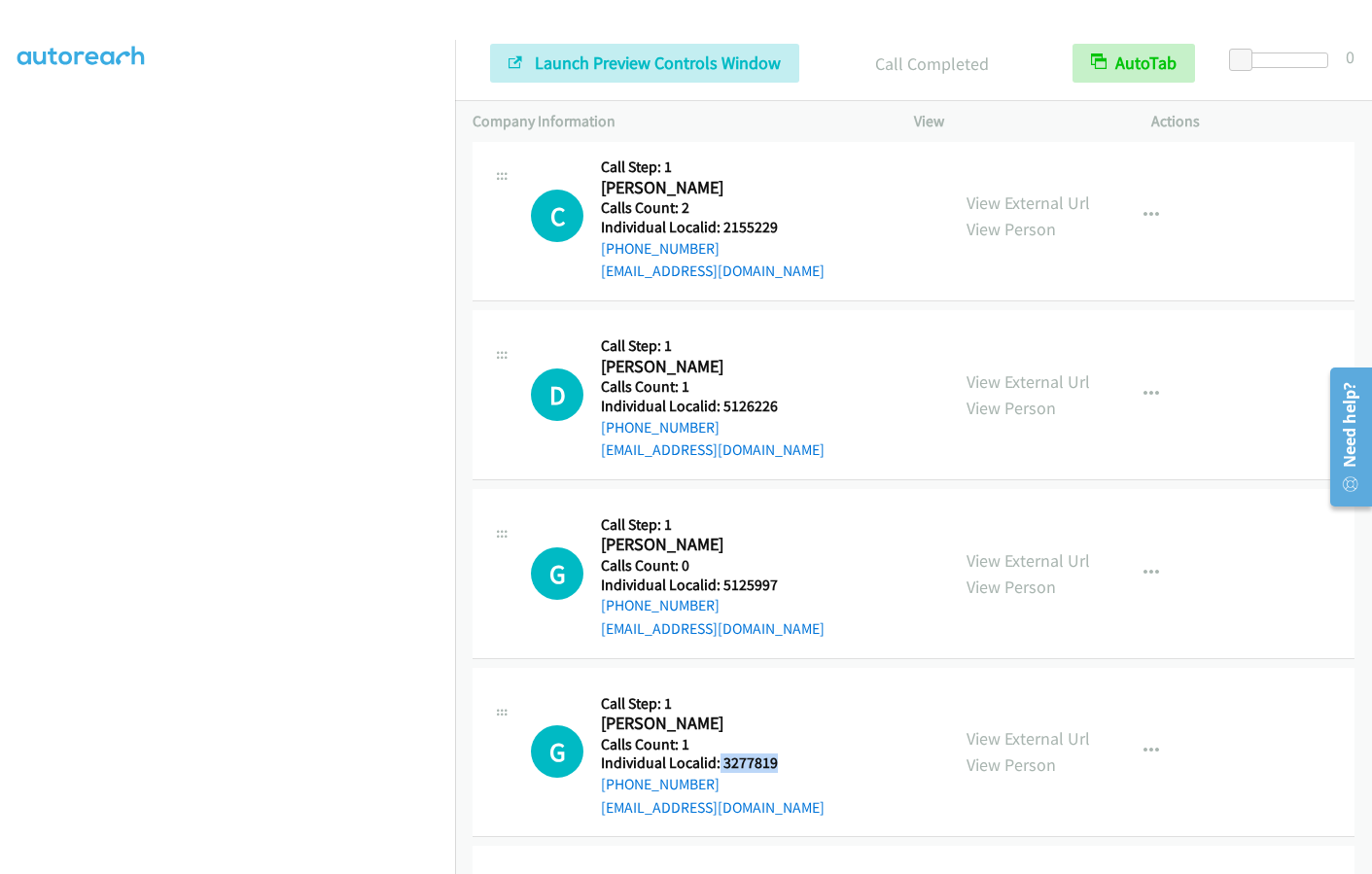 drag, startPoint x: 719, startPoint y: 677, endPoint x: 783, endPoint y: 675, distance: 64.0312 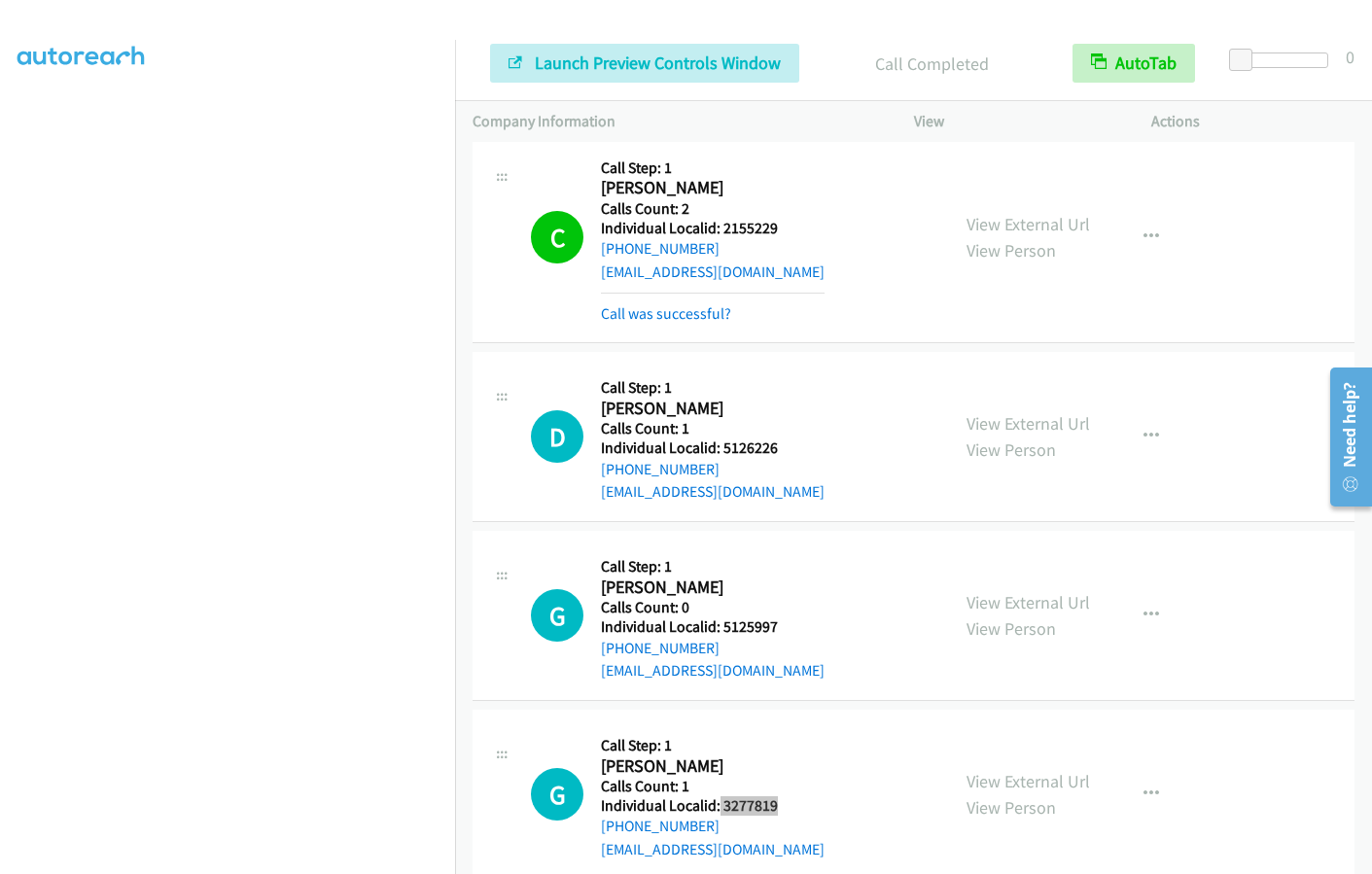 scroll, scrollTop: 5827, scrollLeft: 0, axis: vertical 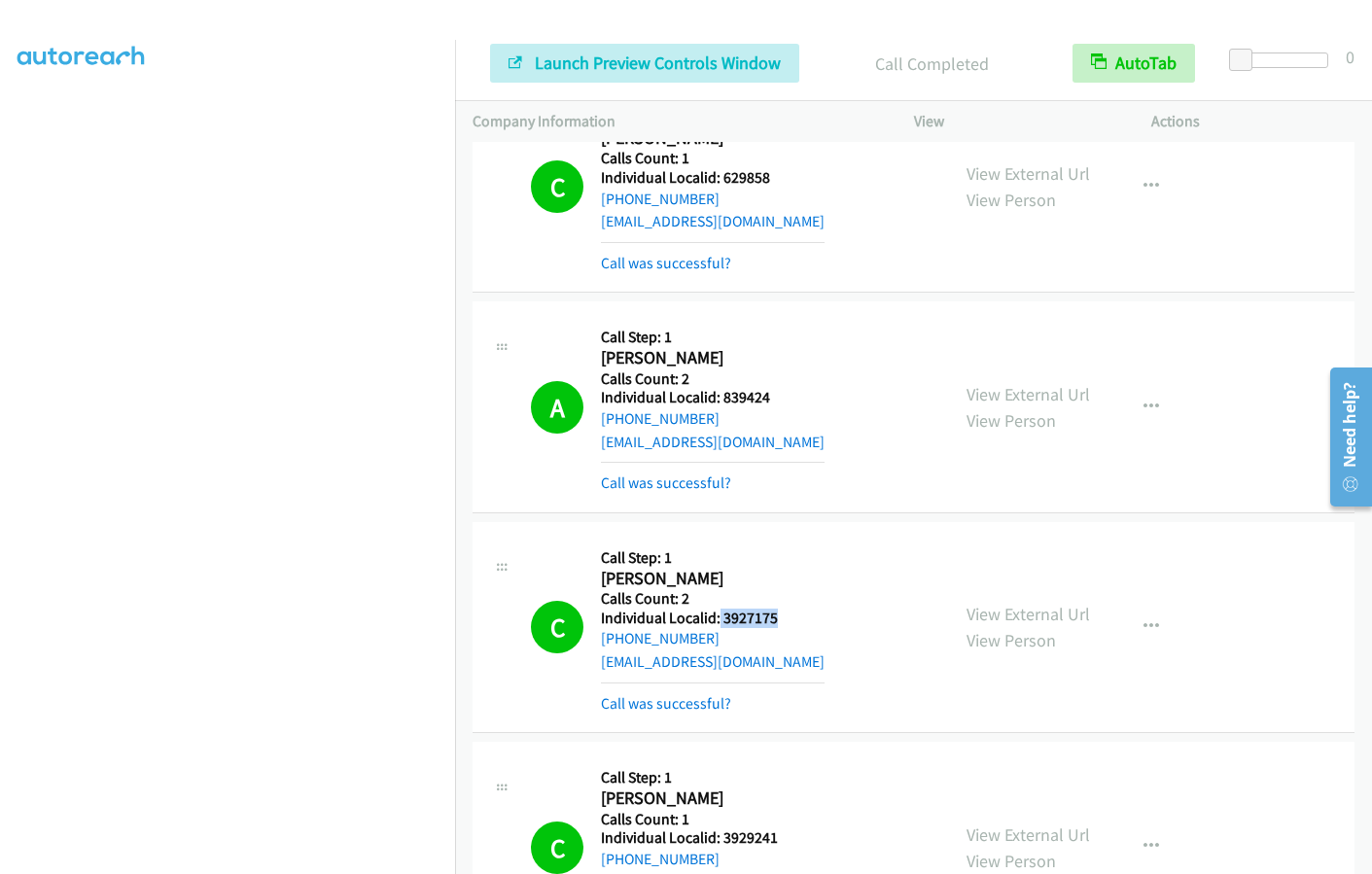drag, startPoint x: 719, startPoint y: 521, endPoint x: 777, endPoint y: 528, distance: 58.42089 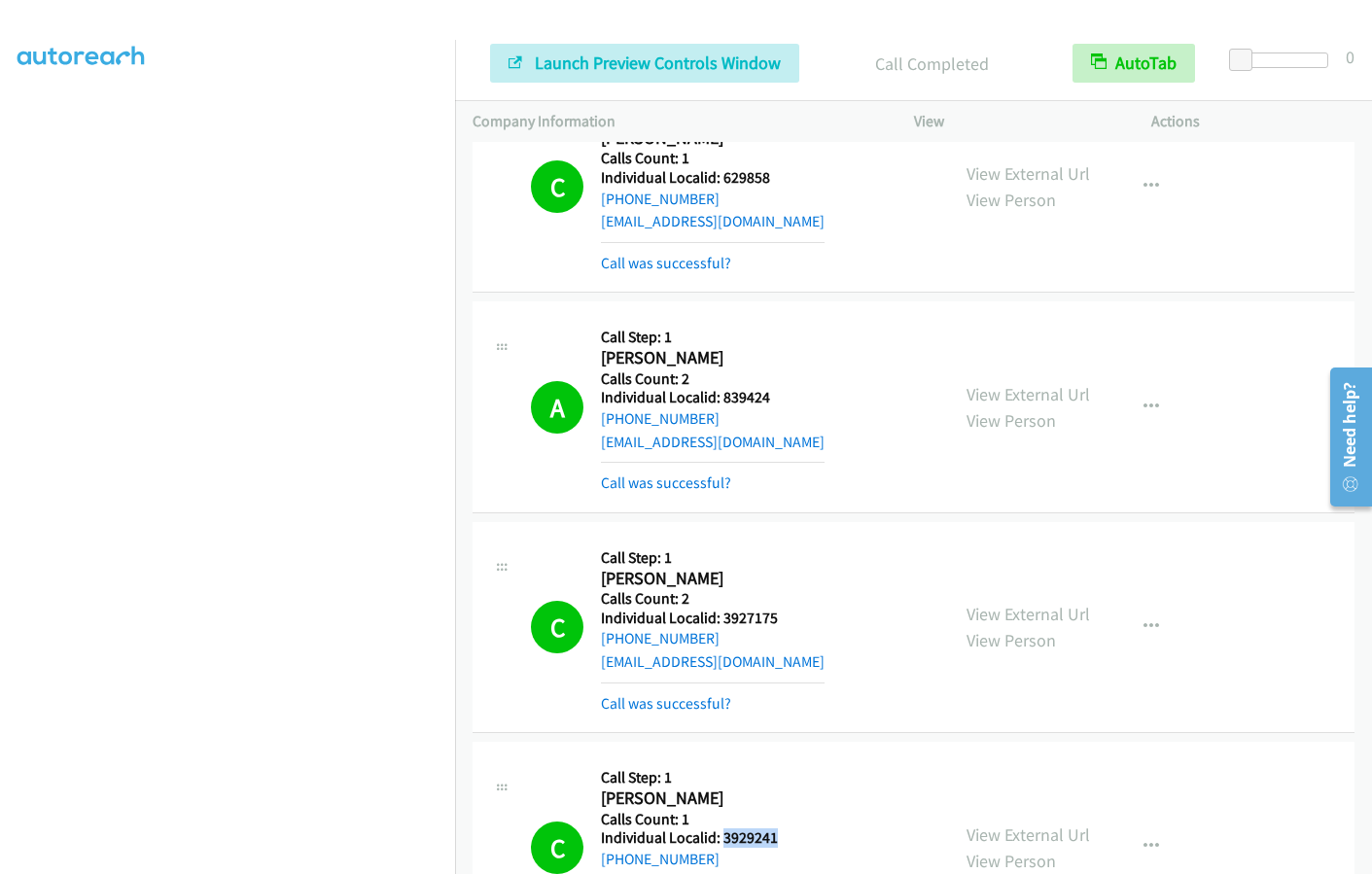 drag, startPoint x: 721, startPoint y: 743, endPoint x: 792, endPoint y: 743, distance: 71 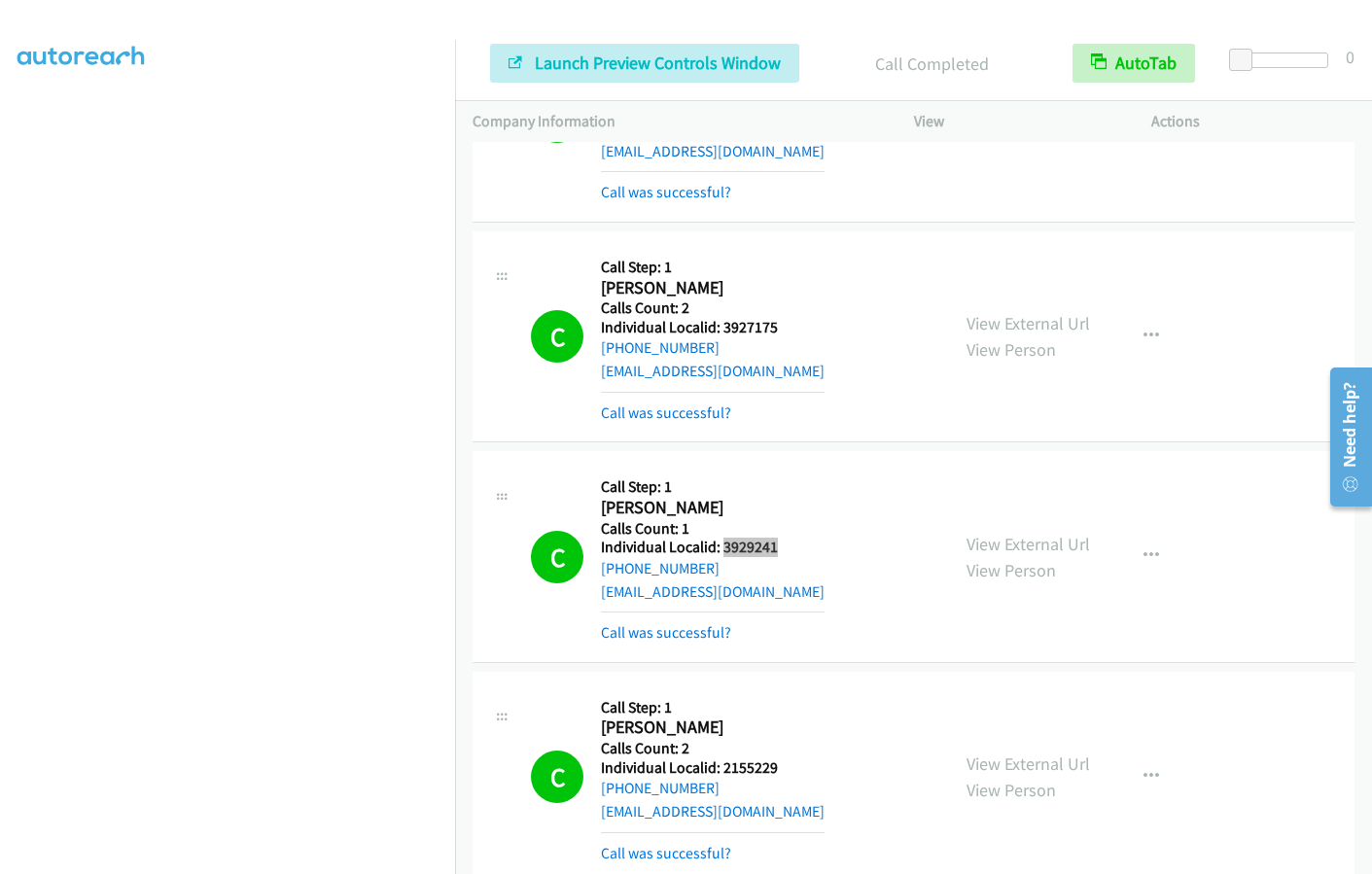 scroll, scrollTop: 5268, scrollLeft: 0, axis: vertical 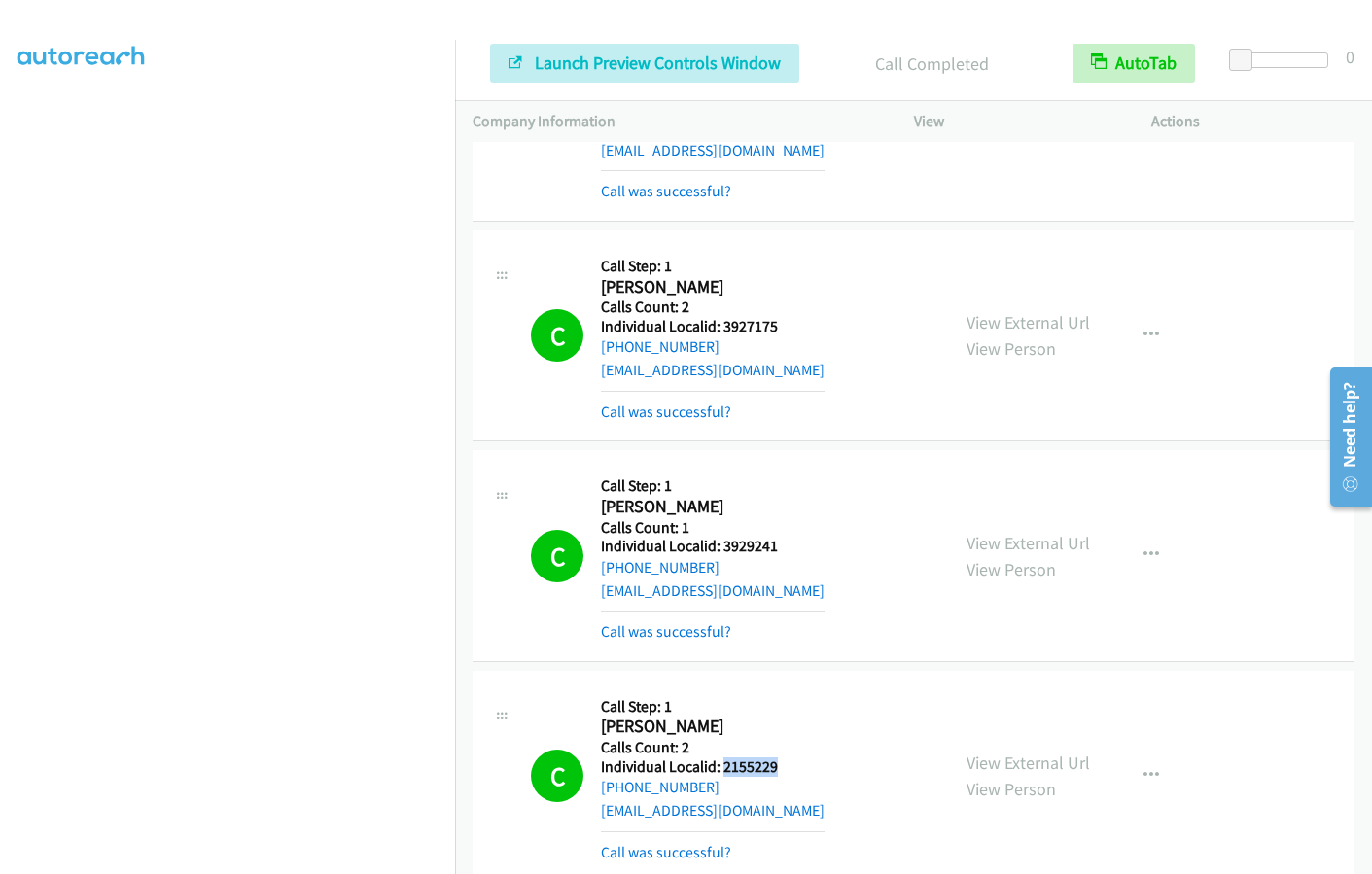 drag, startPoint x: 721, startPoint y: 680, endPoint x: 787, endPoint y: 672, distance: 66.48308 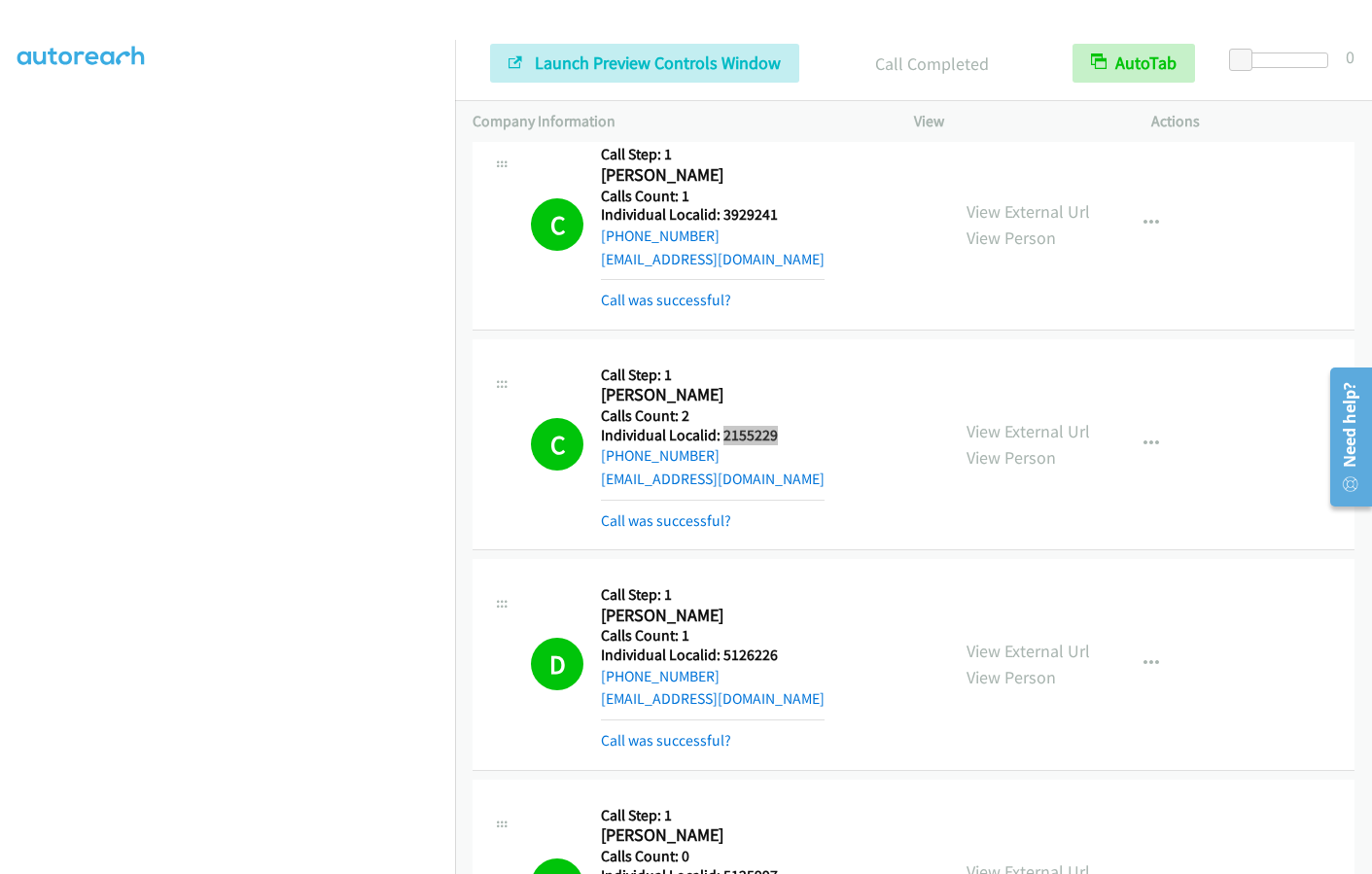 scroll, scrollTop: 5657, scrollLeft: 0, axis: vertical 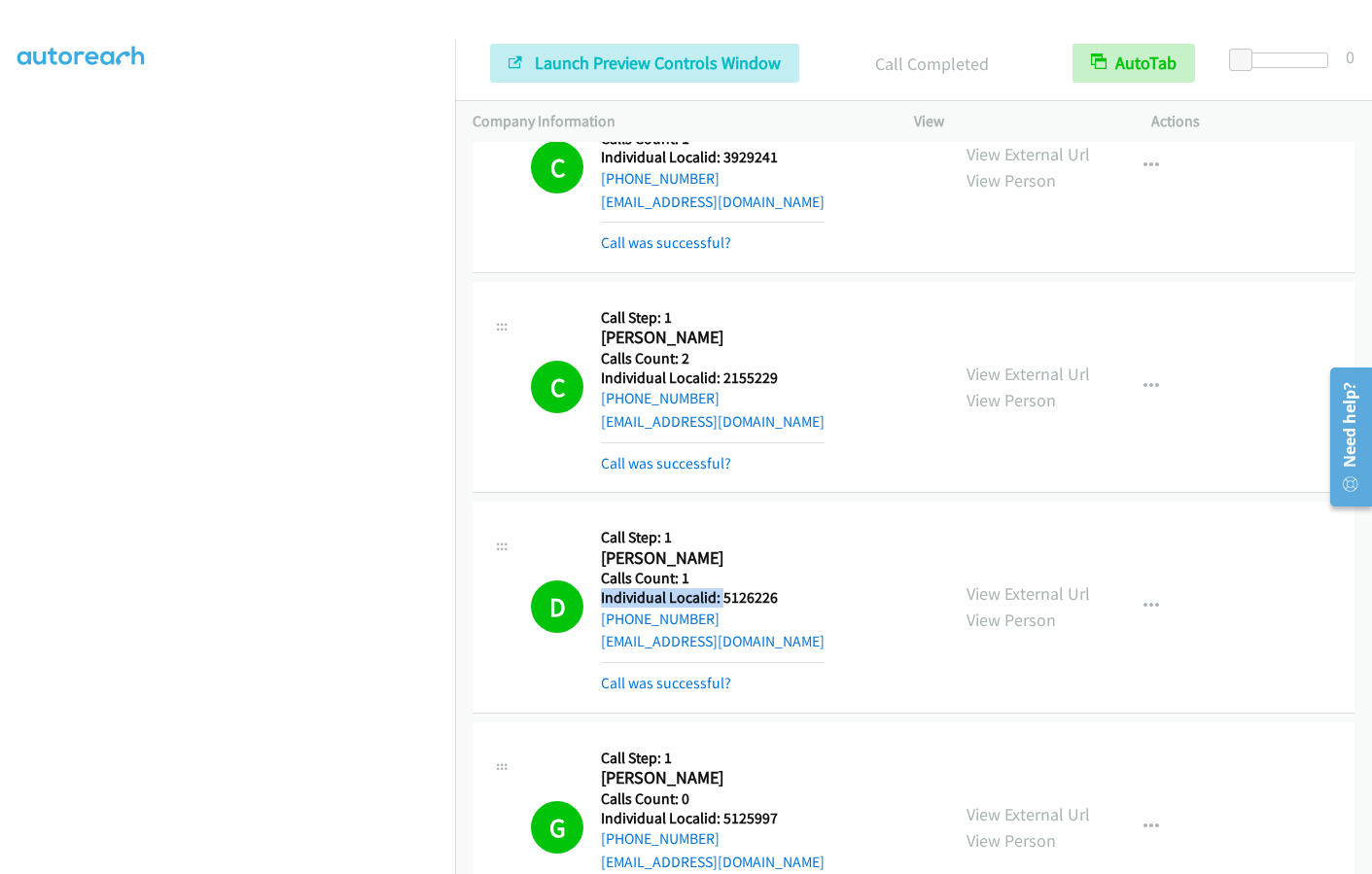 drag, startPoint x: 724, startPoint y: 504, endPoint x: 797, endPoint y: 493, distance: 73.824115 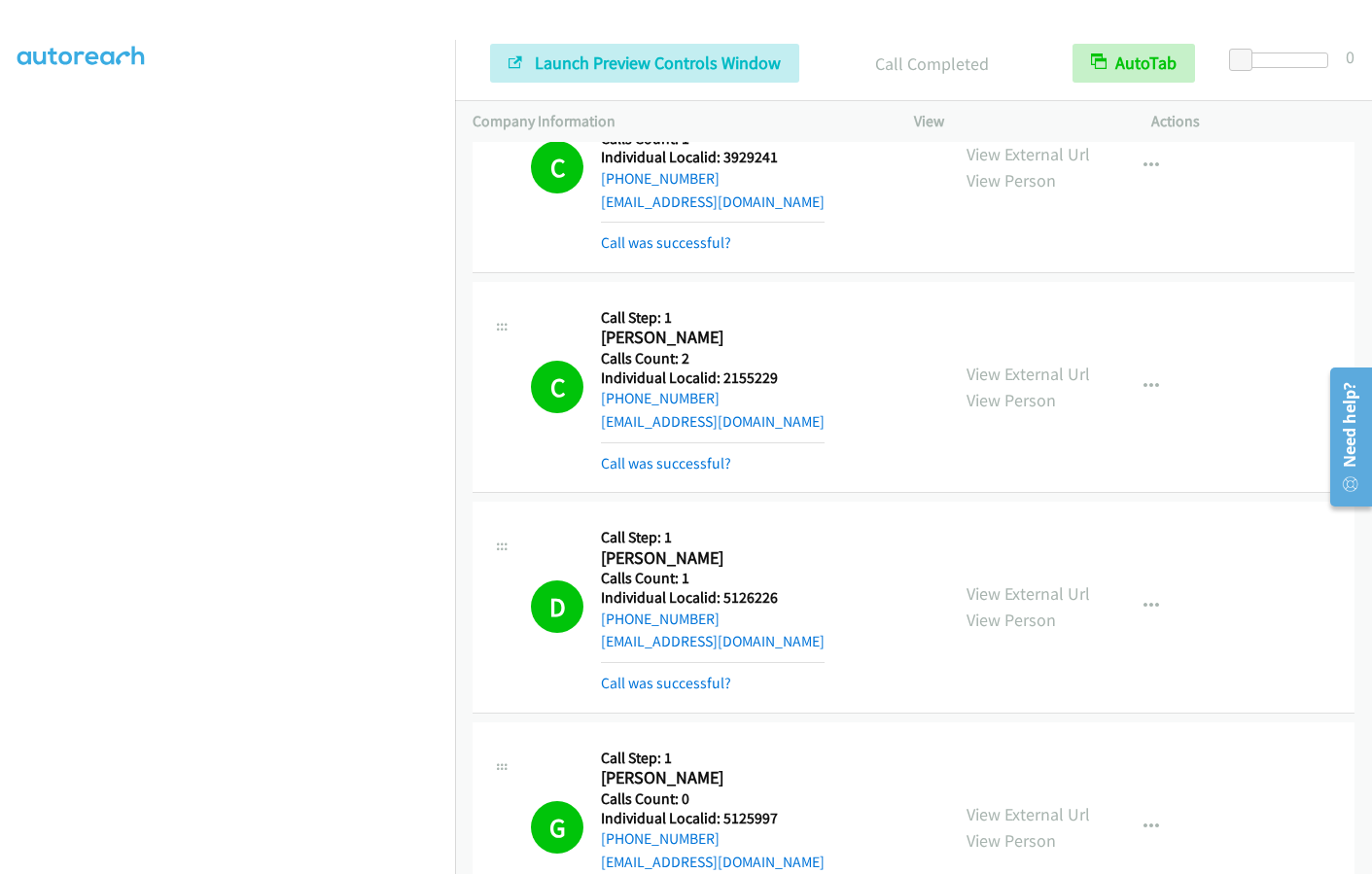 click on "Call Step: 1" at bounding box center [713, 538] 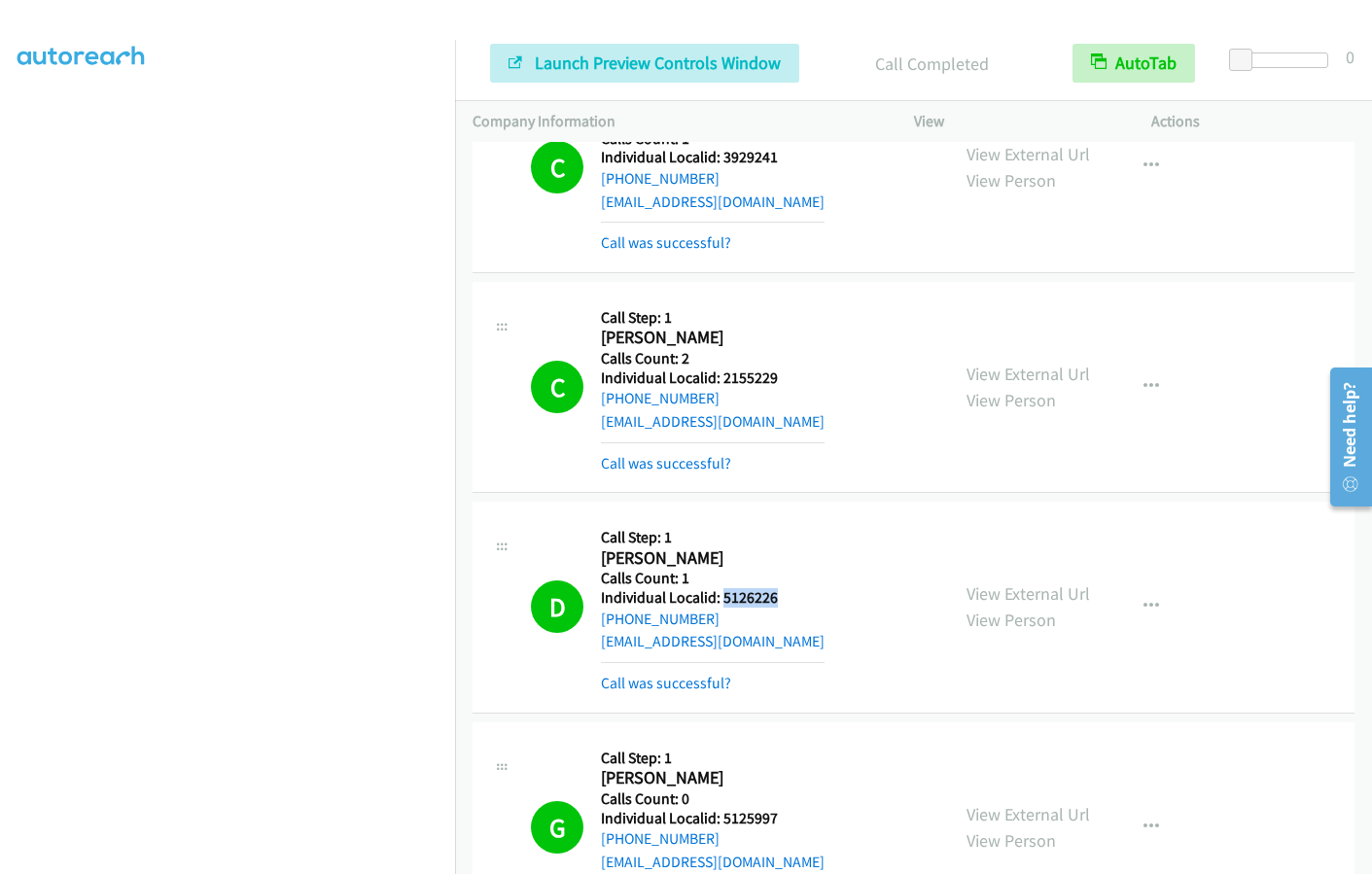 drag, startPoint x: 720, startPoint y: 504, endPoint x: 807, endPoint y: 503, distance: 87.005747 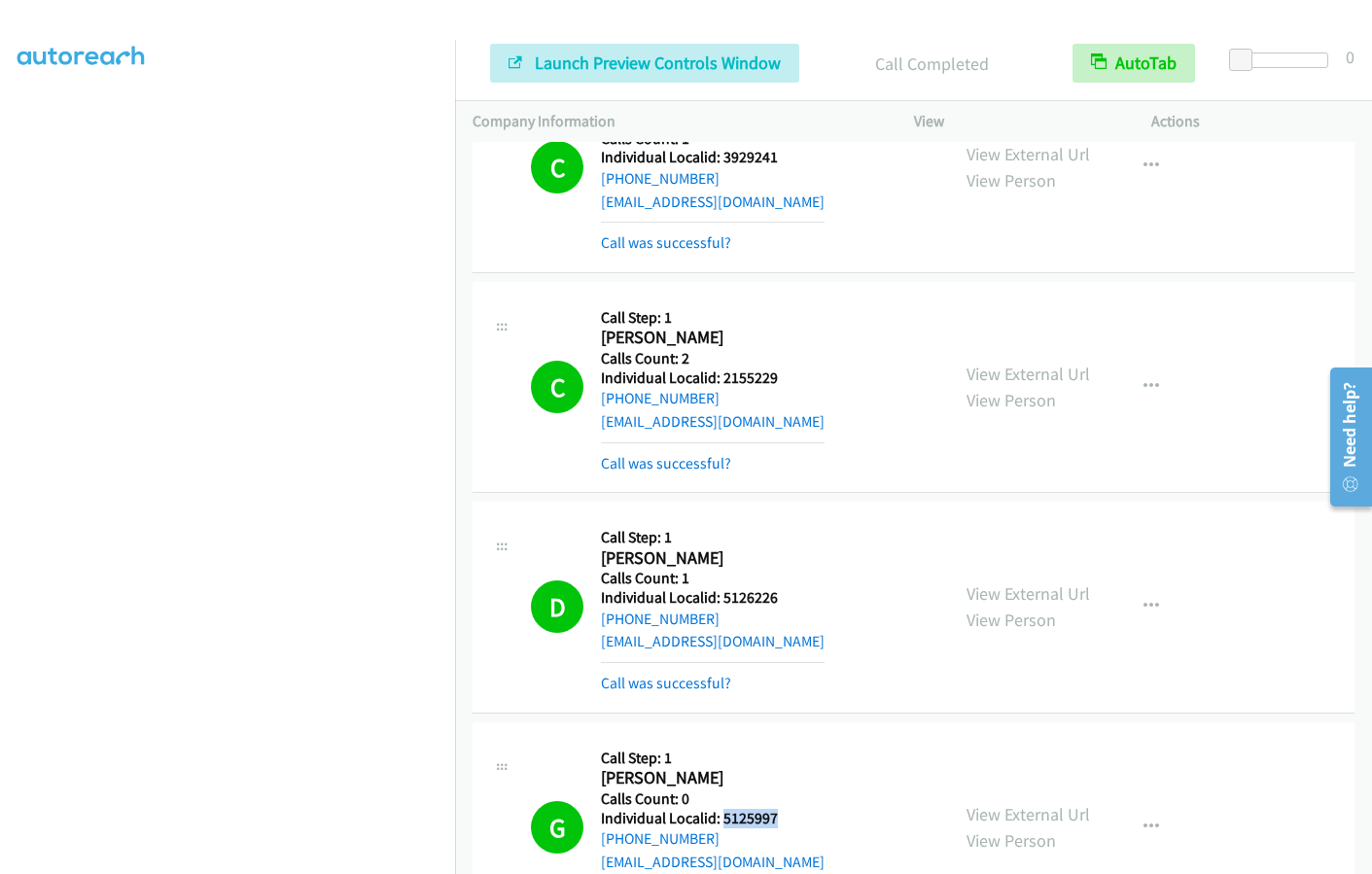 drag, startPoint x: 722, startPoint y: 729, endPoint x: 794, endPoint y: 725, distance: 72.11103 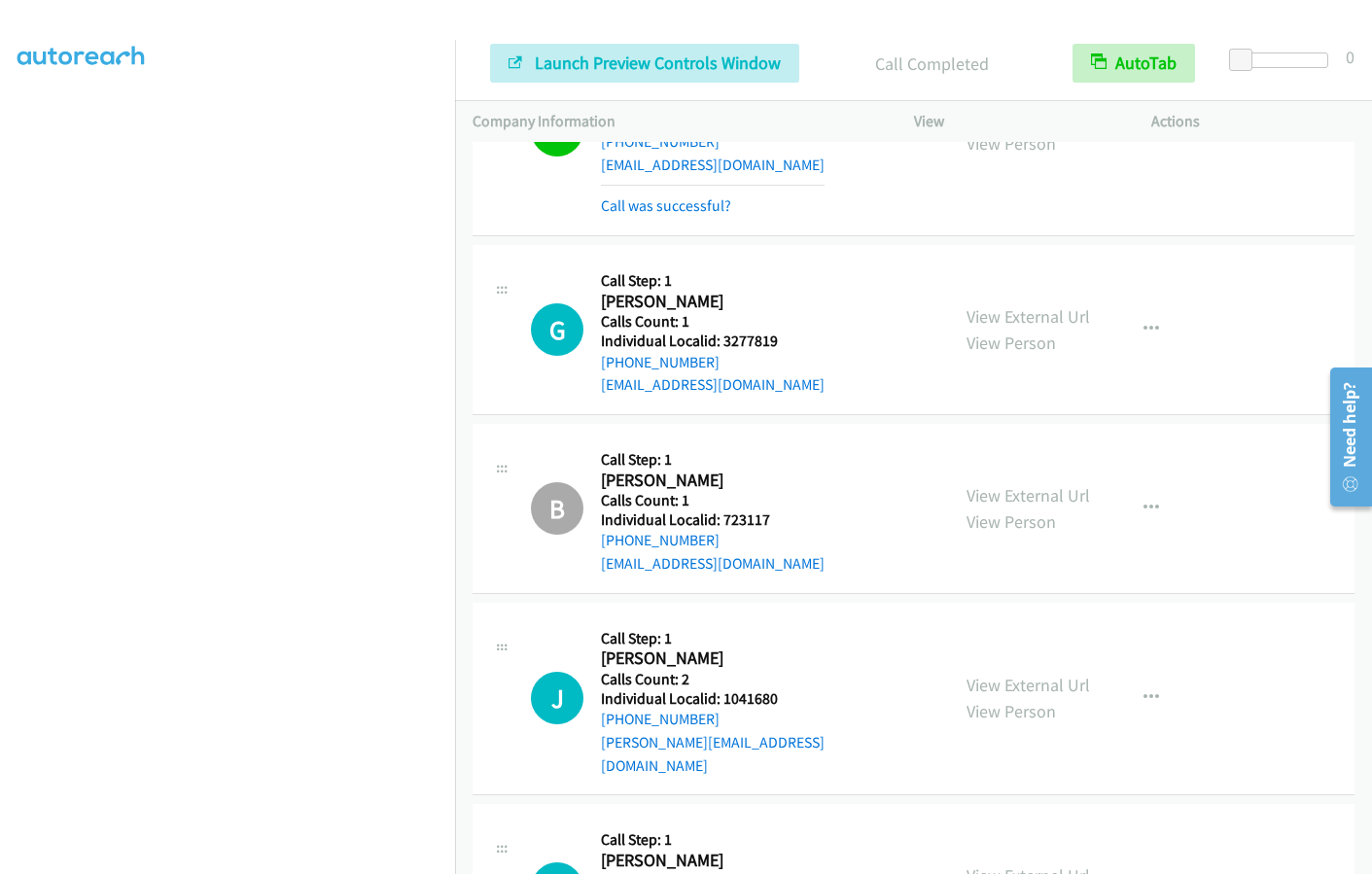 scroll, scrollTop: 6362, scrollLeft: 0, axis: vertical 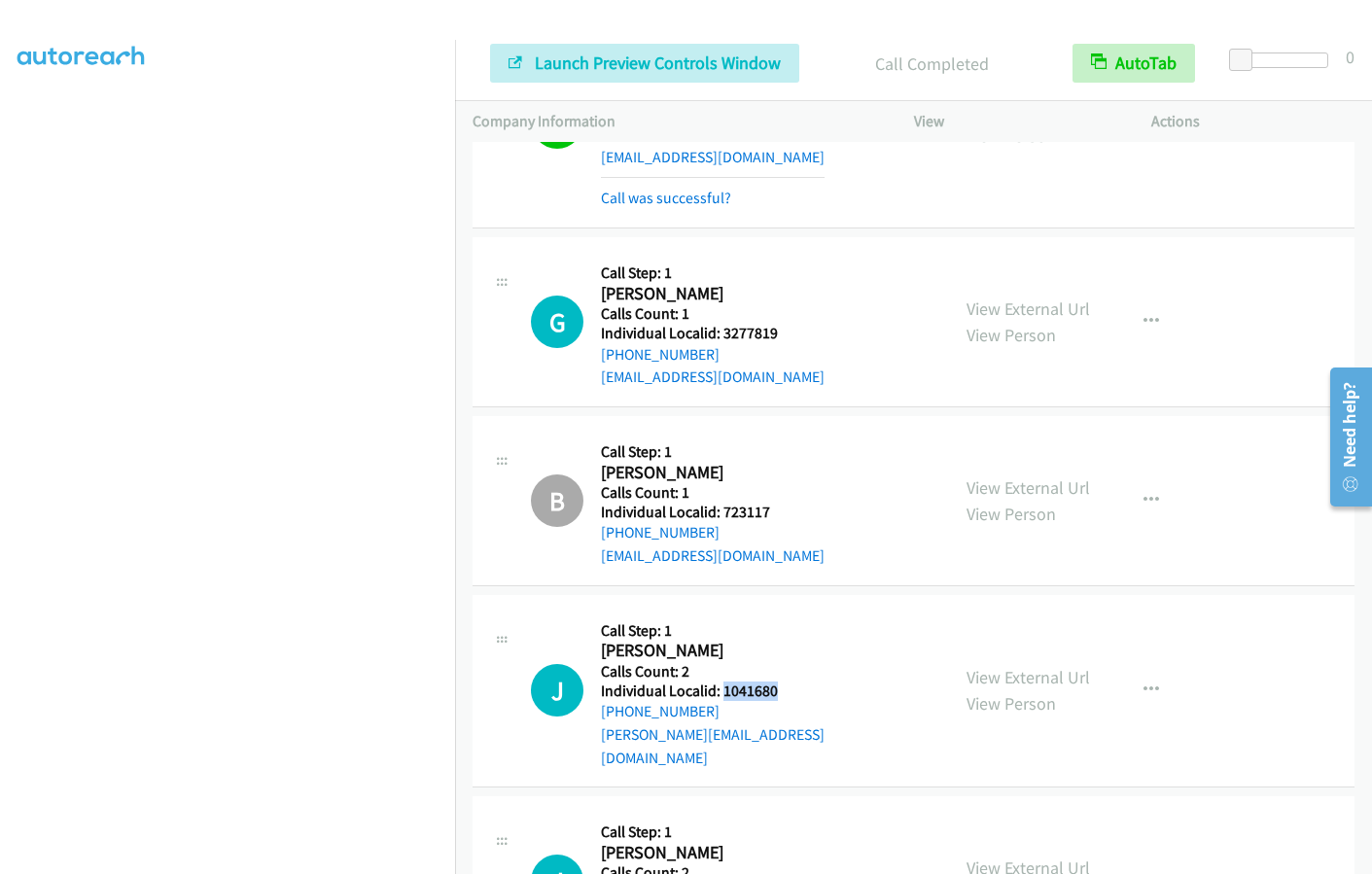 drag, startPoint x: 721, startPoint y: 599, endPoint x: 787, endPoint y: 598, distance: 66.007575 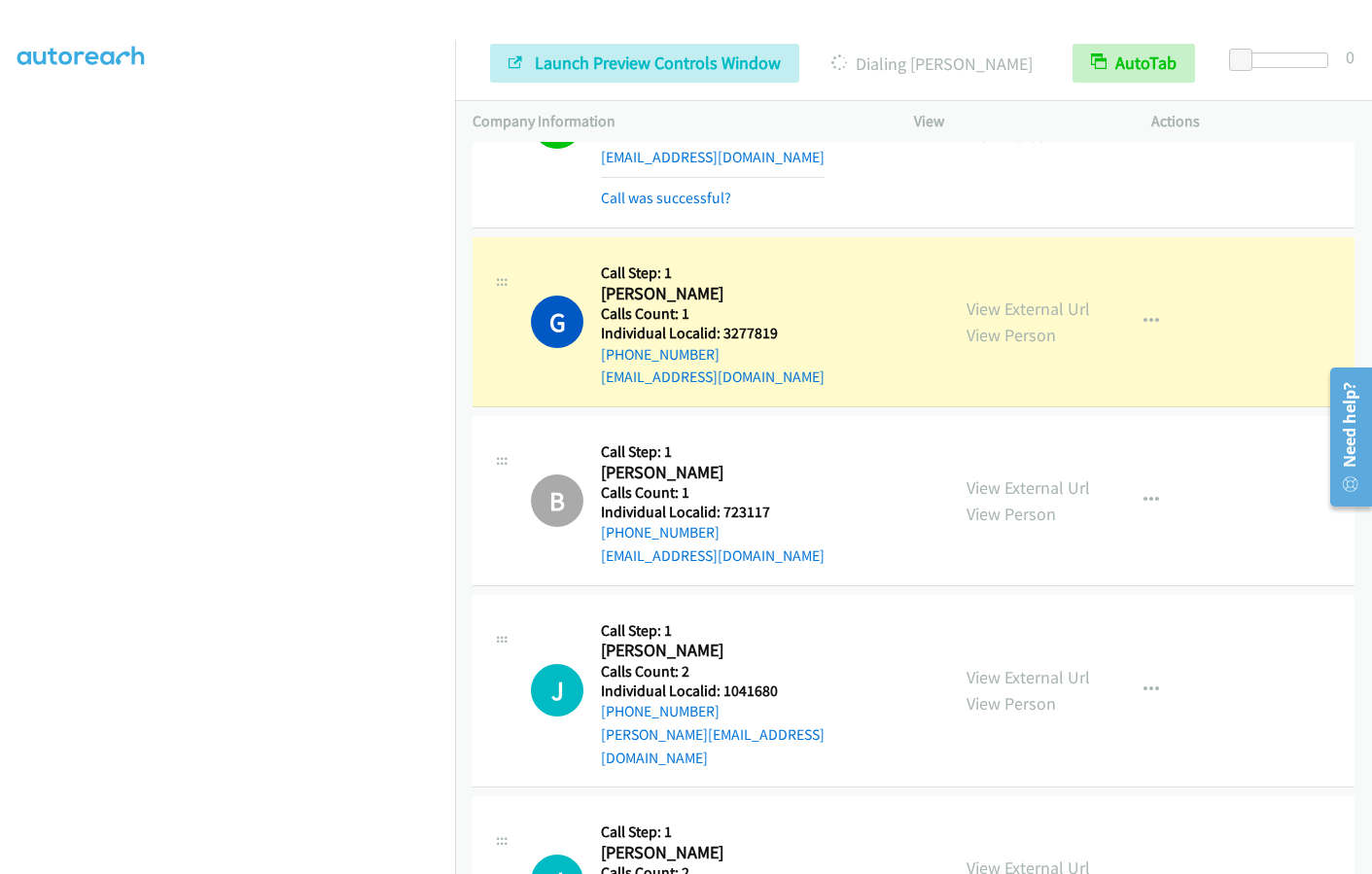 drag, startPoint x: 723, startPoint y: 777, endPoint x: 795, endPoint y: 776, distance: 72.00694 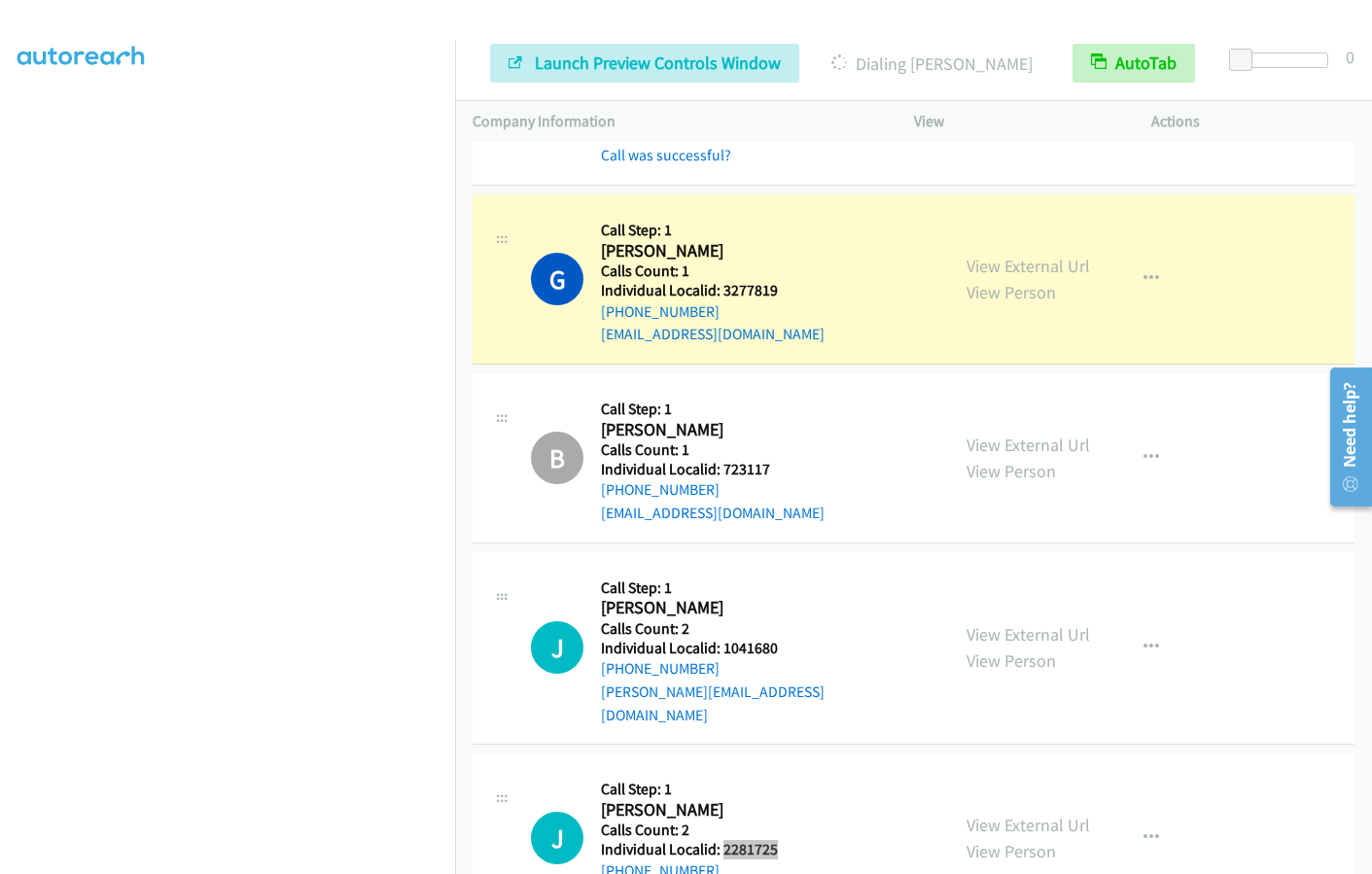 scroll, scrollTop: 6508, scrollLeft: 0, axis: vertical 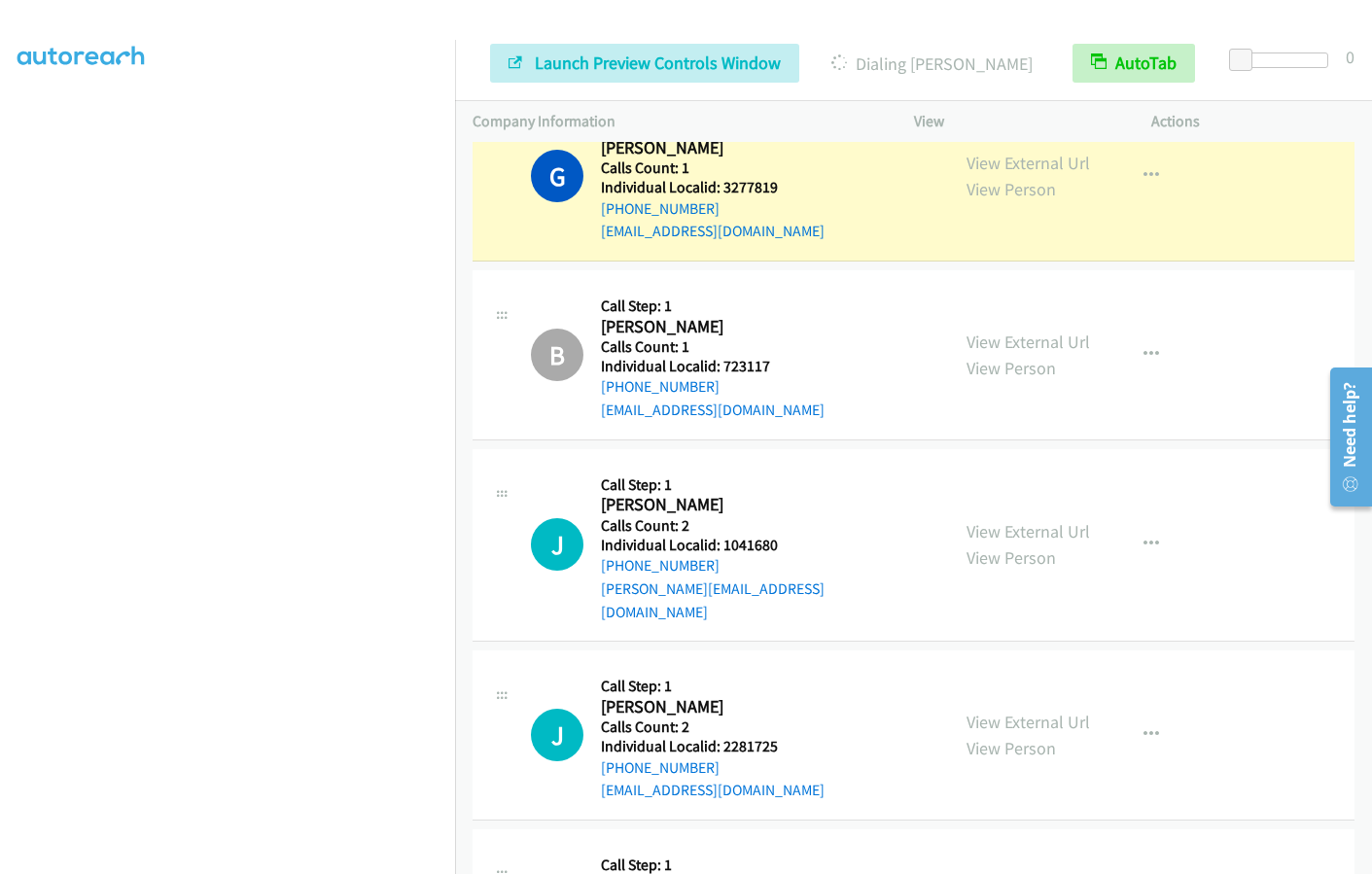 drag, startPoint x: 721, startPoint y: 814, endPoint x: 799, endPoint y: 808, distance: 78.230429 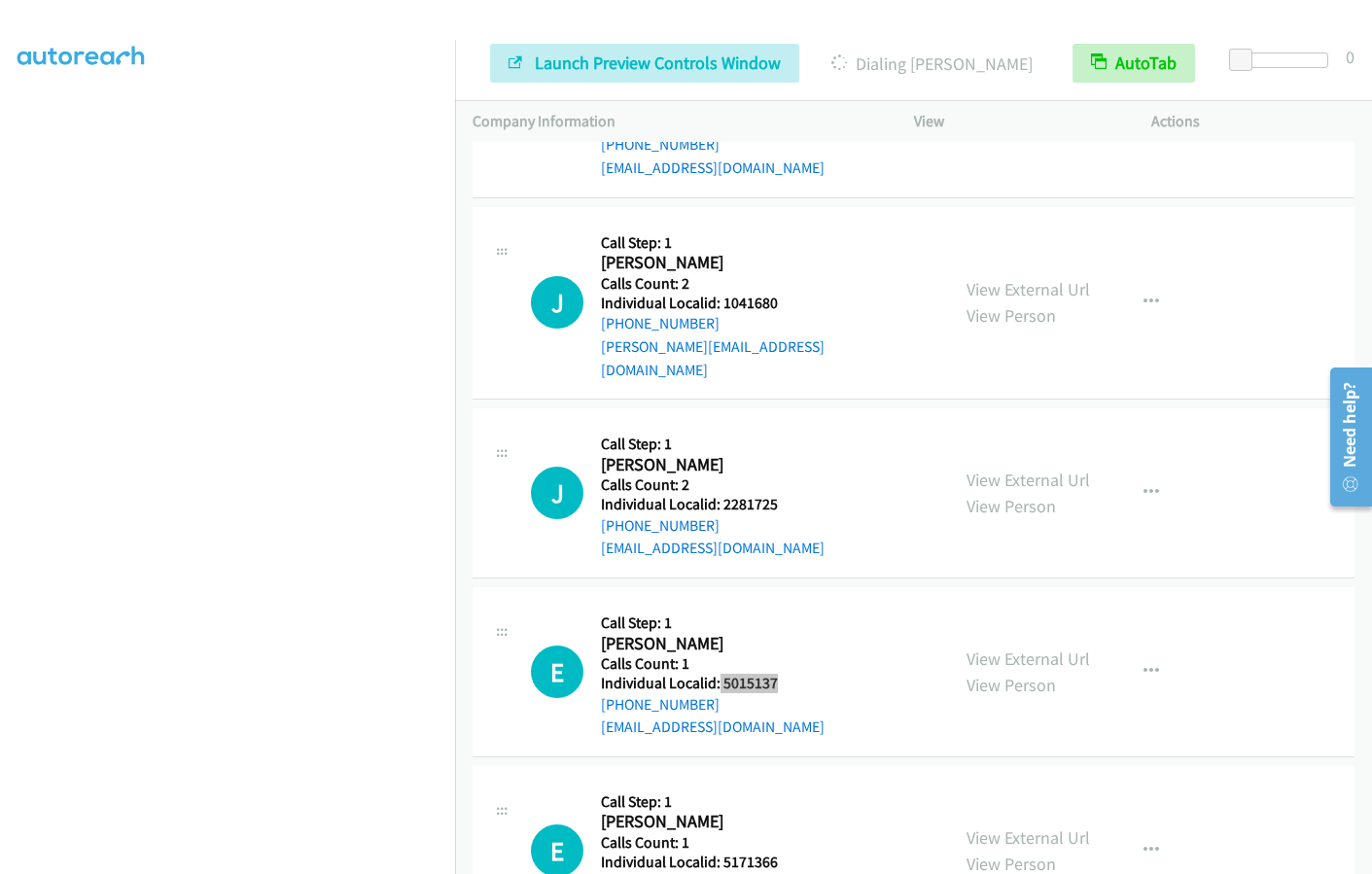 scroll, scrollTop: 6751, scrollLeft: 0, axis: vertical 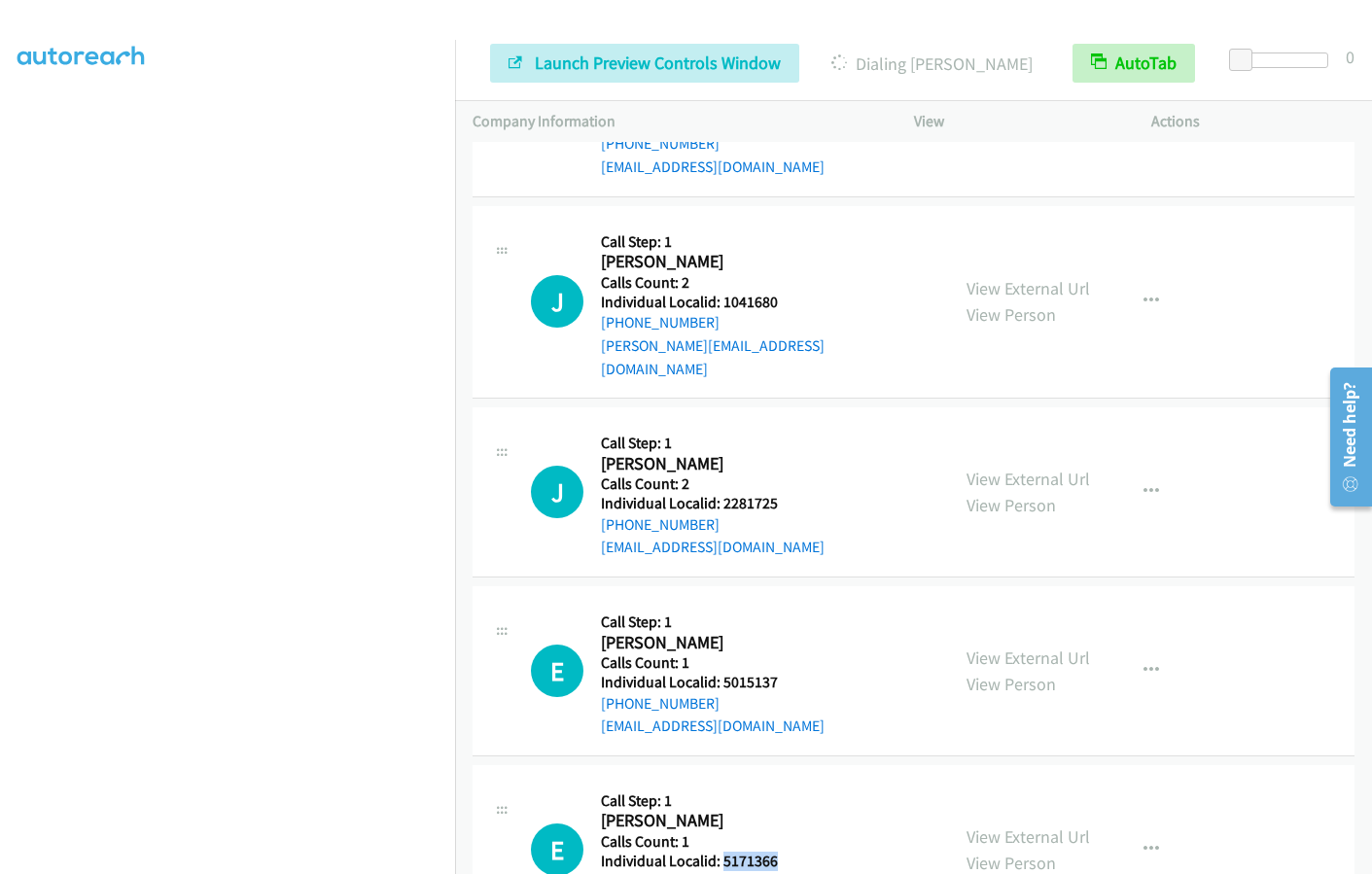 drag, startPoint x: 721, startPoint y: 751, endPoint x: 792, endPoint y: 752, distance: 71.00704 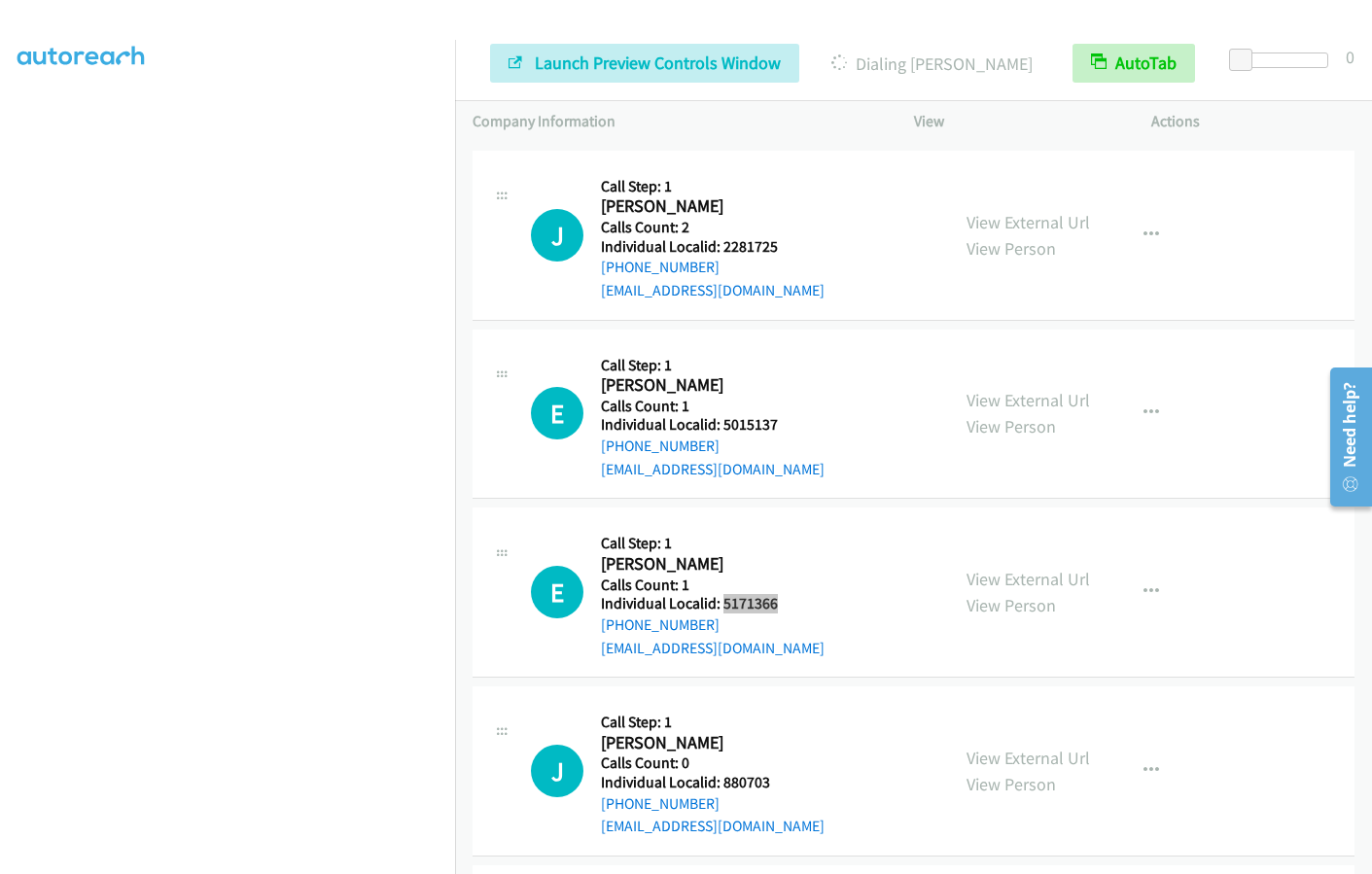 scroll, scrollTop: 7060, scrollLeft: 0, axis: vertical 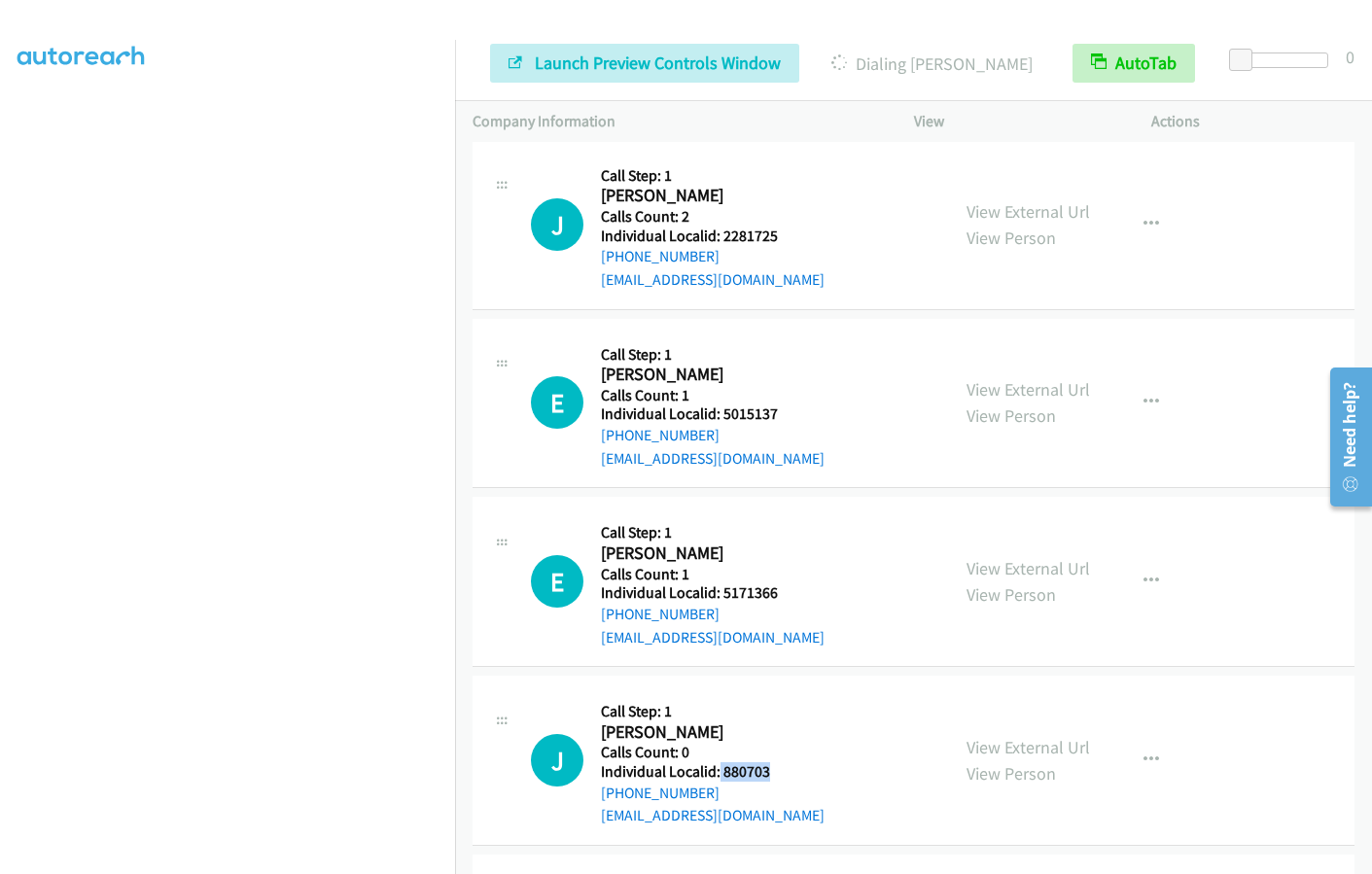 drag, startPoint x: 717, startPoint y: 661, endPoint x: 808, endPoint y: 660, distance: 91.00549 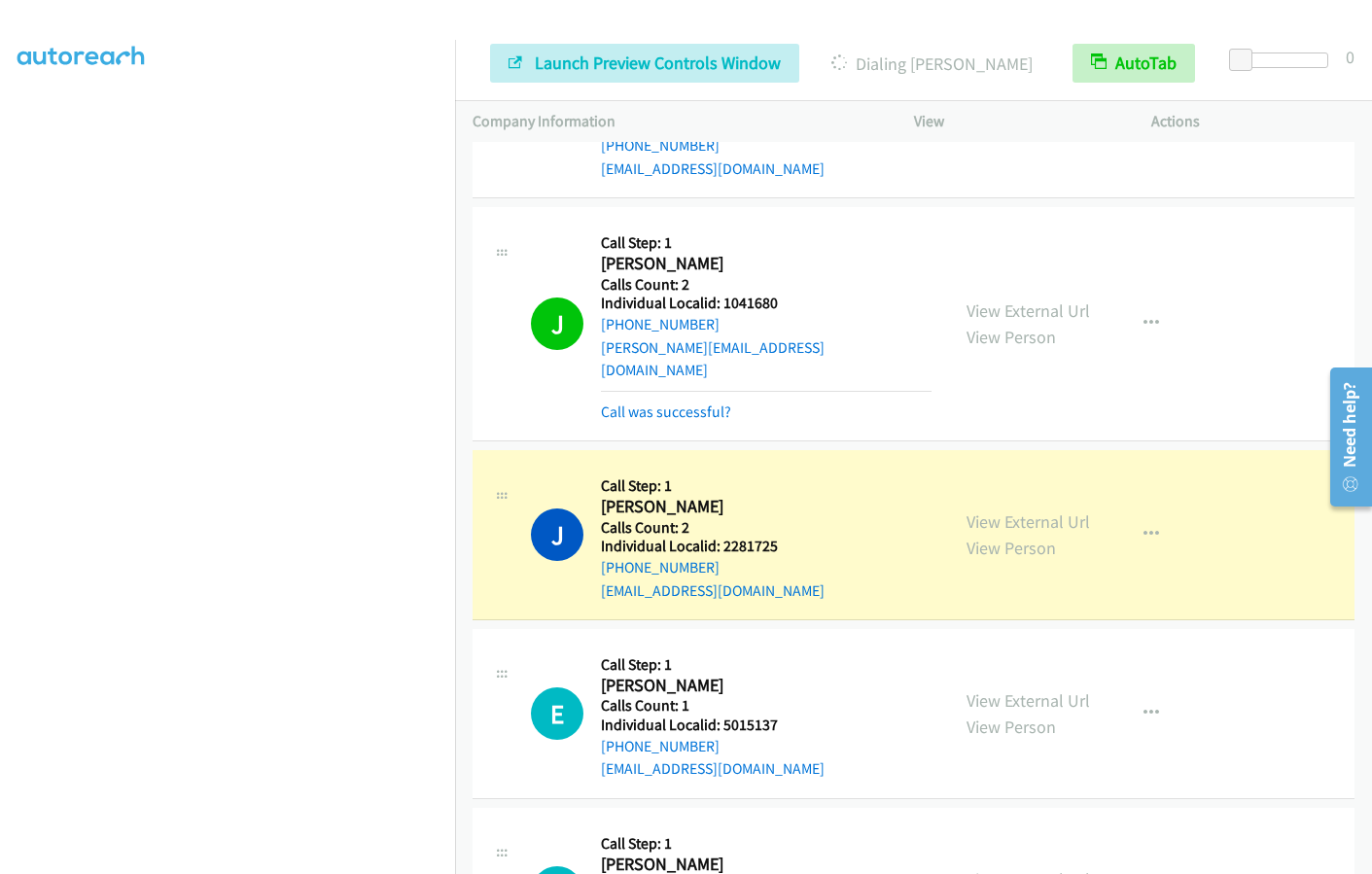 scroll, scrollTop: 6762, scrollLeft: 0, axis: vertical 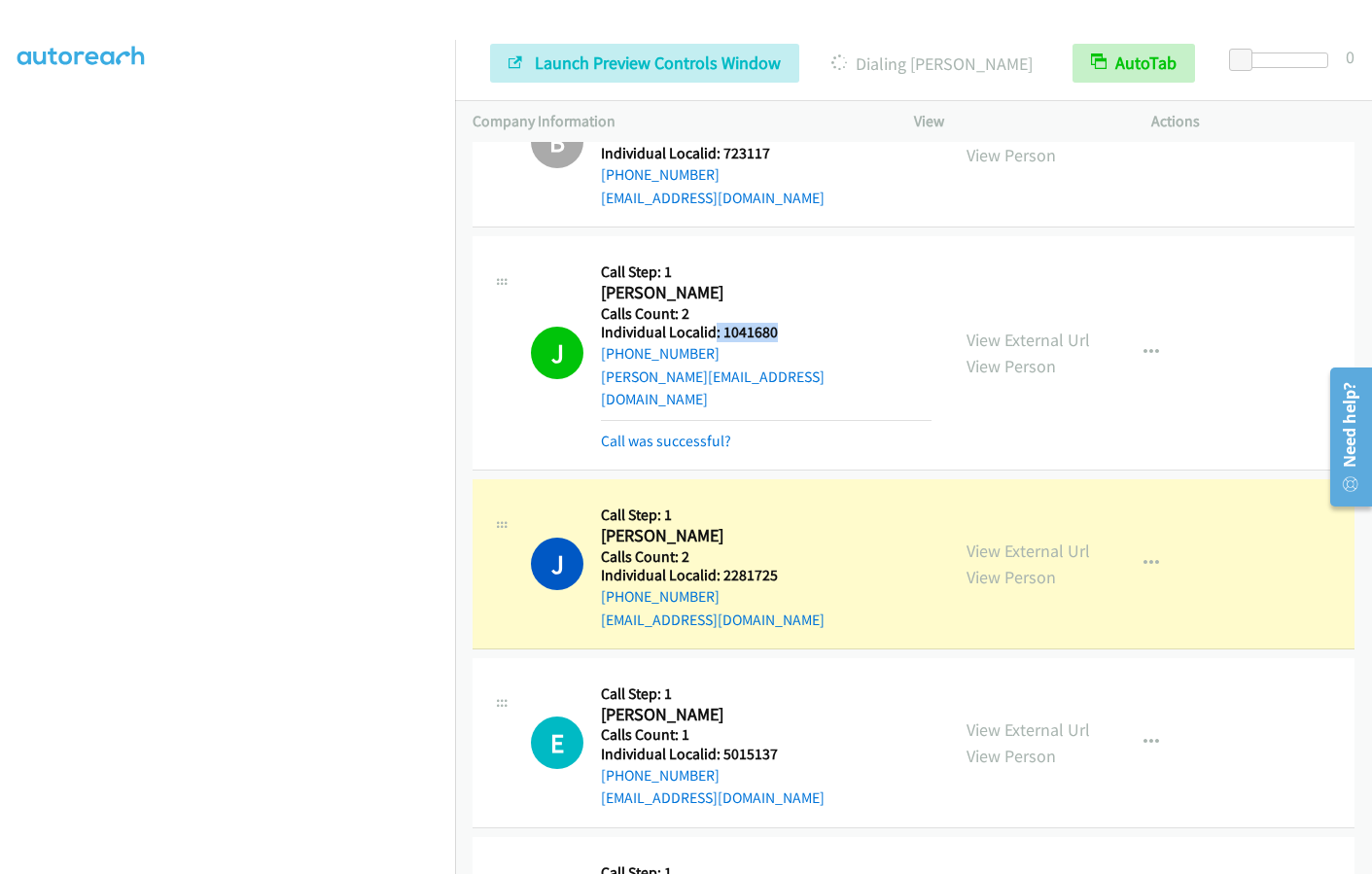 drag, startPoint x: 715, startPoint y: 242, endPoint x: 789, endPoint y: 243, distance: 74.00676 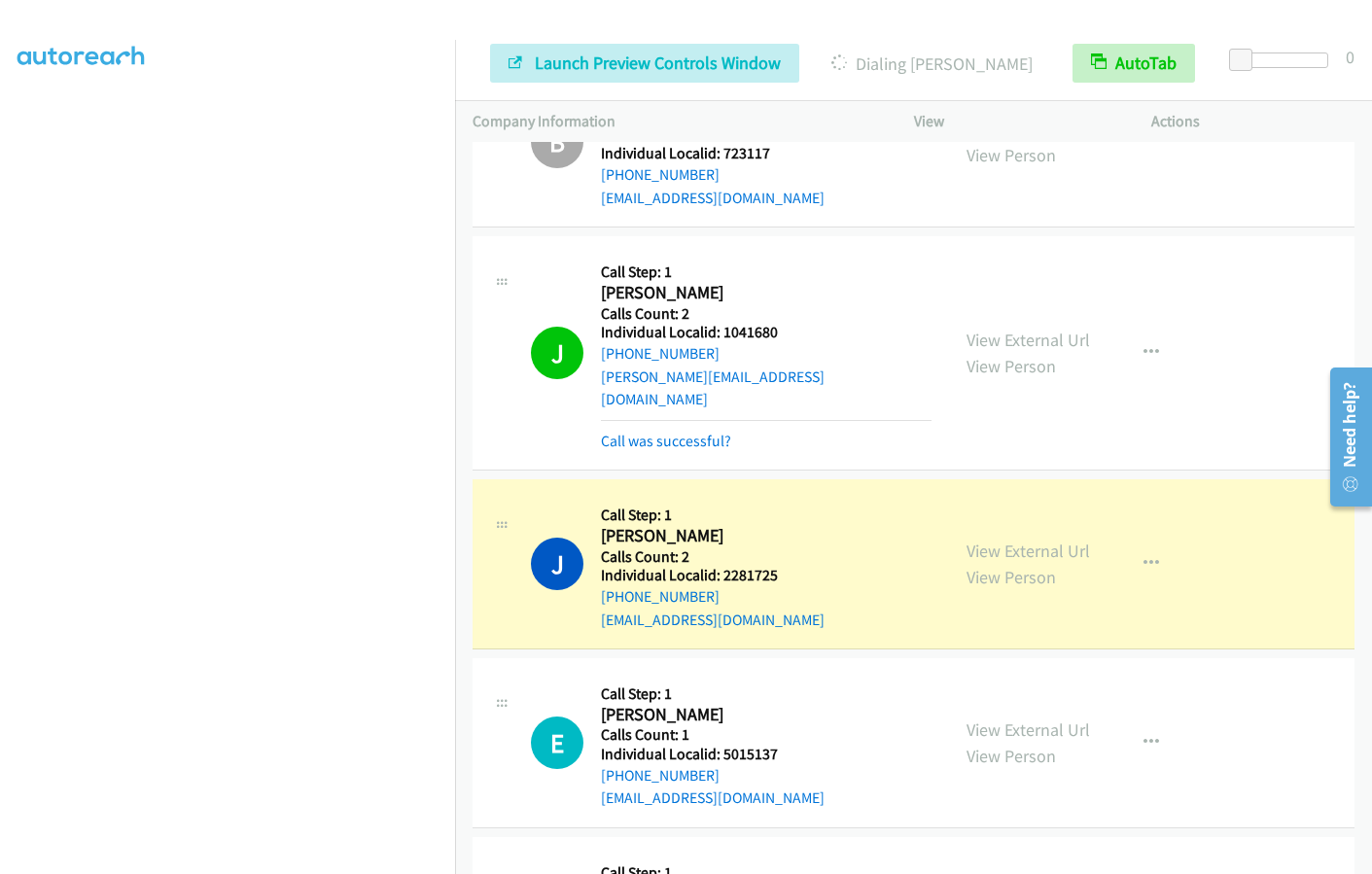 click on "J
Callback Scheduled
Call Step: 1
Jared Fast
America/Los_Angeles
Calls Count: 2
Individual Localid: 1041680
+1 559-367-4514
jared@thefasts.org
Call was successful?" at bounding box center [731, 353] 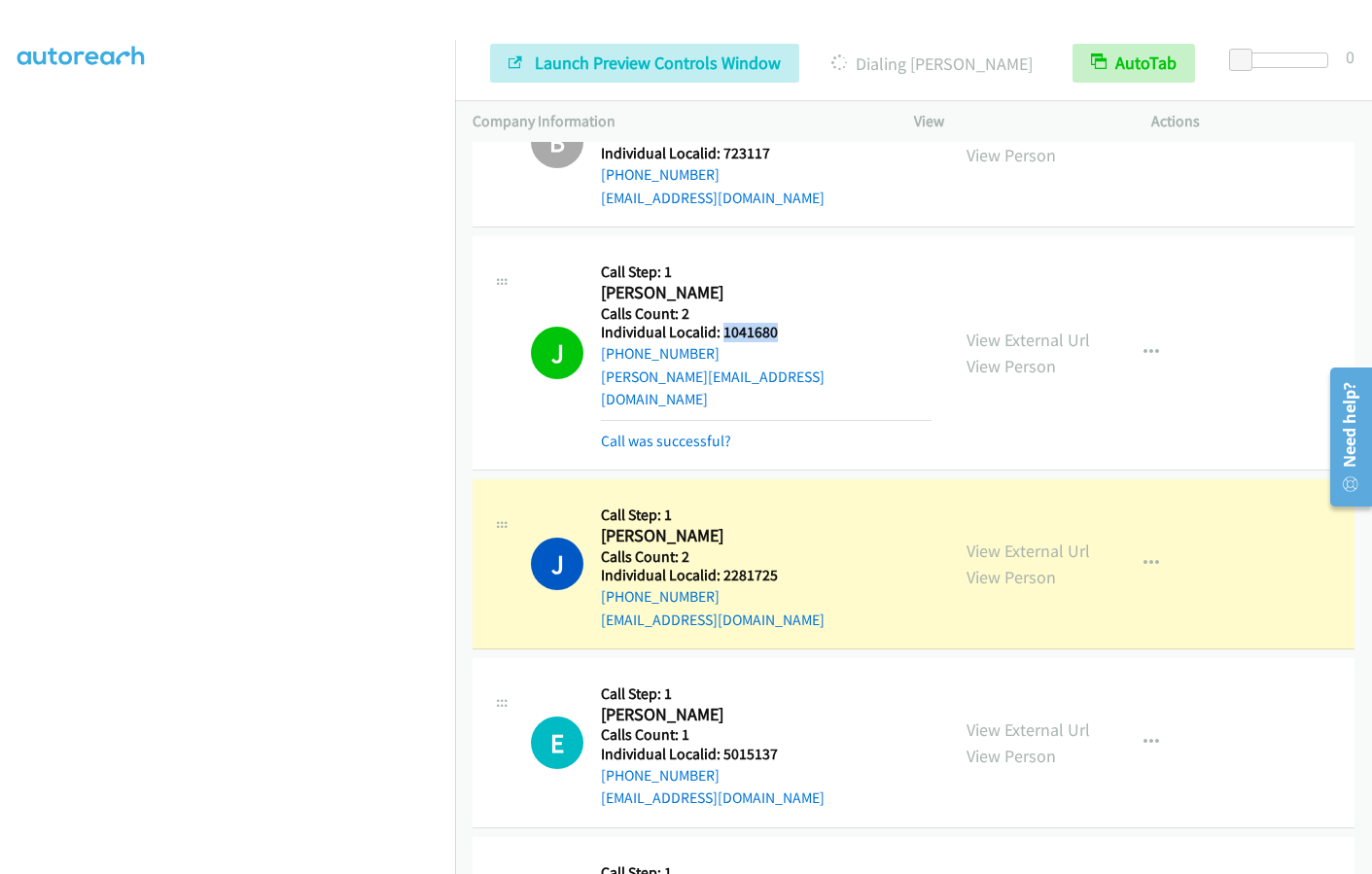 drag, startPoint x: 721, startPoint y: 242, endPoint x: 784, endPoint y: 240, distance: 63.03174 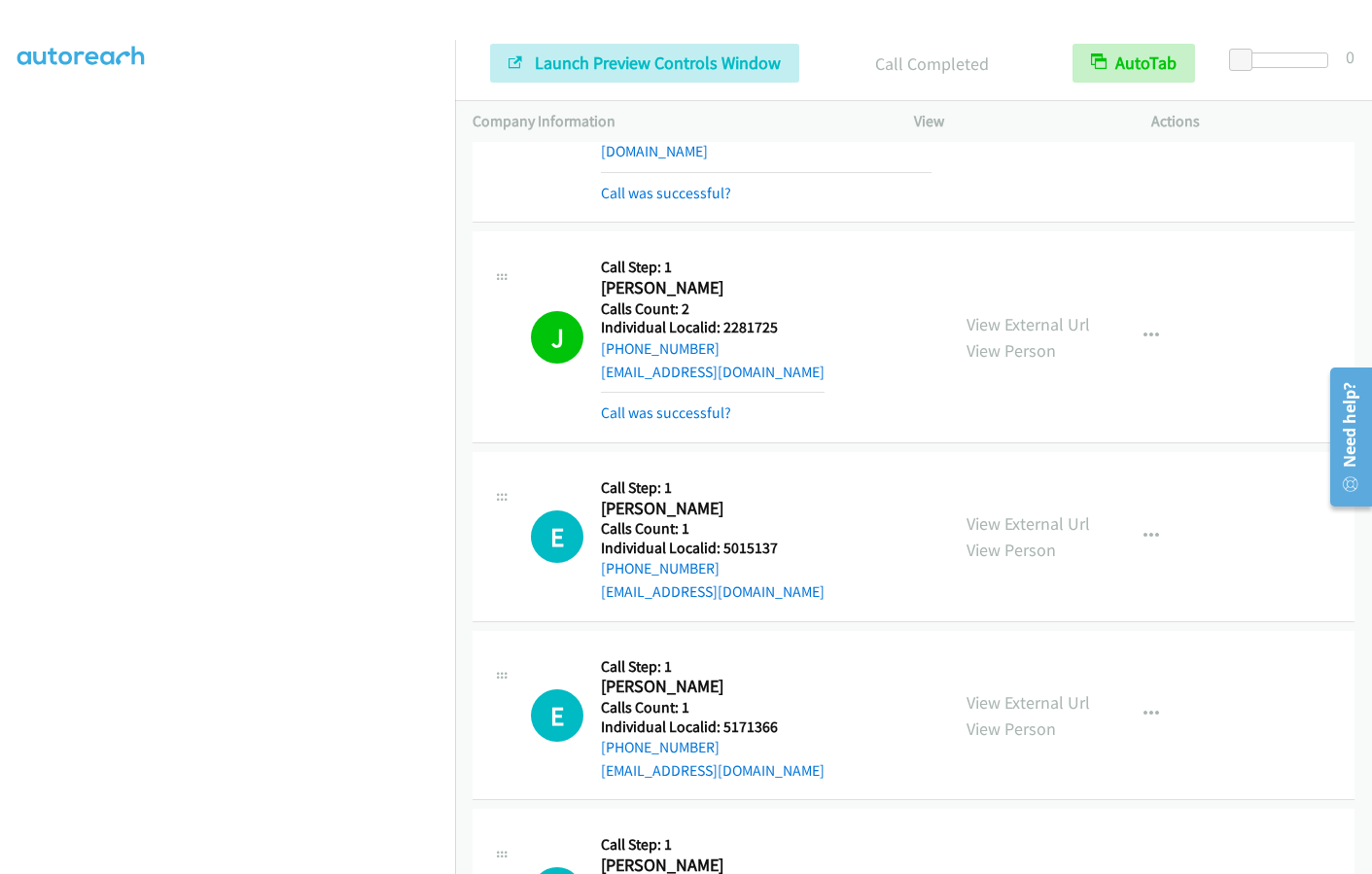 scroll, scrollTop: 7029, scrollLeft: 0, axis: vertical 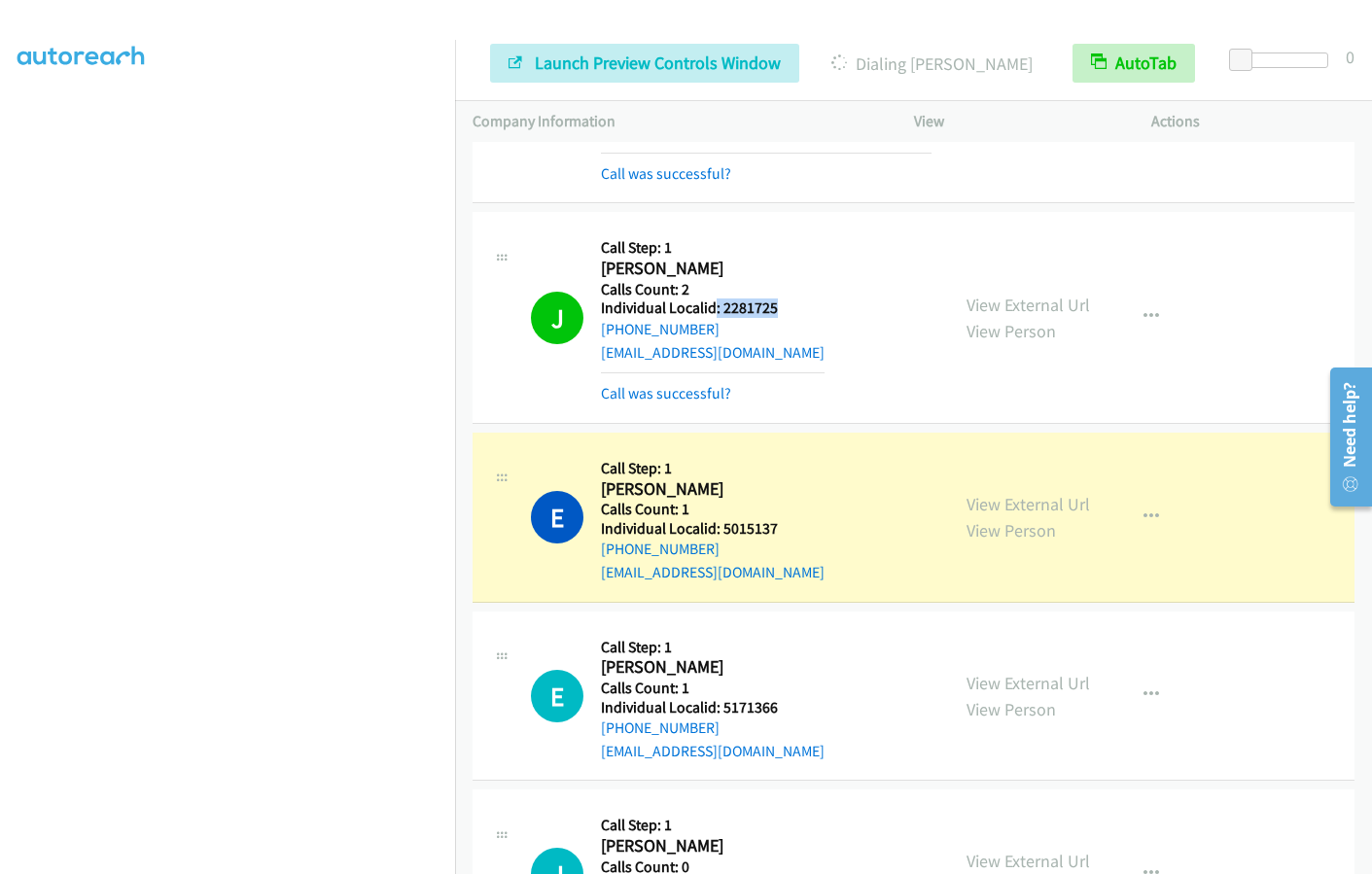 drag, startPoint x: 716, startPoint y: 195, endPoint x: 787, endPoint y: 191, distance: 71.112587 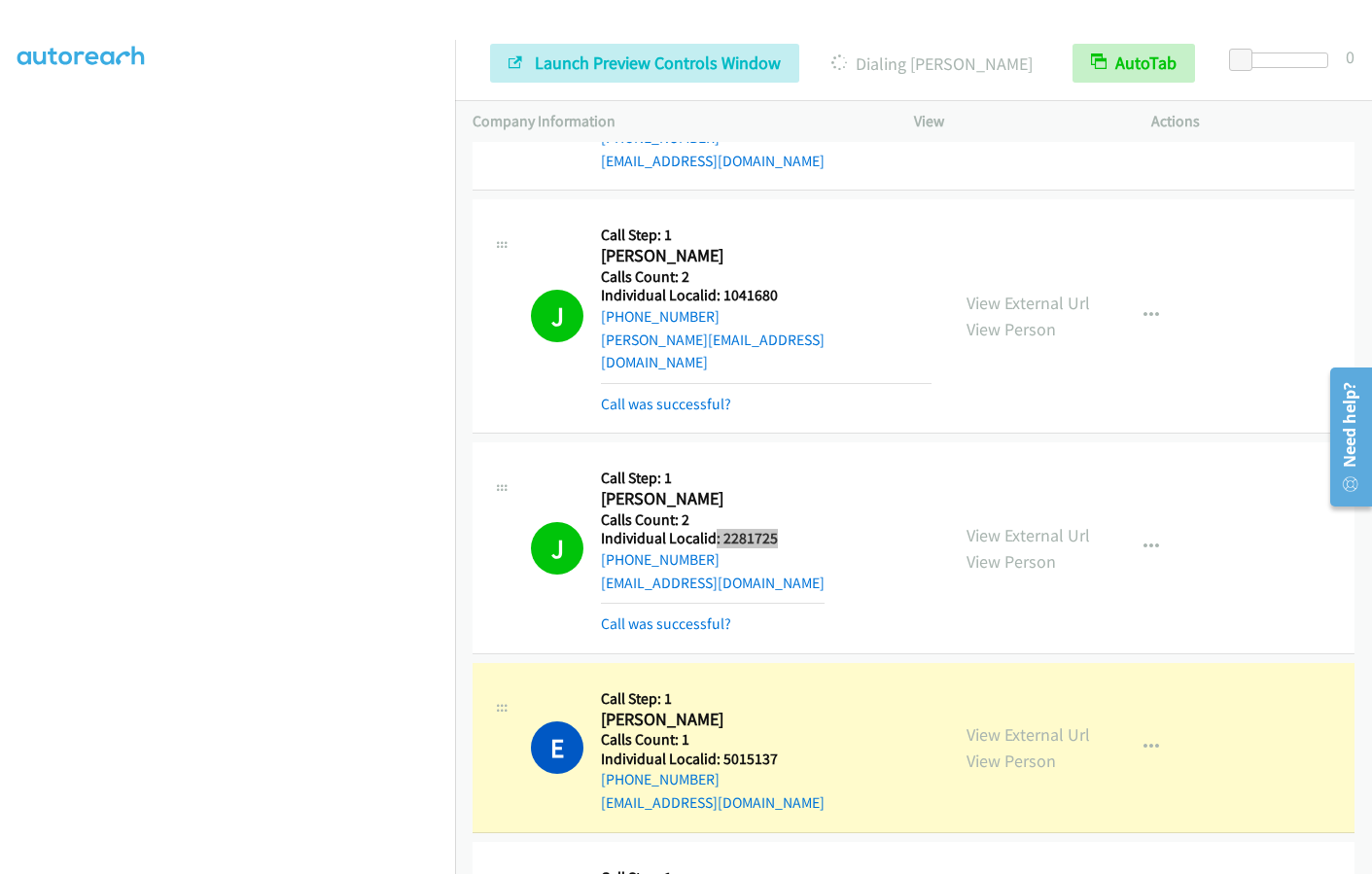 scroll, scrollTop: 6786, scrollLeft: 0, axis: vertical 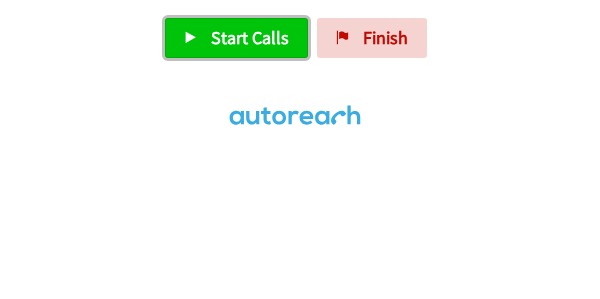 click on "Start Calls" at bounding box center (250, 37) 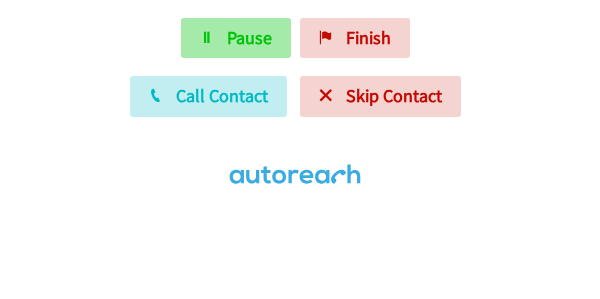 scroll, scrollTop: 0, scrollLeft: 0, axis: both 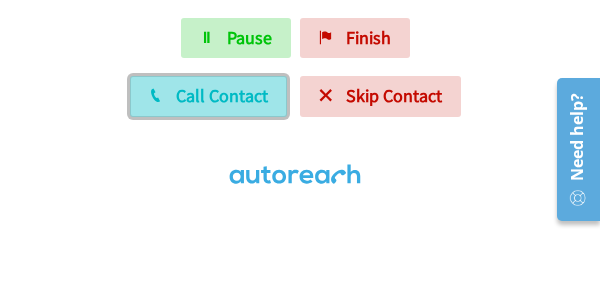 click on "Call Contact" at bounding box center [222, 95] 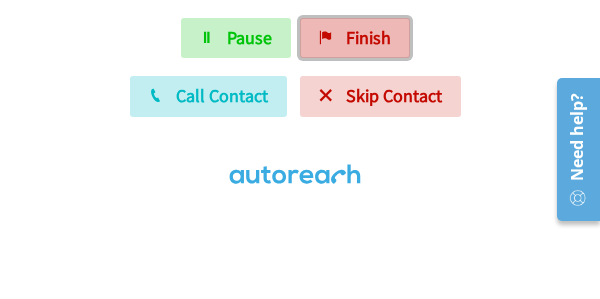 click on "Finish" at bounding box center [368, 37] 